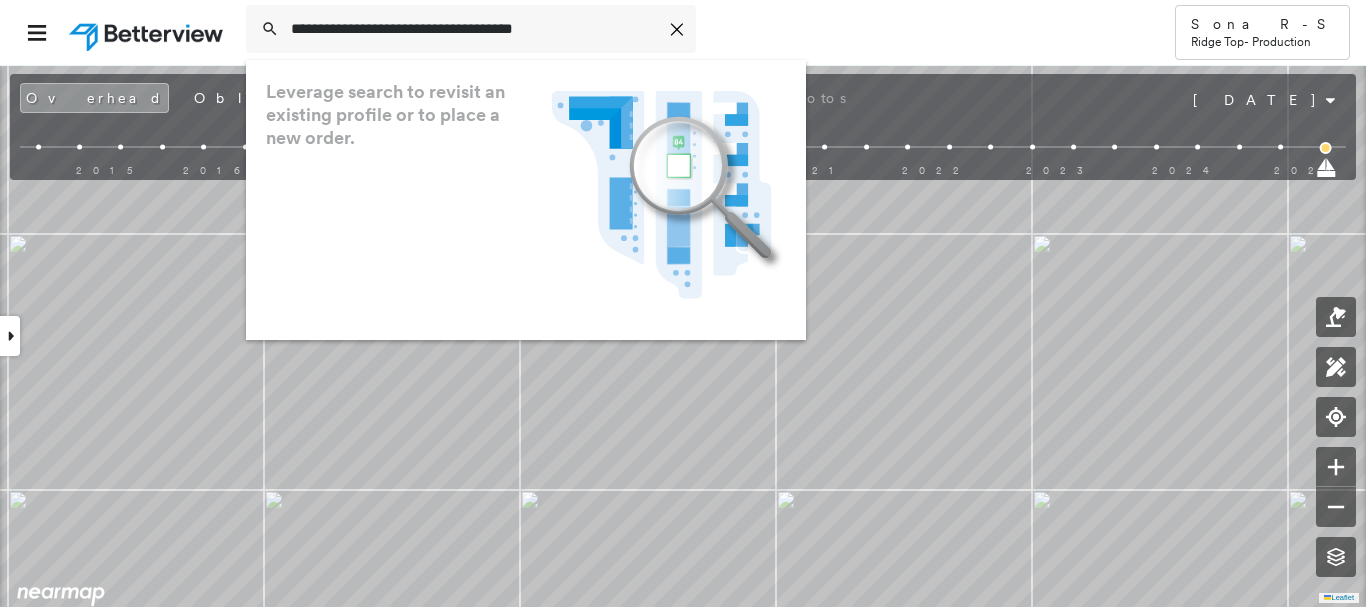scroll, scrollTop: 0, scrollLeft: 0, axis: both 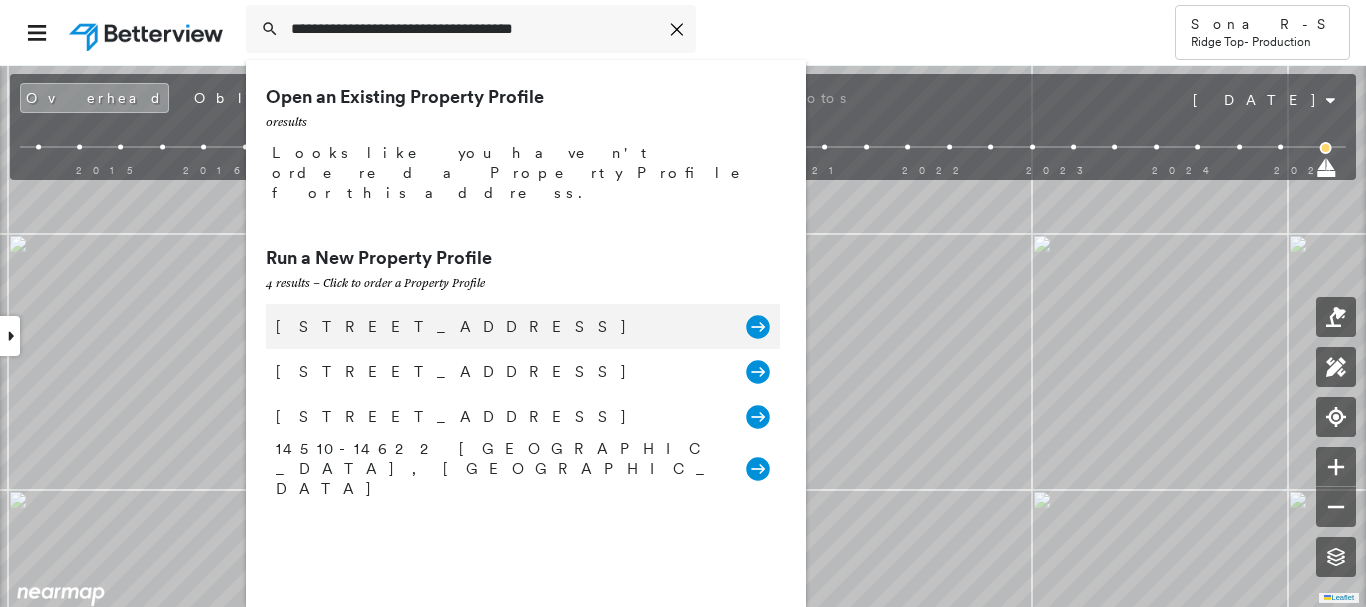 type on "**********" 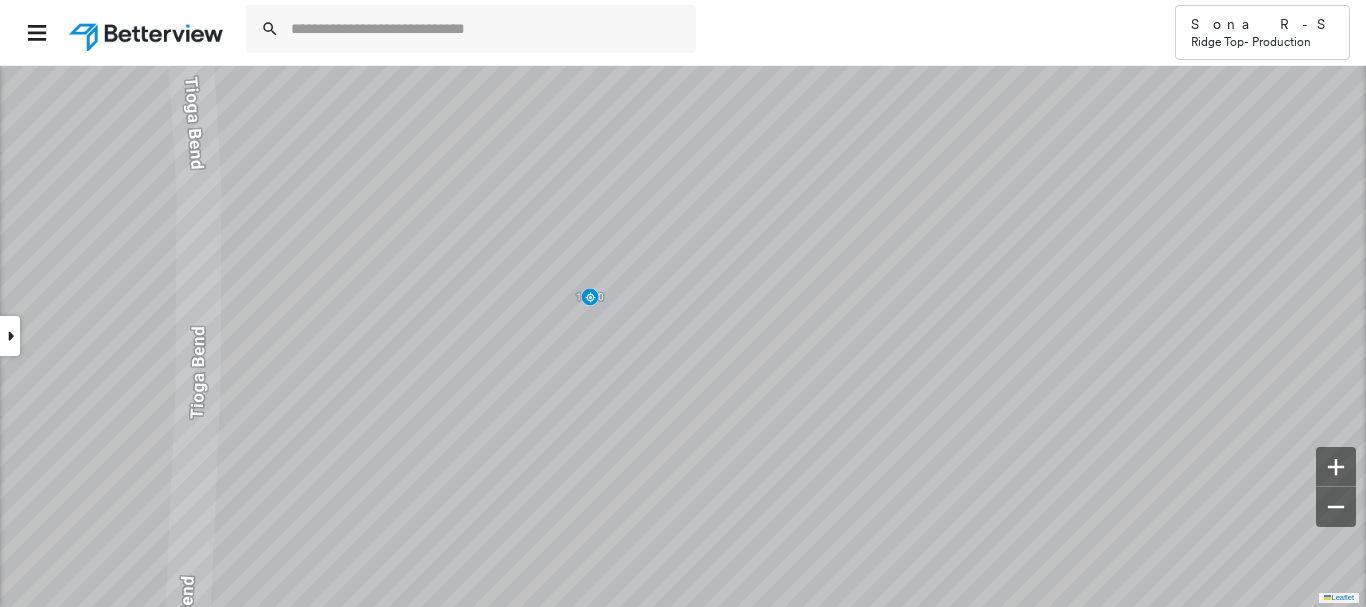 click at bounding box center (10, 336) 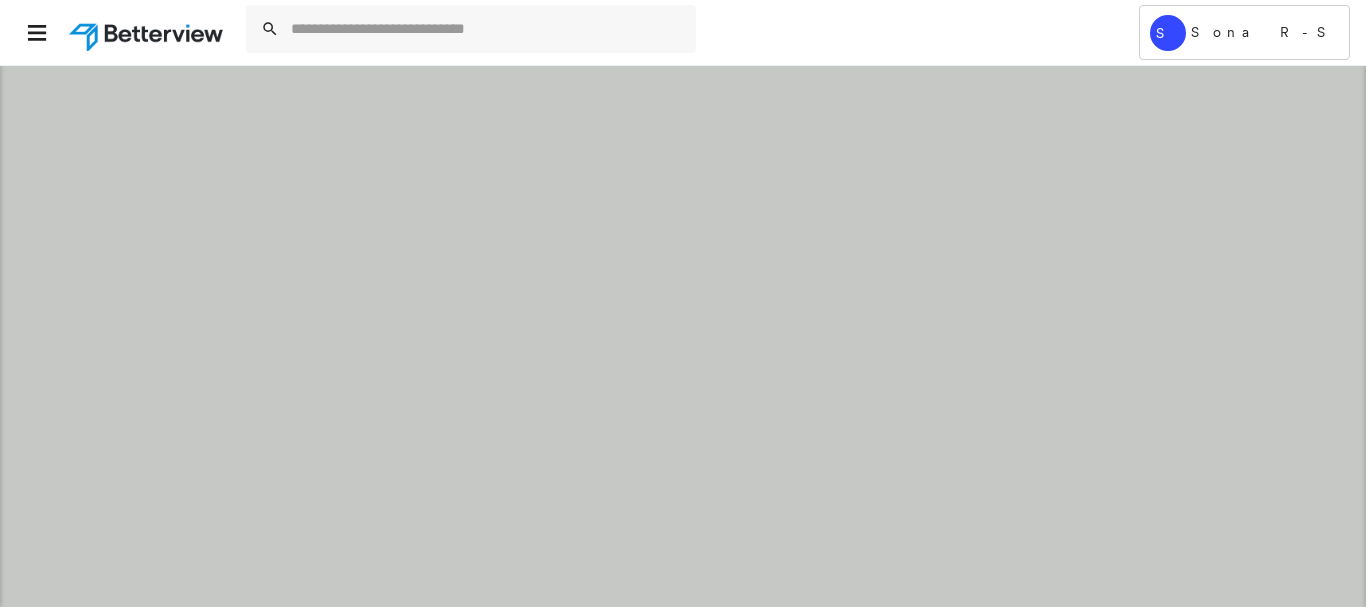 scroll, scrollTop: 0, scrollLeft: 0, axis: both 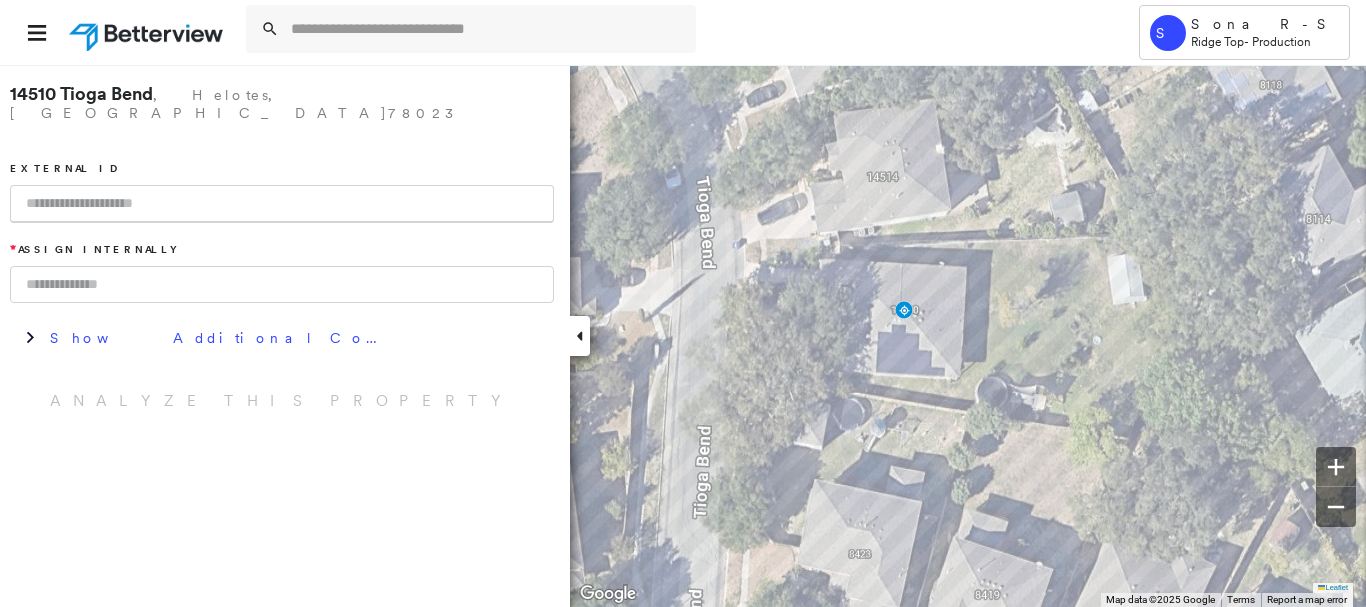 paste on "**********" 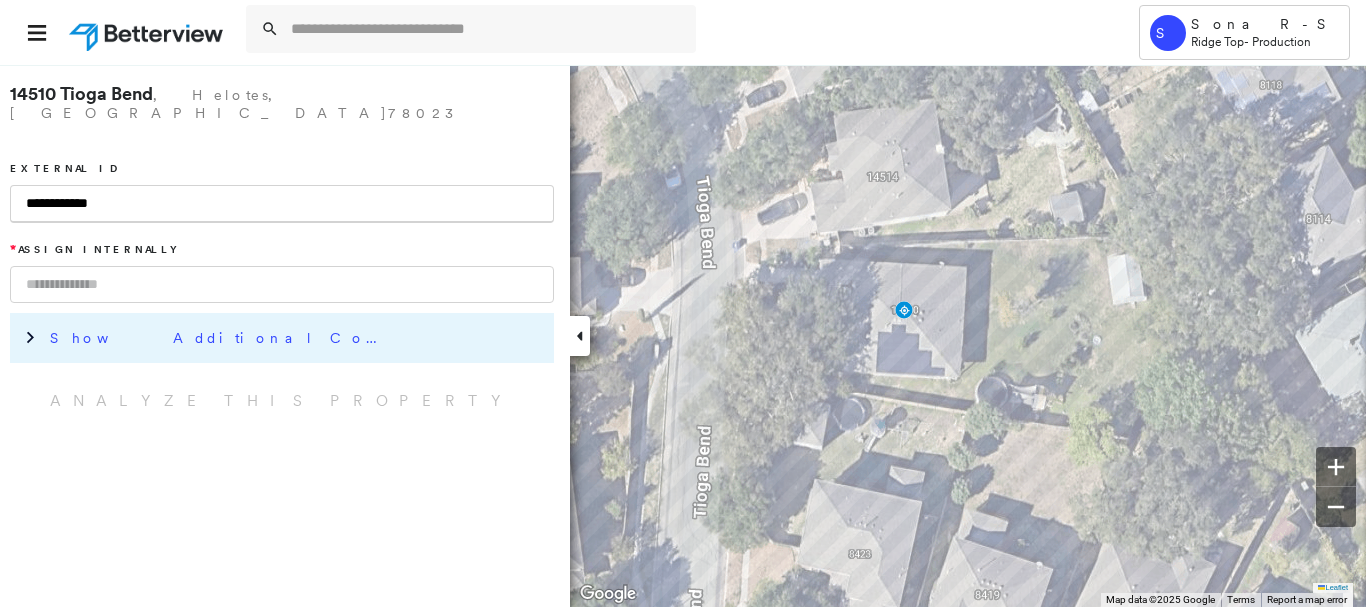 type on "**********" 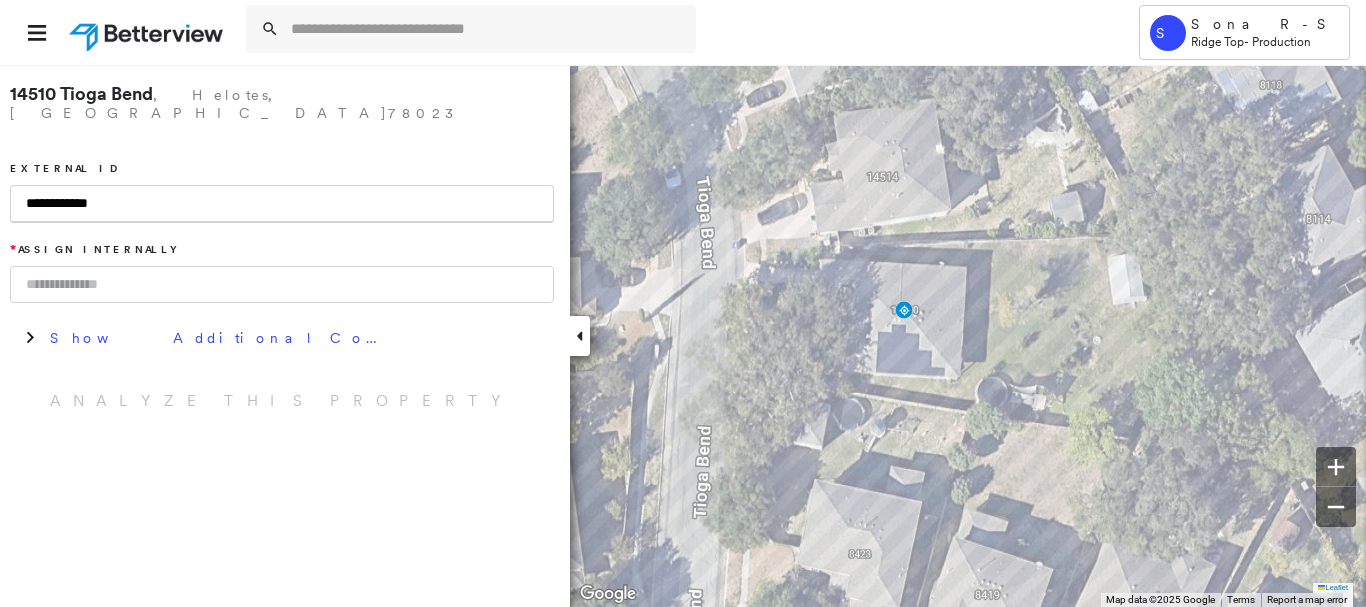 drag, startPoint x: 234, startPoint y: 302, endPoint x: 240, endPoint y: 278, distance: 24.738634 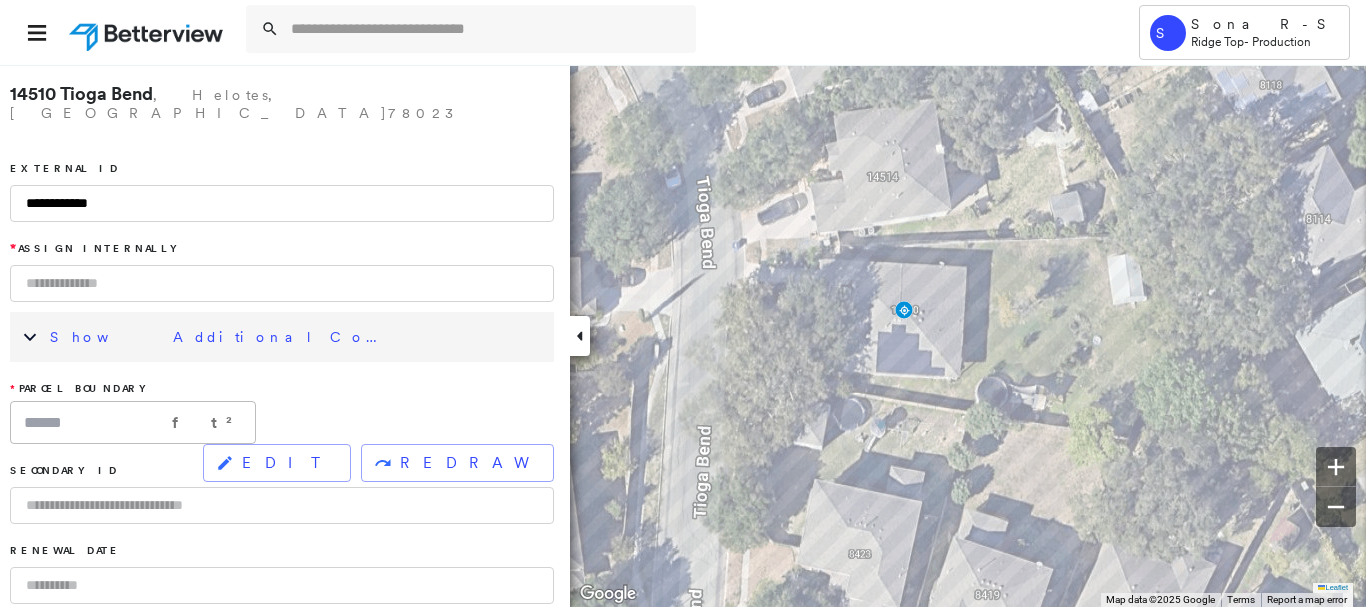 click on "Show Additional Company Data" at bounding box center (220, 337) 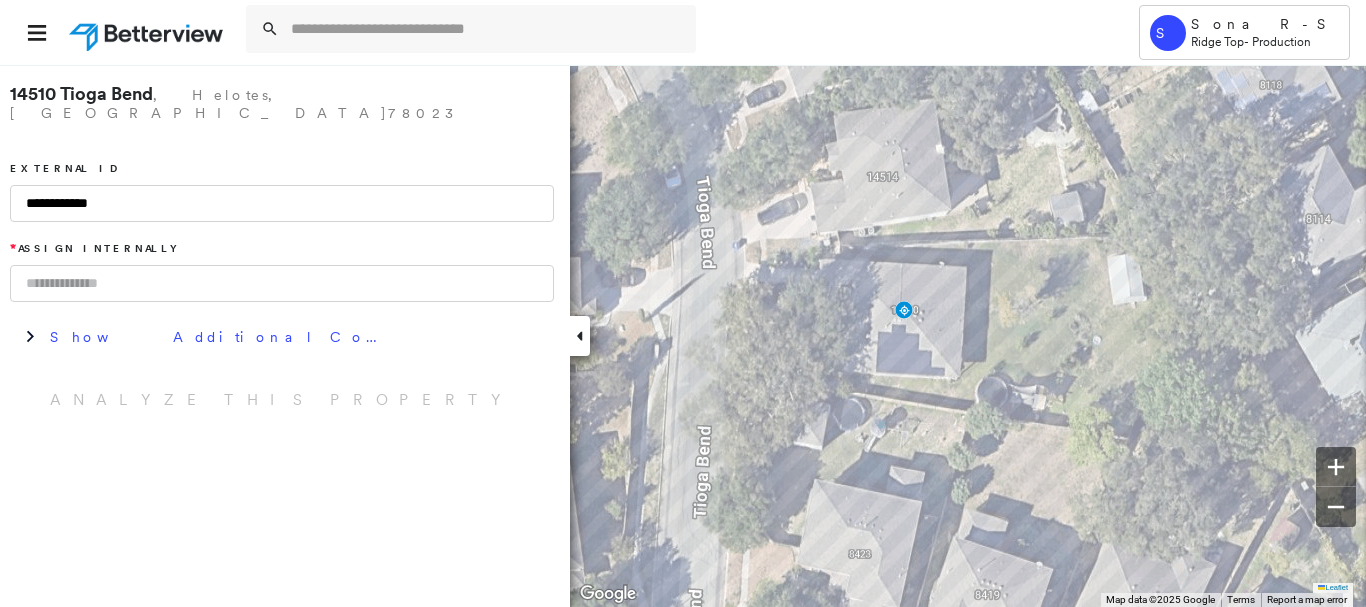 click at bounding box center [282, 283] 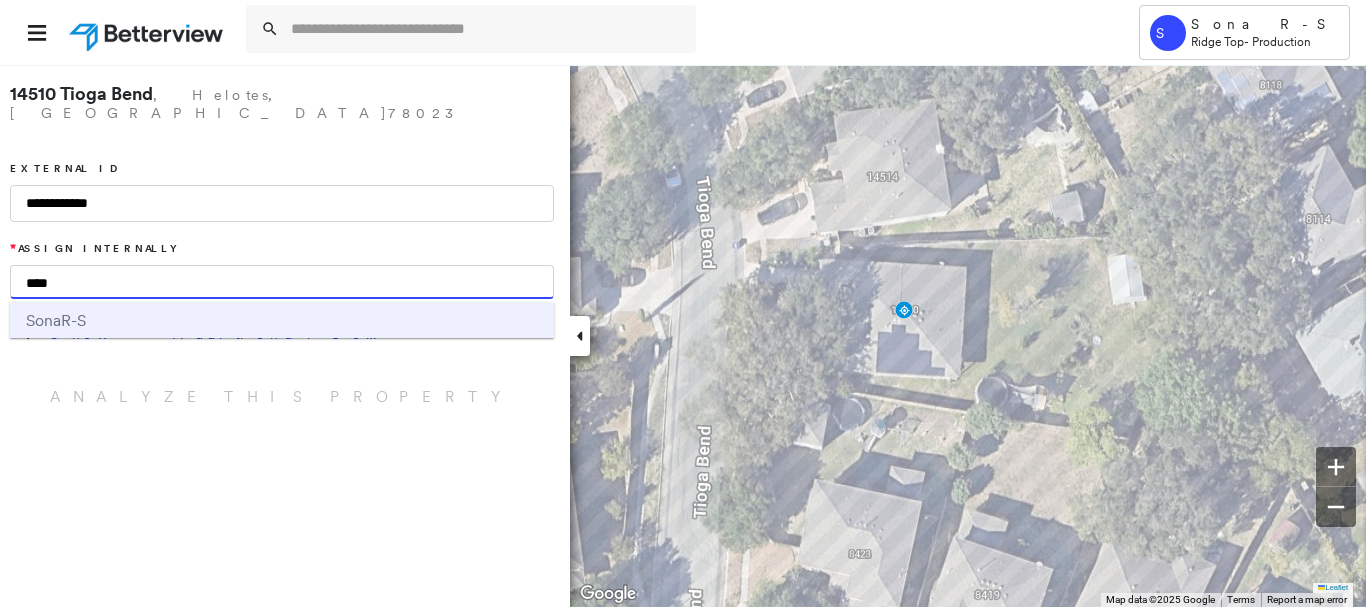 type on "****" 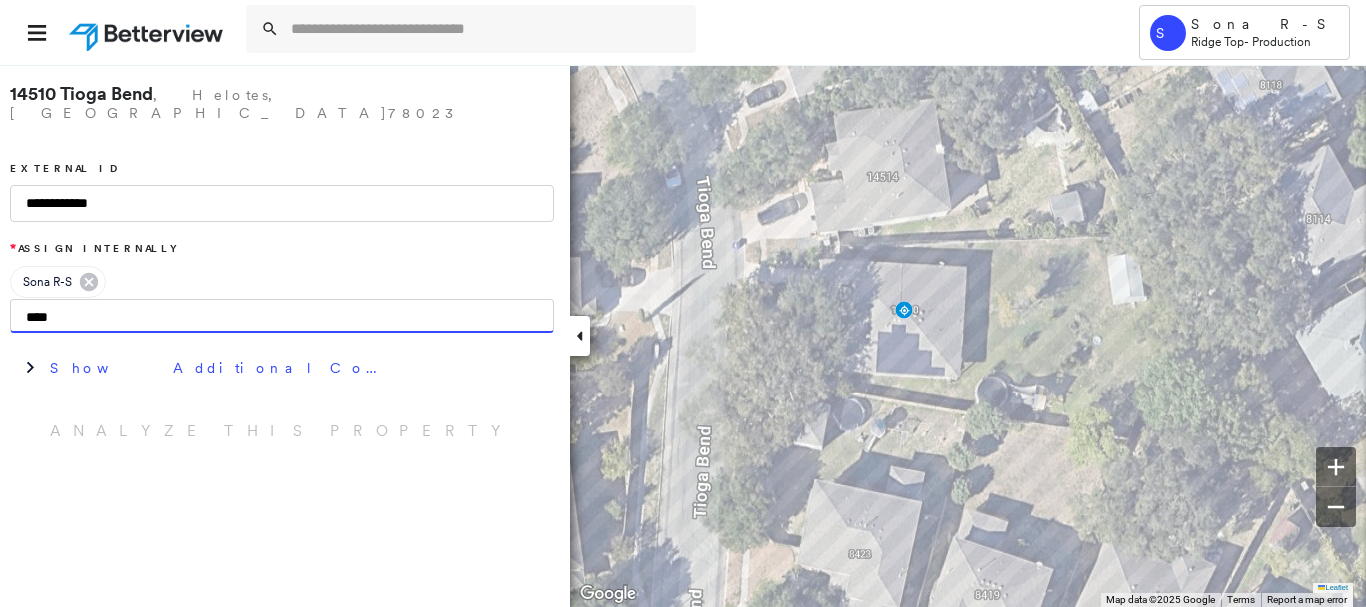 type 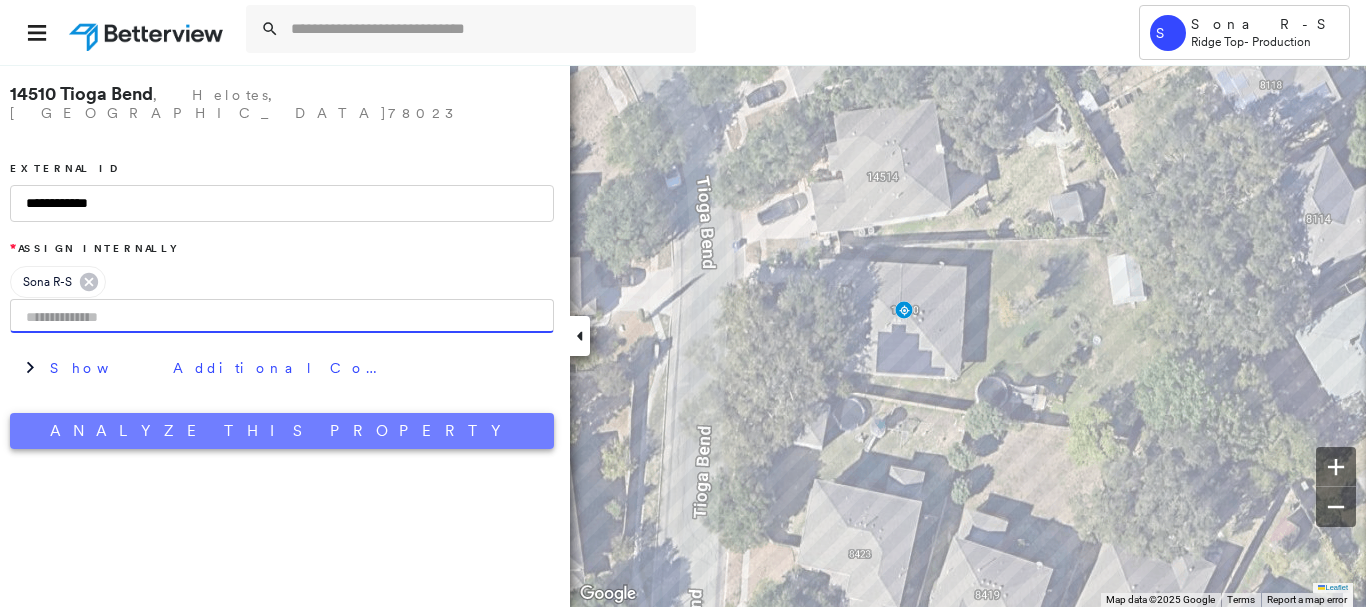 click on "Analyze This Property" at bounding box center (282, 431) 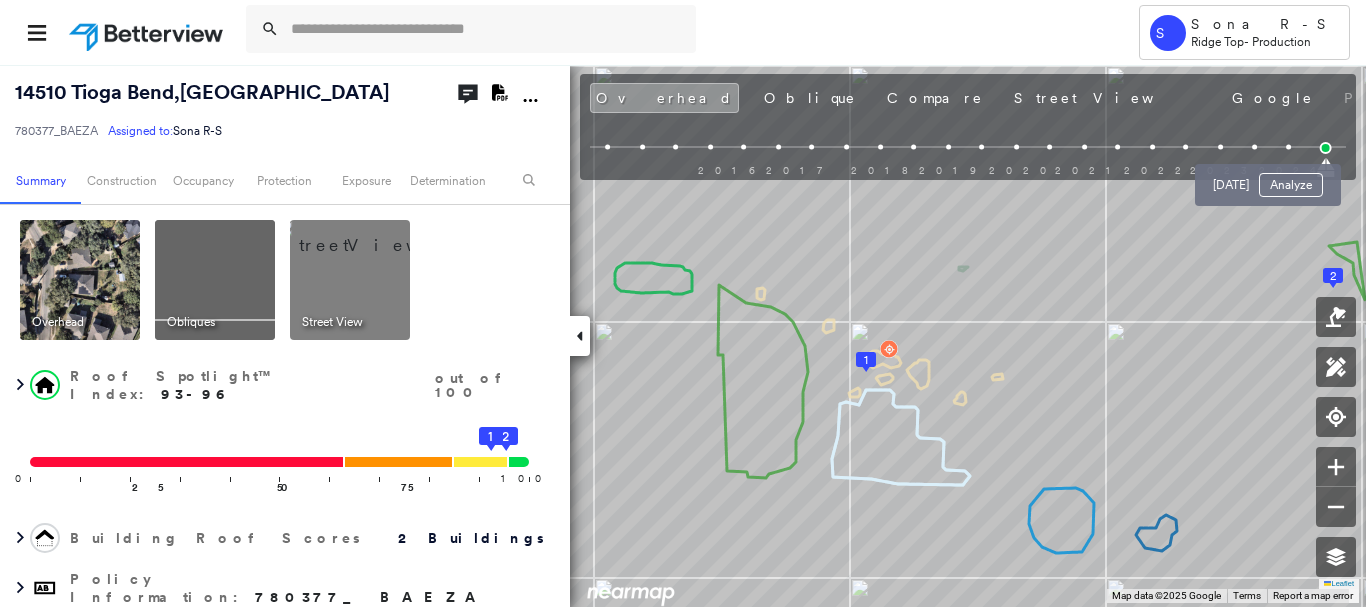 click at bounding box center [1288, 147] 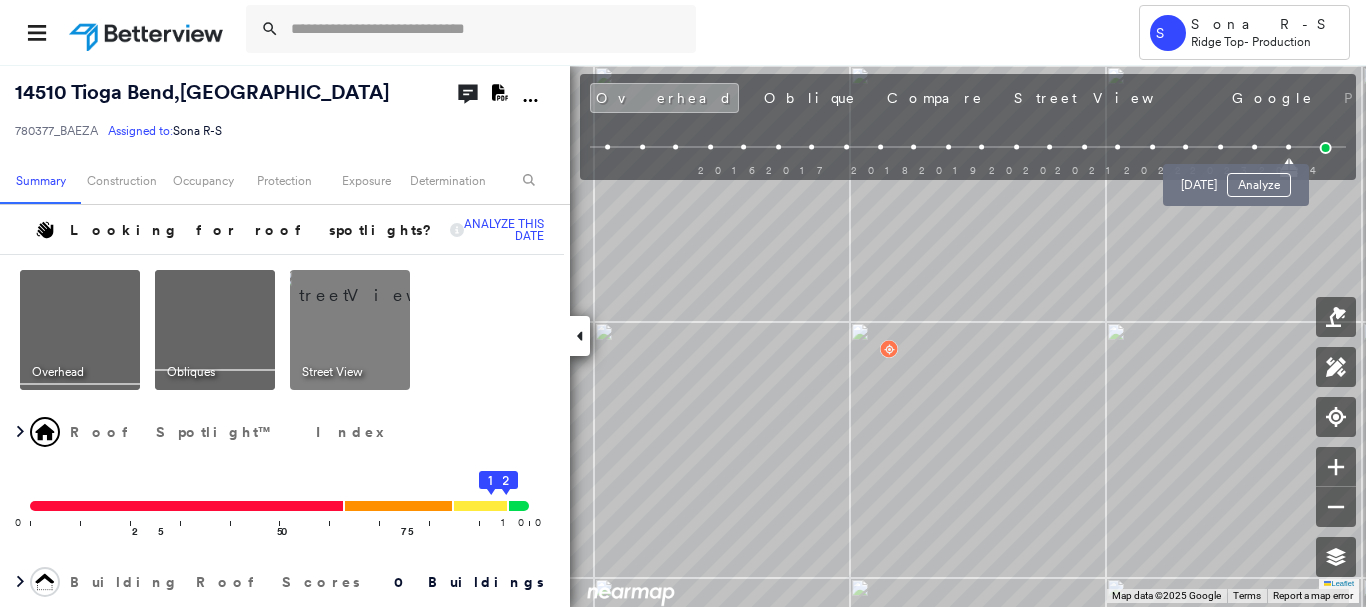 click at bounding box center [1254, 147] 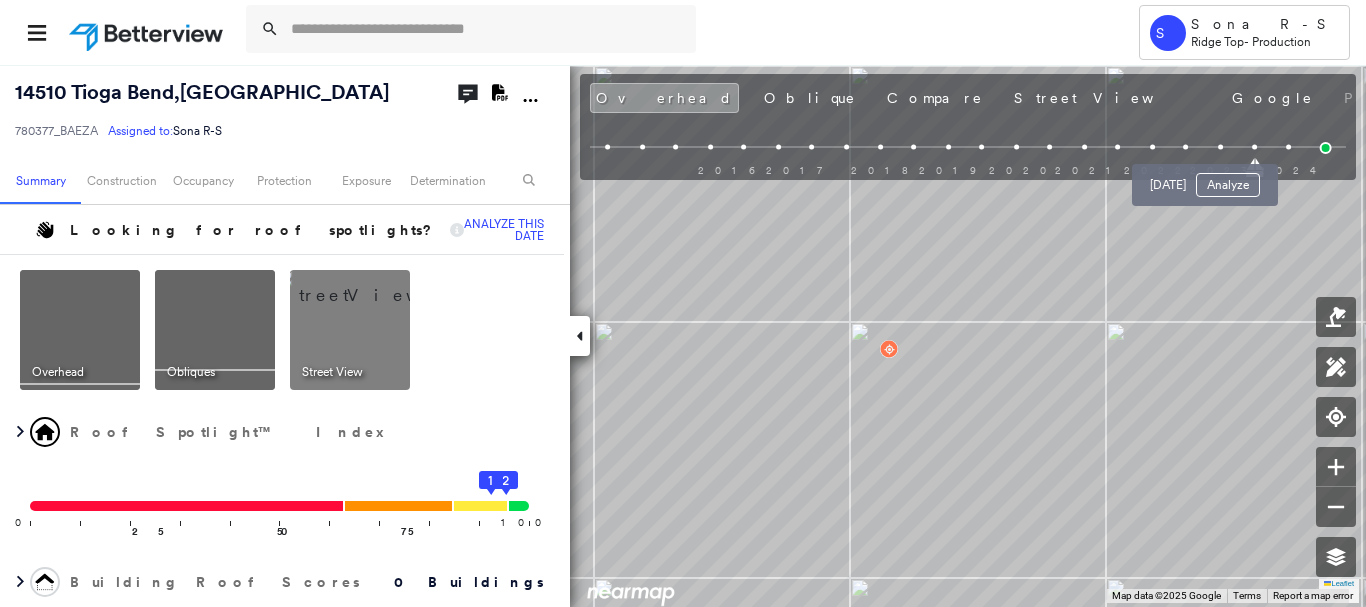 click at bounding box center [1220, 147] 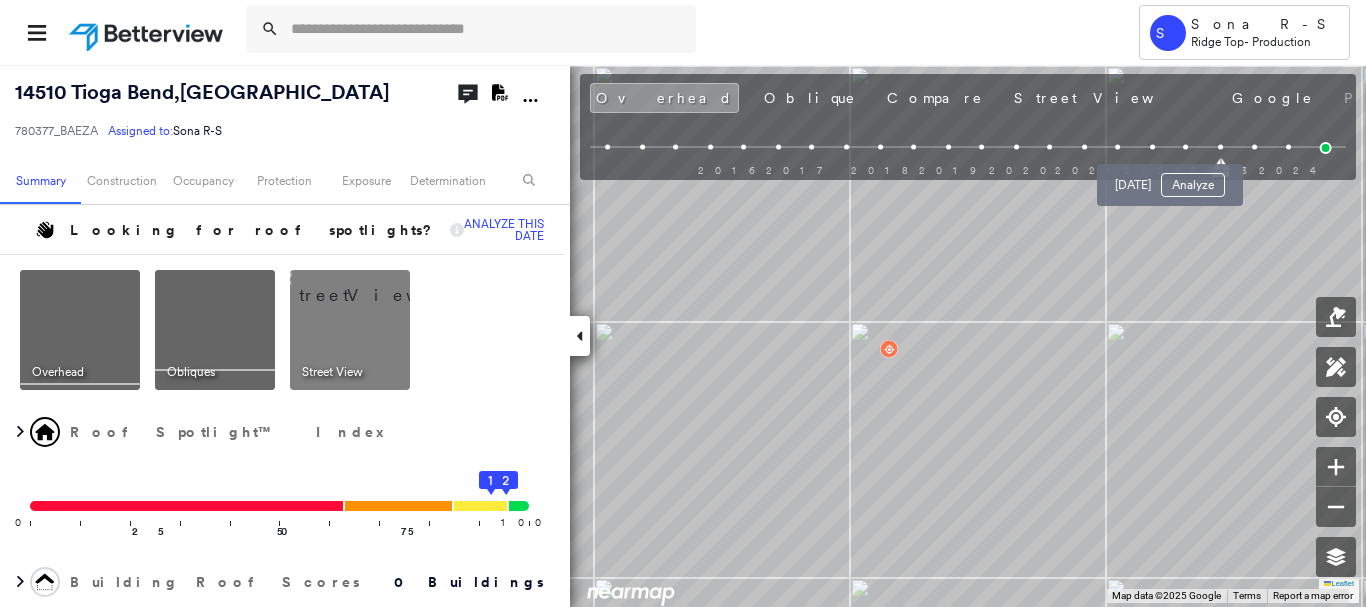 drag, startPoint x: 1188, startPoint y: 147, endPoint x: 1202, endPoint y: 145, distance: 14.142136 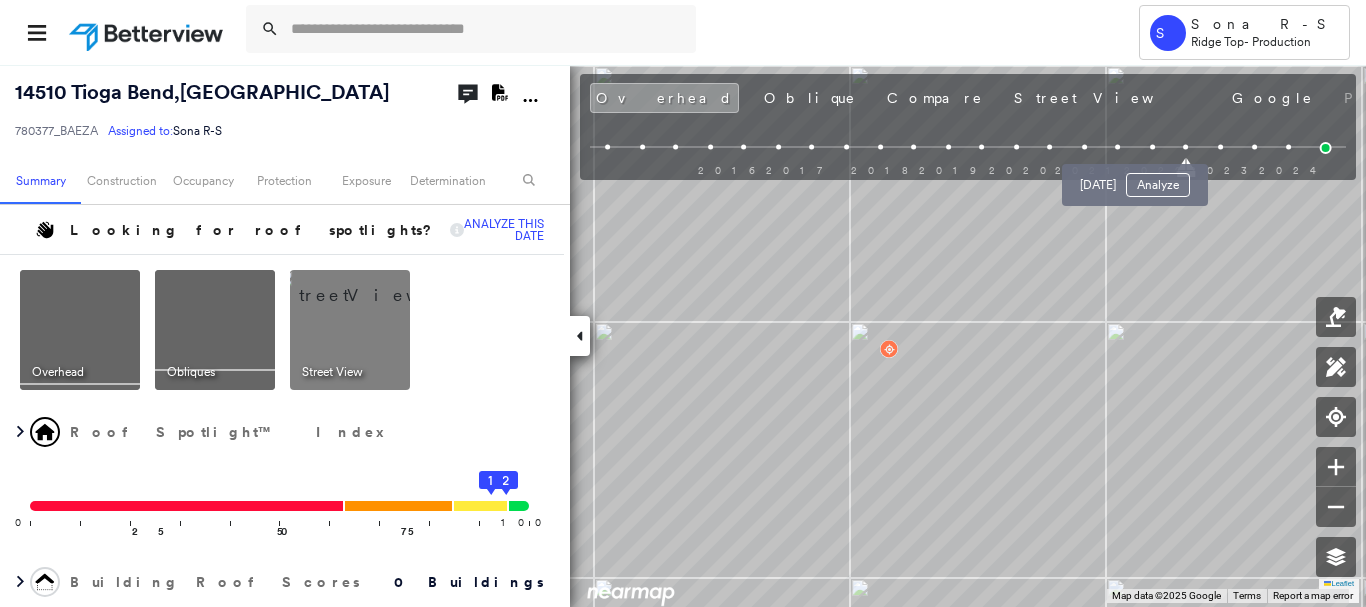 click at bounding box center [1152, 147] 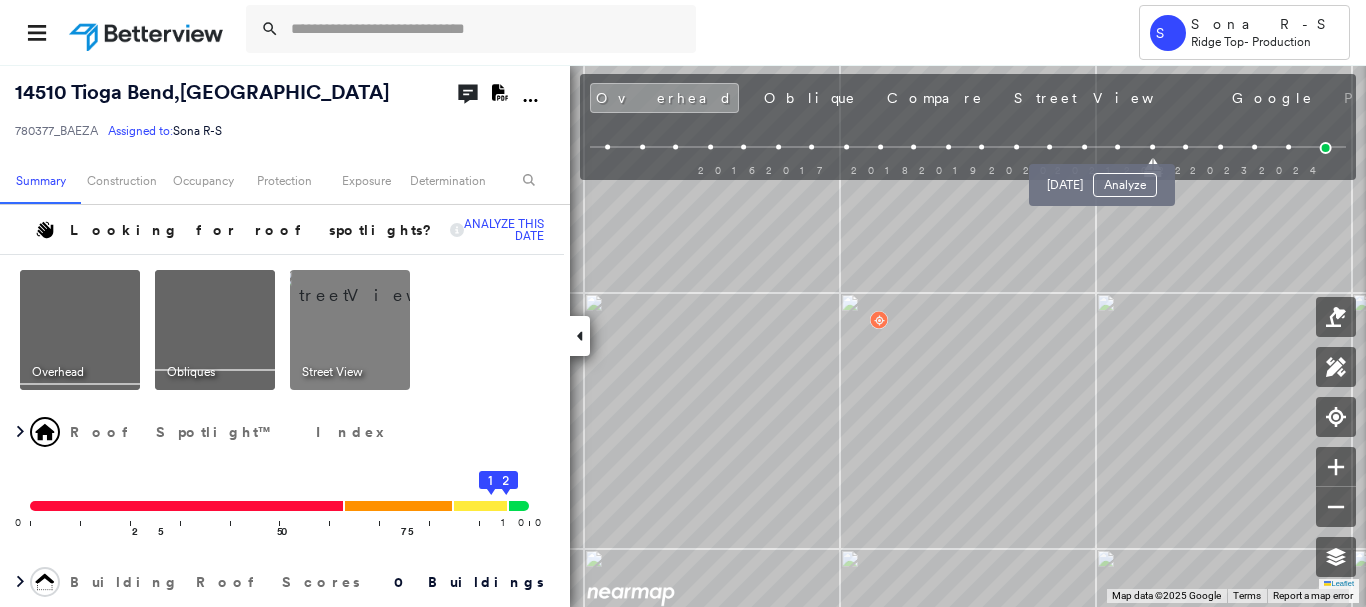 click at bounding box center (1118, 147) 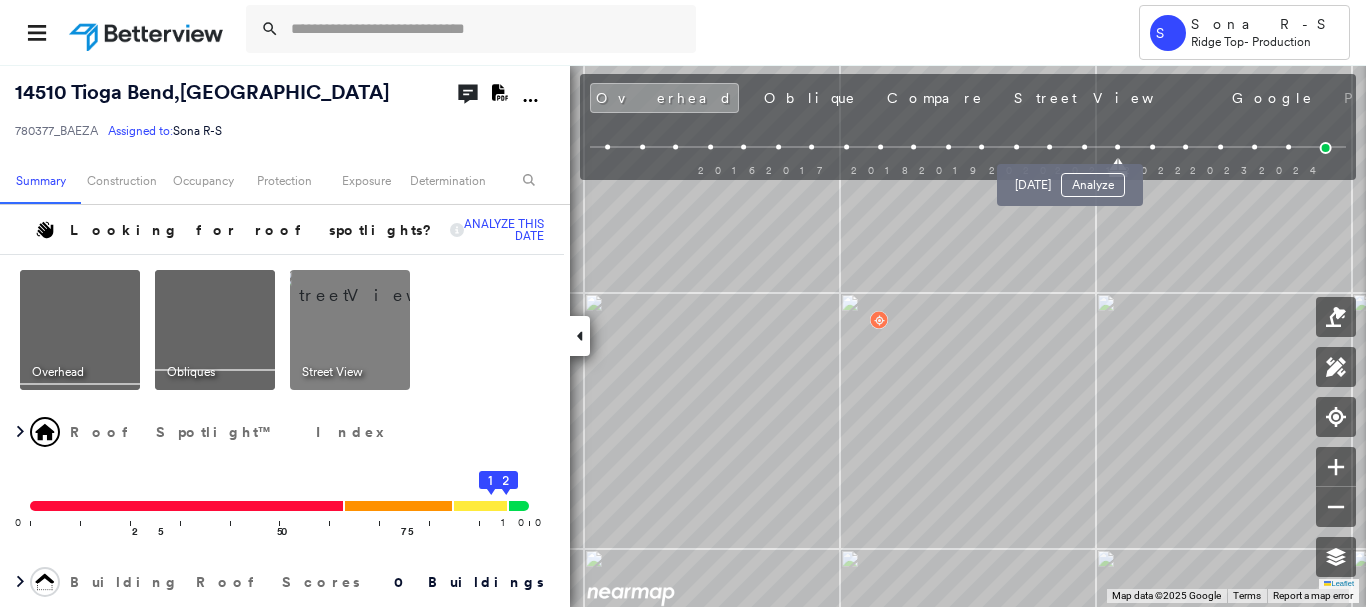 click on "Jun 16, 2021 Analyze" at bounding box center (1070, 179) 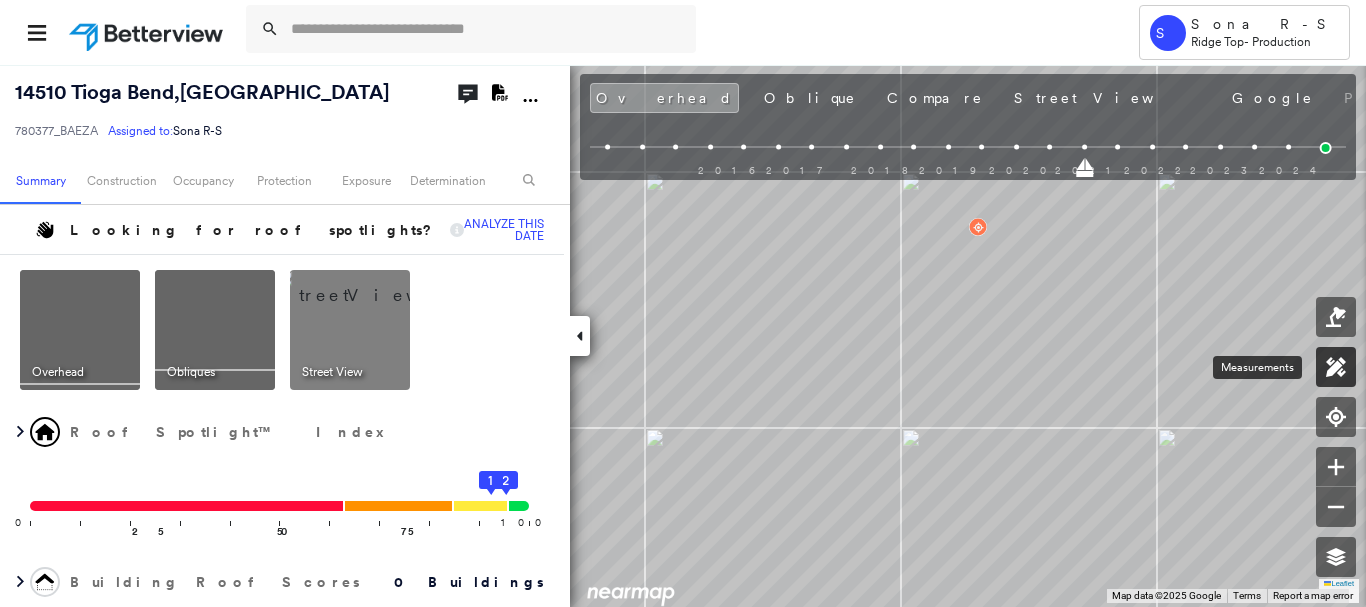 click 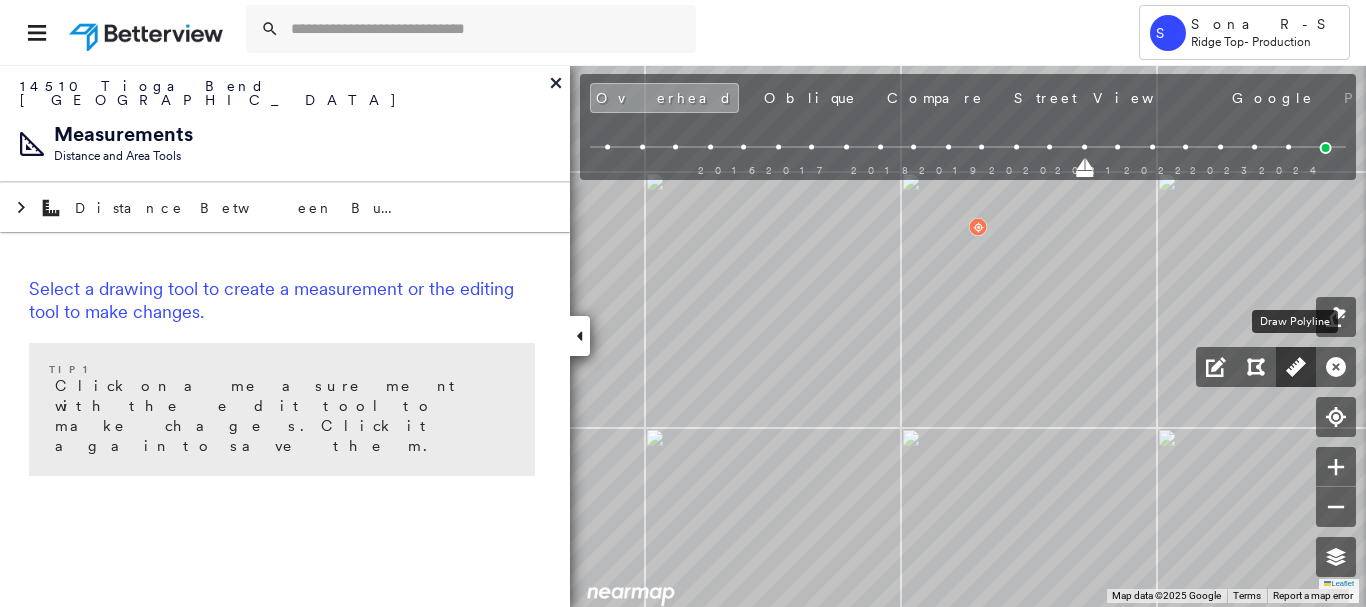 click 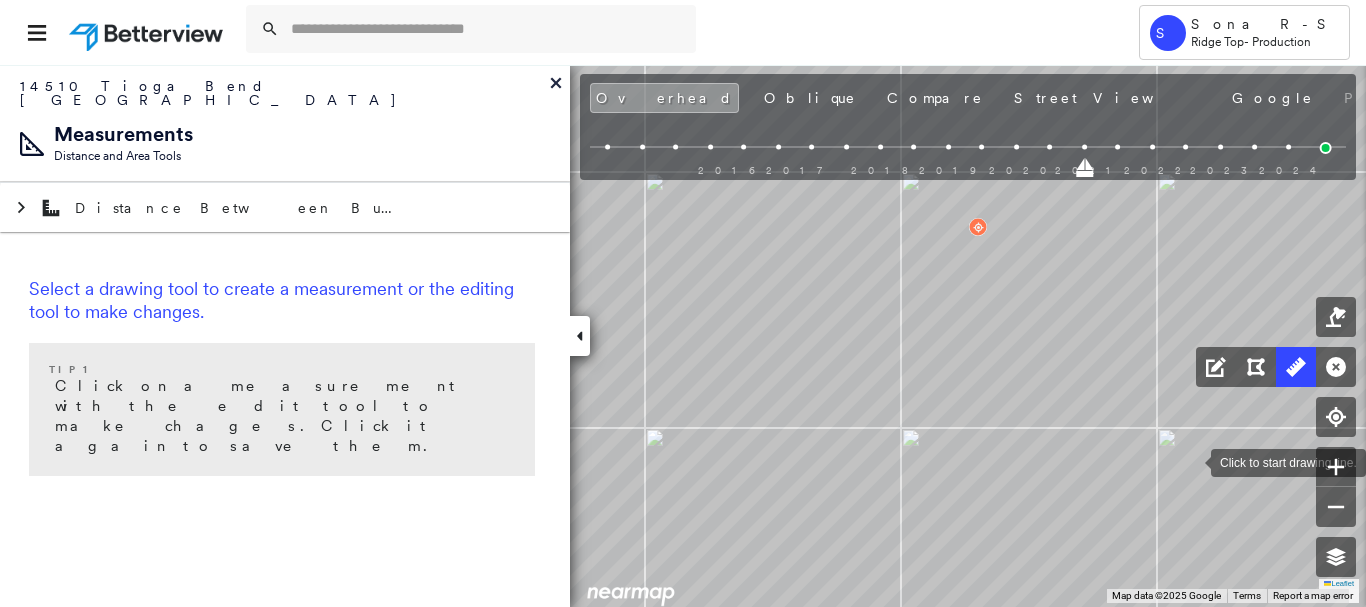 click at bounding box center (1191, 461) 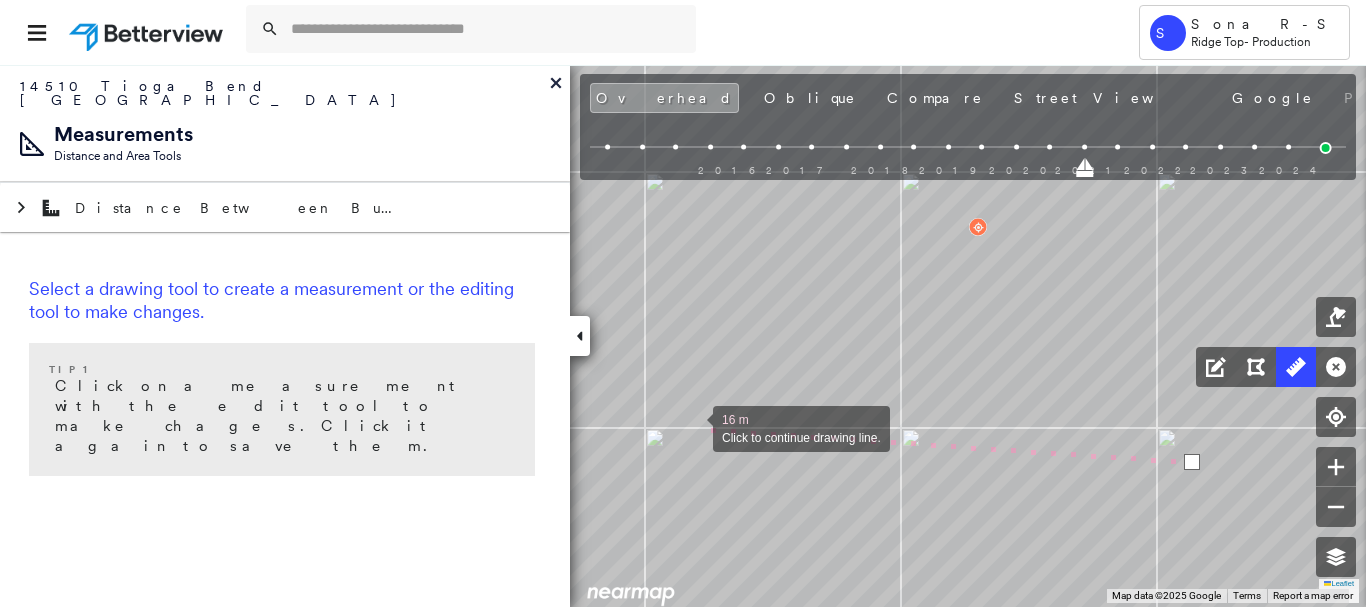 click at bounding box center [693, 427] 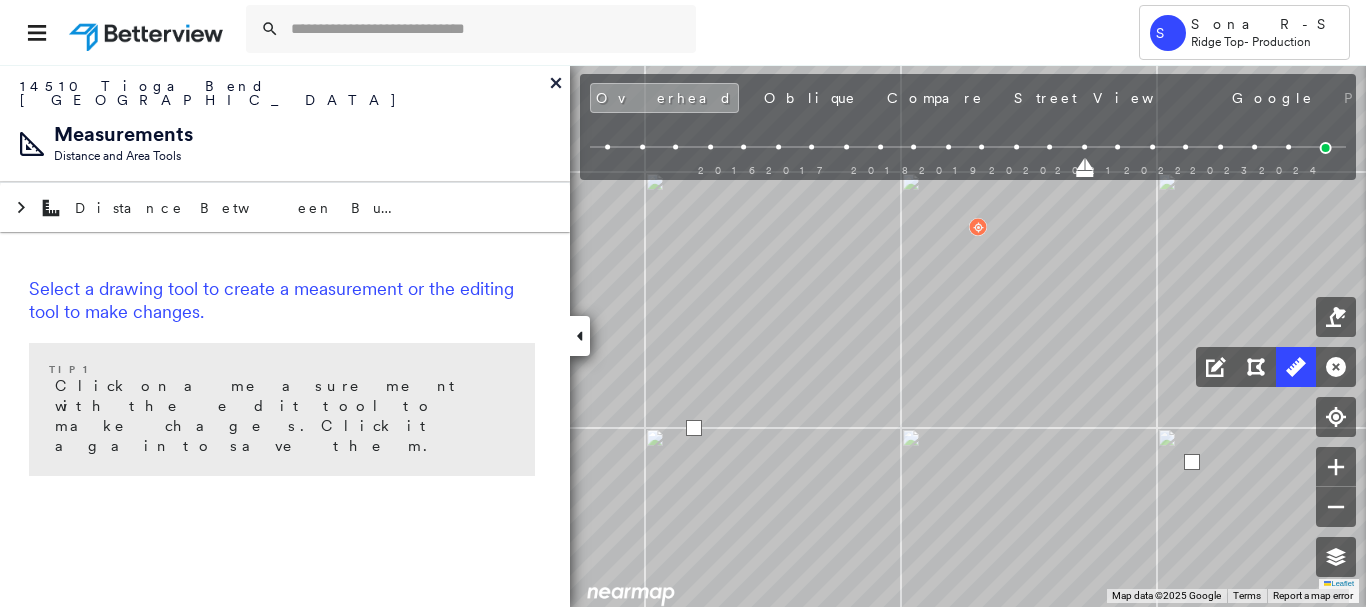 click at bounding box center [694, 428] 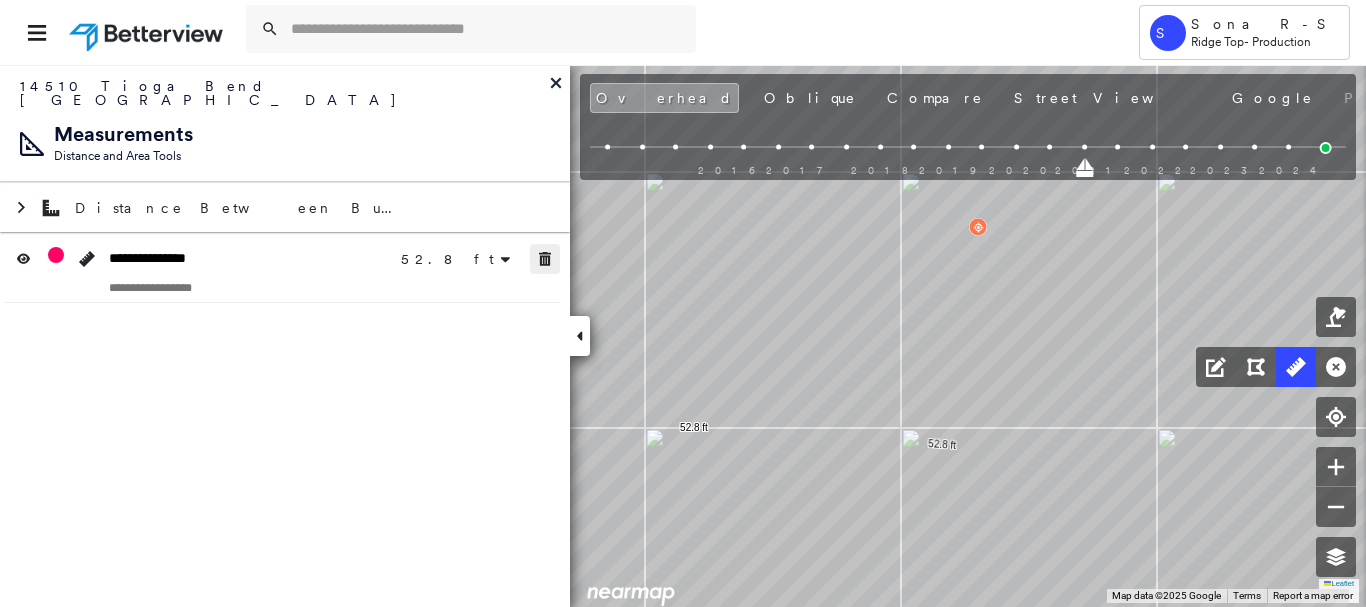 click 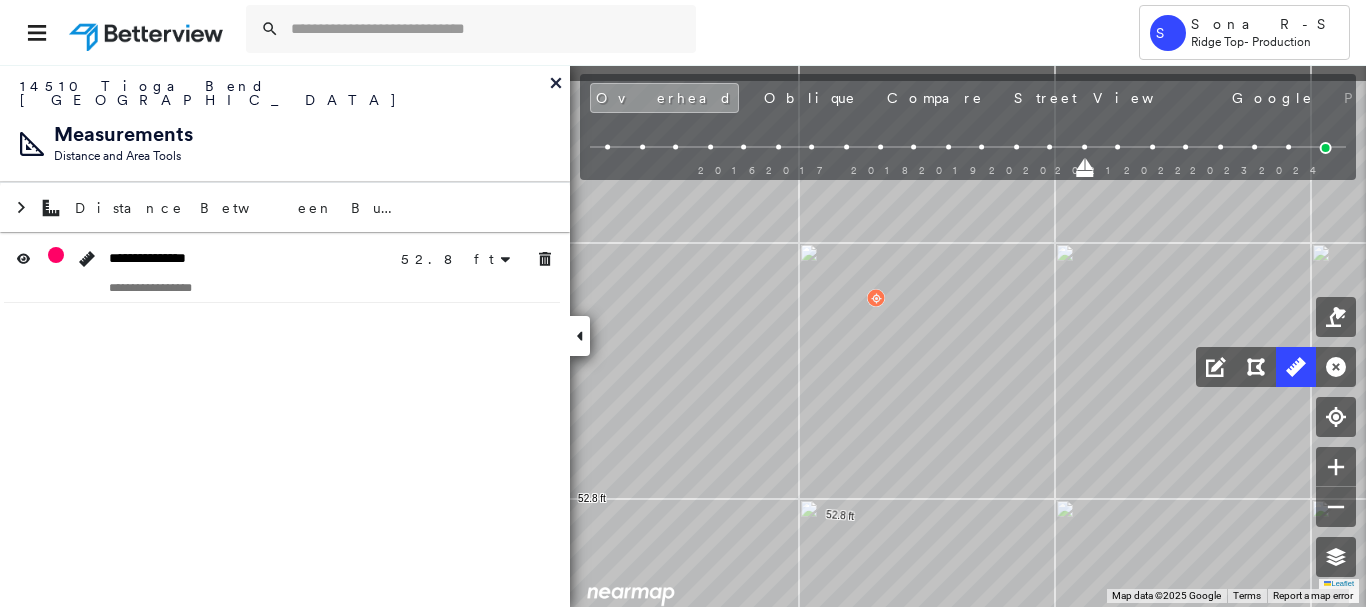 click on "52.8 ft 52.8 ft Click to start drawing line." at bounding box center [23, 175] 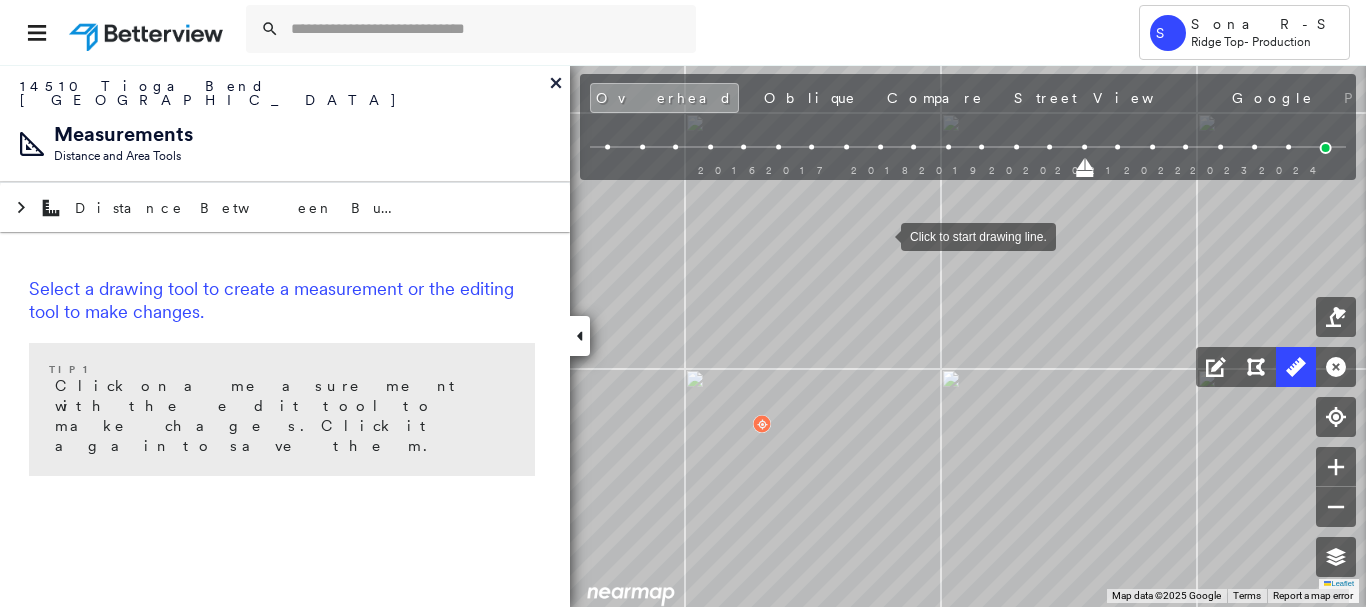 click at bounding box center [881, 235] 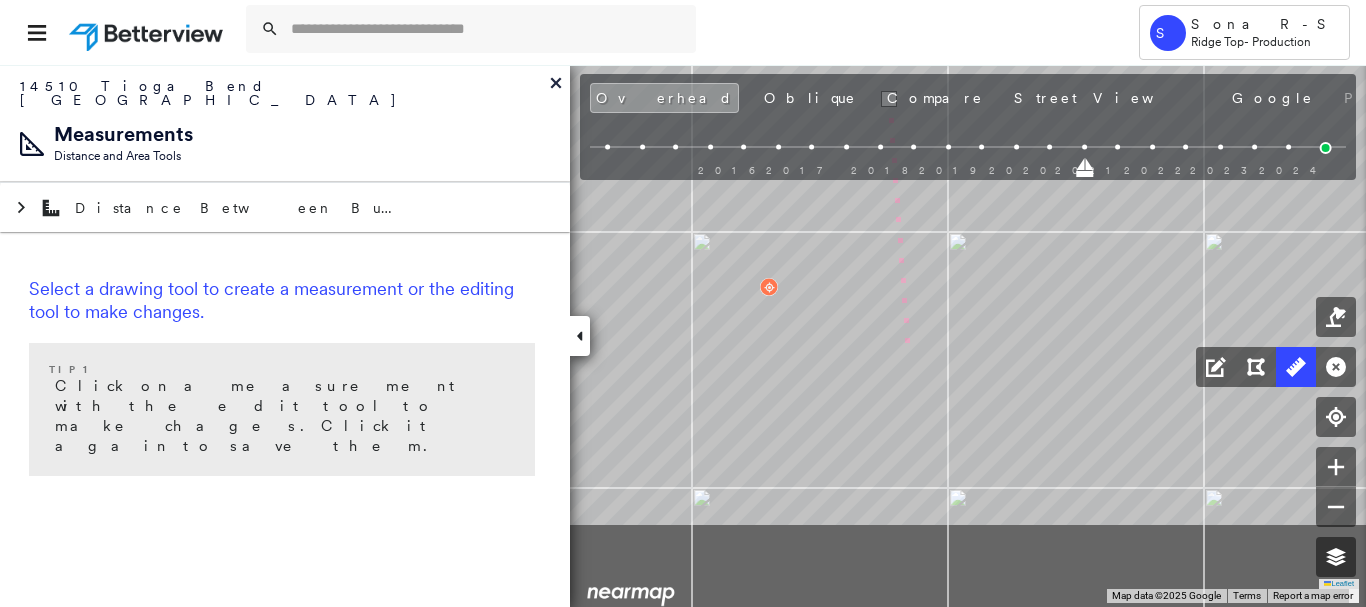 drag, startPoint x: 899, startPoint y: 488, endPoint x: 910, endPoint y: 289, distance: 199.30379 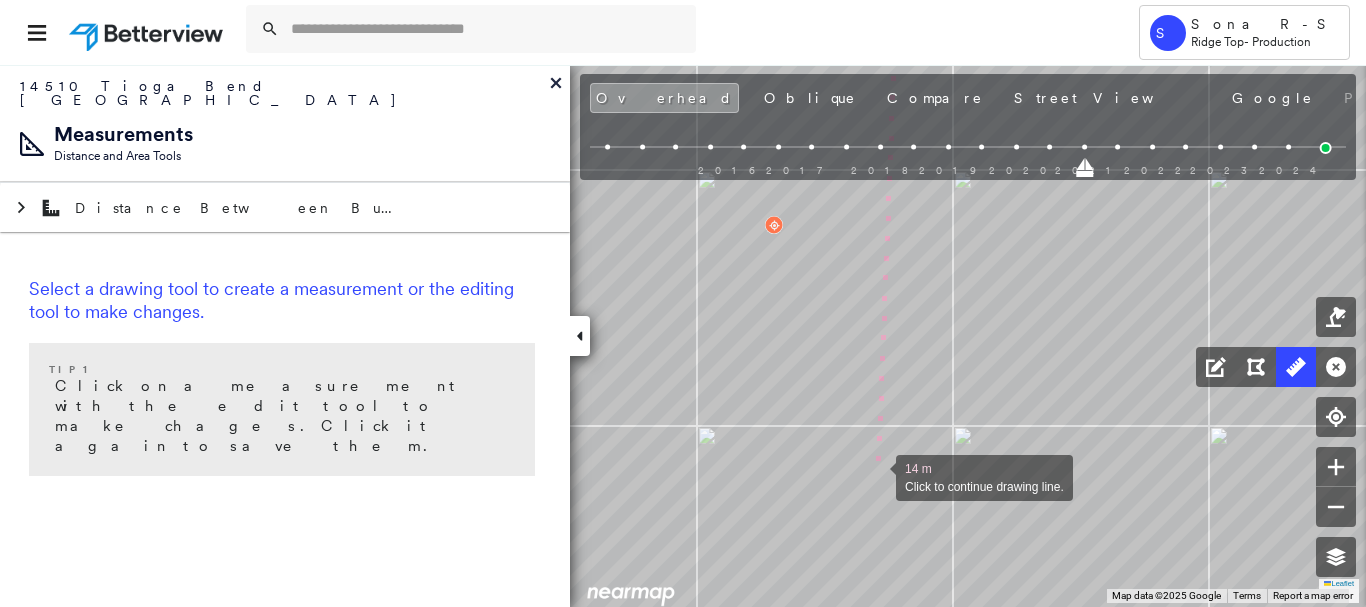 click at bounding box center (876, 476) 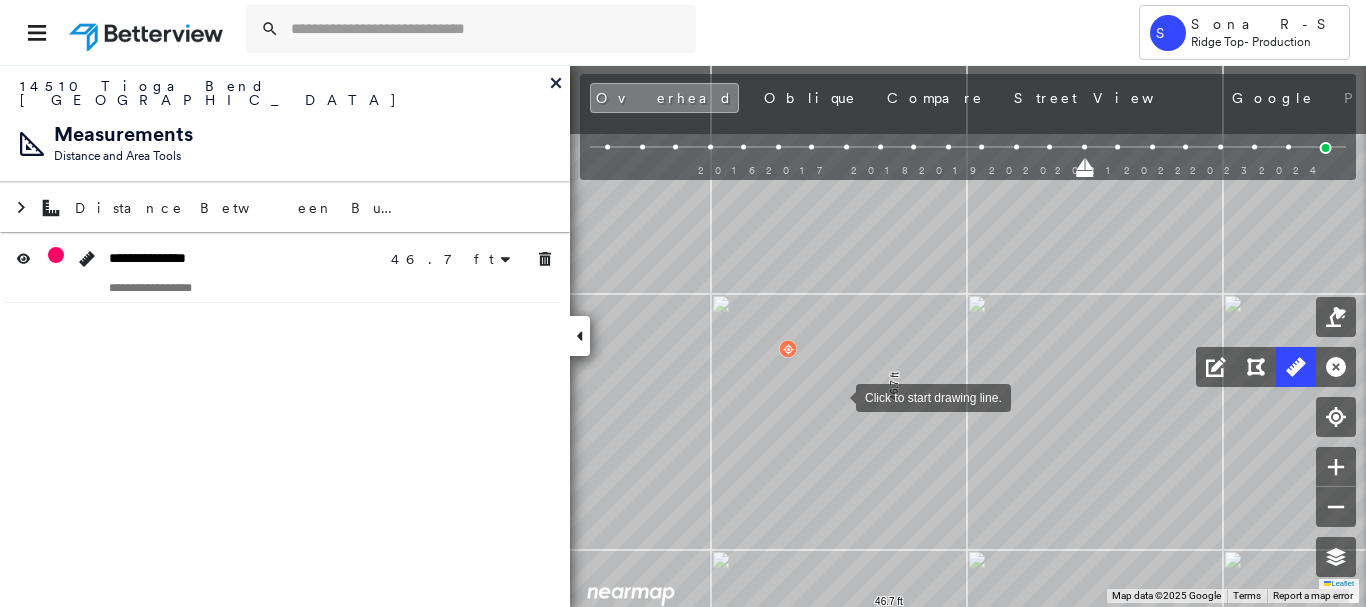 drag, startPoint x: 820, startPoint y: 272, endPoint x: 825, endPoint y: 395, distance: 123.101585 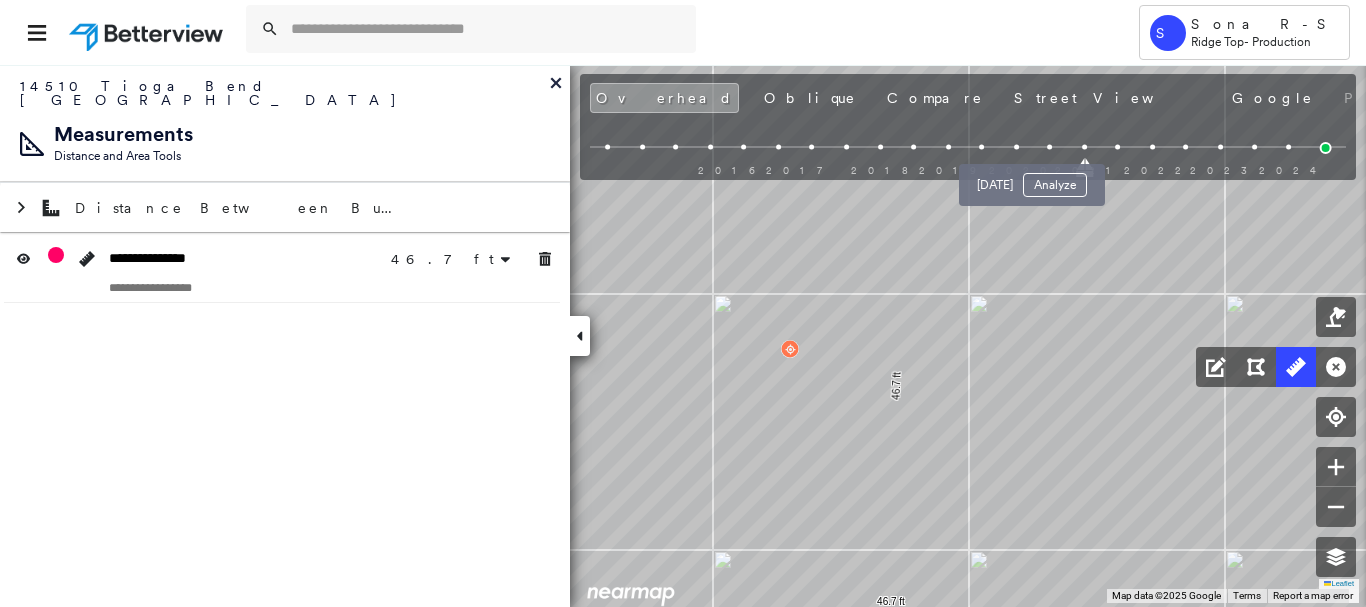 click at bounding box center (1050, 147) 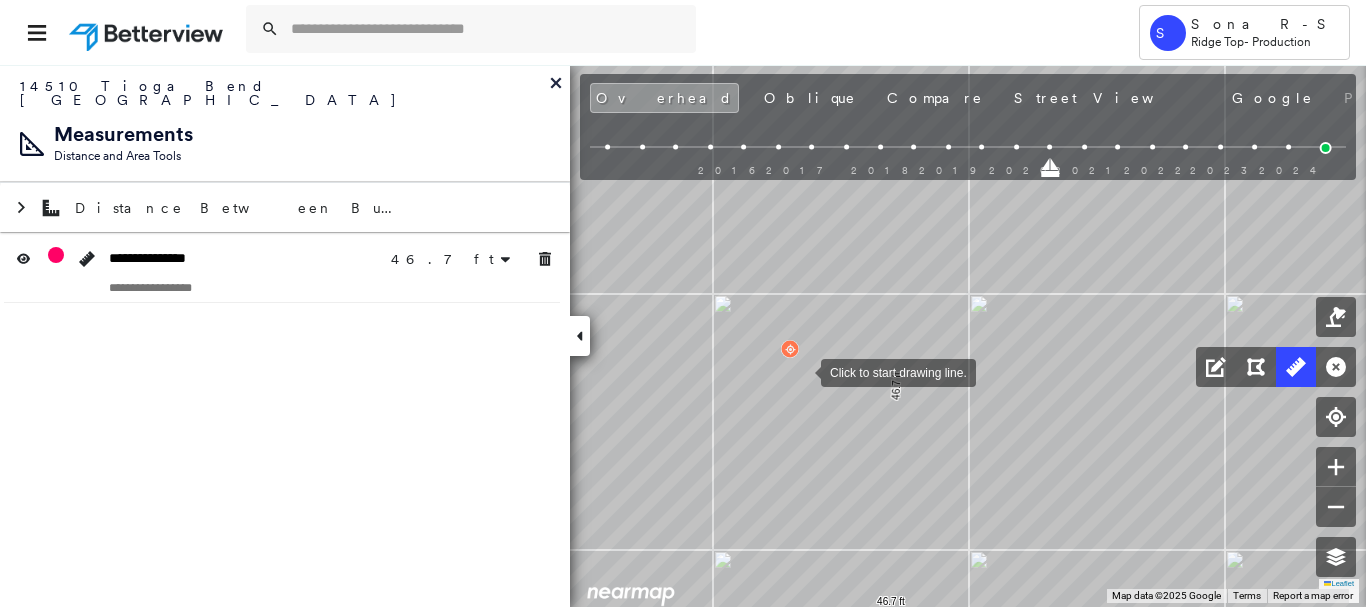 drag, startPoint x: 801, startPoint y: 371, endPoint x: 771, endPoint y: 370, distance: 30.016663 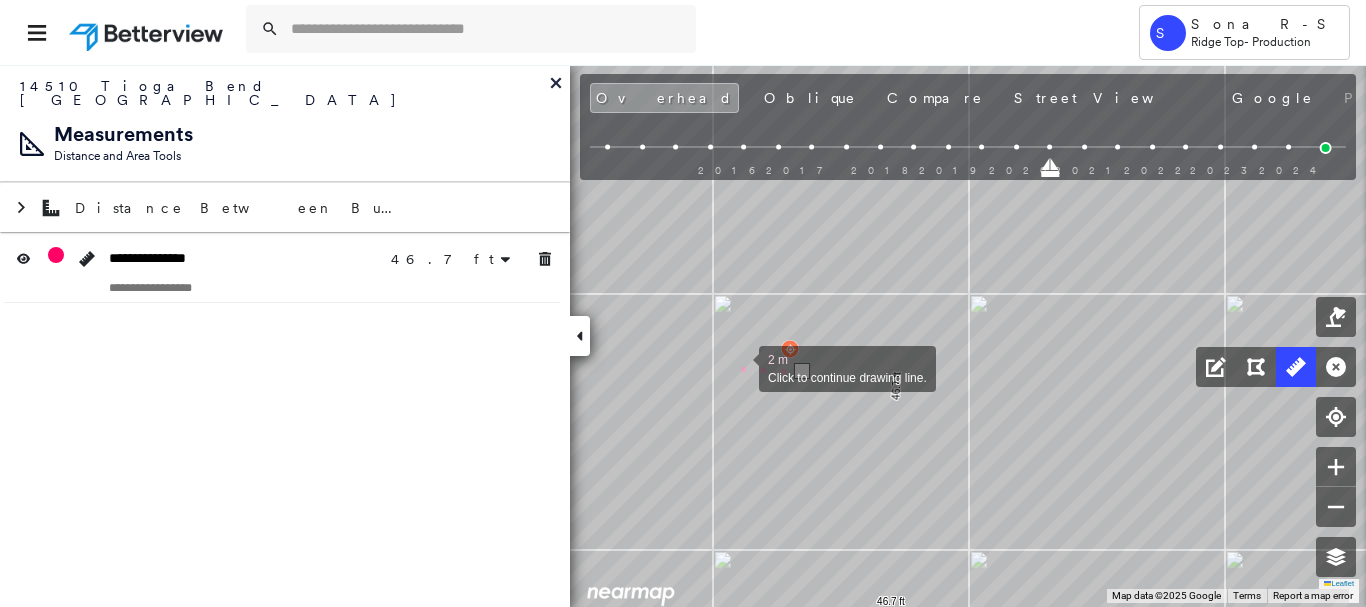 click at bounding box center (739, 367) 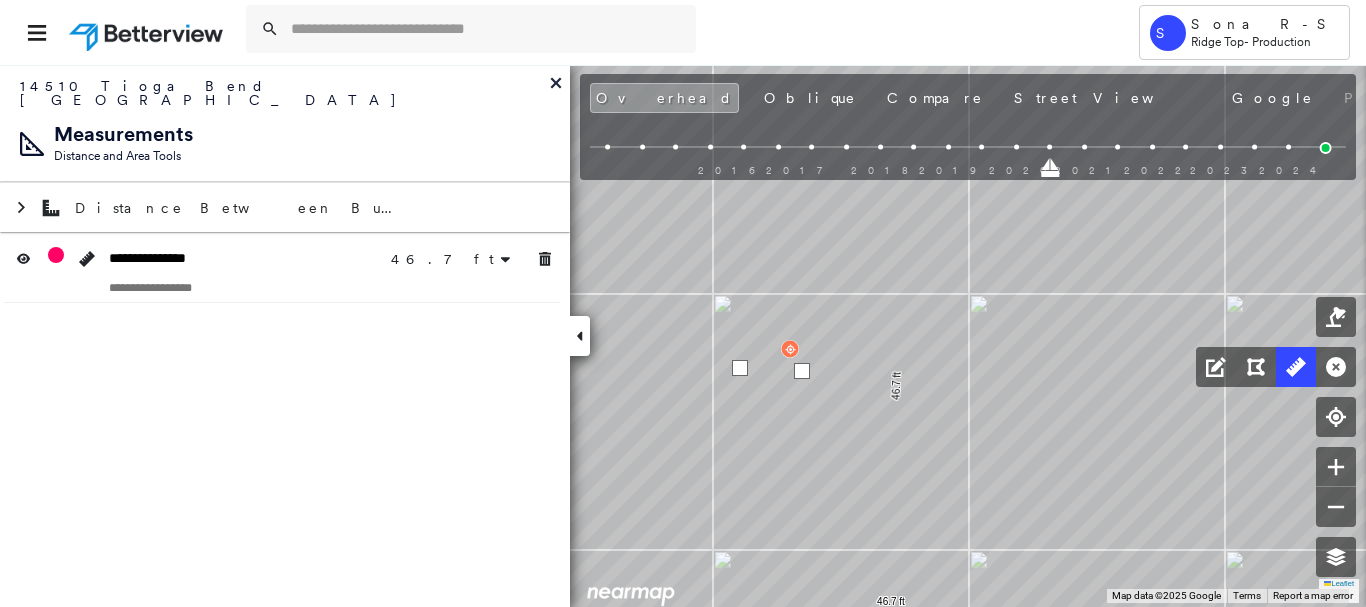 click at bounding box center [740, 368] 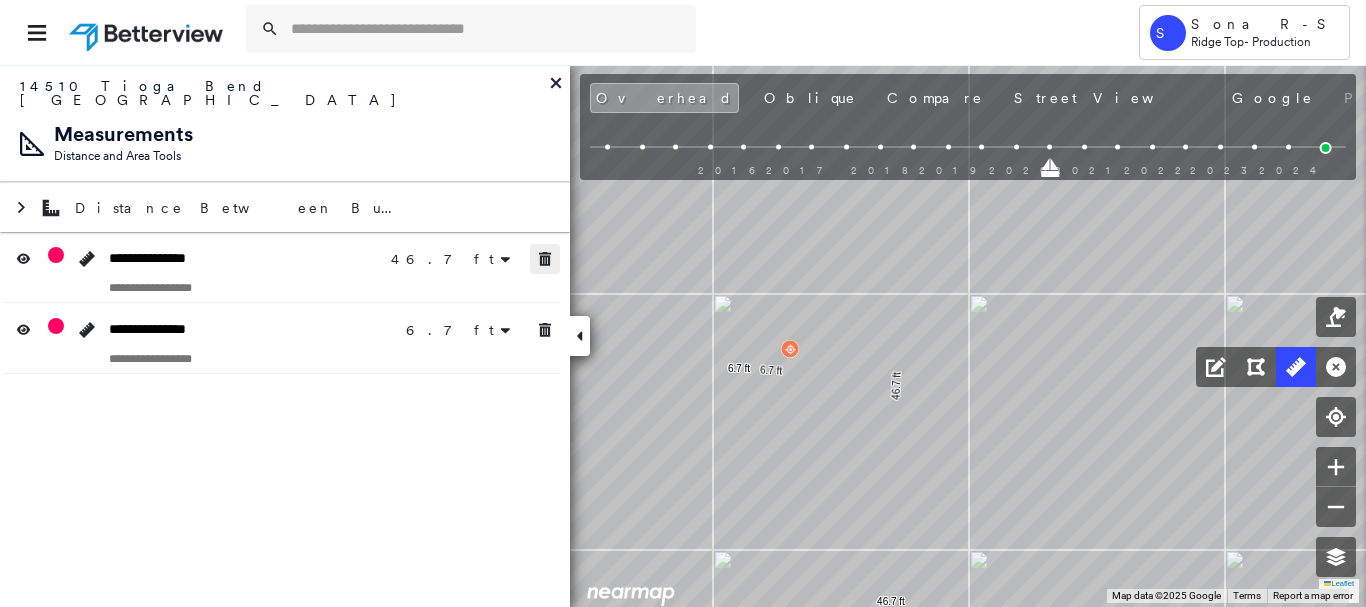 drag, startPoint x: 544, startPoint y: 248, endPoint x: 548, endPoint y: 282, distance: 34.234486 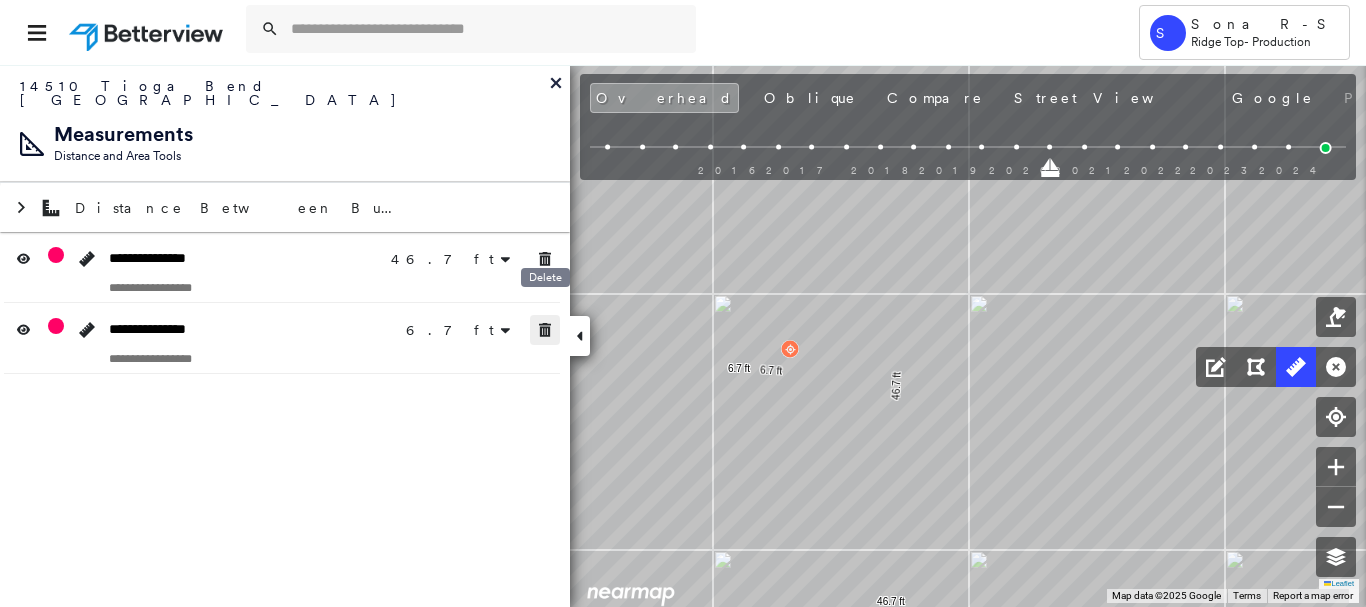 click 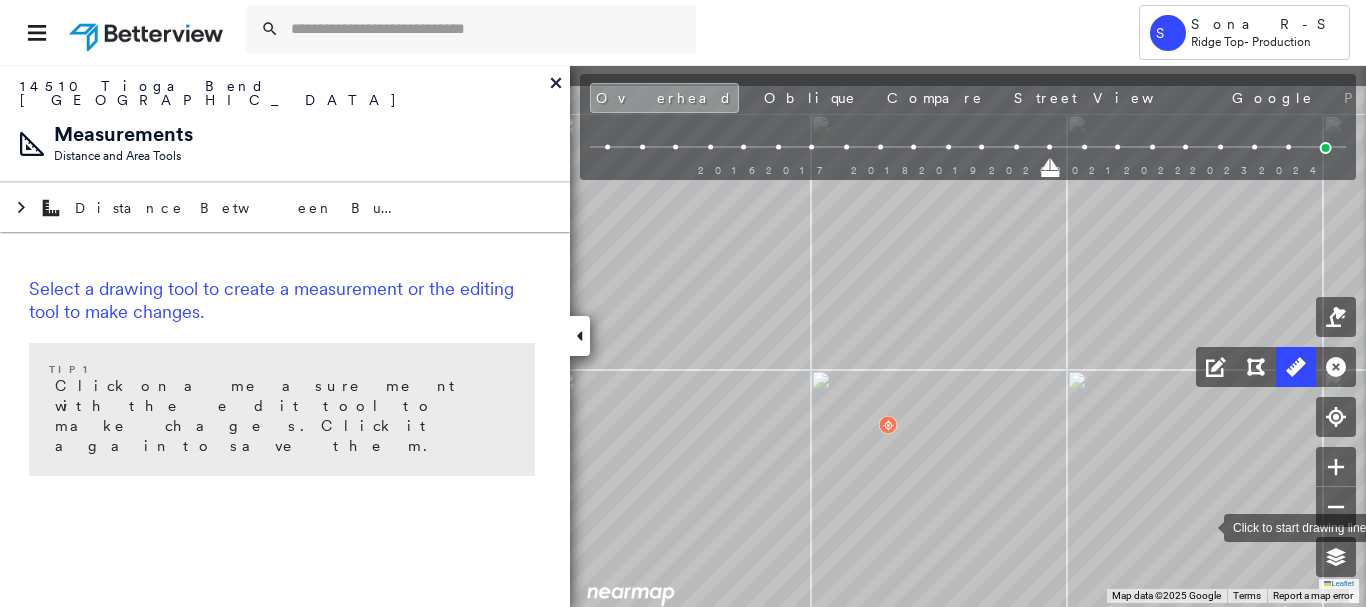 drag, startPoint x: 1187, startPoint y: 521, endPoint x: 1259, endPoint y: 533, distance: 72.99315 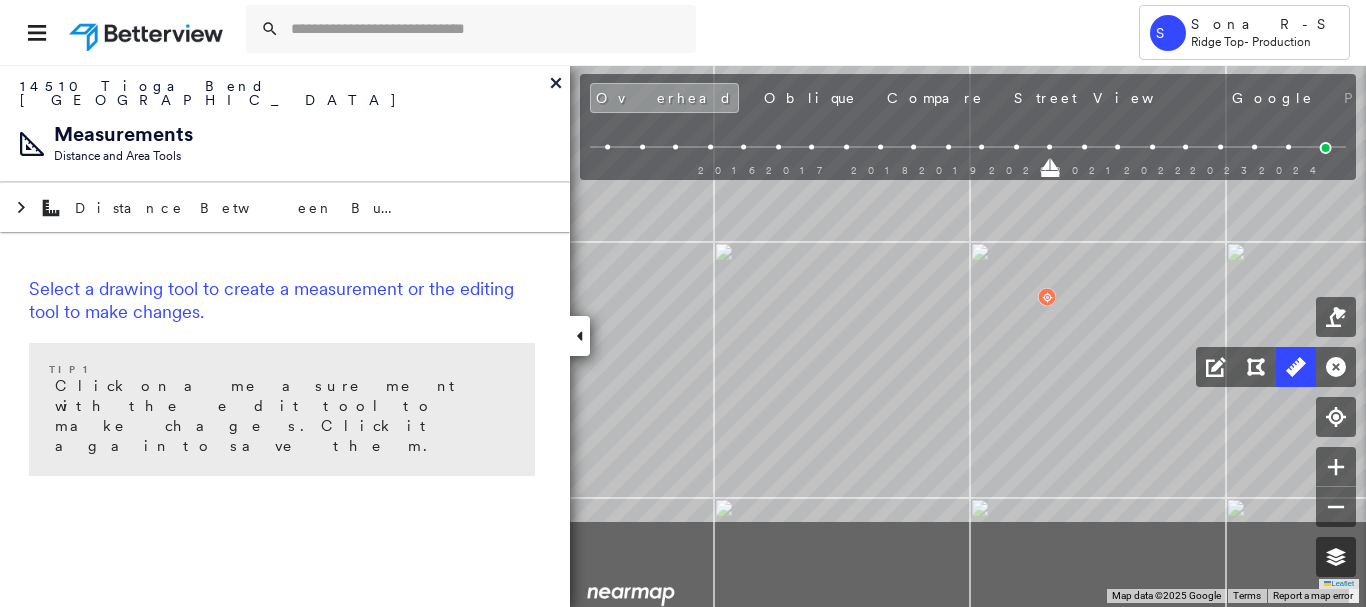 click on "Click to start drawing line." at bounding box center (194, 174) 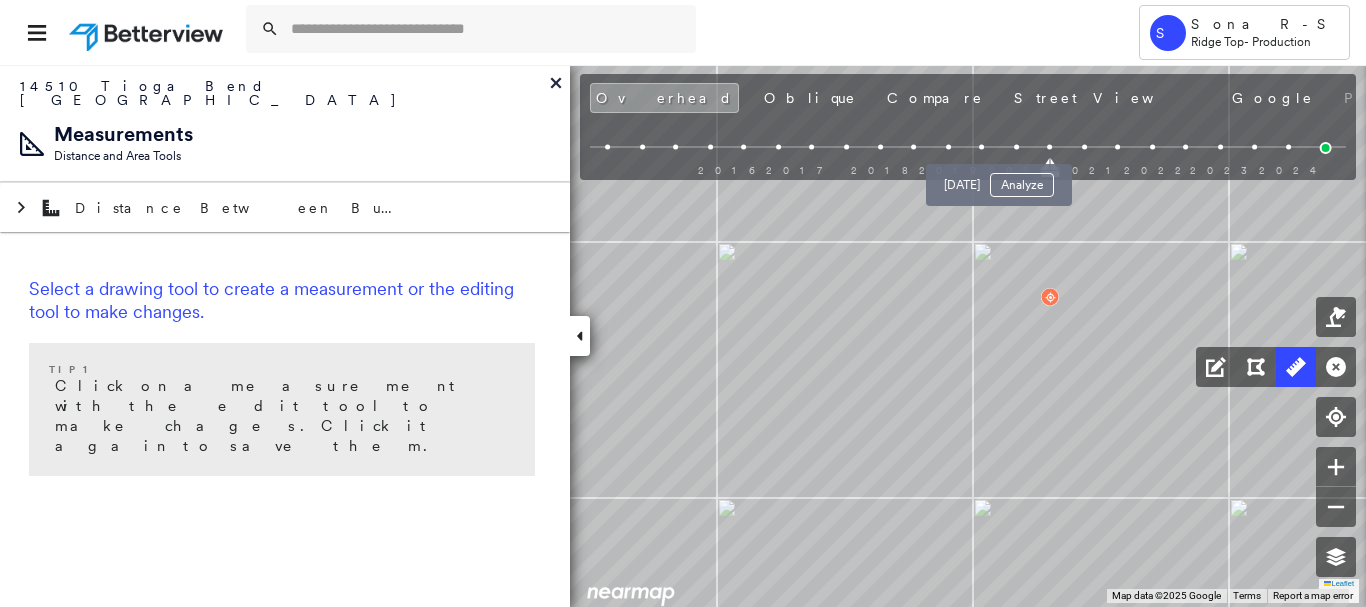 click at bounding box center (1016, 147) 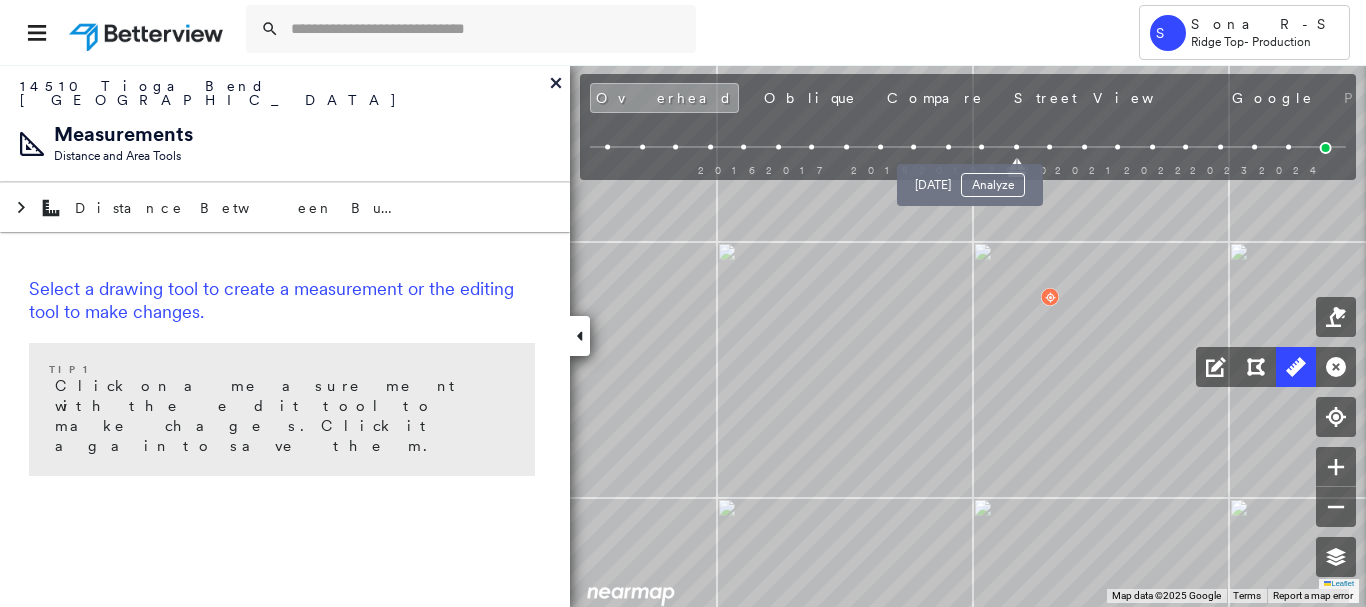 click on "Dec 1, 2019 Analyze" at bounding box center (970, 179) 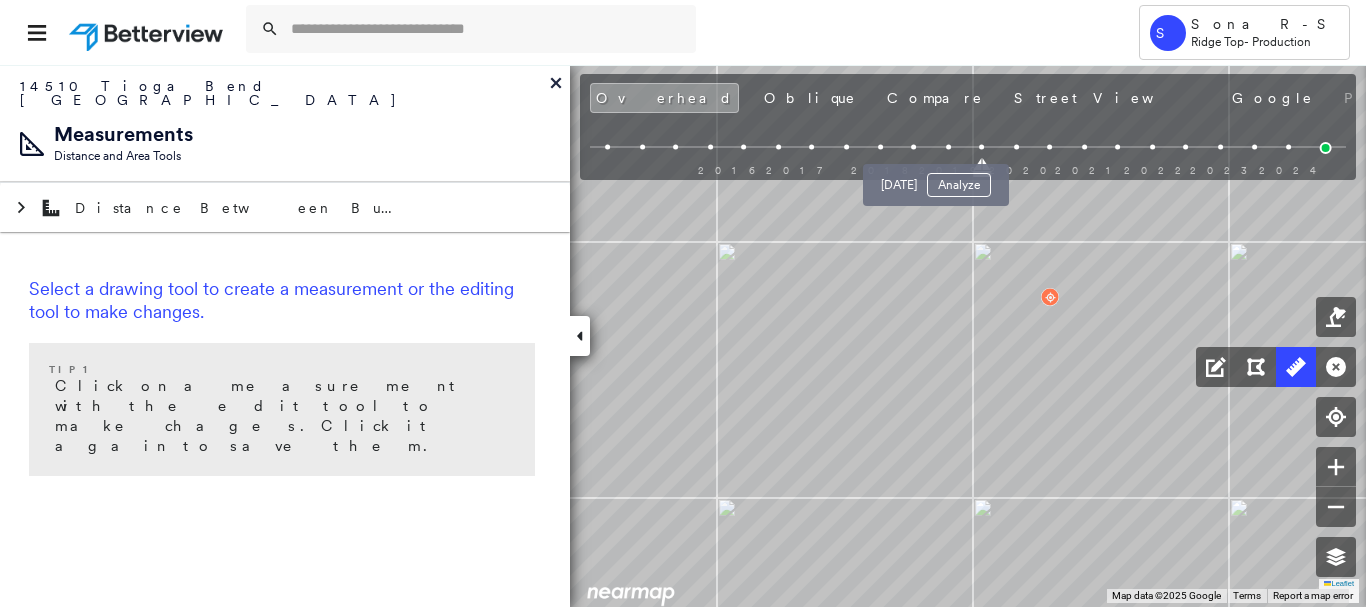 click at bounding box center (948, 147) 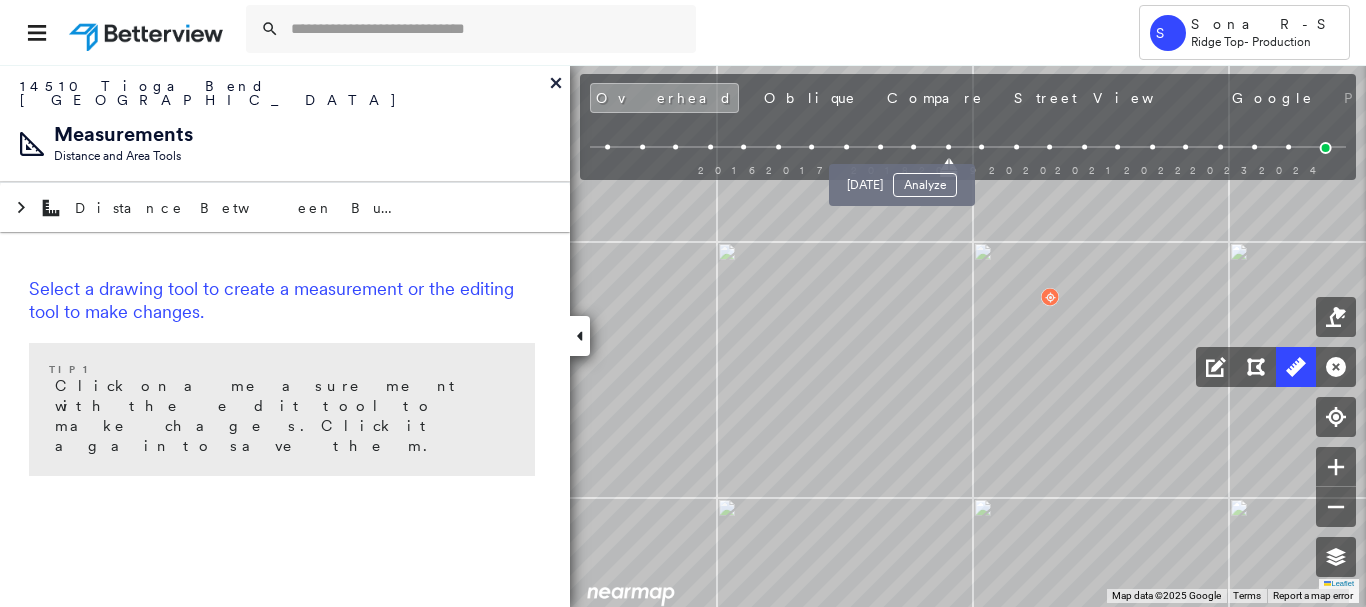 click at bounding box center [914, 147] 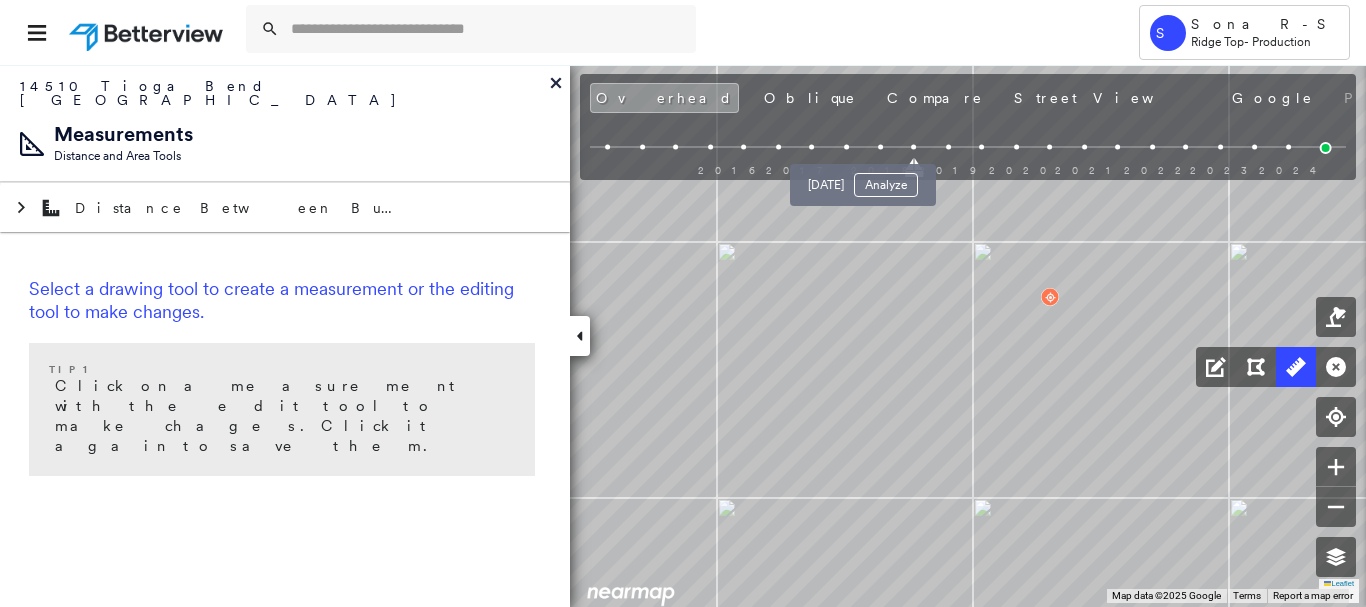 click at bounding box center (880, 147) 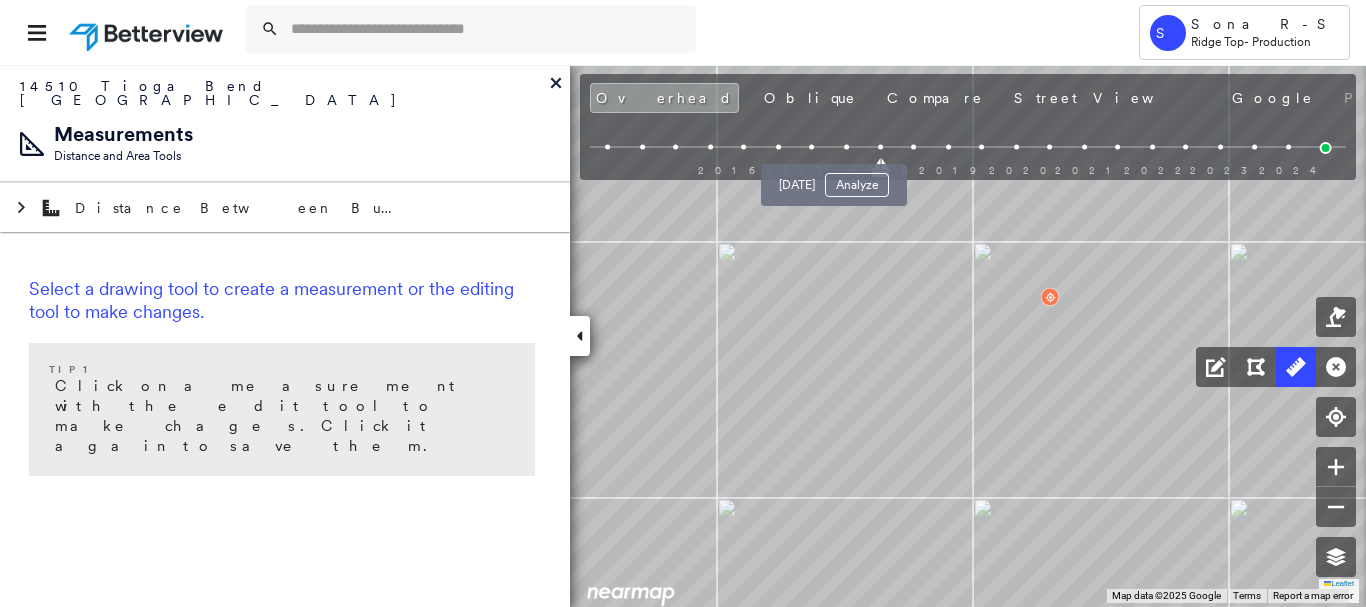 click at bounding box center [846, 147] 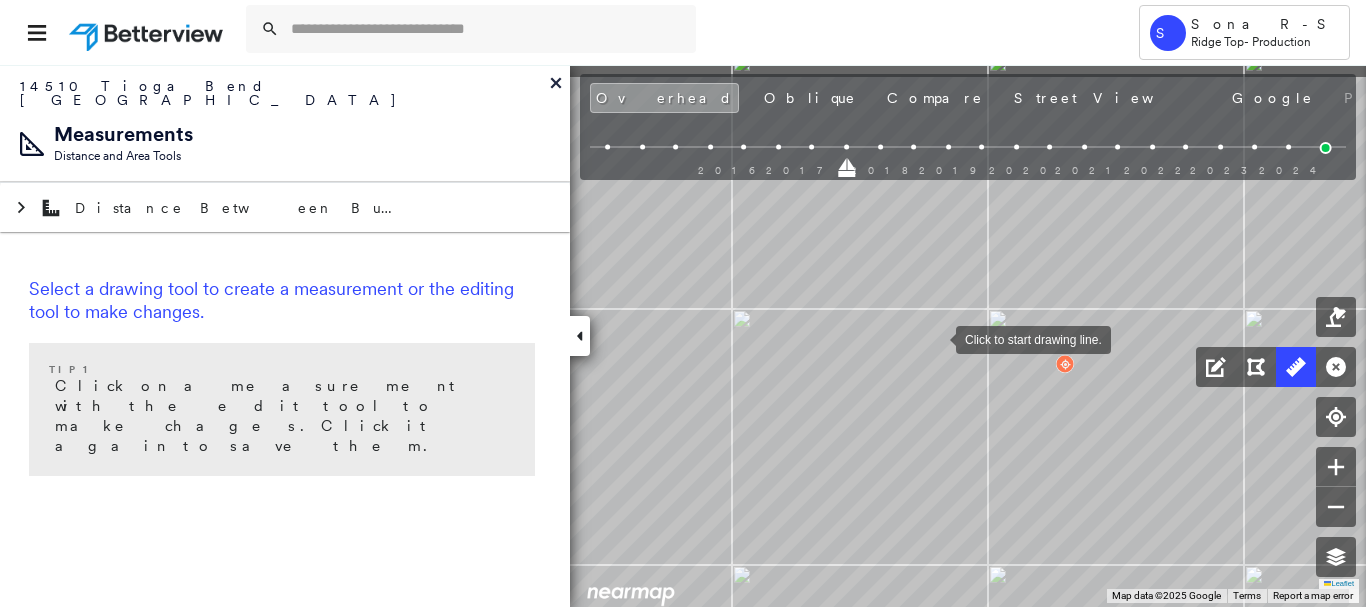 drag, startPoint x: 919, startPoint y: 269, endPoint x: 934, endPoint y: 336, distance: 68.65858 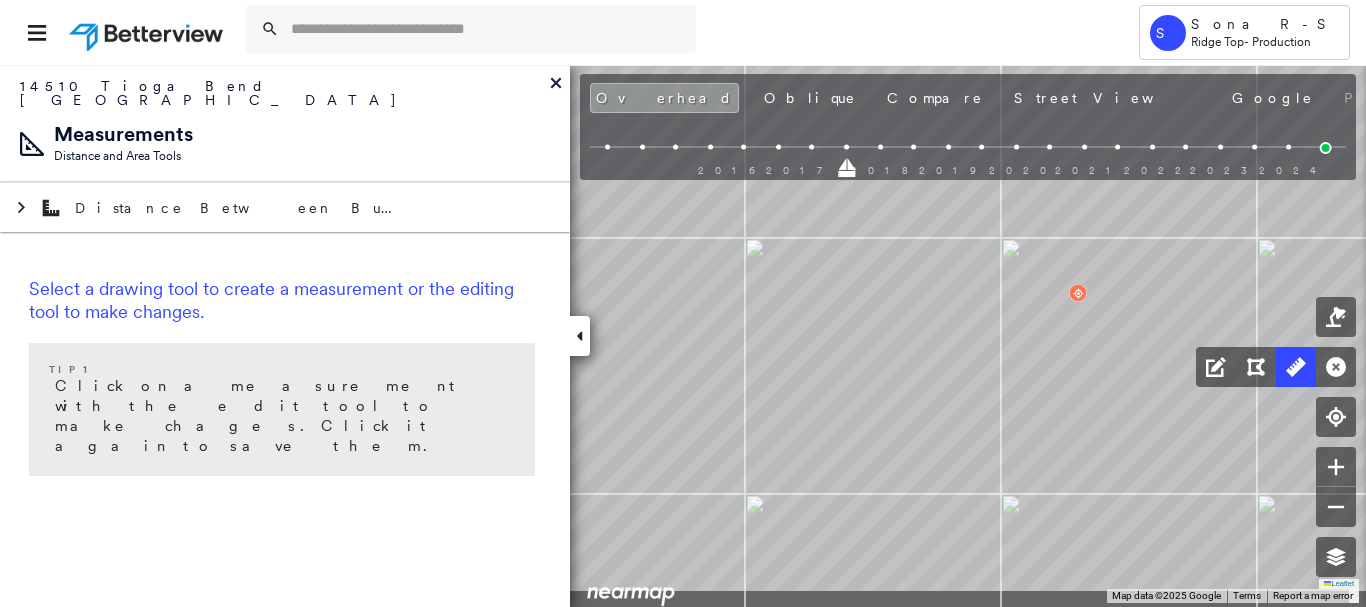 click on "Click to start drawing line." at bounding box center (225, 170) 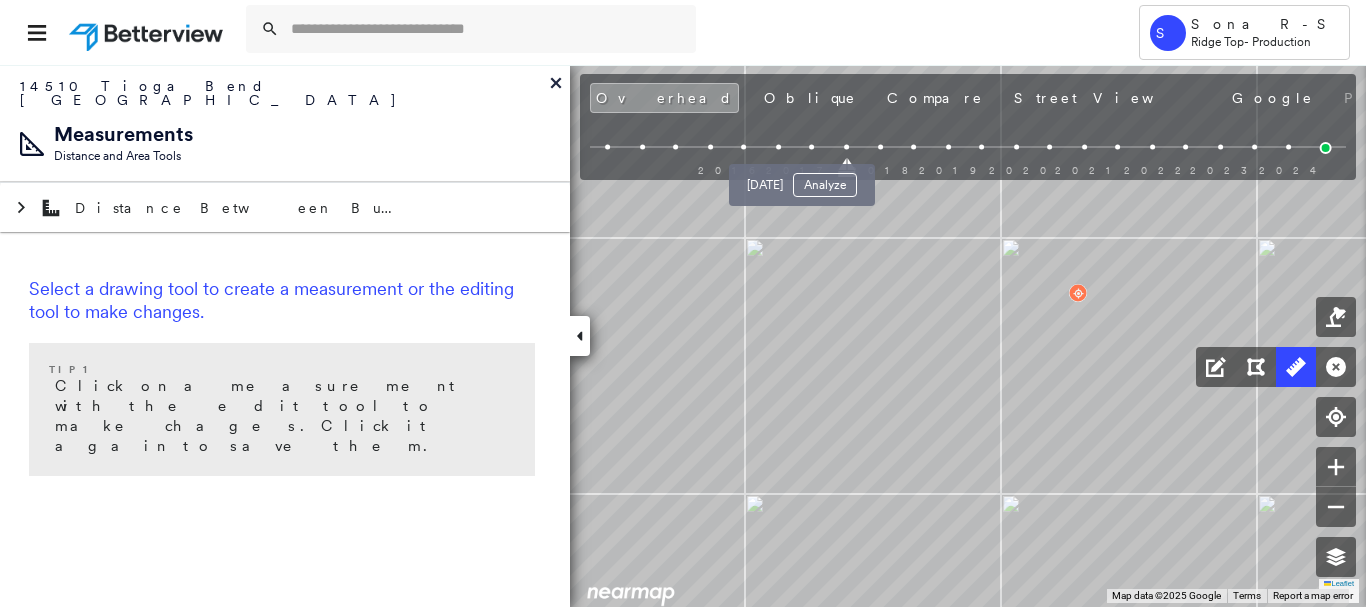 click at bounding box center (812, 147) 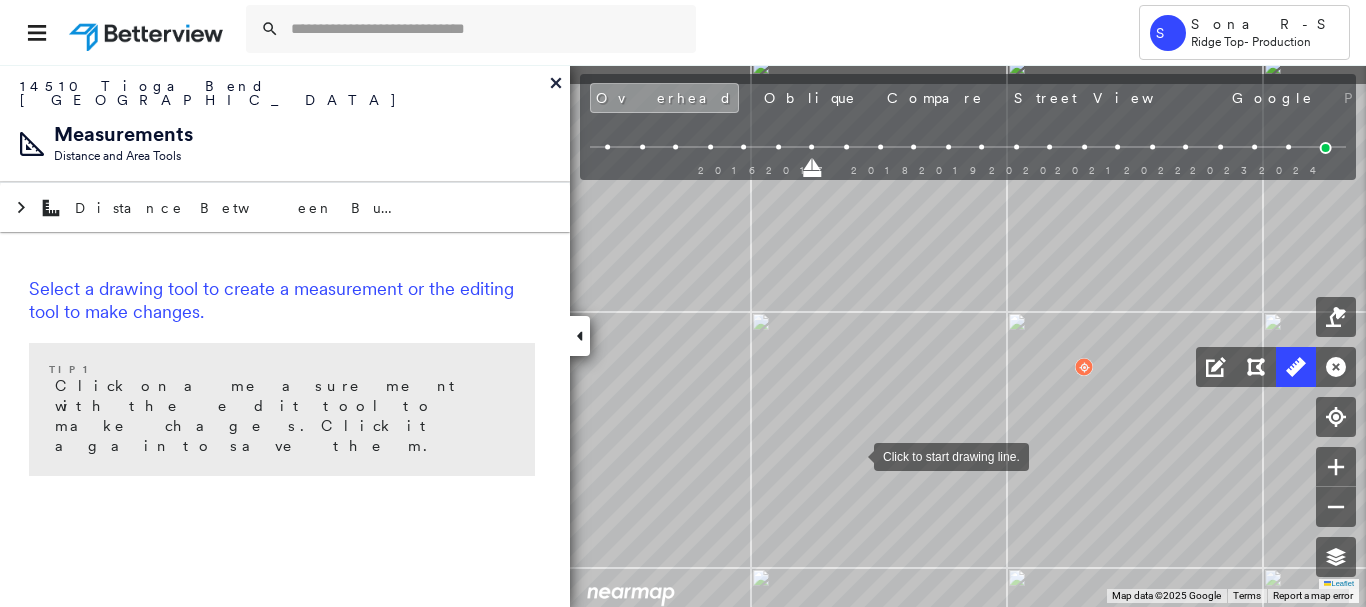 drag, startPoint x: 854, startPoint y: 427, endPoint x: 834, endPoint y: 346, distance: 83.43261 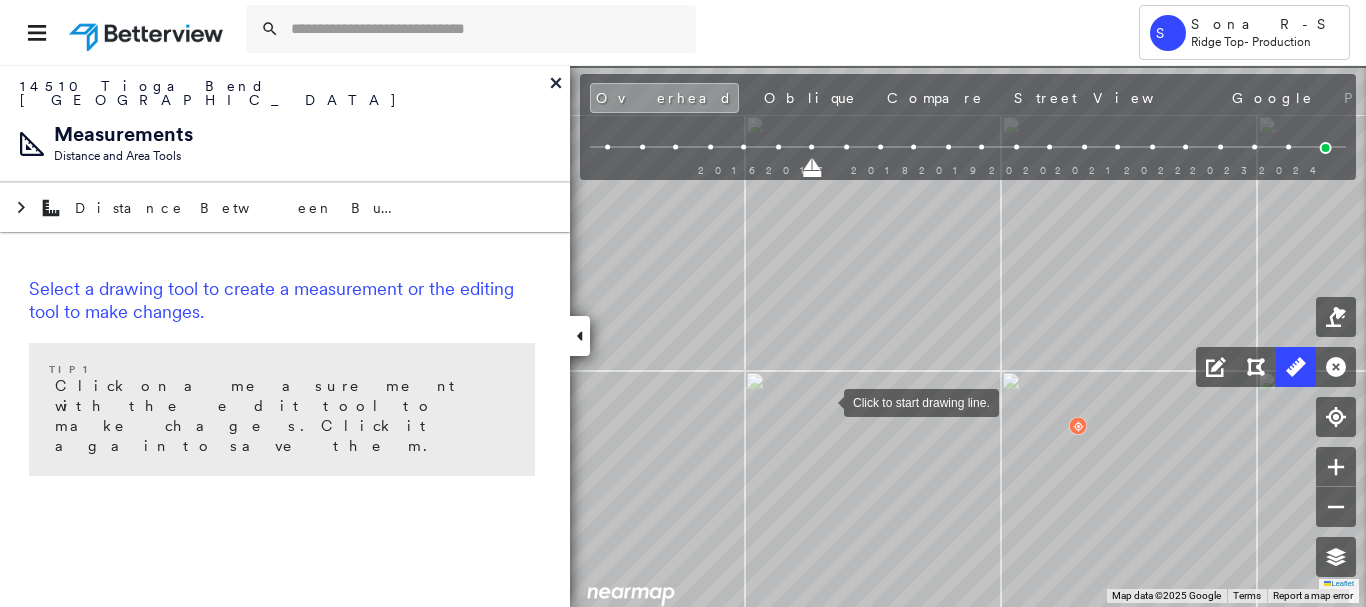 drag, startPoint x: 828, startPoint y: 364, endPoint x: 825, endPoint y: 400, distance: 36.124783 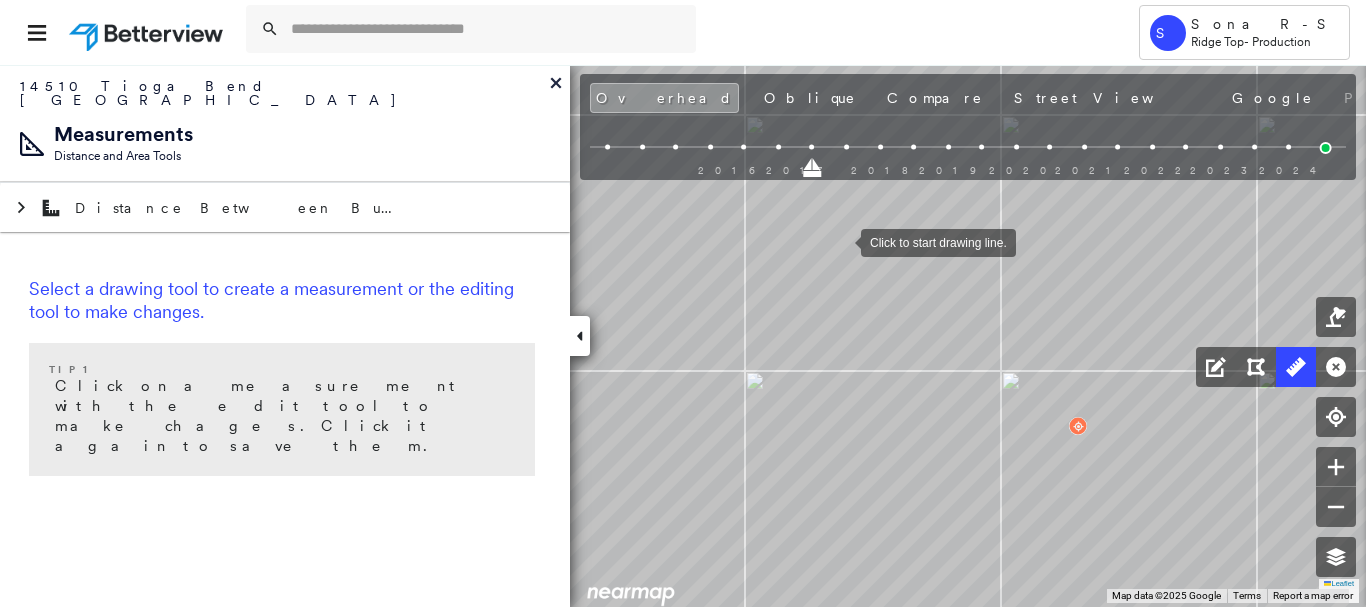 click at bounding box center (841, 241) 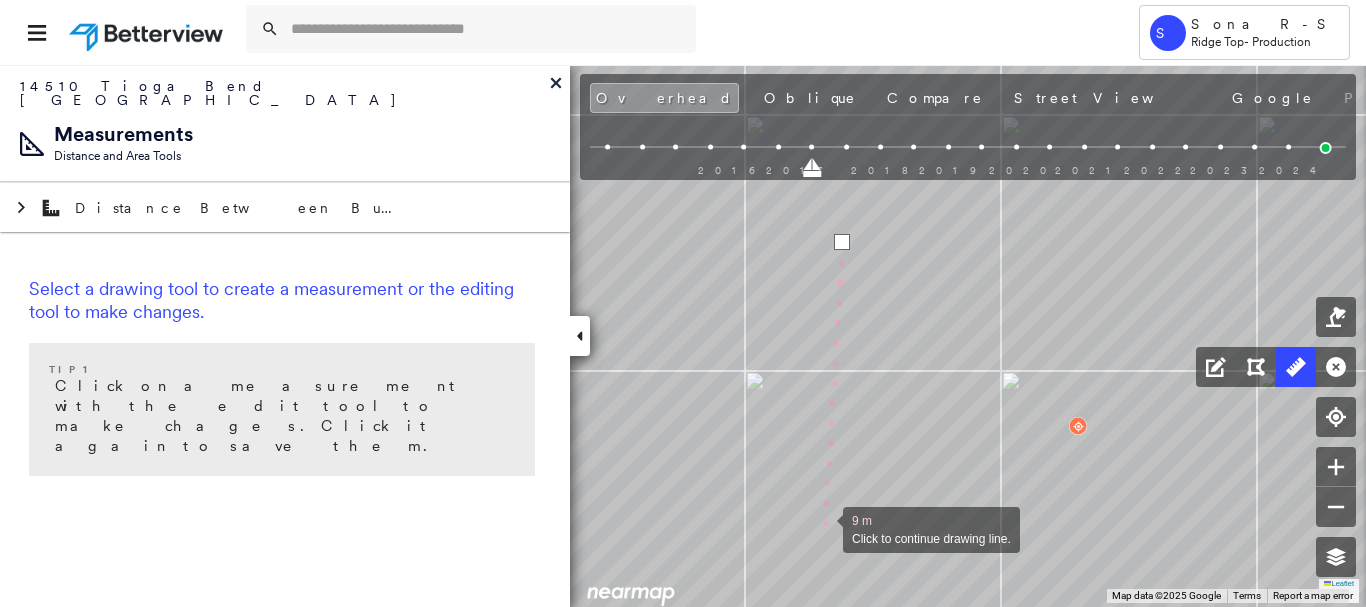 click at bounding box center (823, 528) 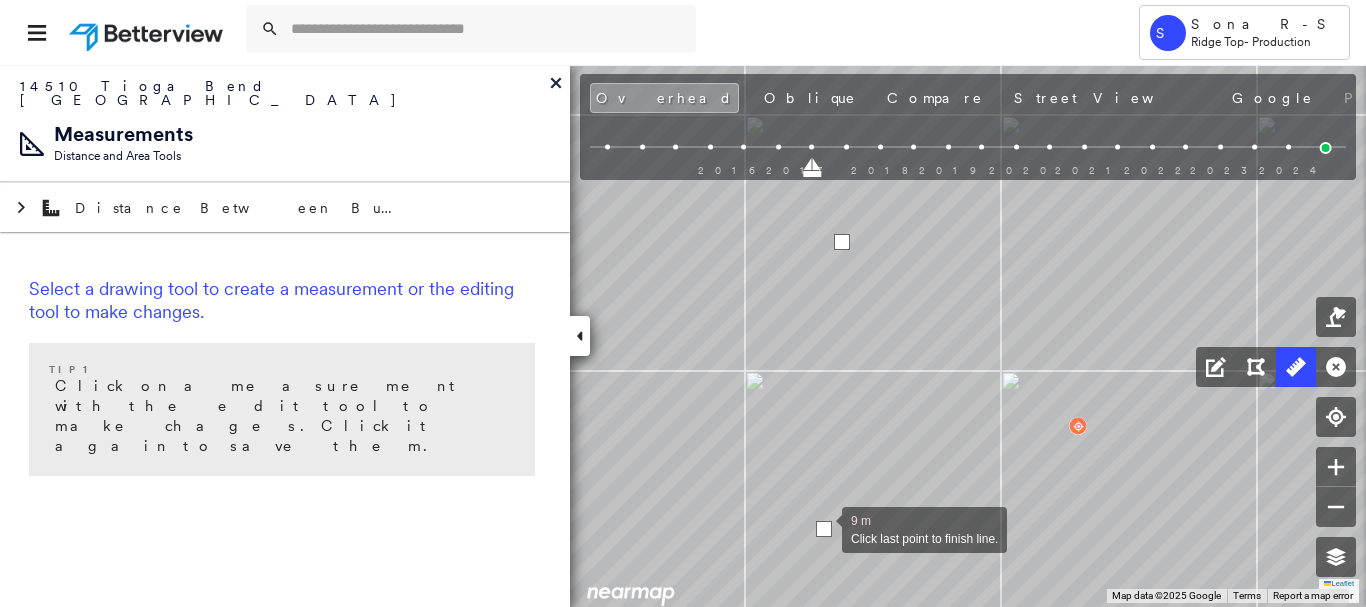 click at bounding box center (824, 529) 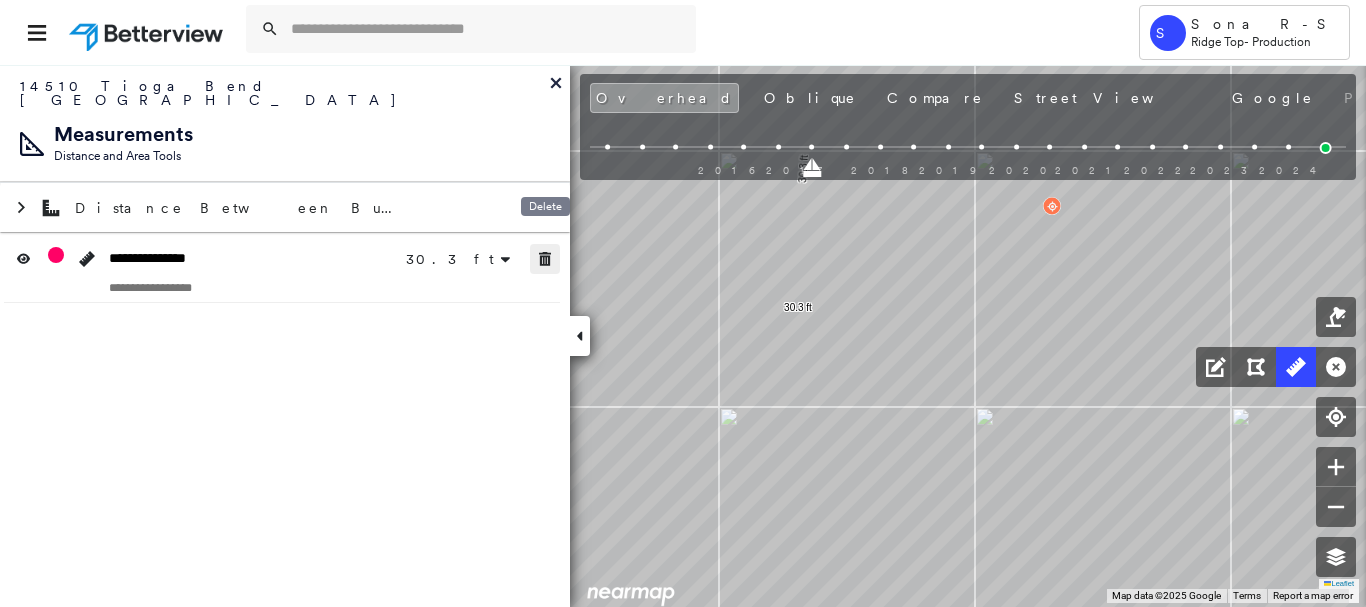 click 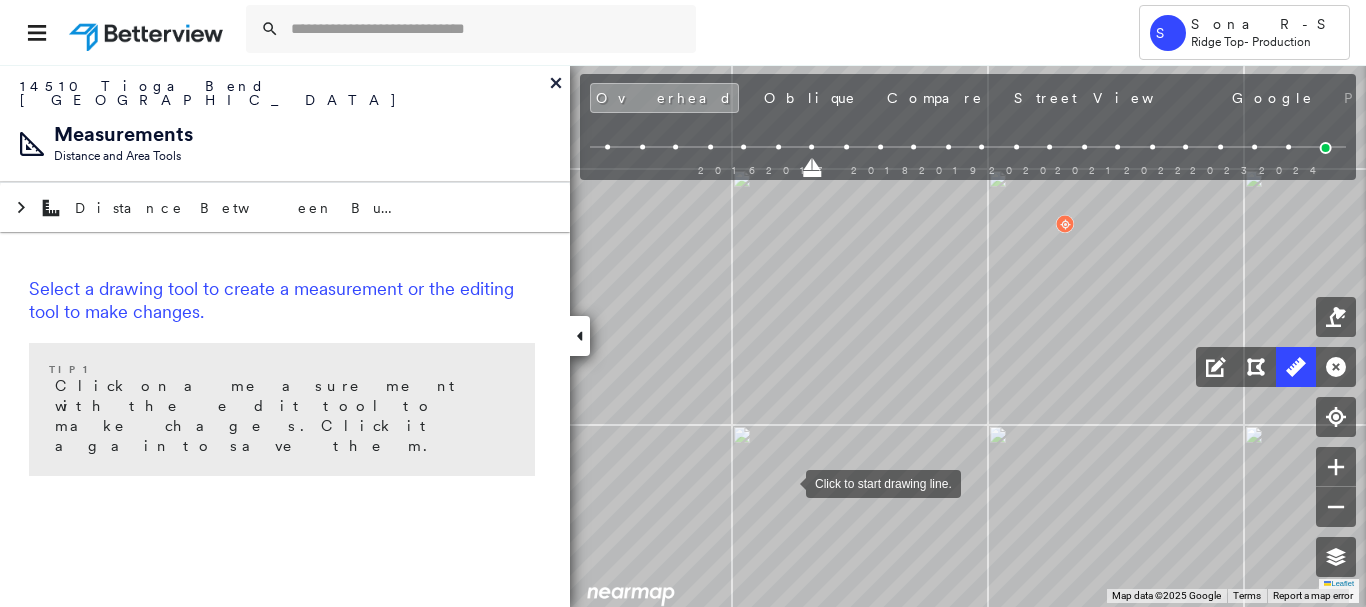 click at bounding box center [786, 482] 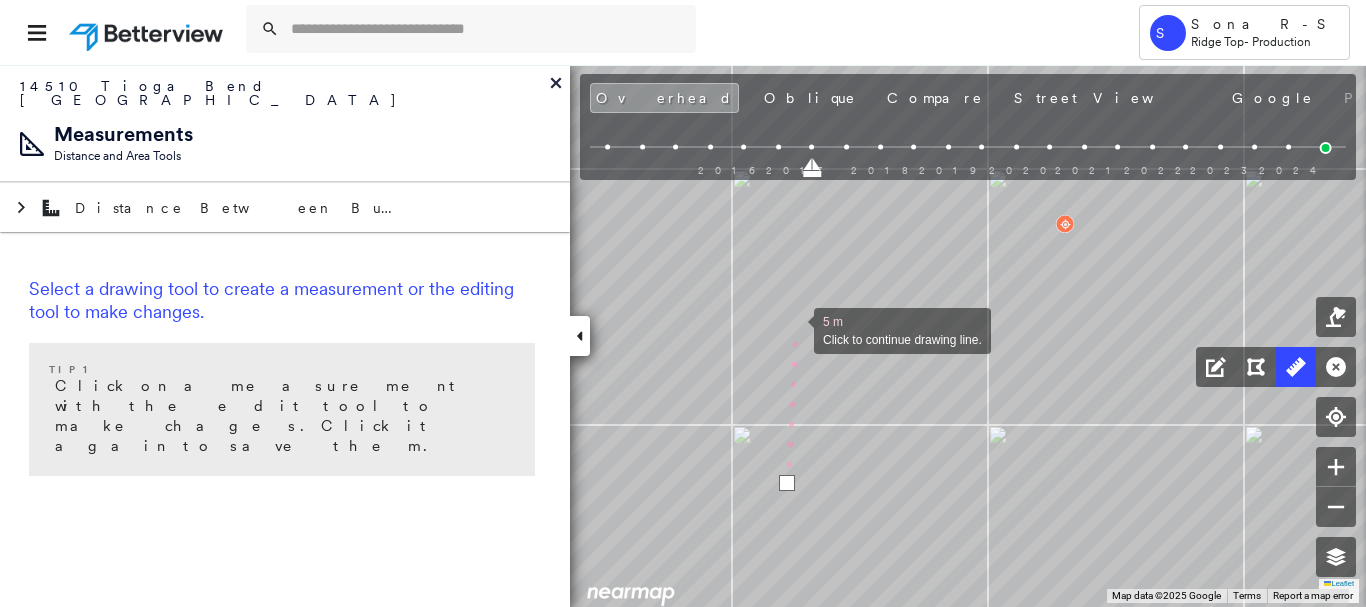 click at bounding box center [794, 329] 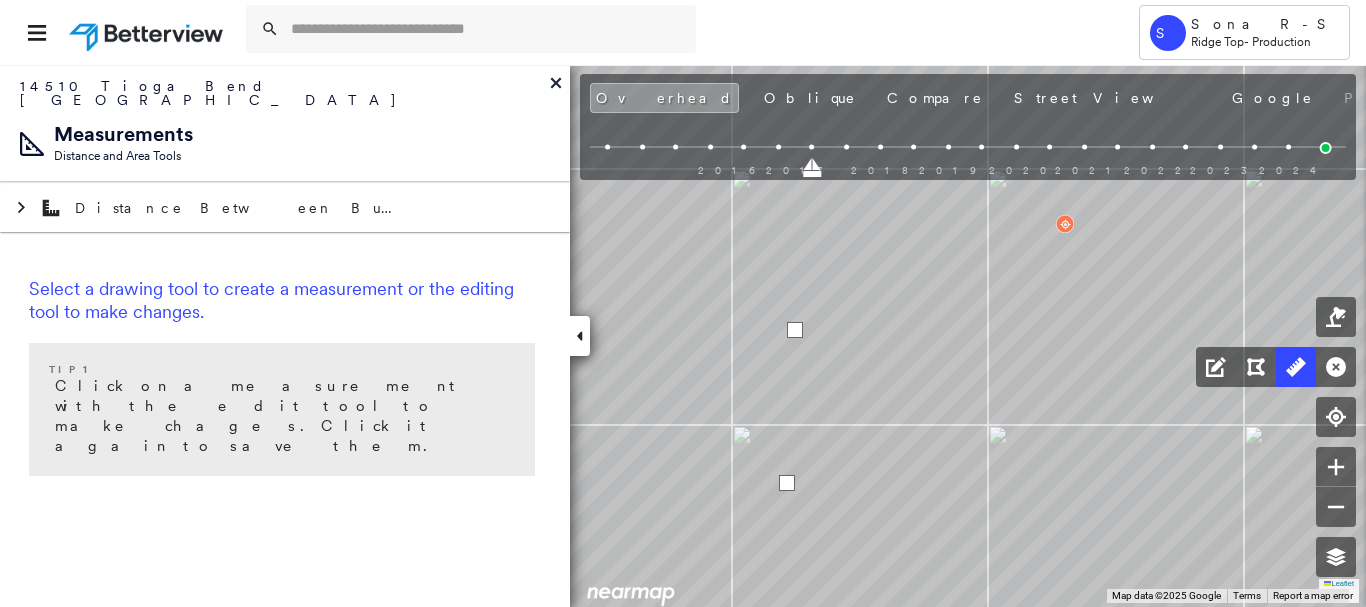 click at bounding box center (795, 330) 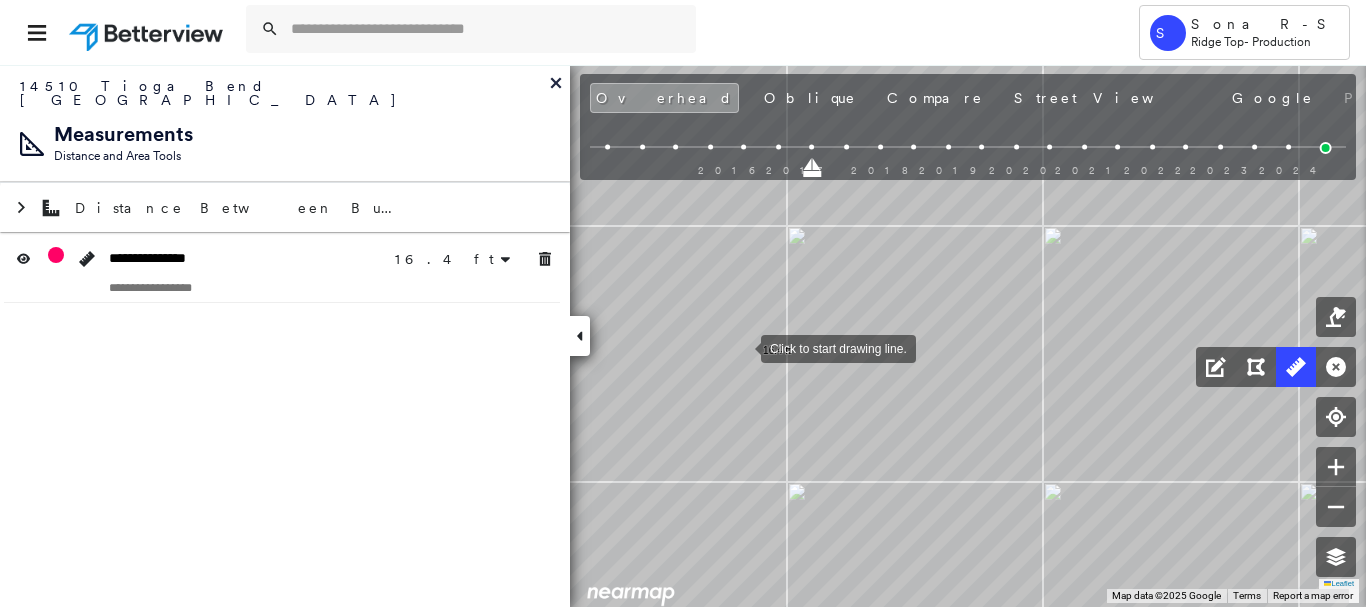 click at bounding box center [741, 347] 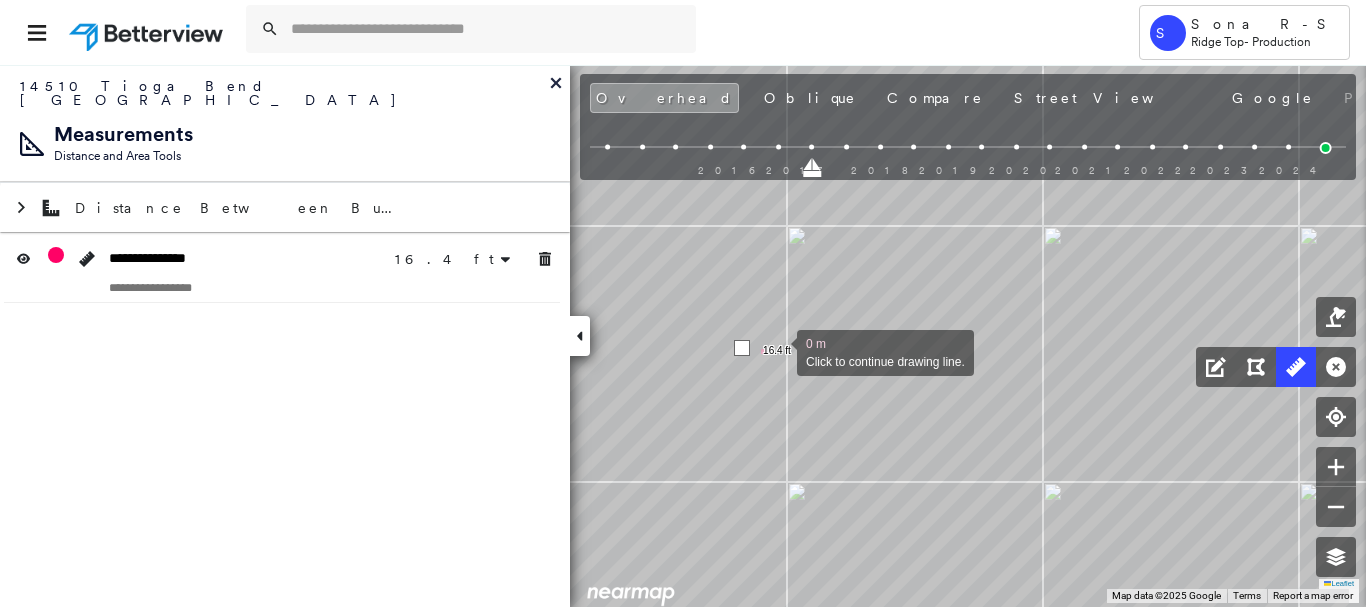 click at bounding box center [777, 351] 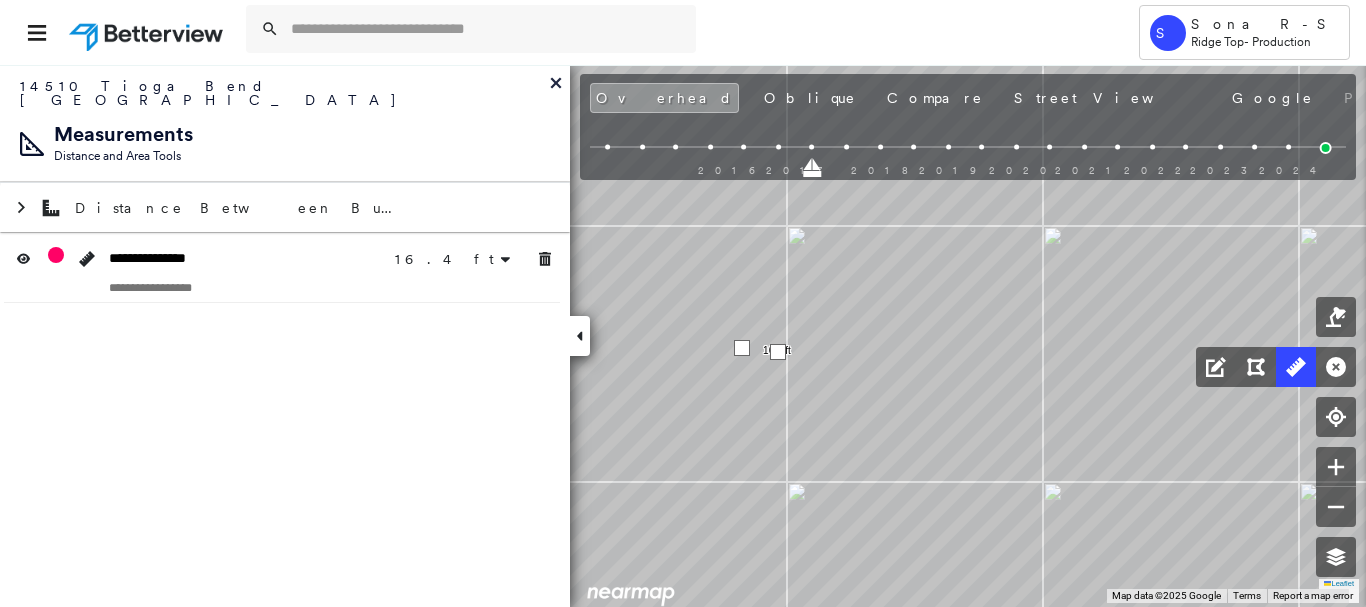 click at bounding box center (778, 352) 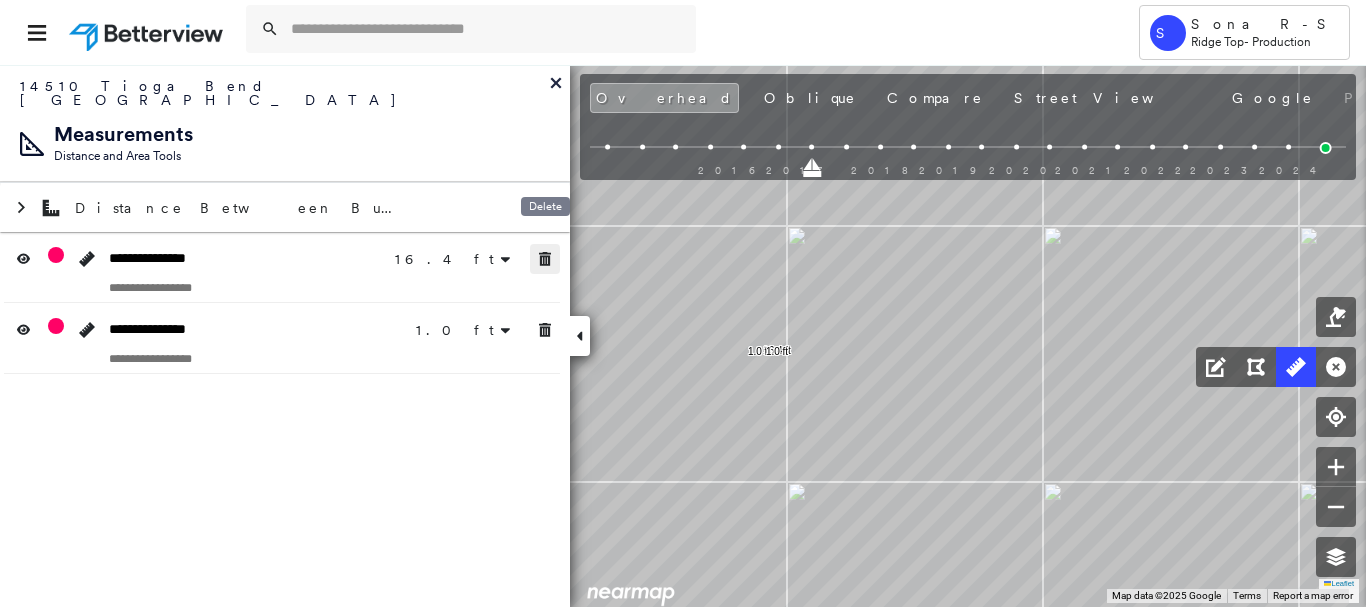 click at bounding box center [545, 259] 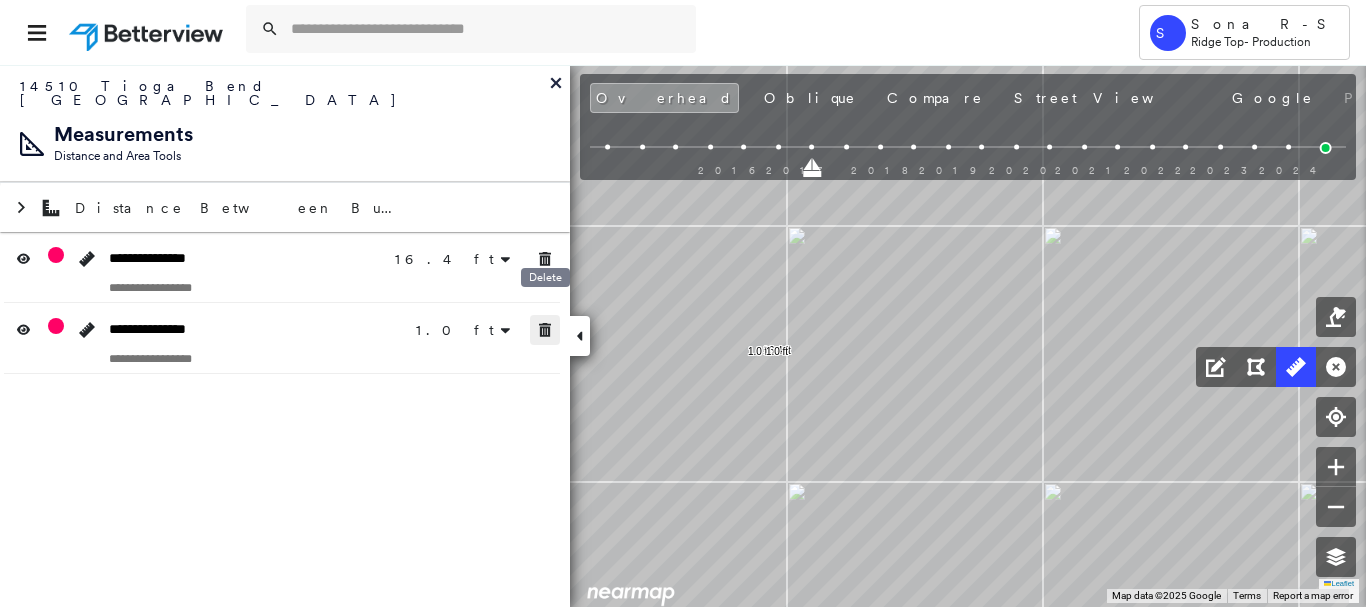 click at bounding box center (545, 330) 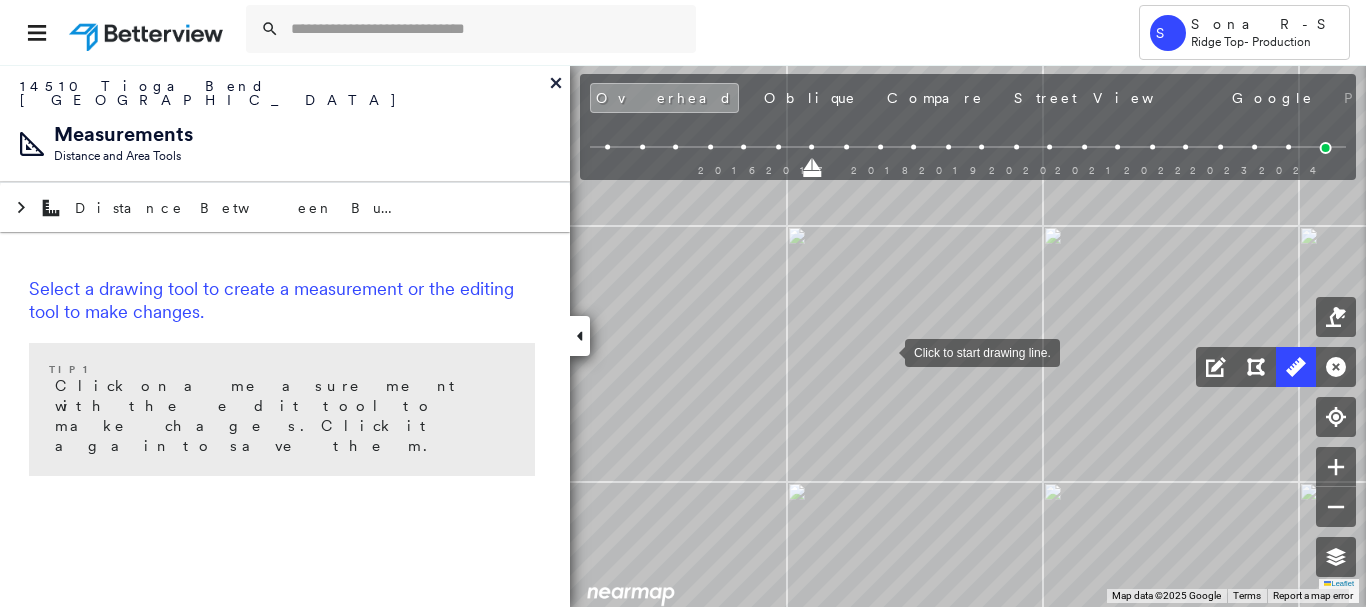 click at bounding box center [885, 351] 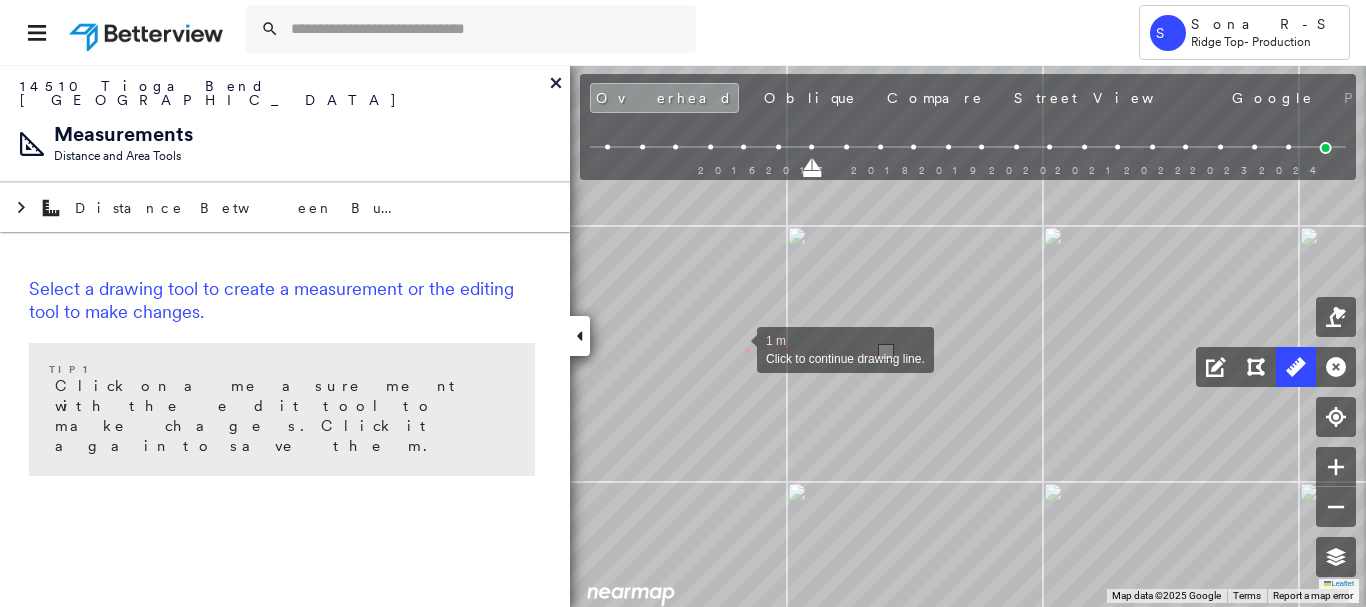 click at bounding box center (737, 348) 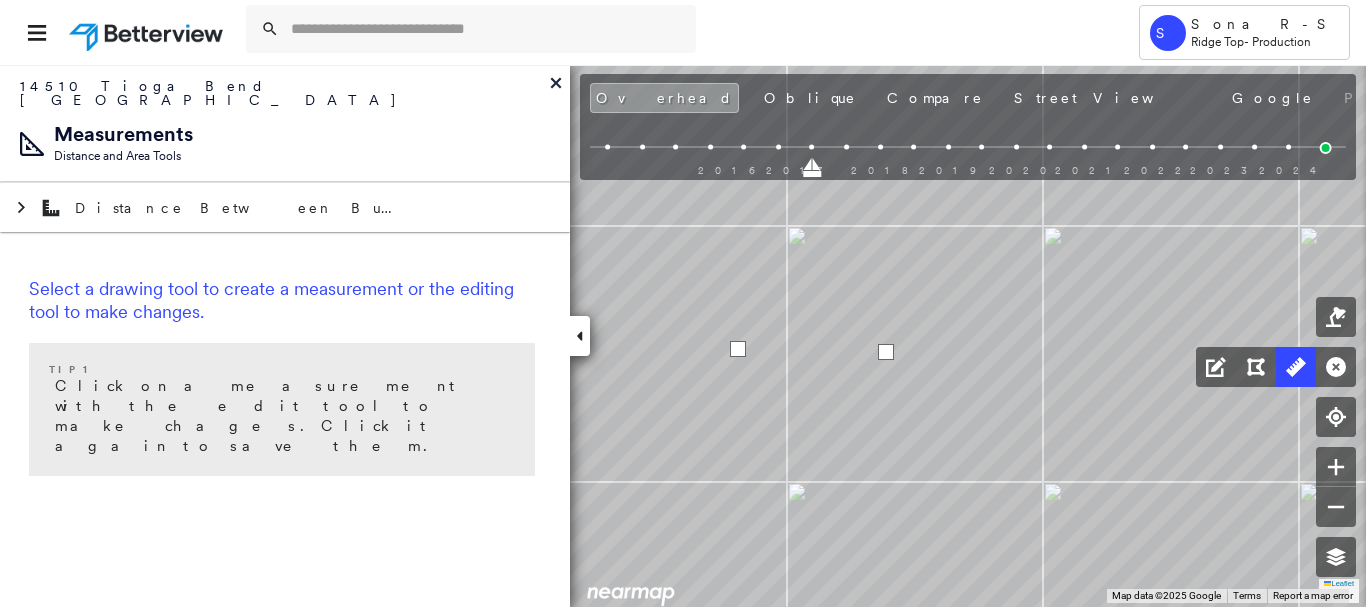 click at bounding box center (738, 349) 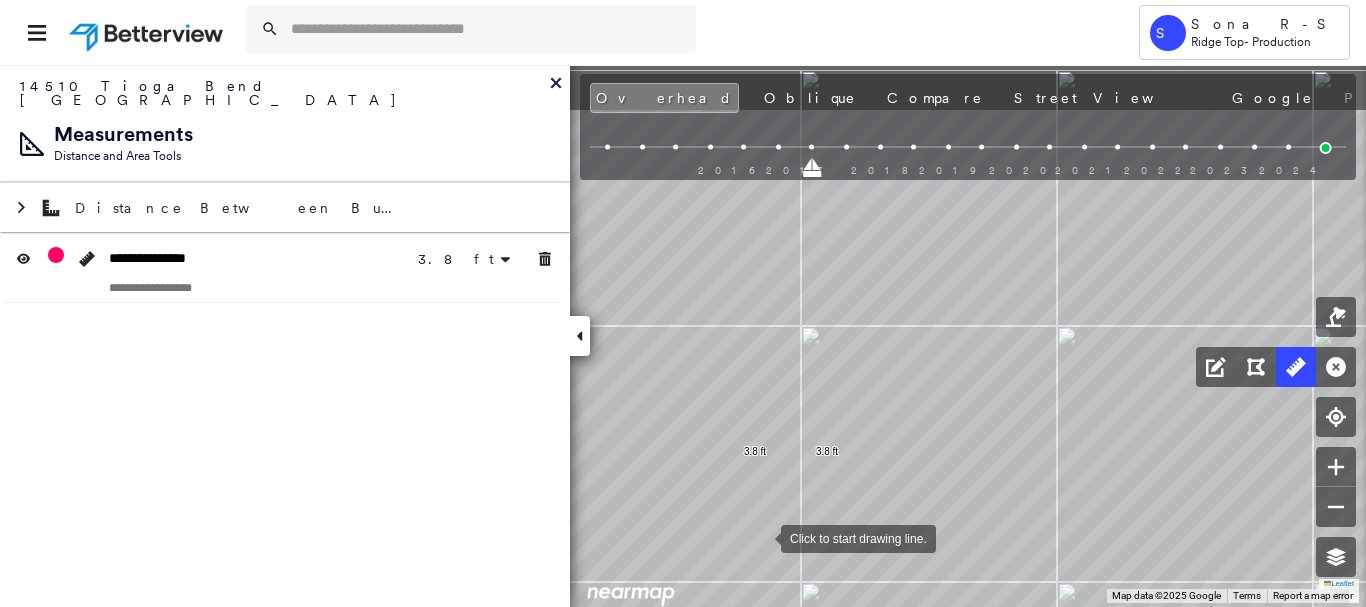 drag, startPoint x: 743, startPoint y: 408, endPoint x: 777, endPoint y: 633, distance: 227.55438 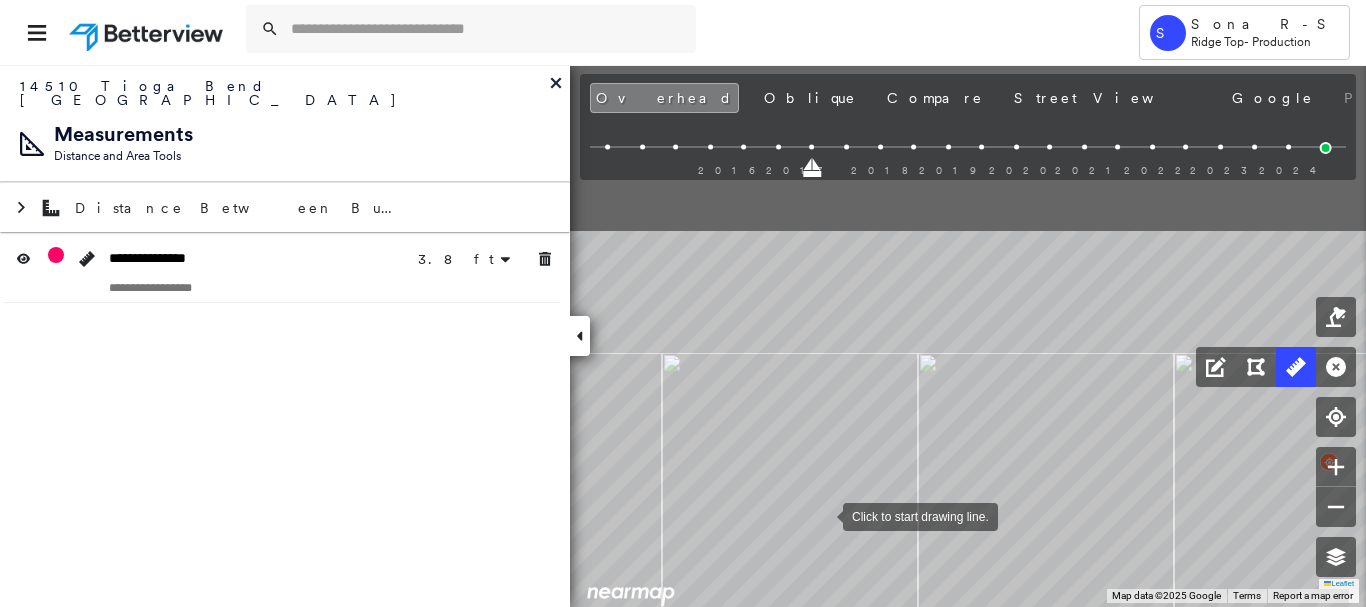 click on "3.8 ft 3.8 ft Click to start drawing line." at bounding box center (228, 531) 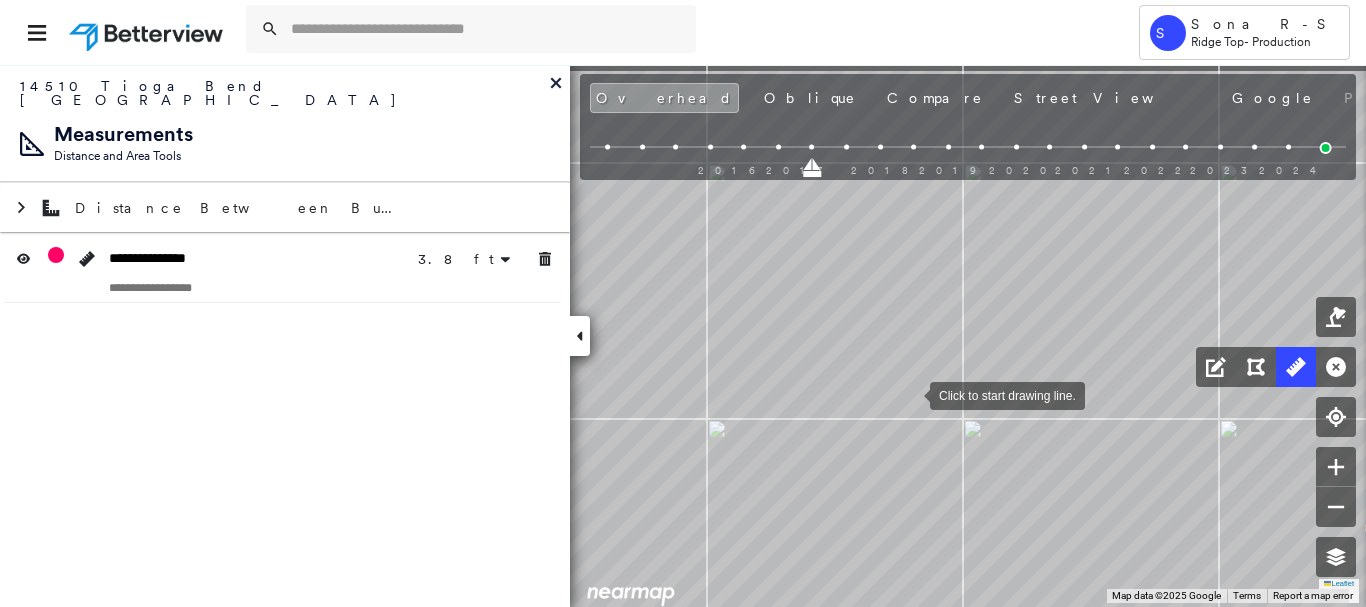 drag, startPoint x: 870, startPoint y: 332, endPoint x: 909, endPoint y: 393, distance: 72.40166 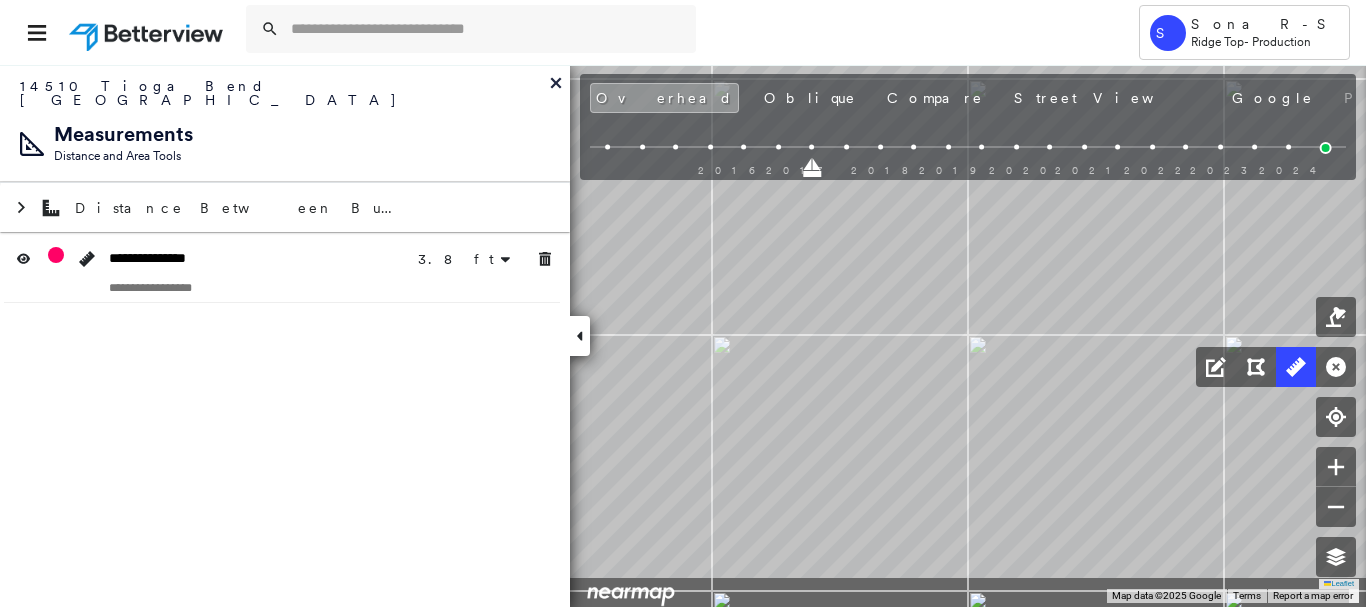 drag, startPoint x: 1112, startPoint y: 382, endPoint x: 1117, endPoint y: 139, distance: 243.05144 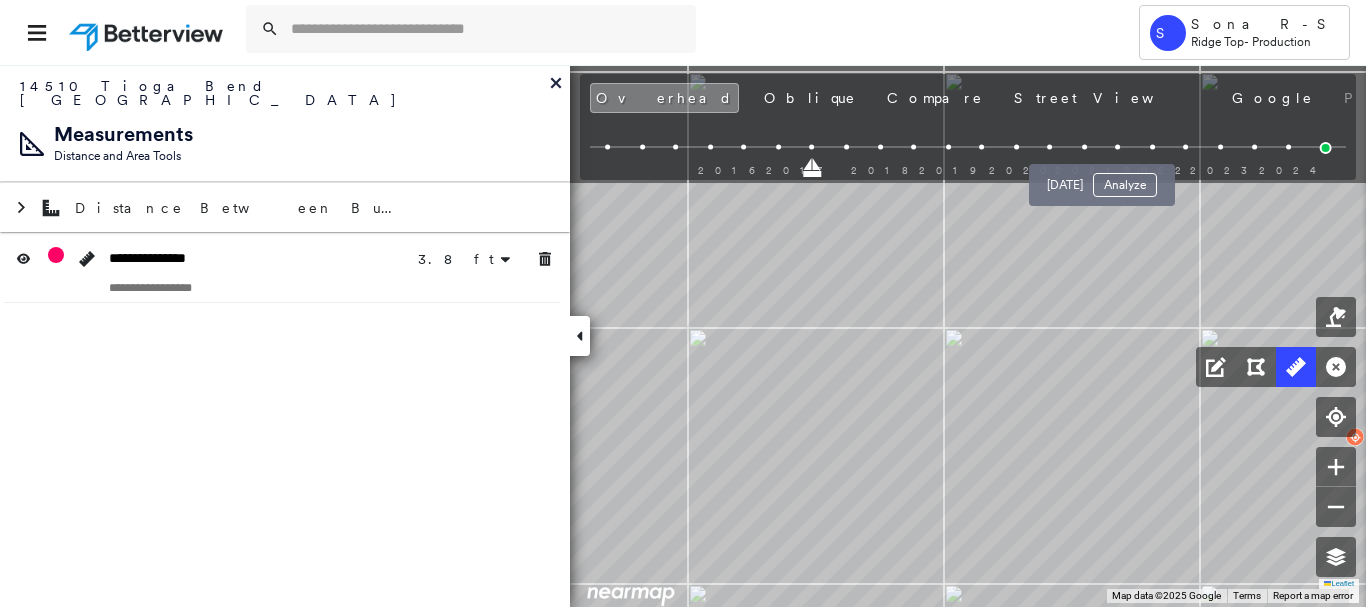 click on "3.8 ft 3.8 ft Click to start drawing line." at bounding box center (254, 506) 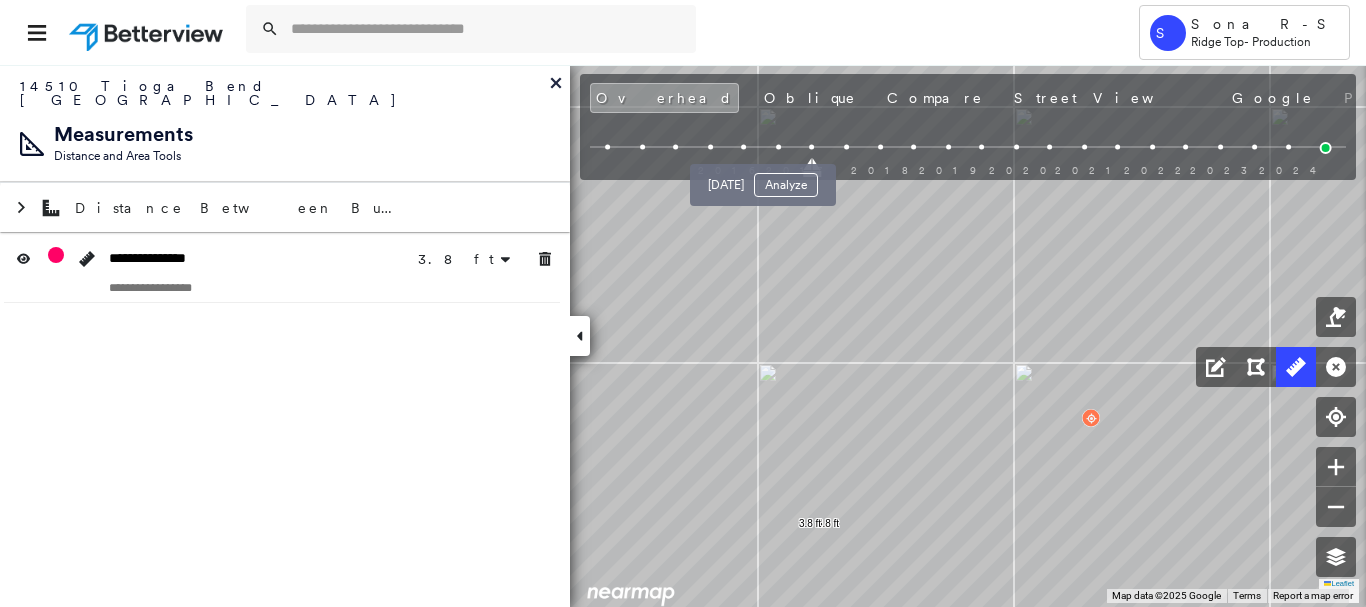 click at bounding box center [778, 147] 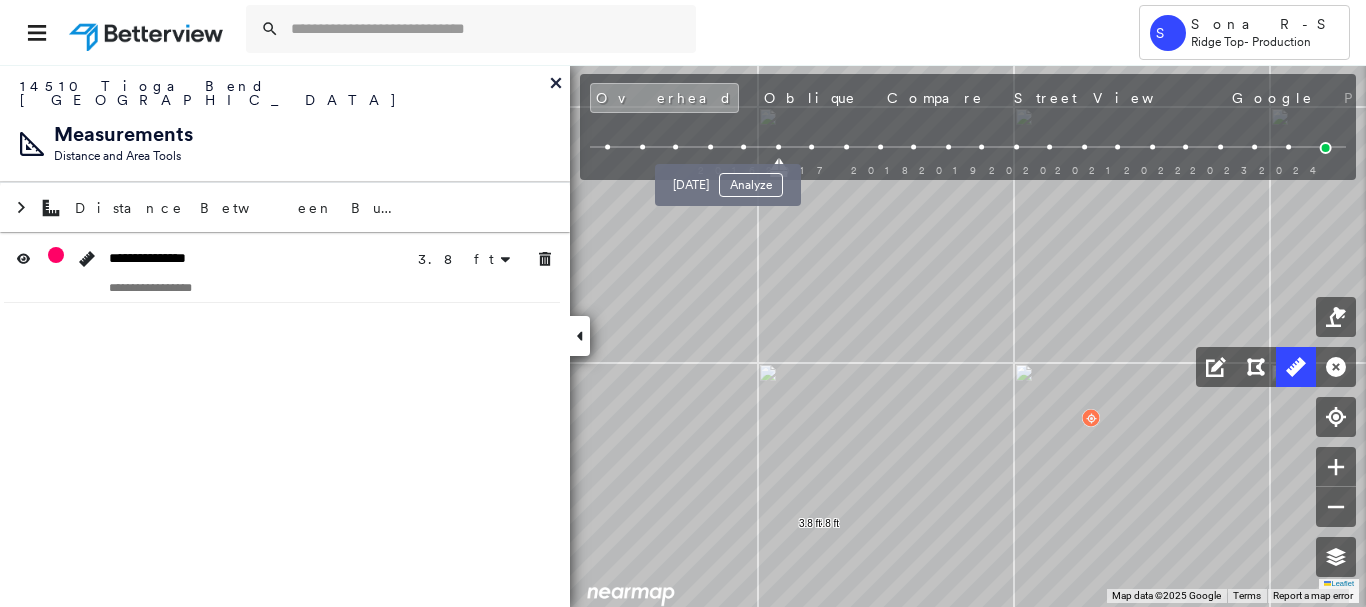 click at bounding box center (744, 147) 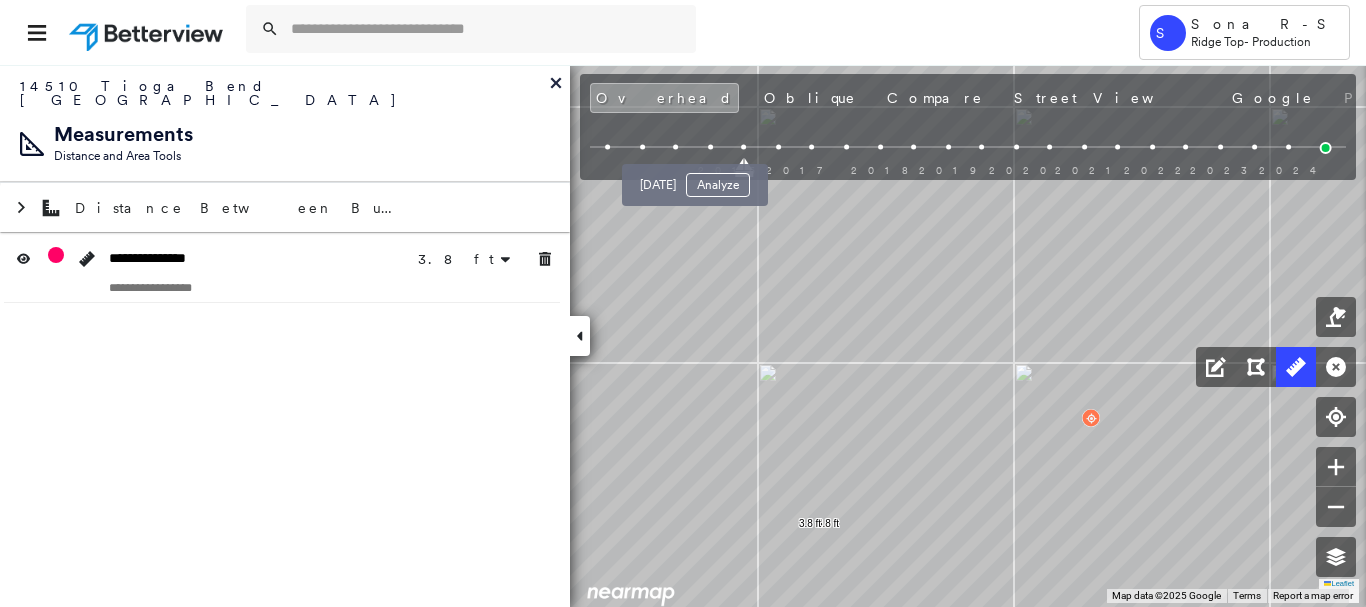 click at bounding box center [710, 147] 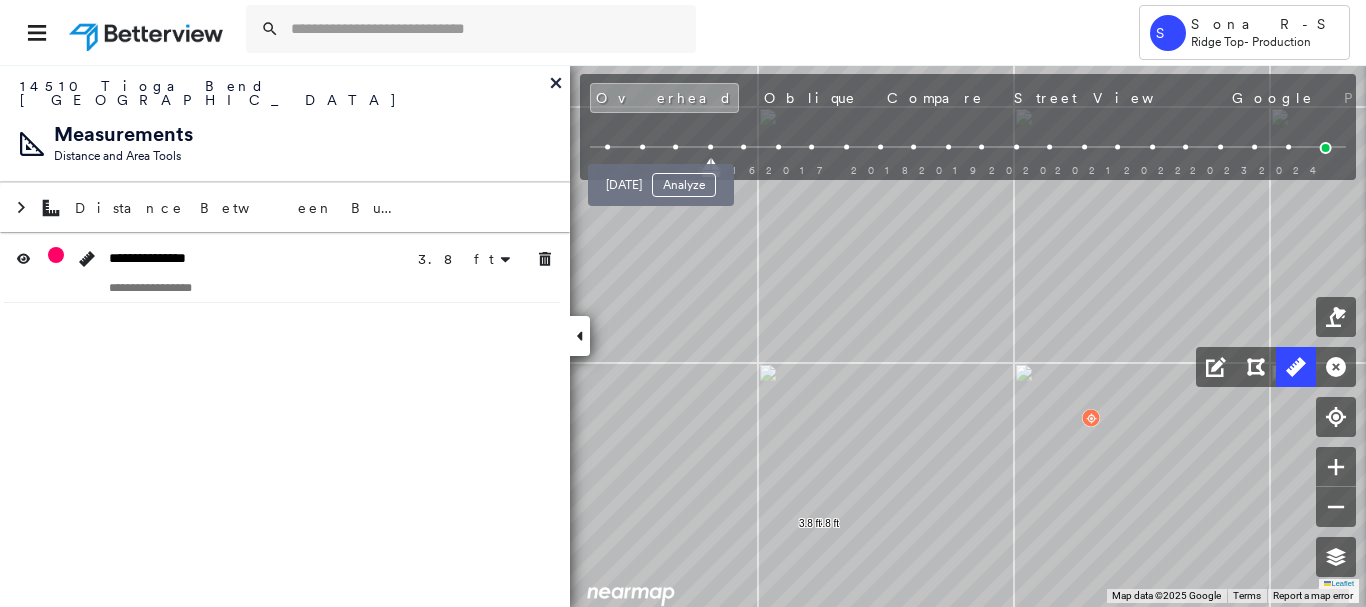 click at bounding box center (676, 147) 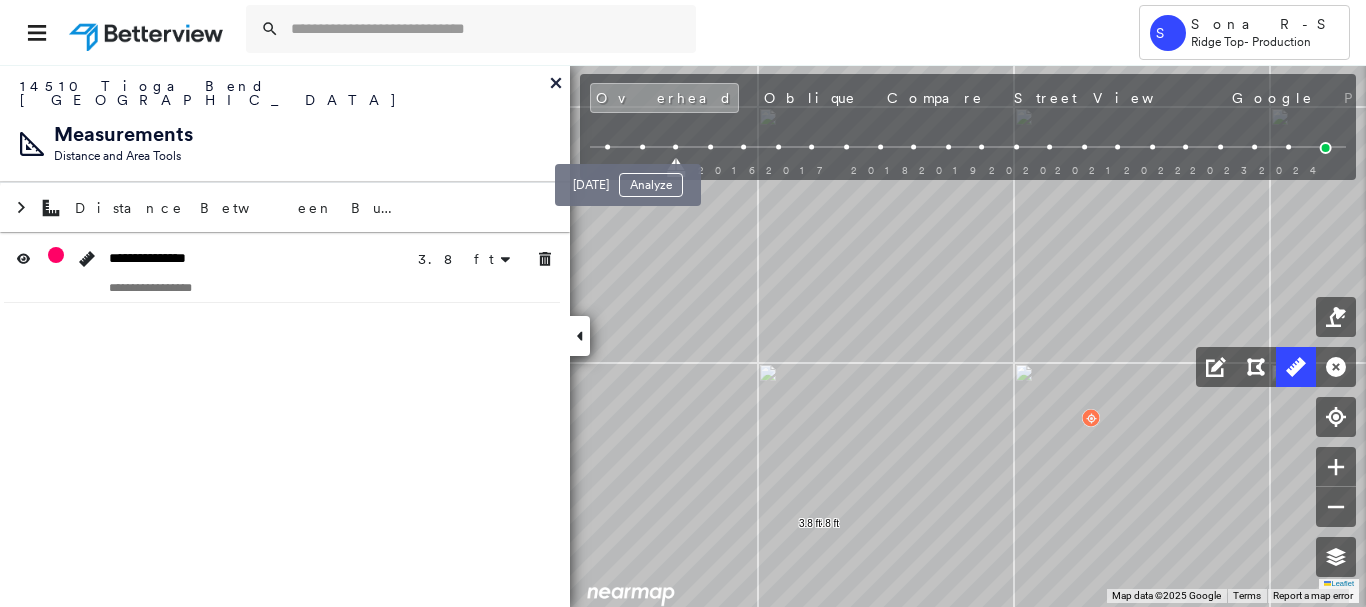 click at bounding box center [642, 147] 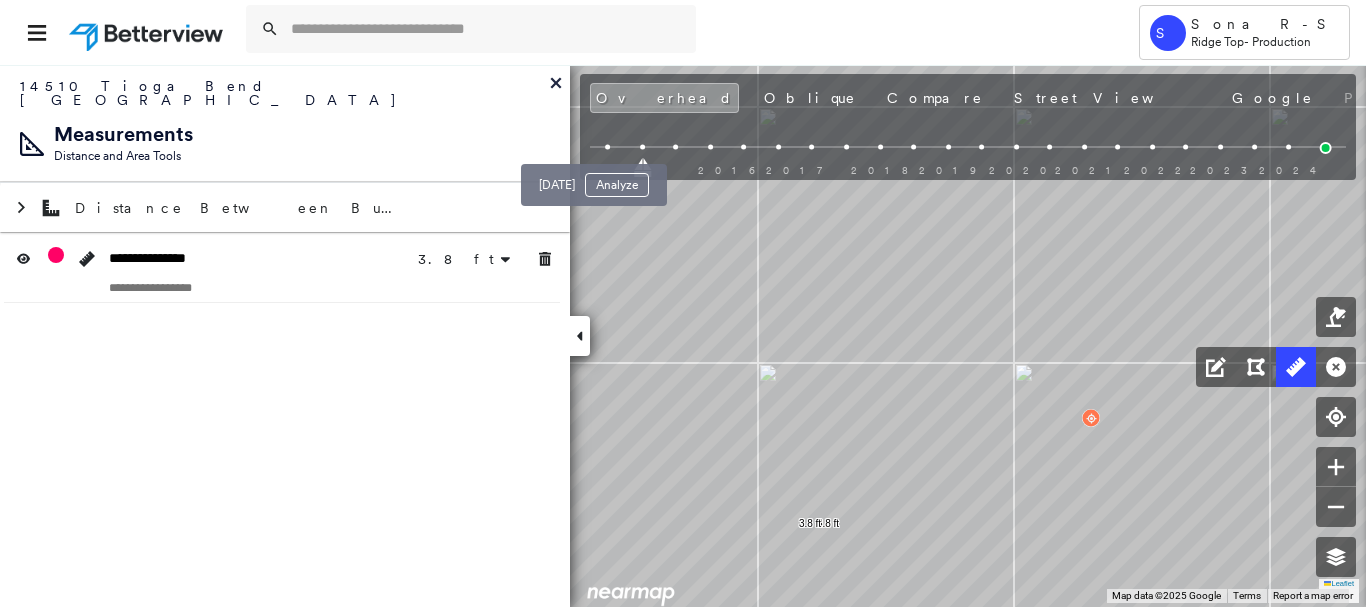 click at bounding box center [608, 147] 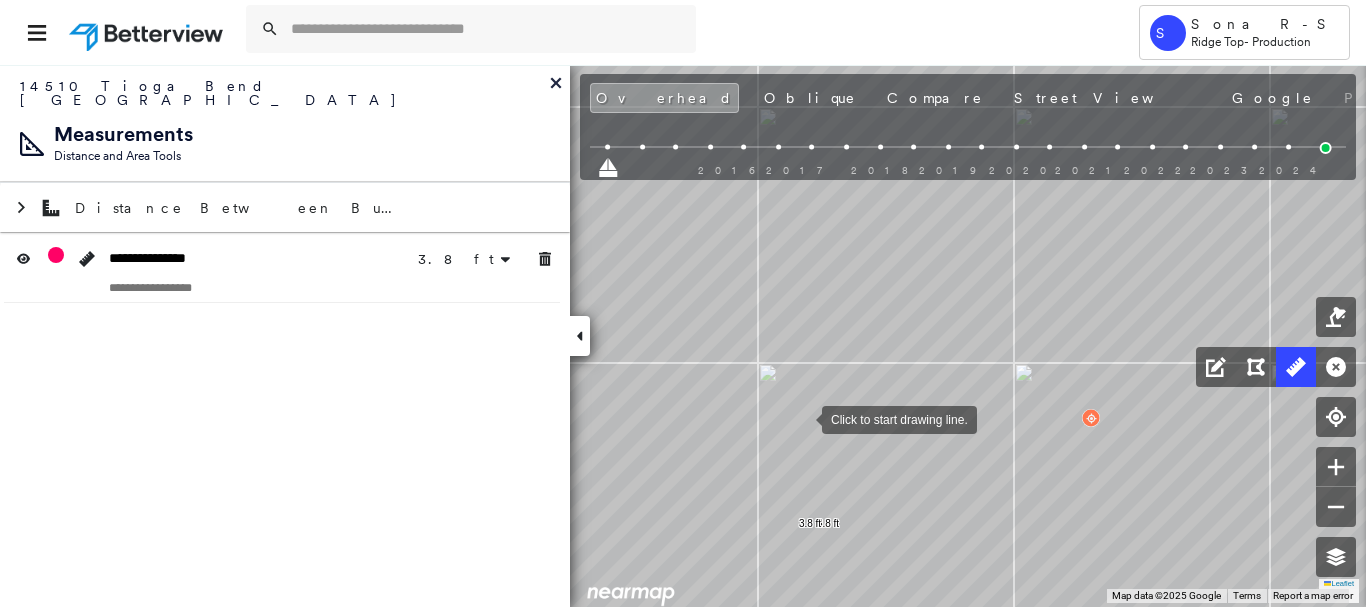 click at bounding box center (802, 418) 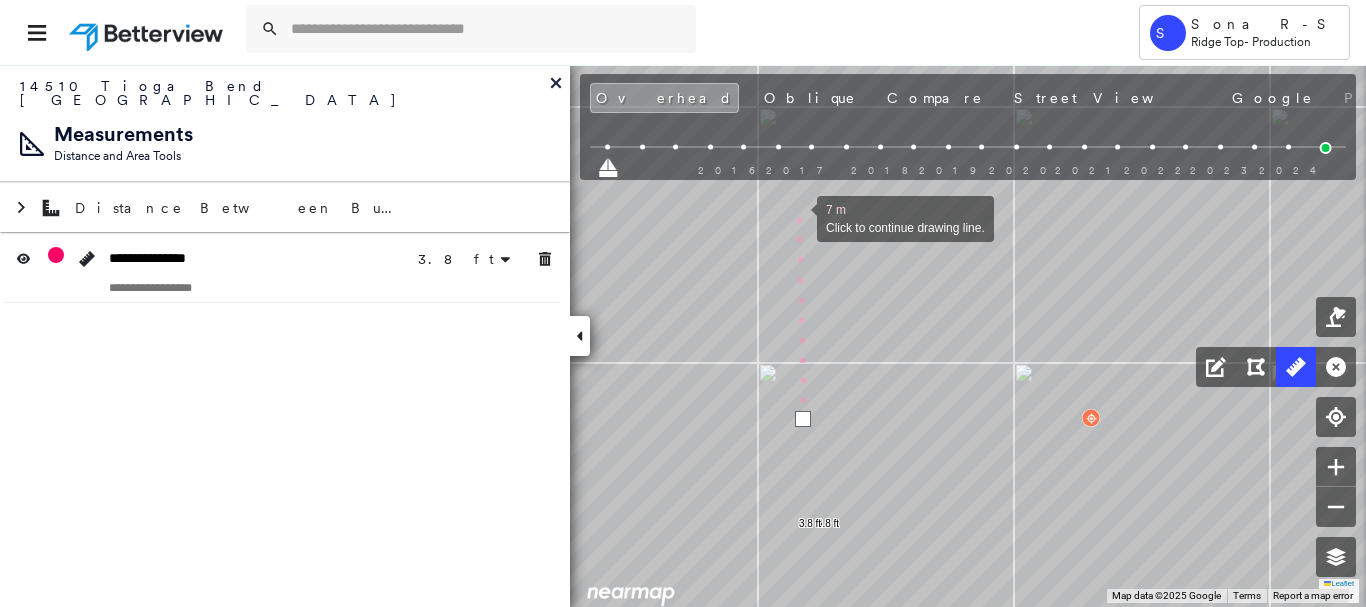 click at bounding box center (797, 217) 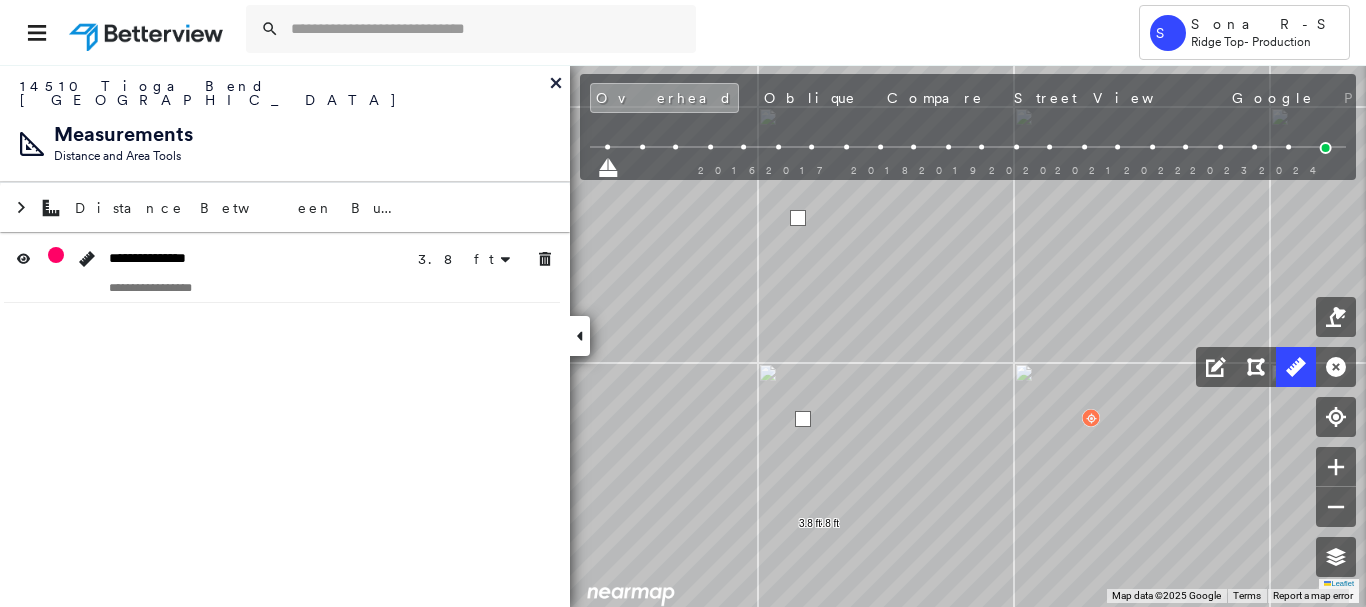 click at bounding box center (798, 218) 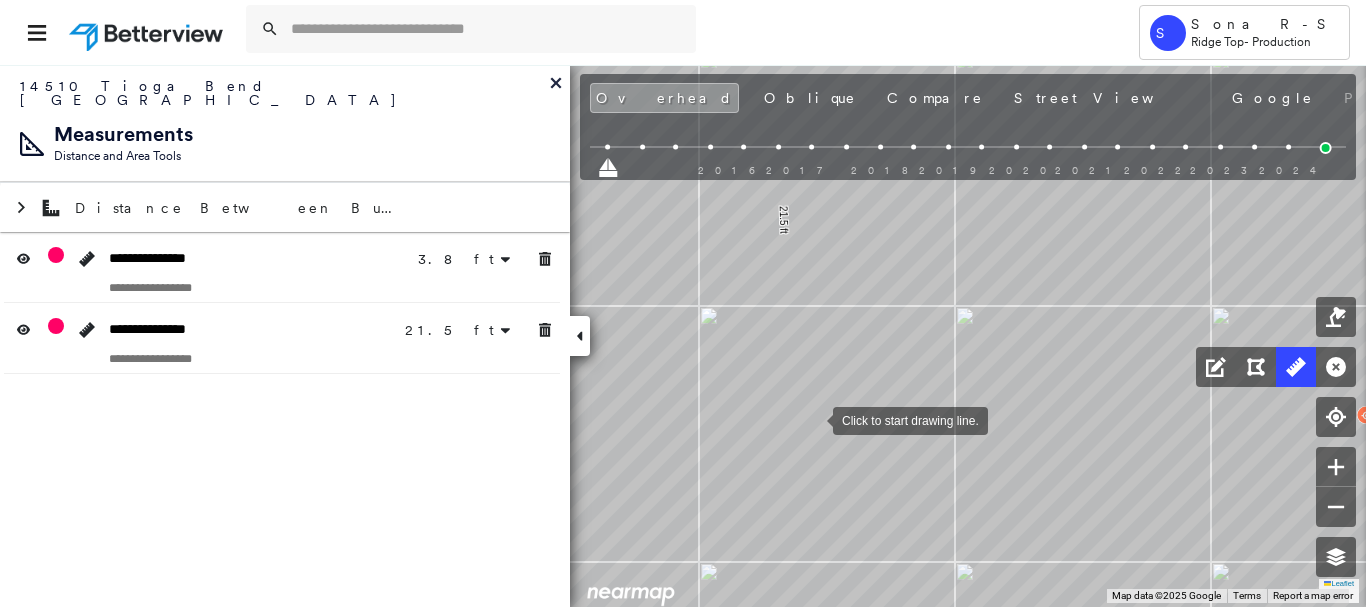 click at bounding box center (813, 419) 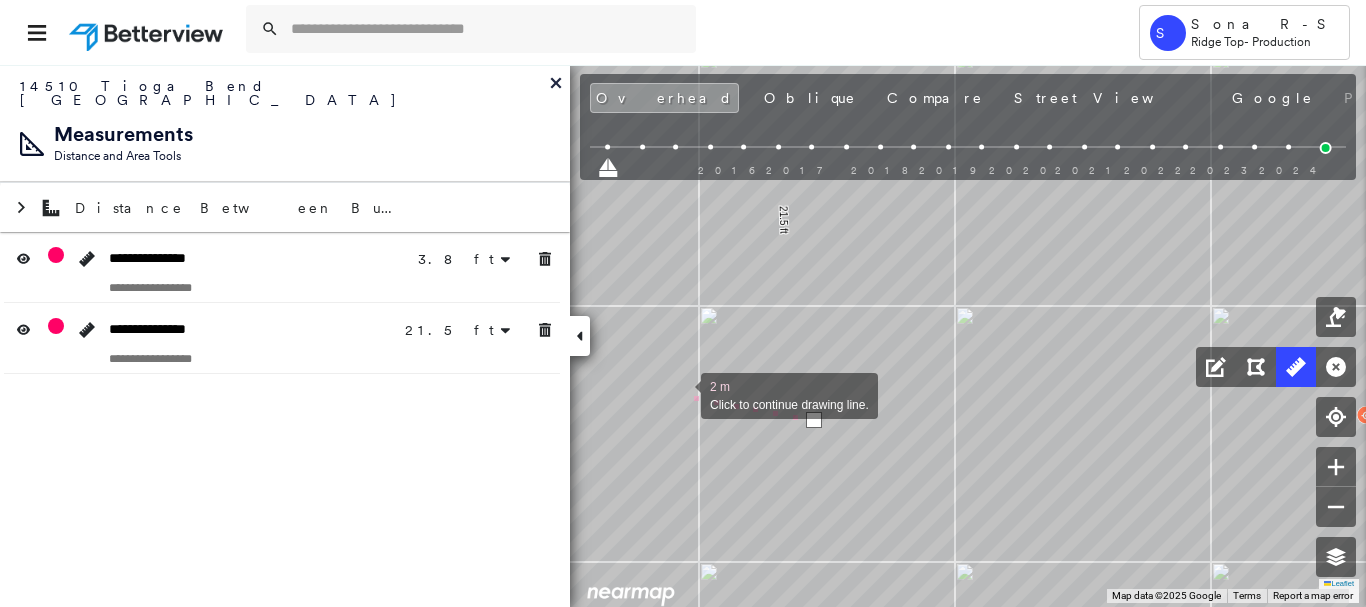 click at bounding box center (681, 394) 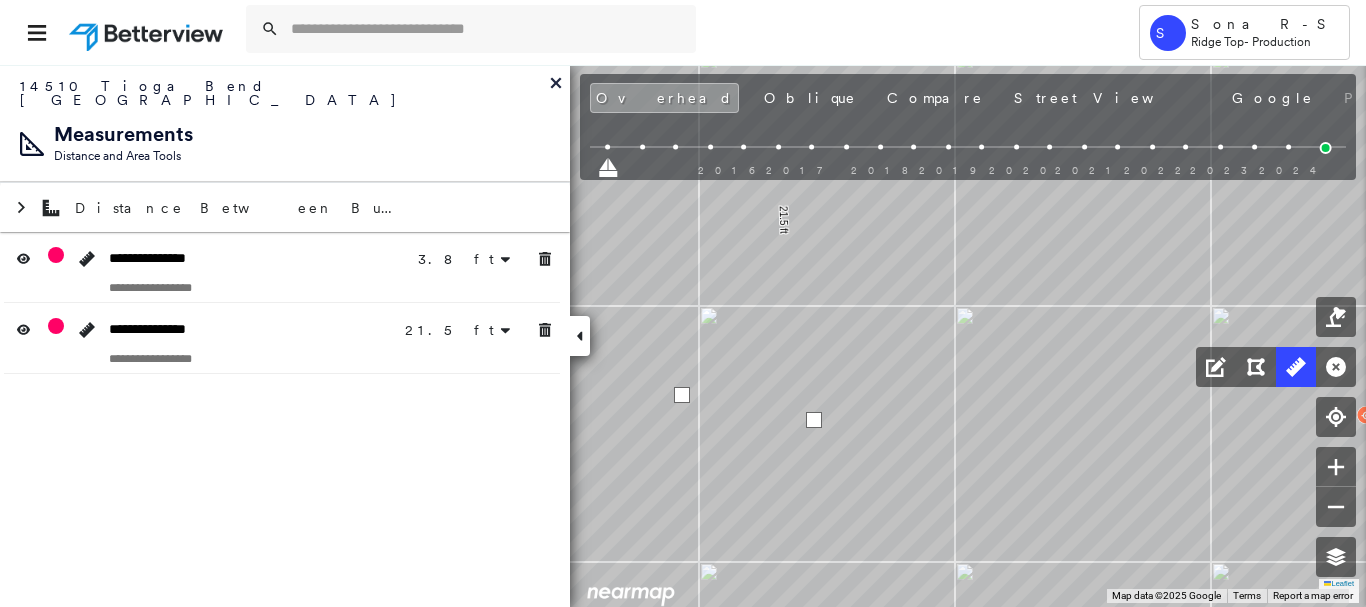 click at bounding box center [682, 395] 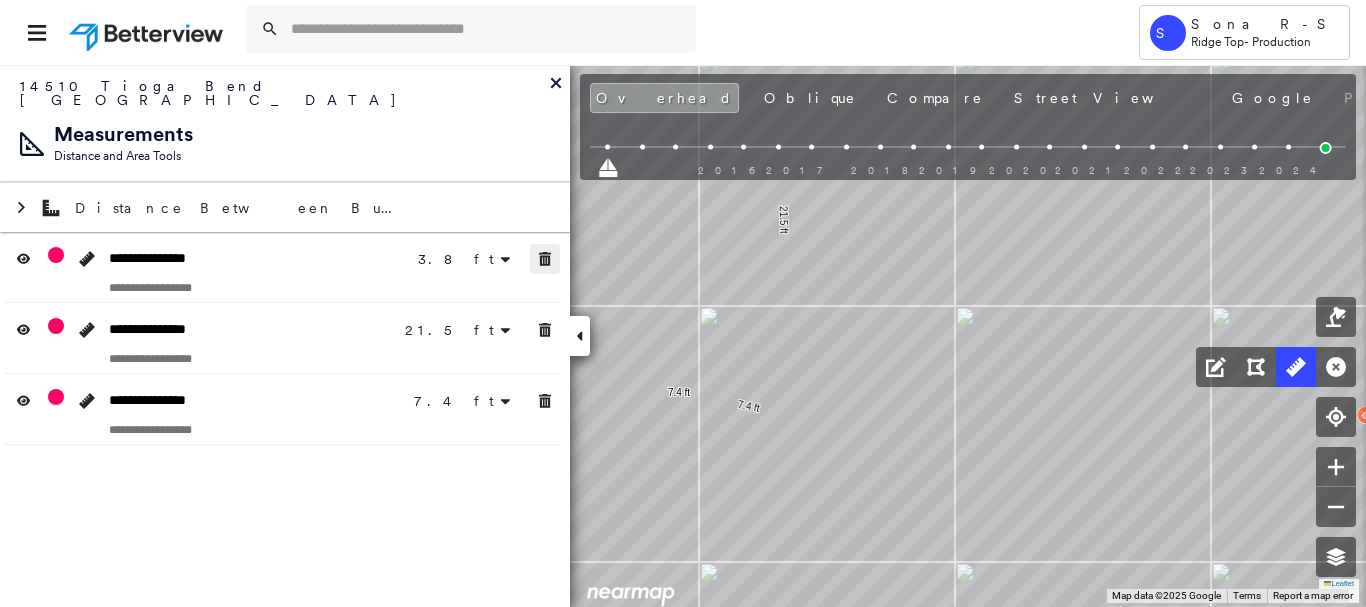 click 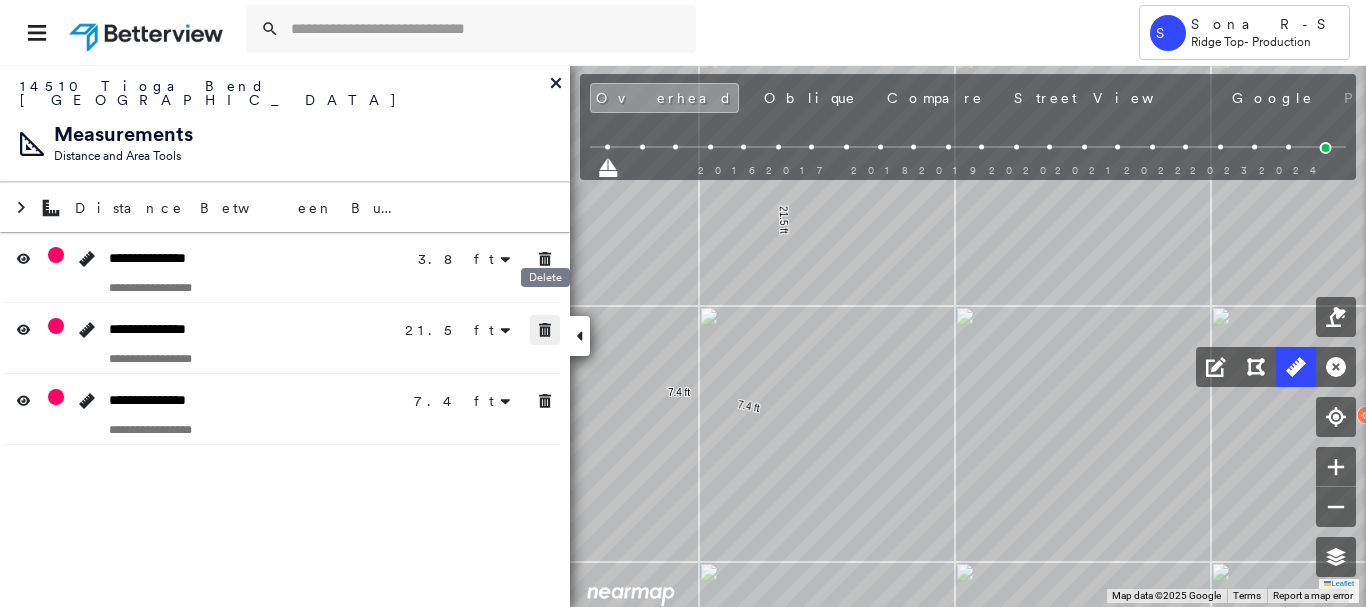 click 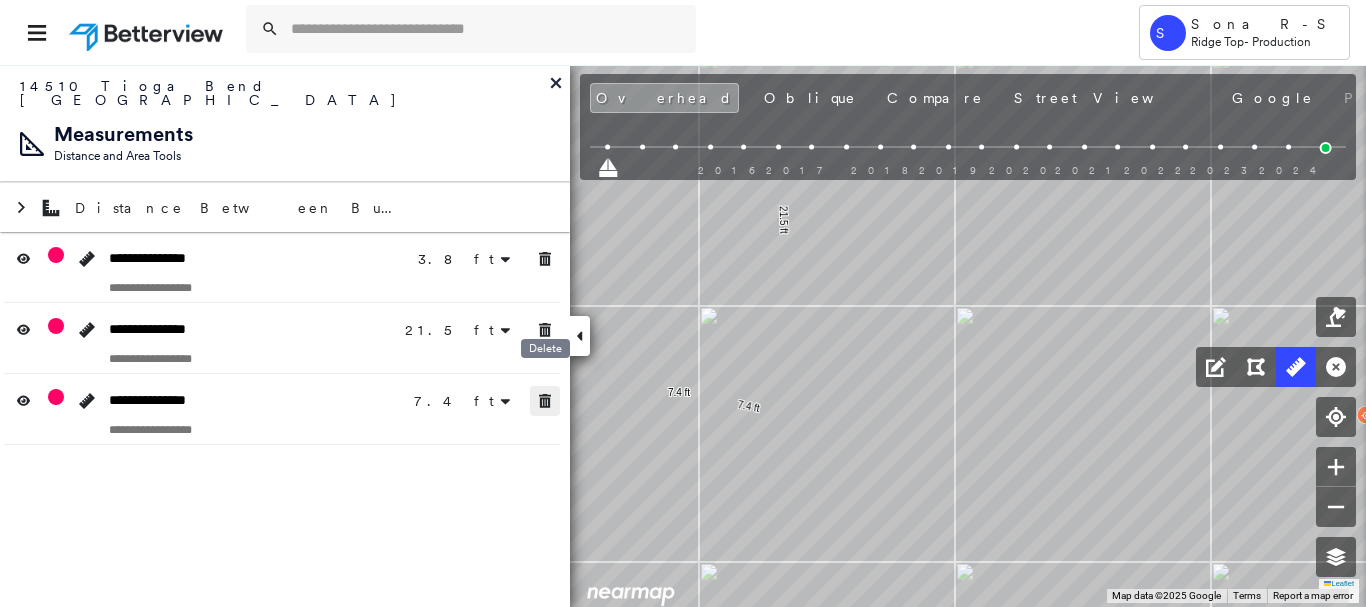 click 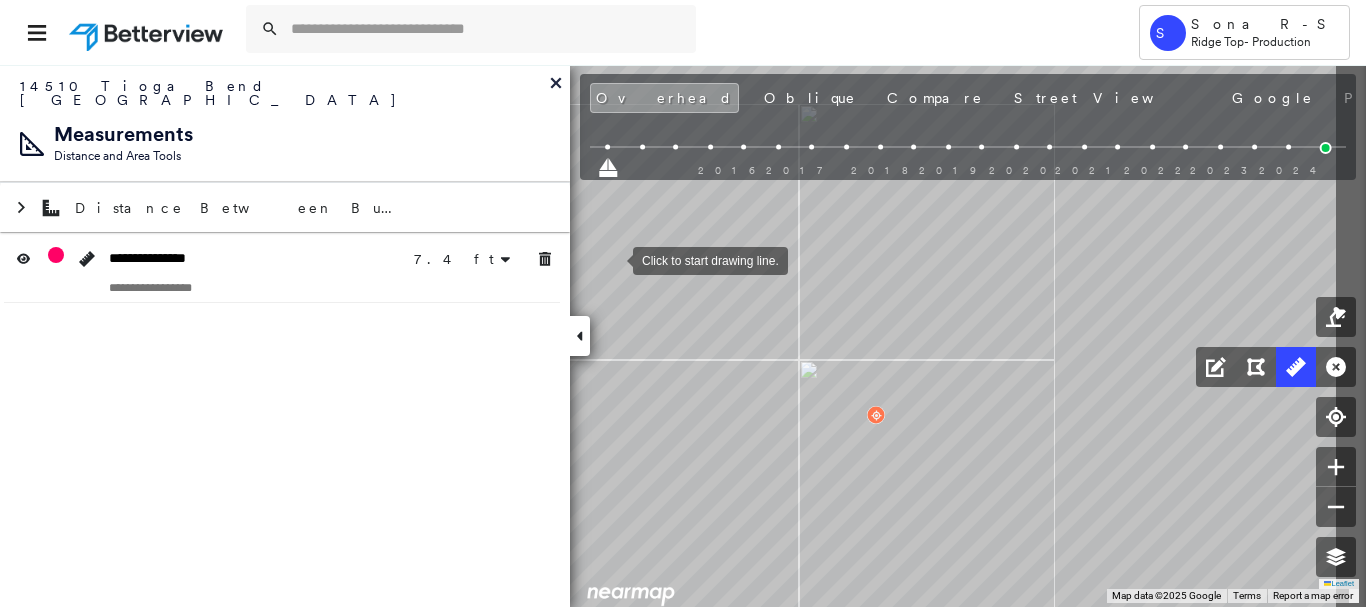 click on "Click to start drawing line." at bounding box center (88, 483) 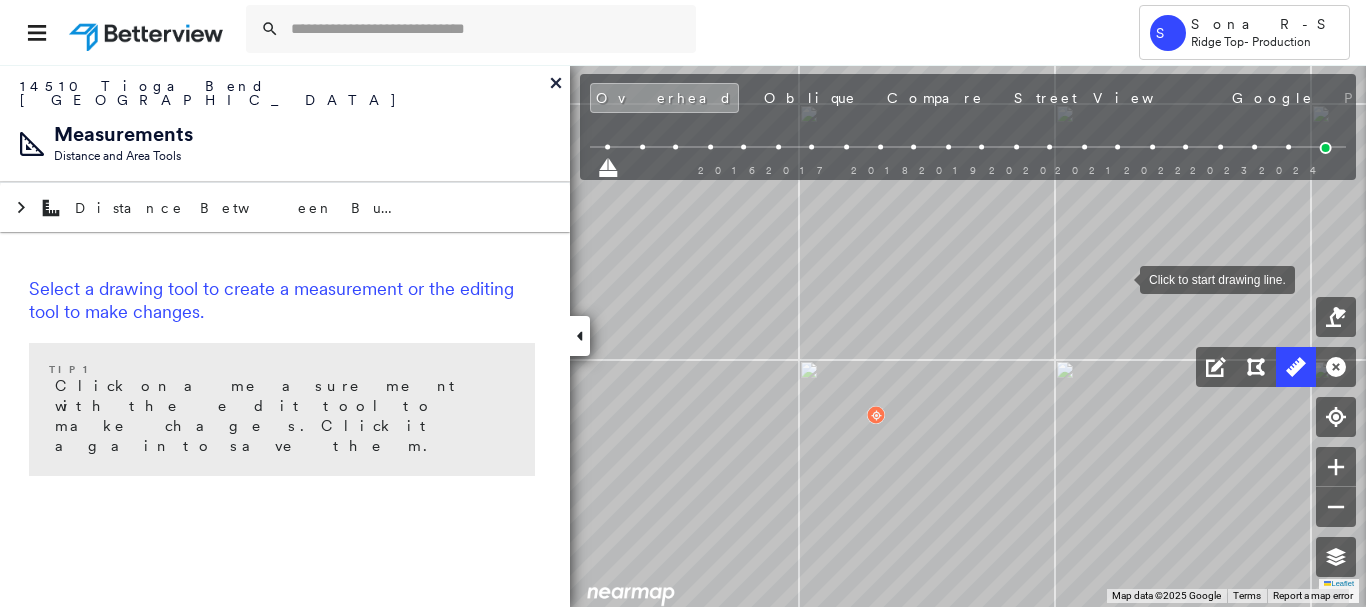 click at bounding box center [1120, 278] 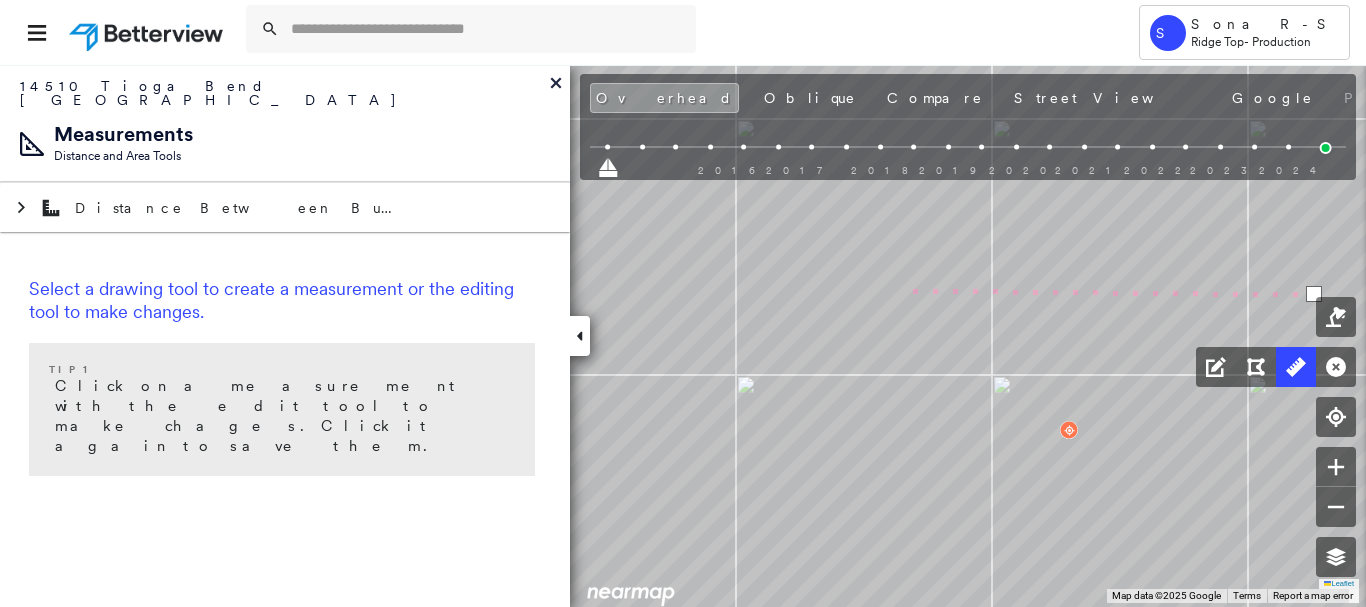 click on "13 m Click to continue drawing line." at bounding box center [281, 498] 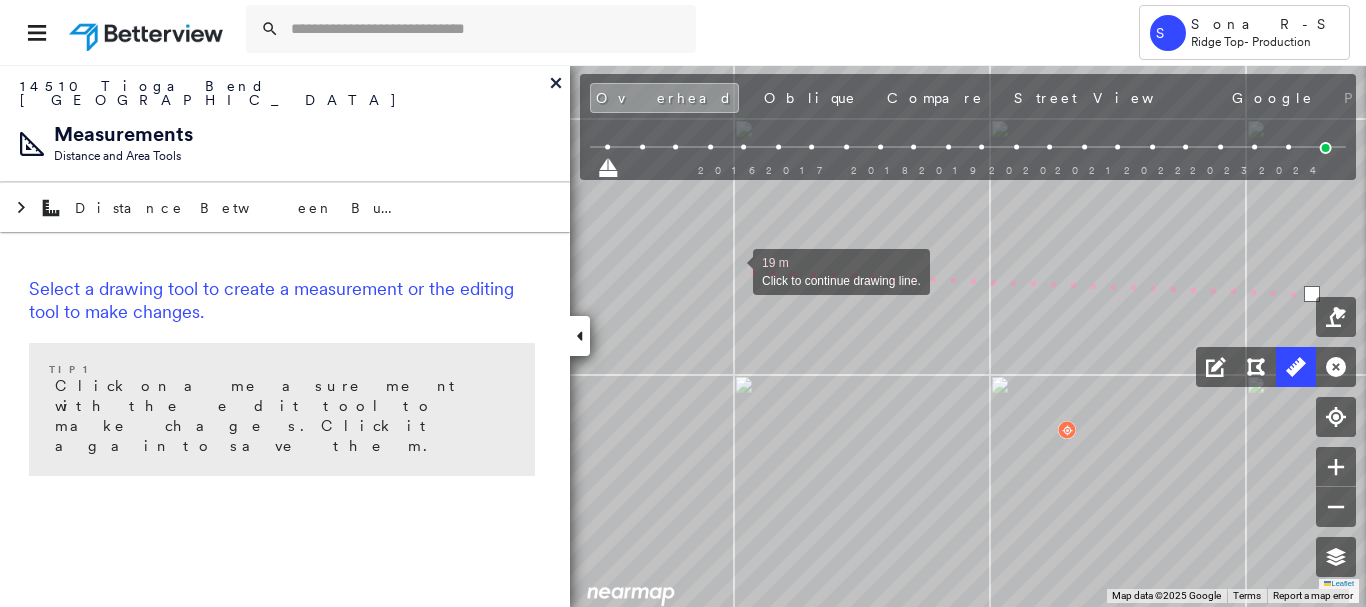 click at bounding box center (733, 270) 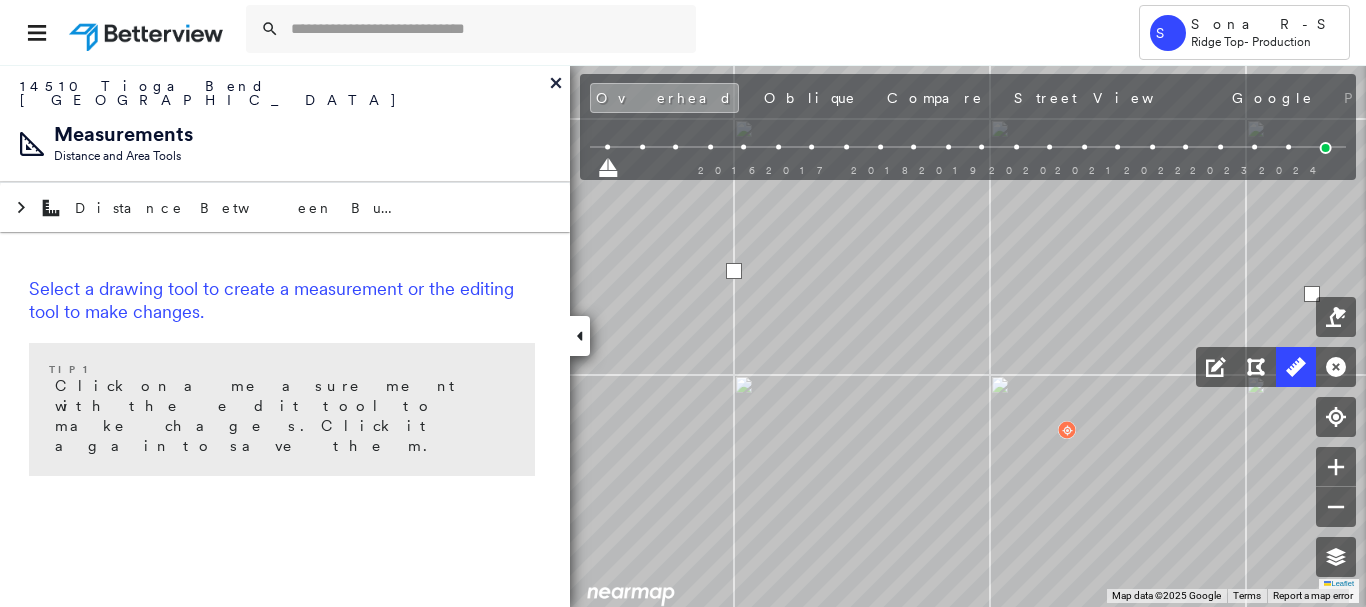 click at bounding box center [734, 271] 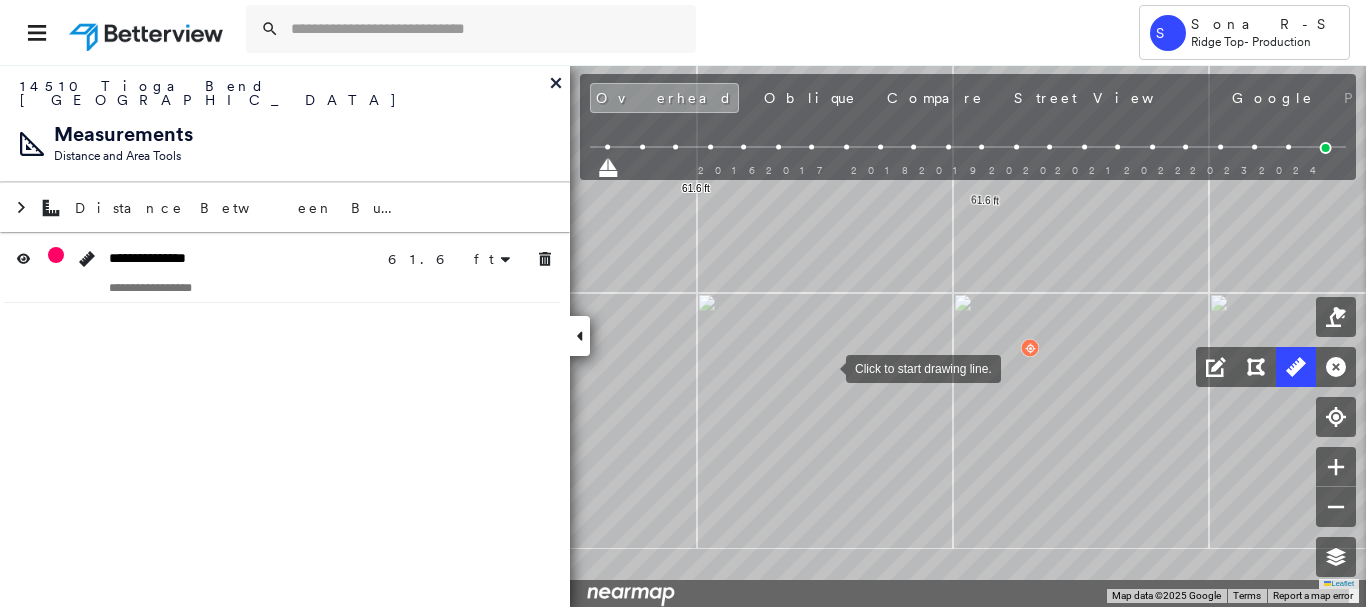 drag, startPoint x: 864, startPoint y: 452, endPoint x: 720, endPoint y: 601, distance: 207.21245 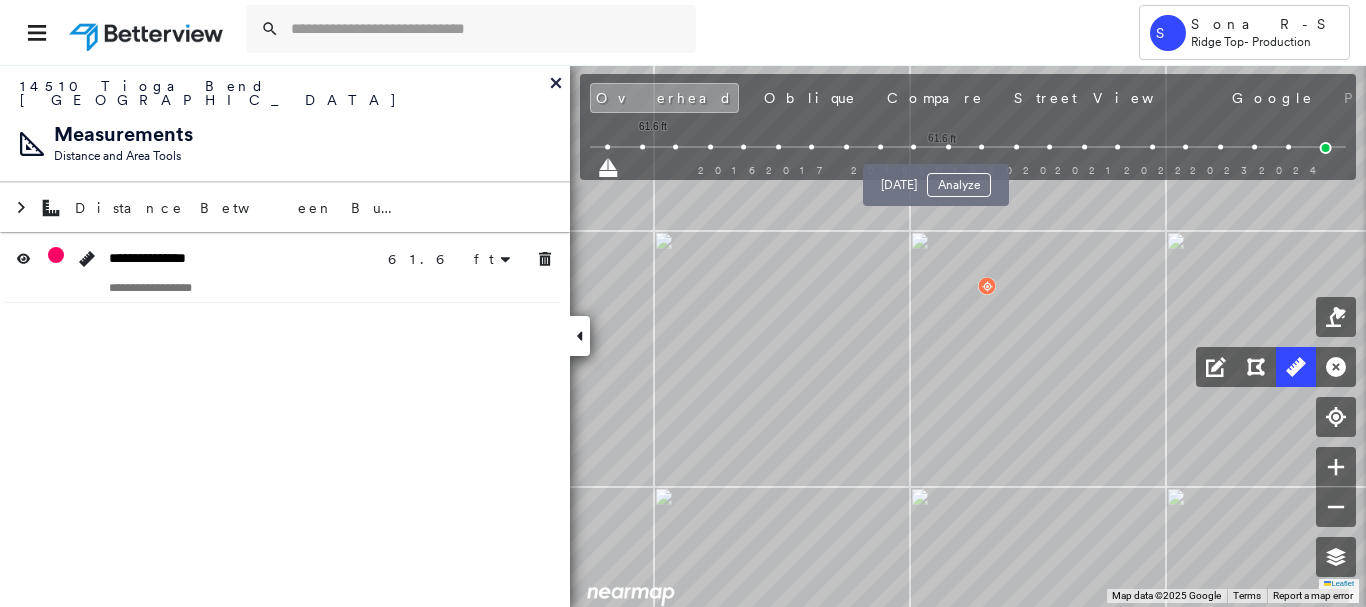 click at bounding box center [948, 147] 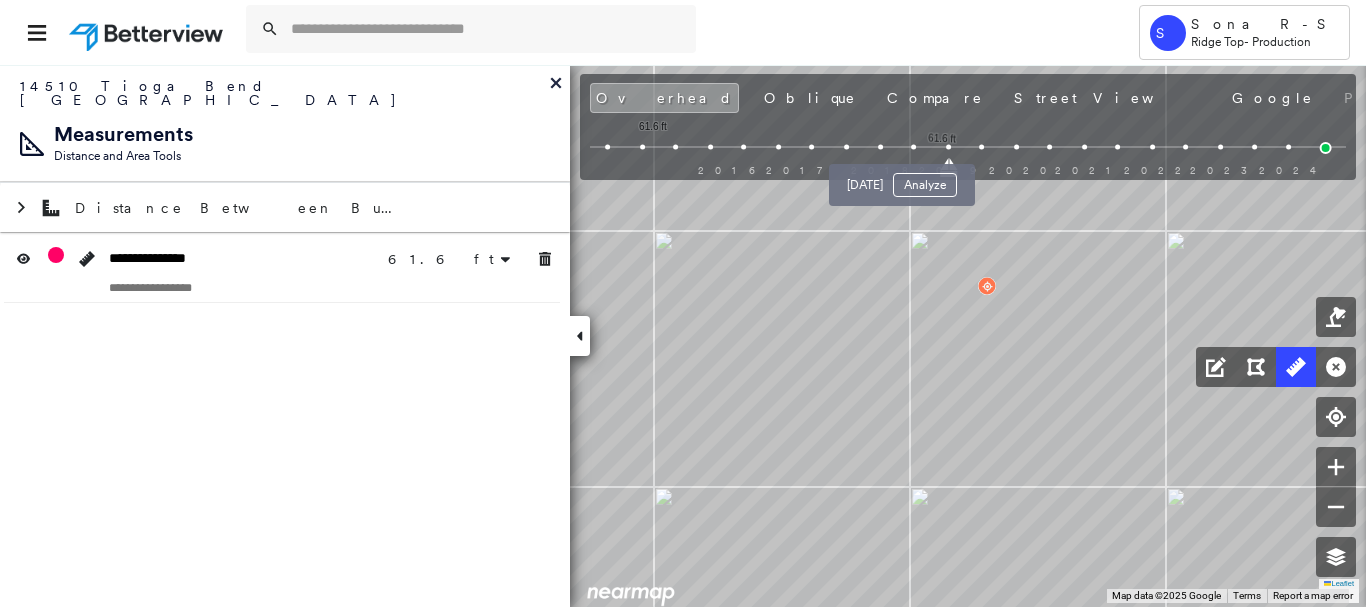 click at bounding box center [914, 147] 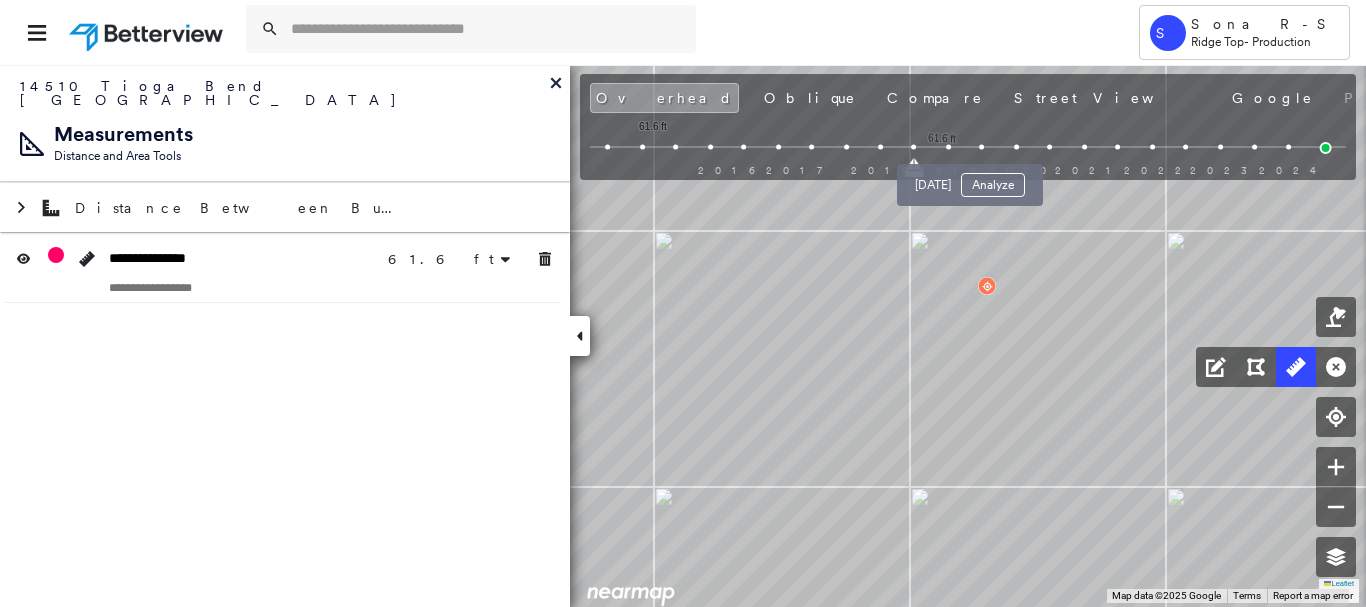 click at bounding box center [982, 147] 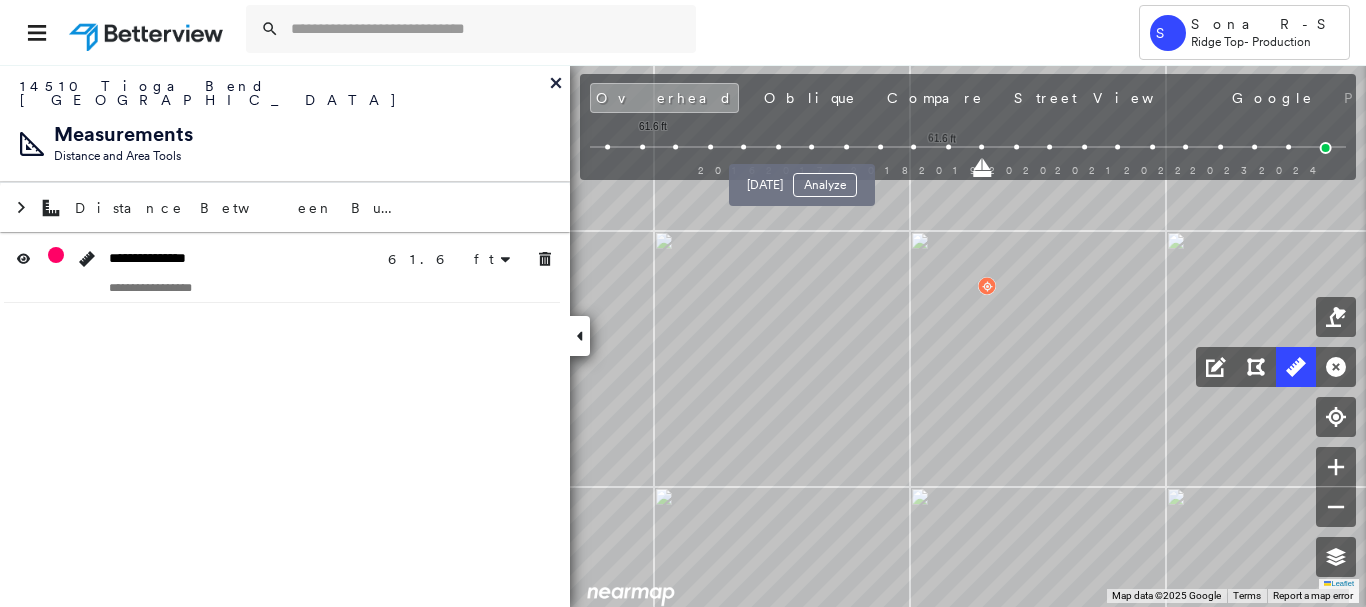 click at bounding box center (812, 147) 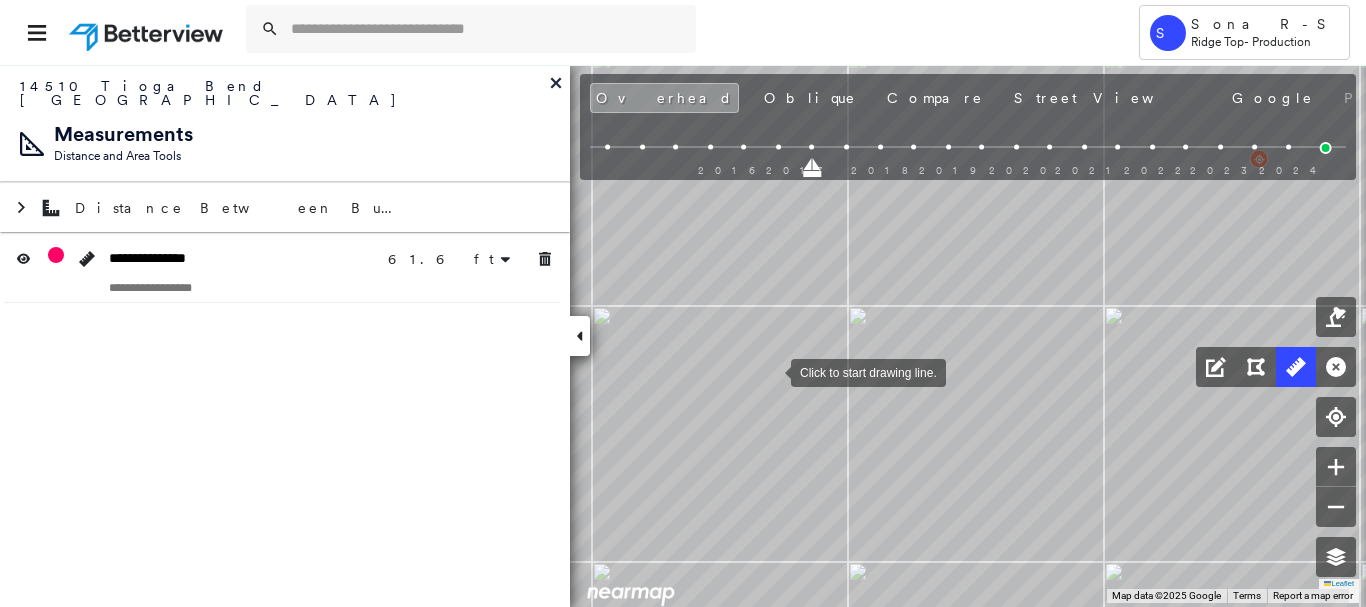 drag, startPoint x: 771, startPoint y: 371, endPoint x: 731, endPoint y: 371, distance: 40 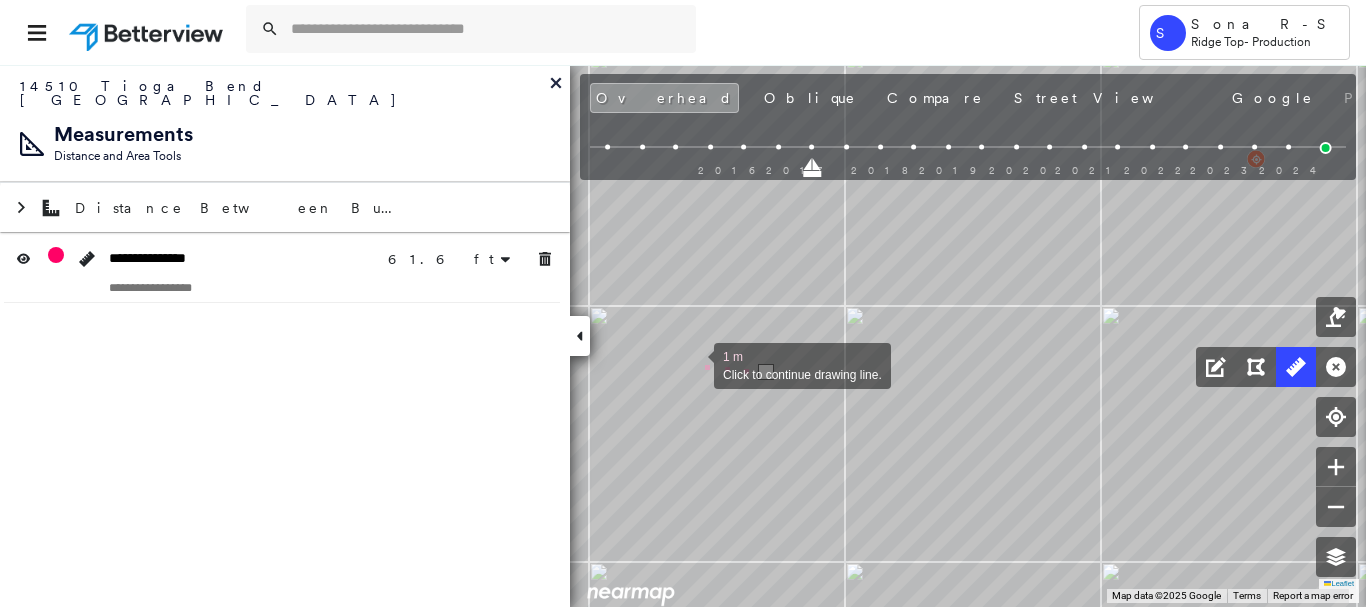 click at bounding box center [694, 364] 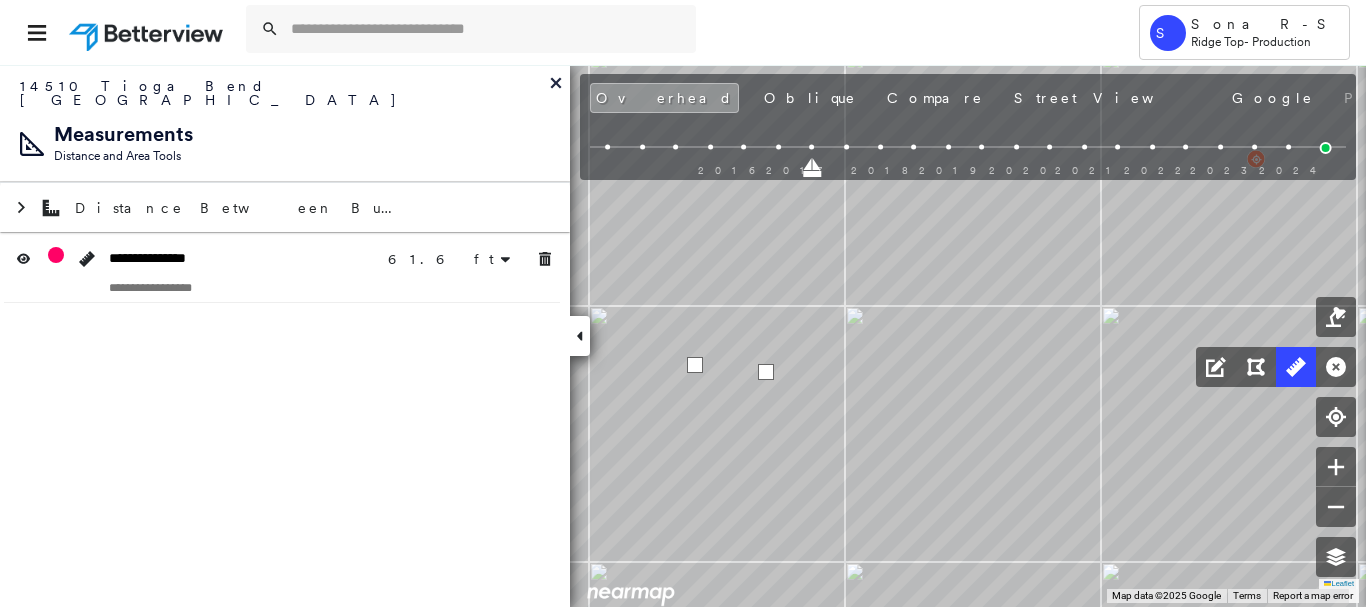 click at bounding box center [695, 365] 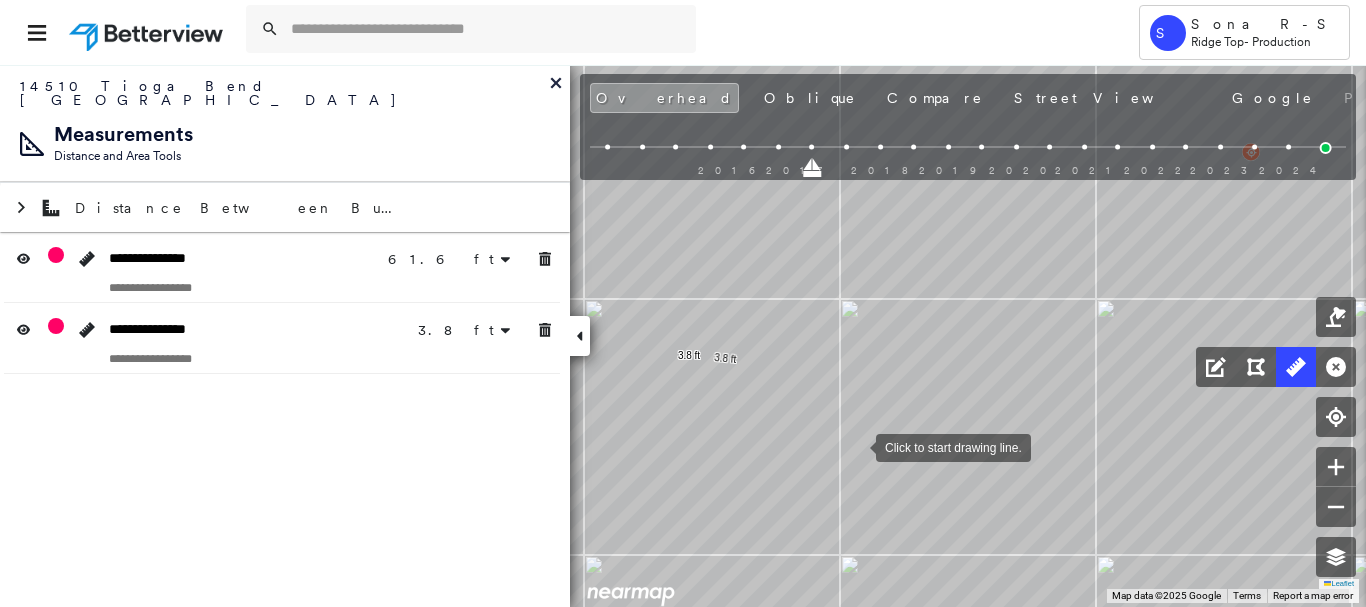 click on "61.6 ft 61.6 ft 3.8 ft 3.8 ft Click to start drawing line." at bounding box center (232, 408) 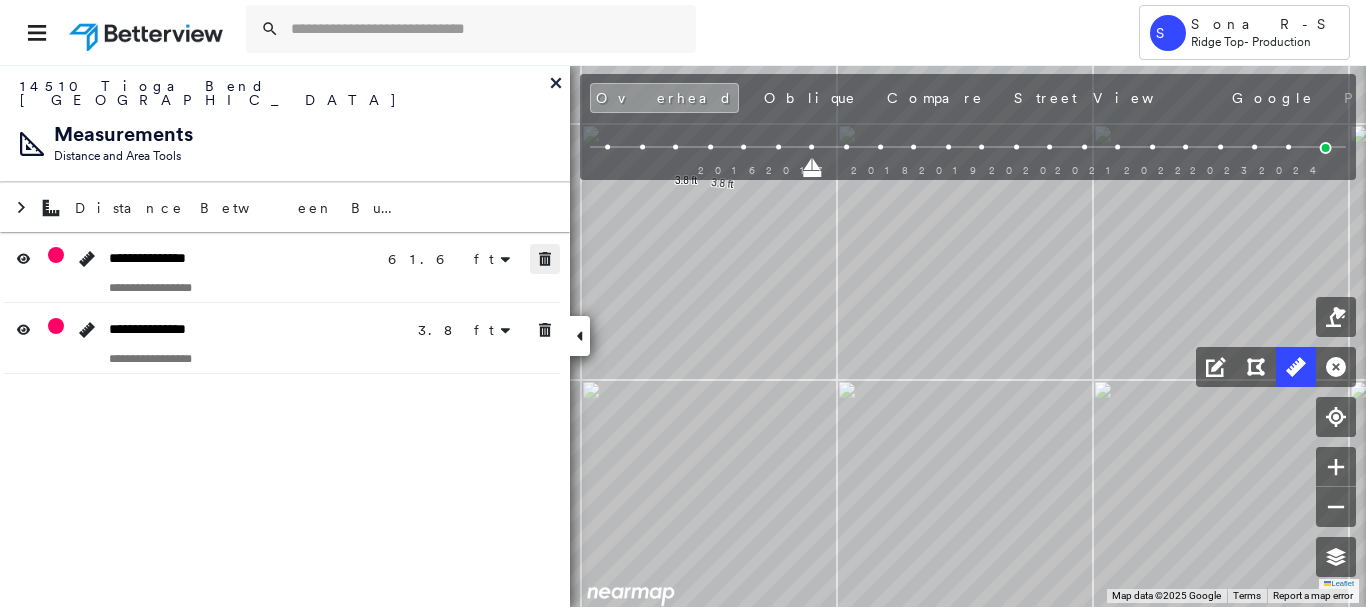 drag, startPoint x: 541, startPoint y: 247, endPoint x: 550, endPoint y: 336, distance: 89.453896 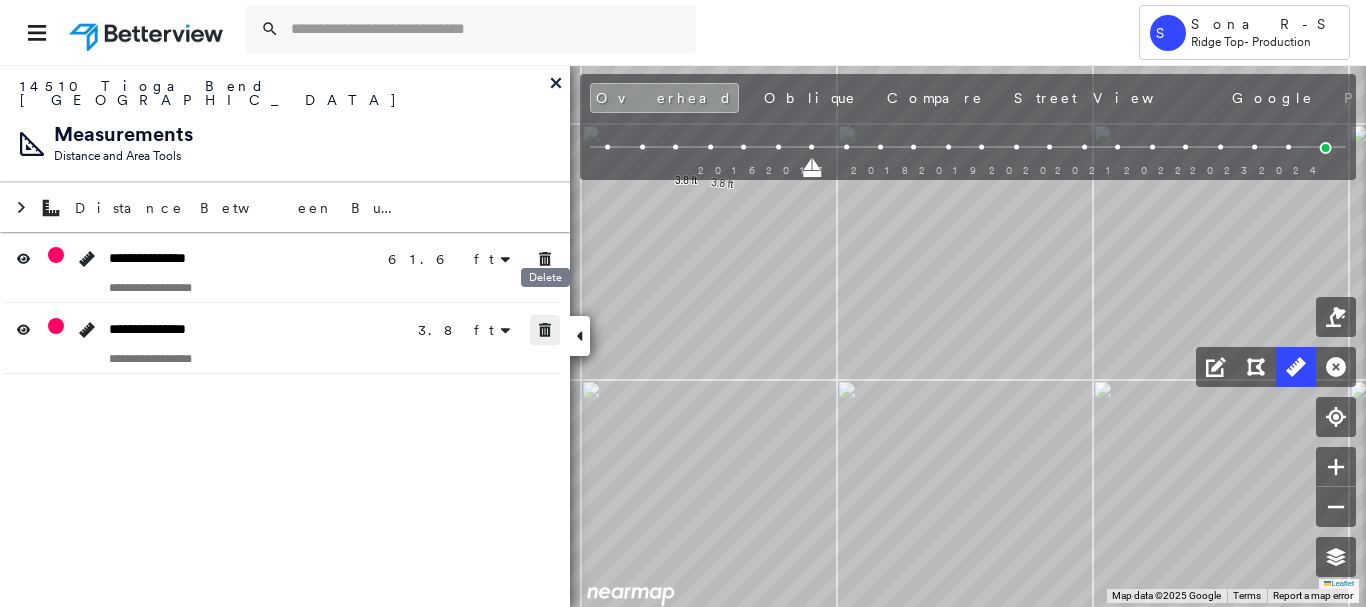 click 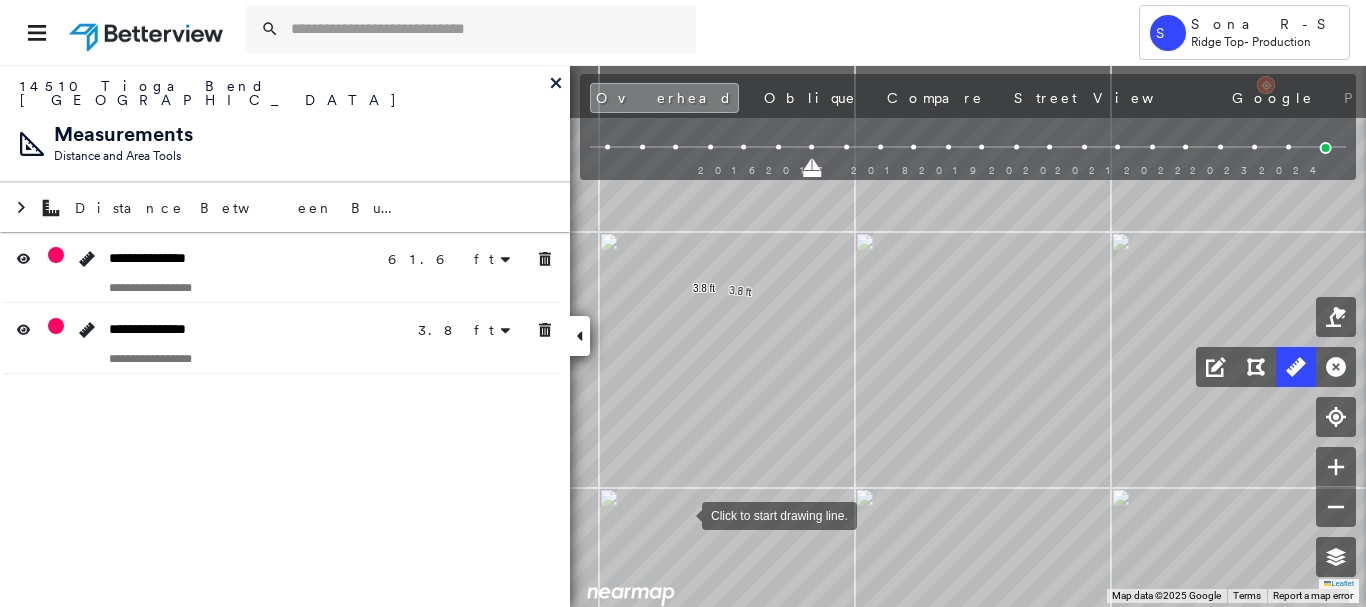 drag, startPoint x: 663, startPoint y: 405, endPoint x: 685, endPoint y: 515, distance: 112.17843 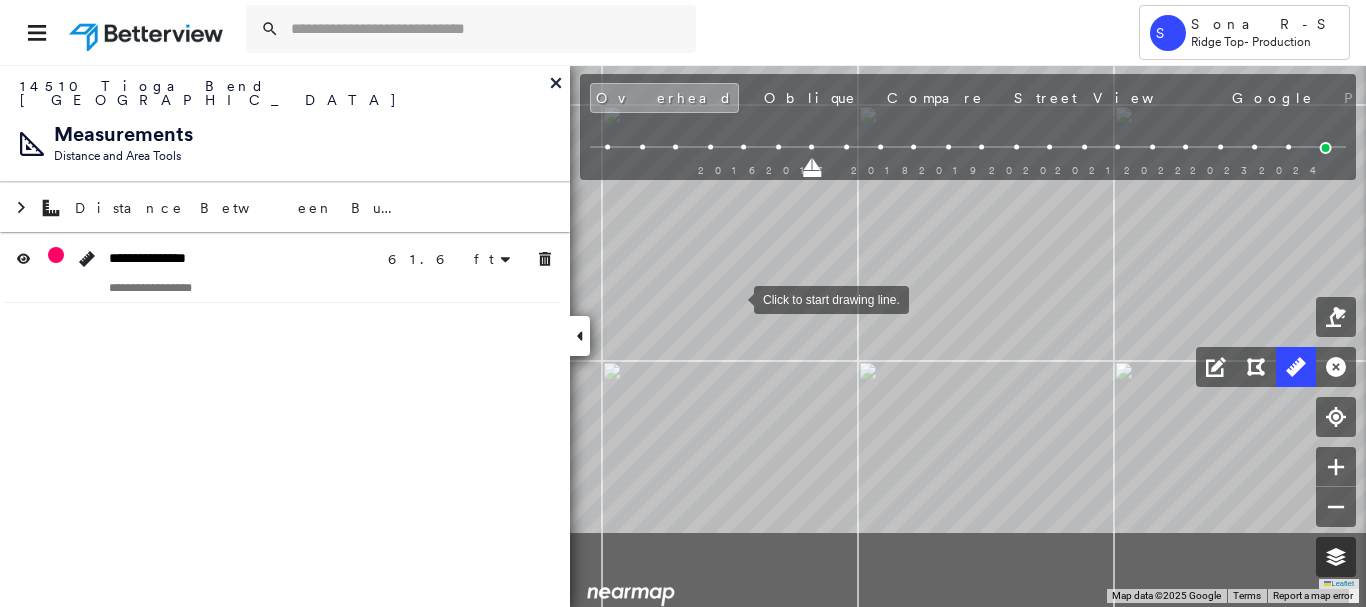 click at bounding box center (734, 298) 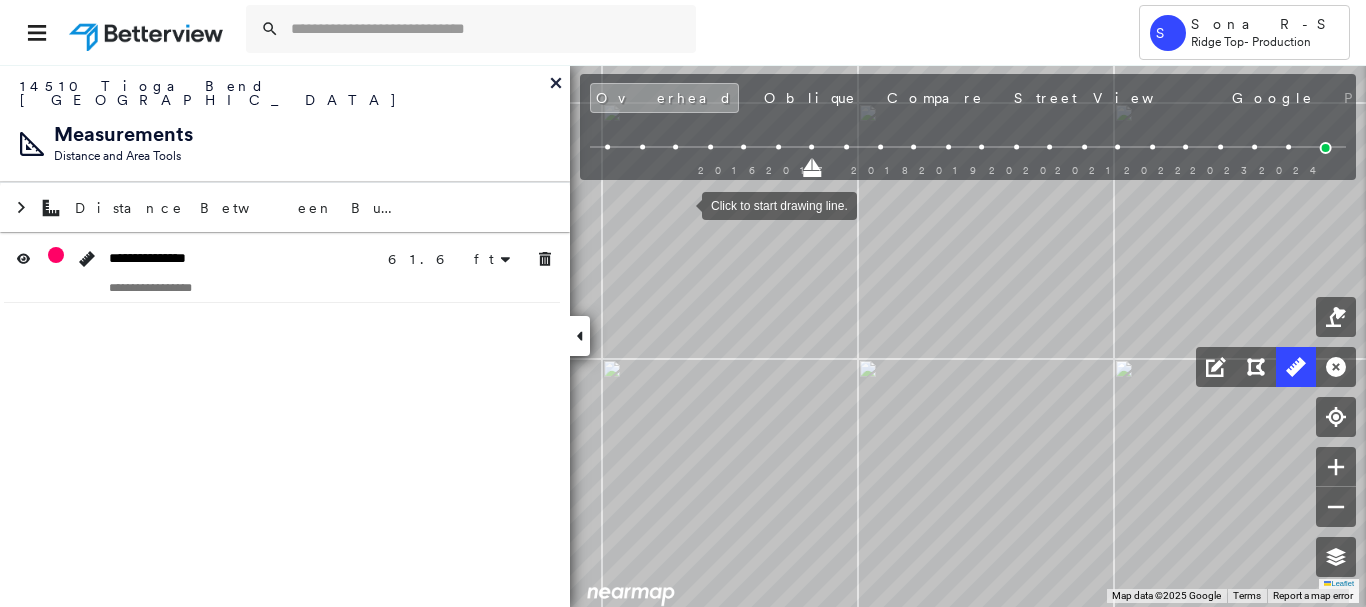 drag, startPoint x: 682, startPoint y: 204, endPoint x: 675, endPoint y: 218, distance: 15.652476 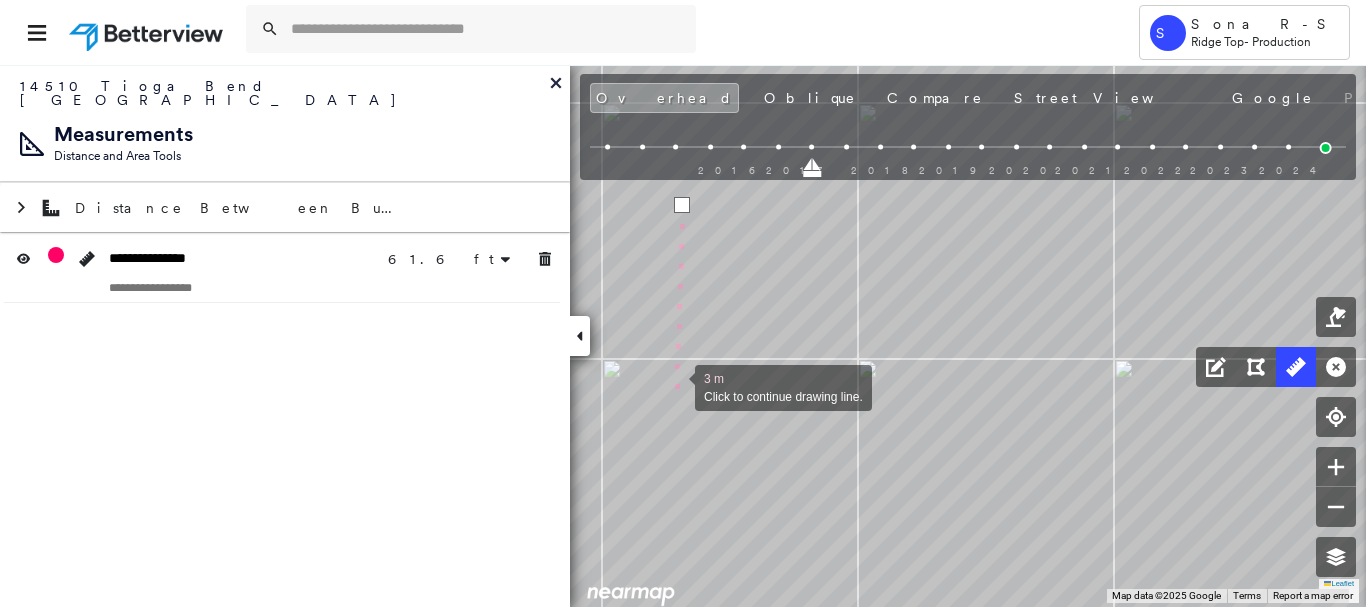 click at bounding box center (675, 386) 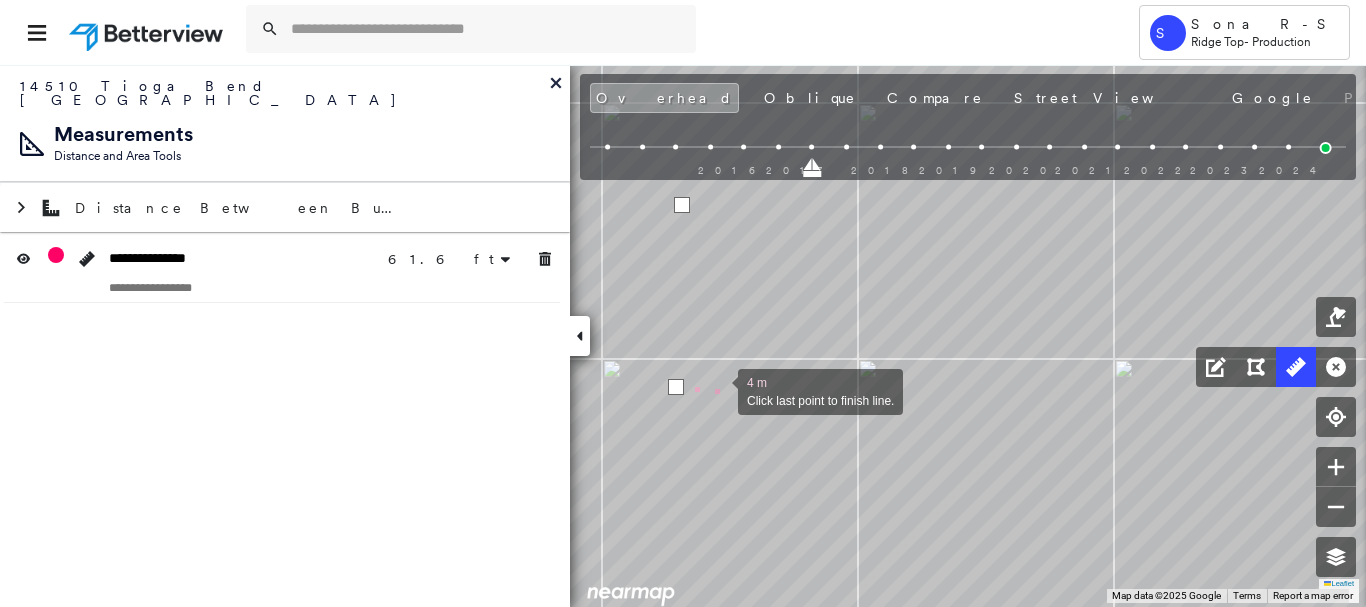 click at bounding box center [718, 390] 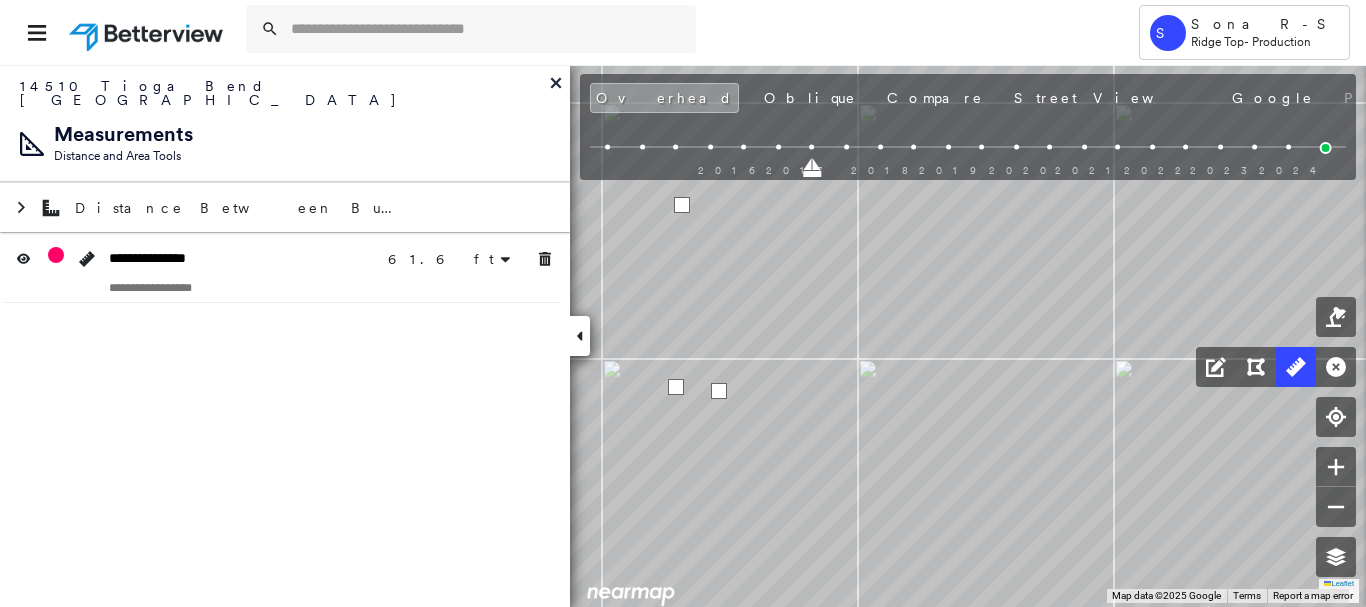 click at bounding box center [719, 391] 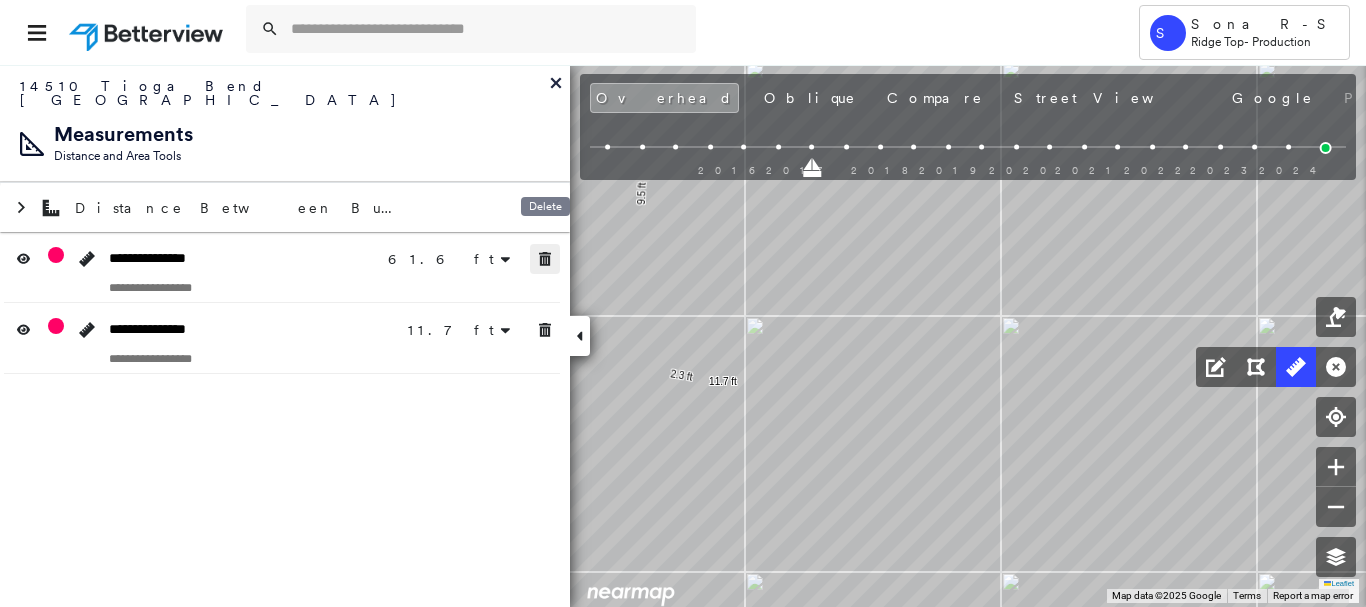 click 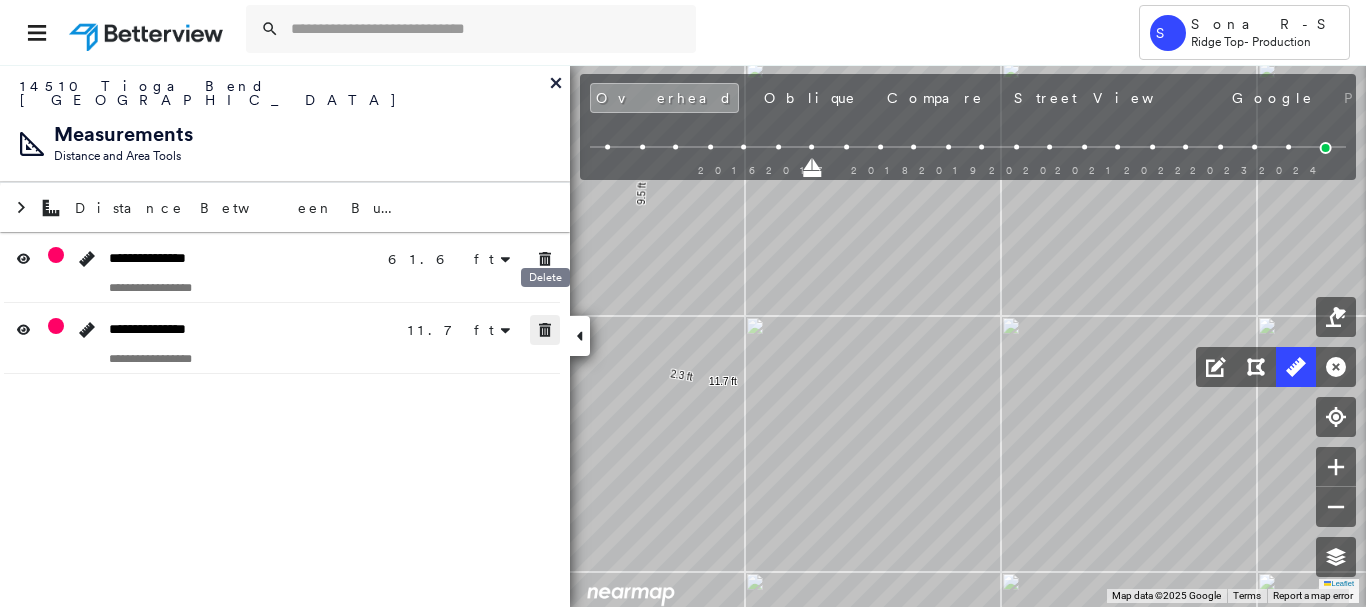 click 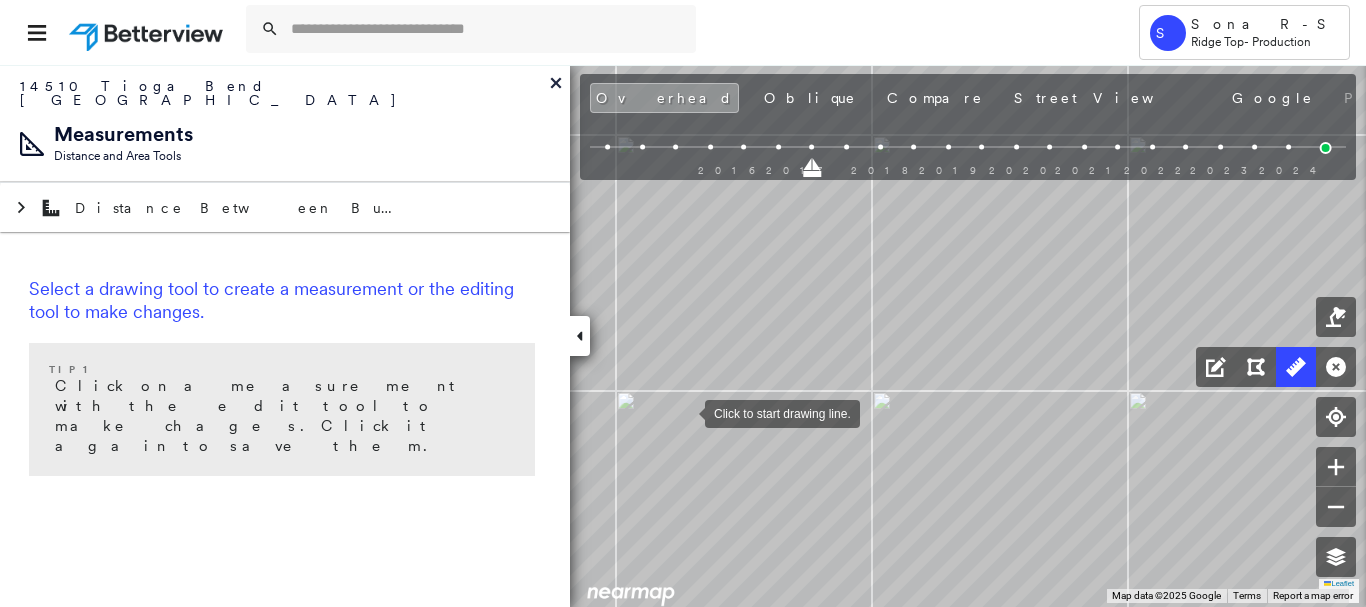 click at bounding box center (685, 412) 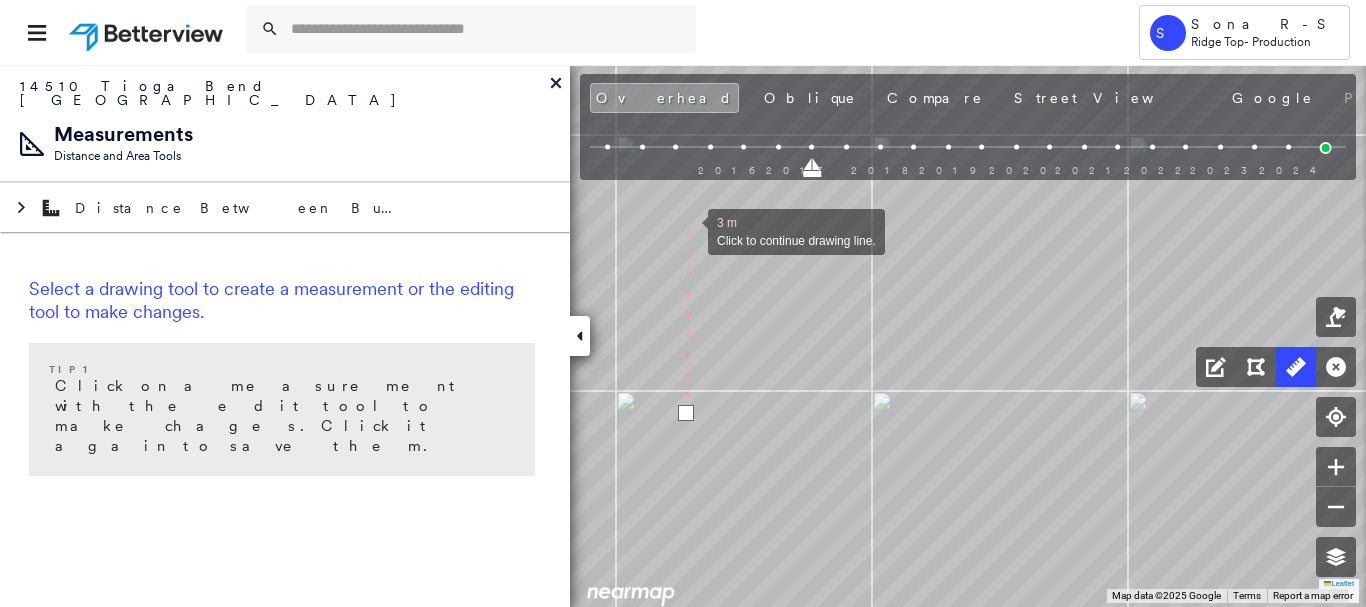 click at bounding box center (688, 230) 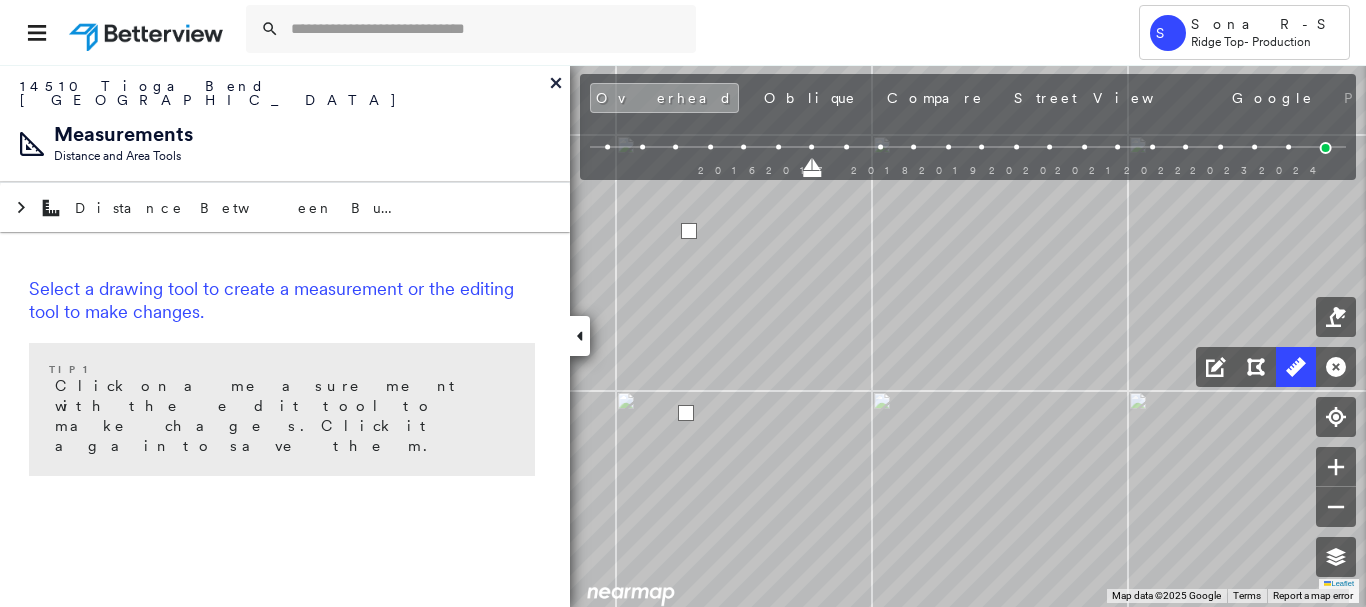 click at bounding box center [689, 231] 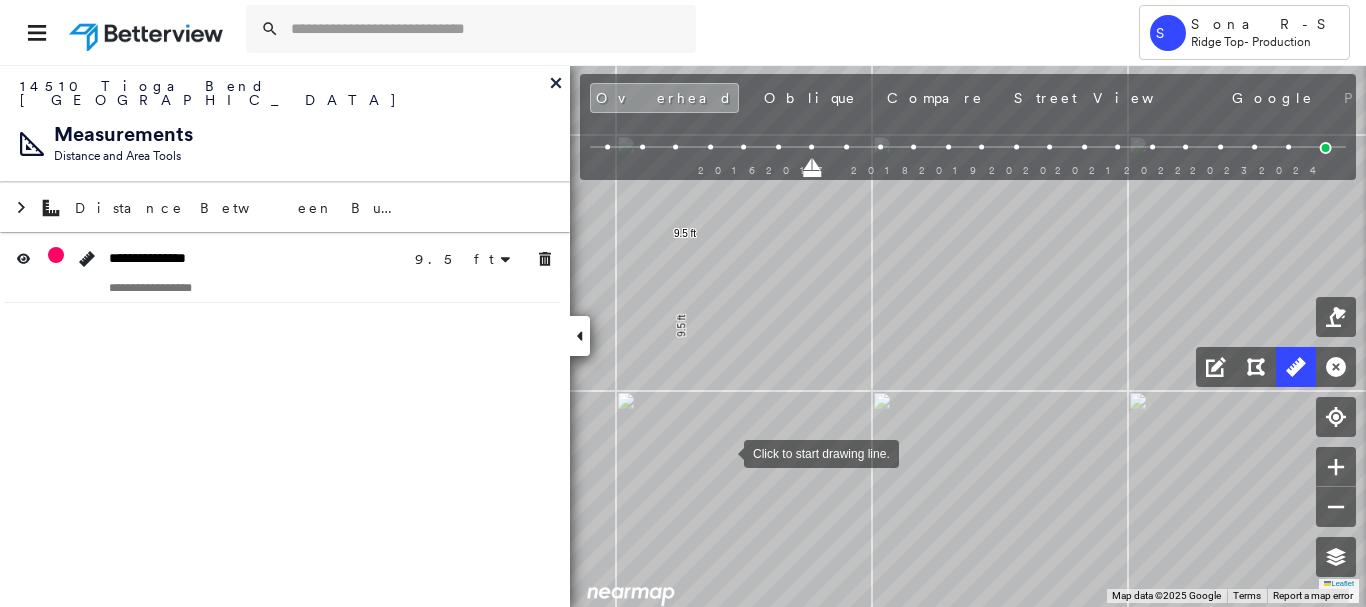 click at bounding box center [724, 452] 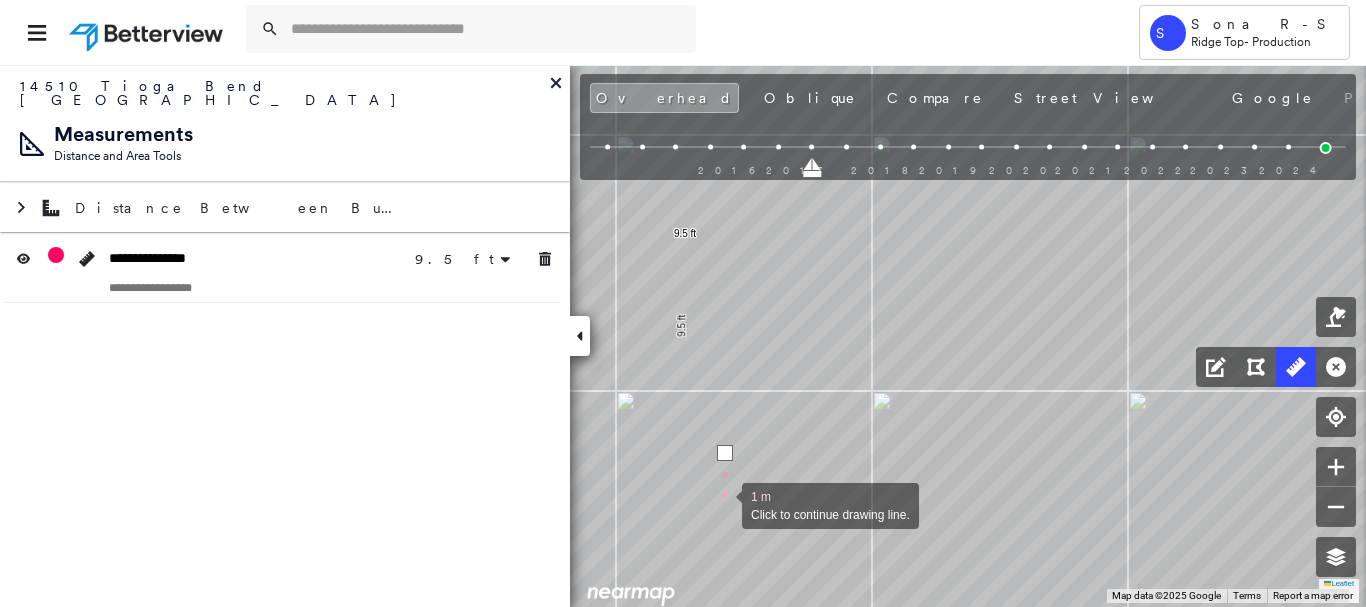 click at bounding box center [722, 504] 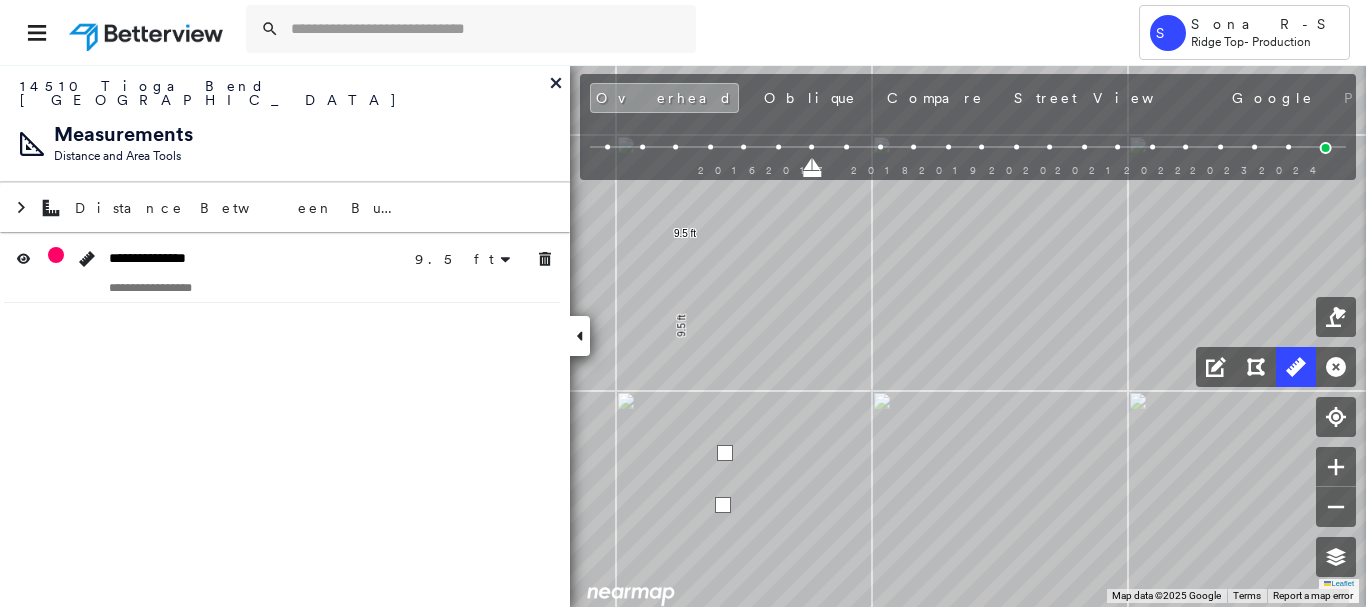 click at bounding box center (723, 505) 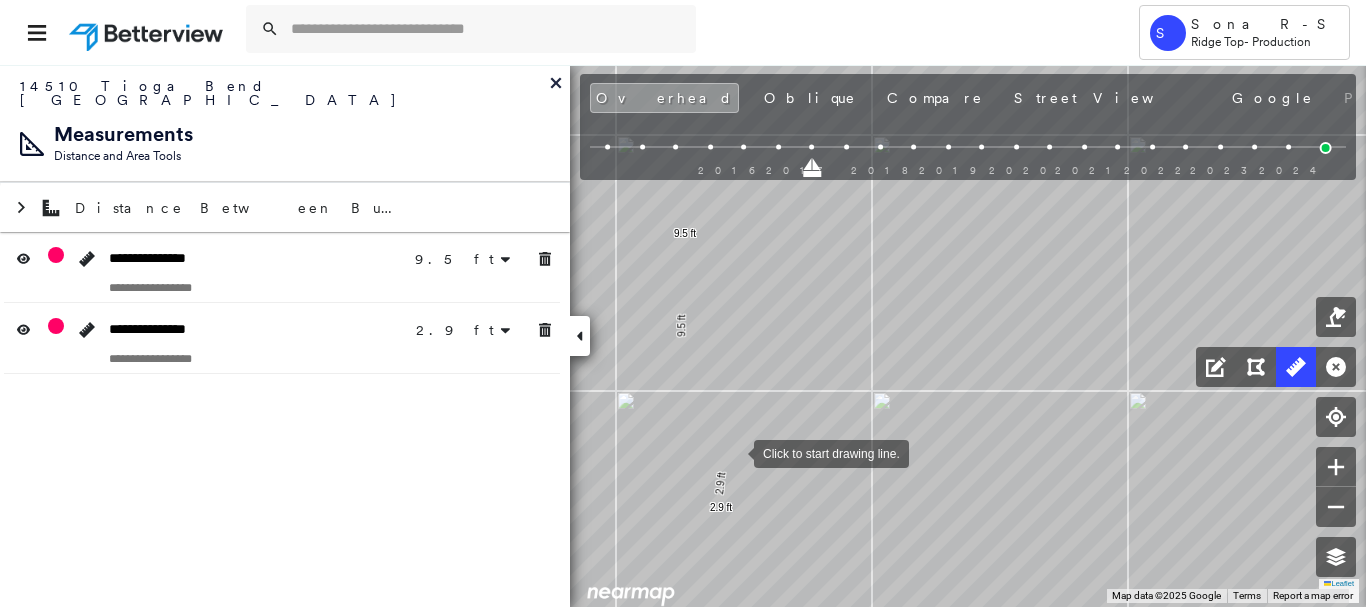 click at bounding box center [734, 452] 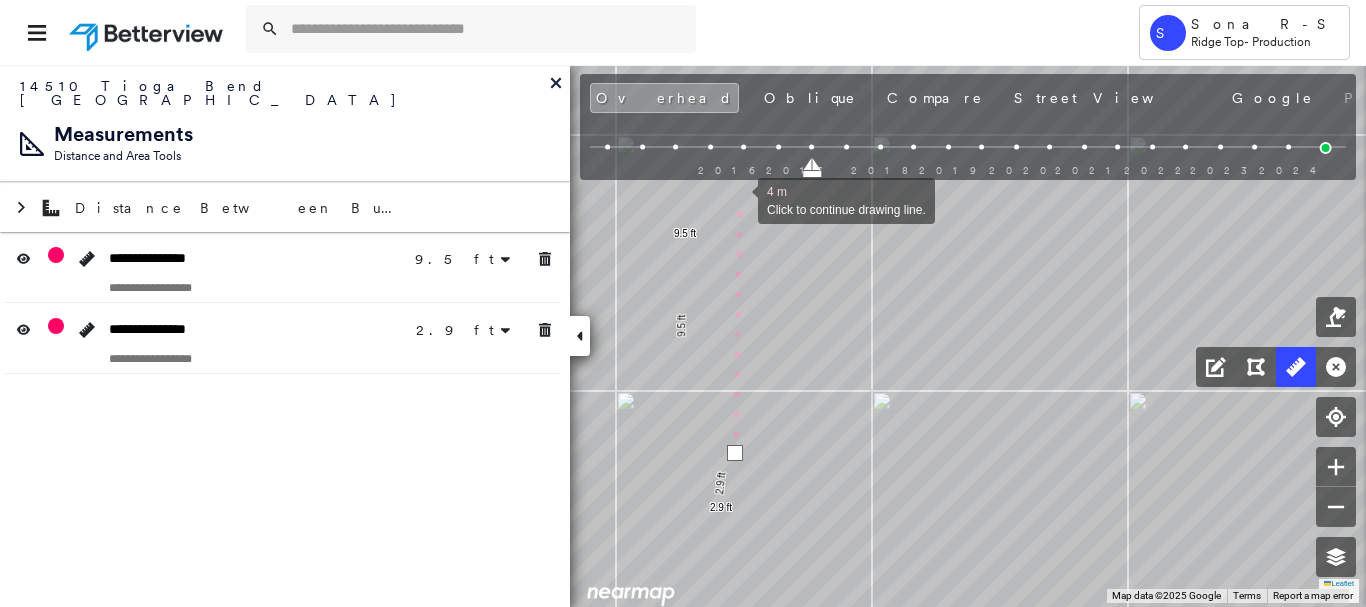 click at bounding box center [738, 199] 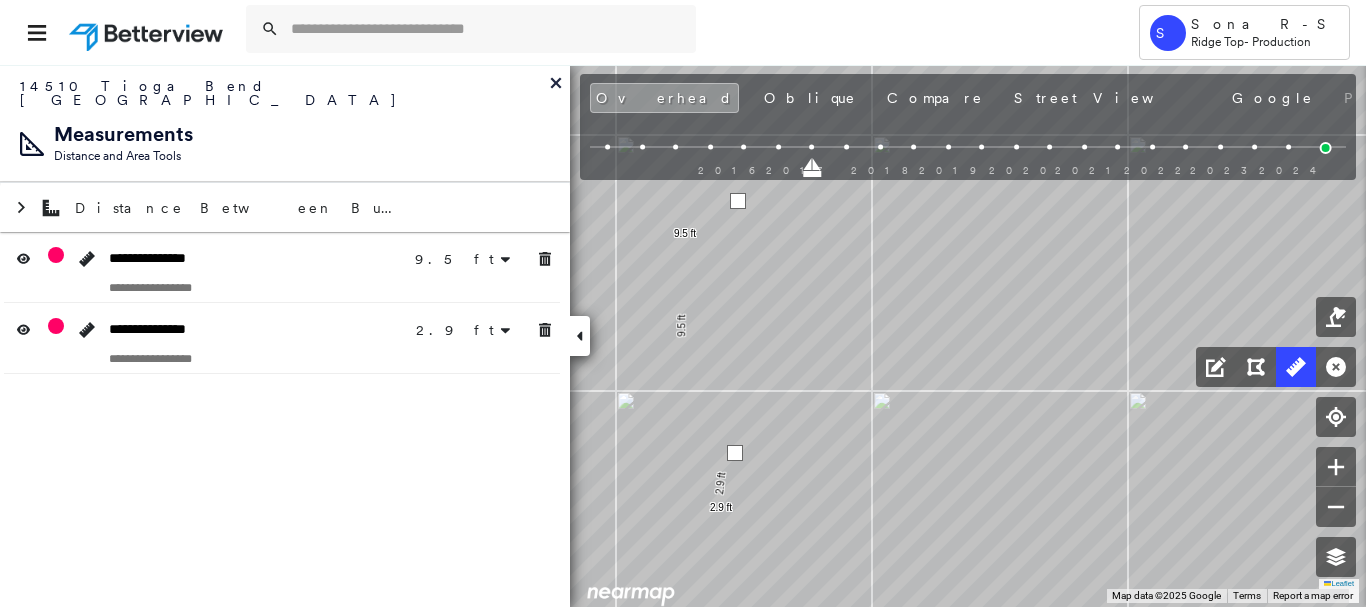 click at bounding box center [738, 201] 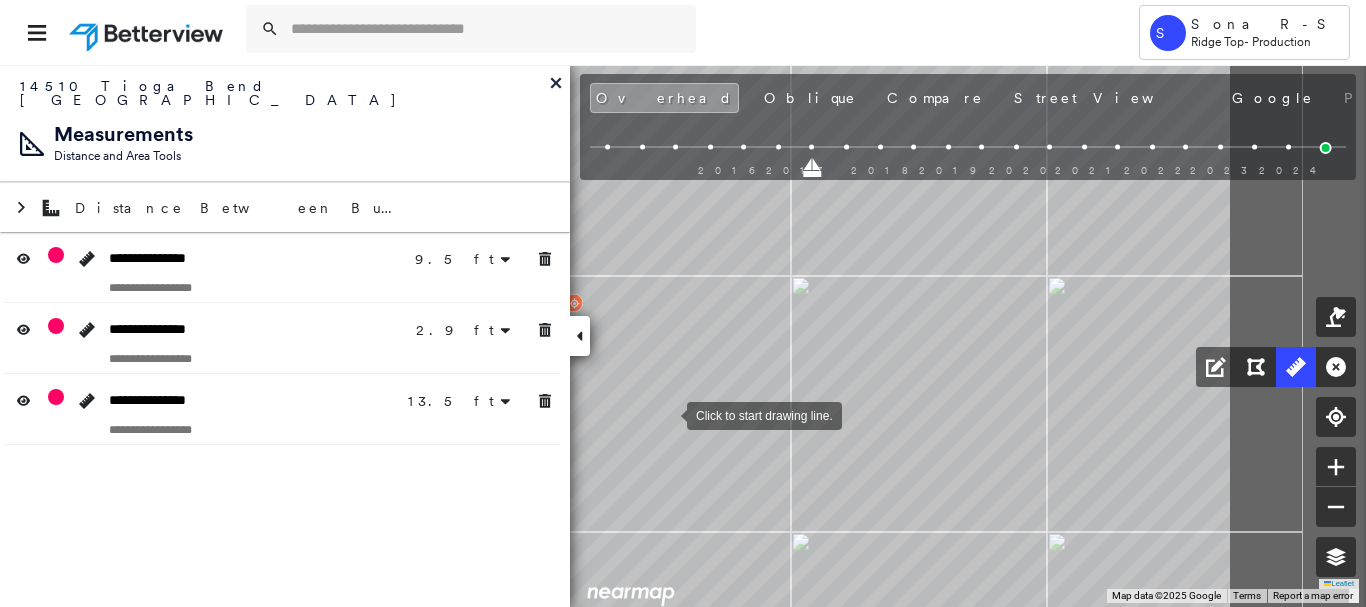 drag, startPoint x: 753, startPoint y: 428, endPoint x: 689, endPoint y: 421, distance: 64.381676 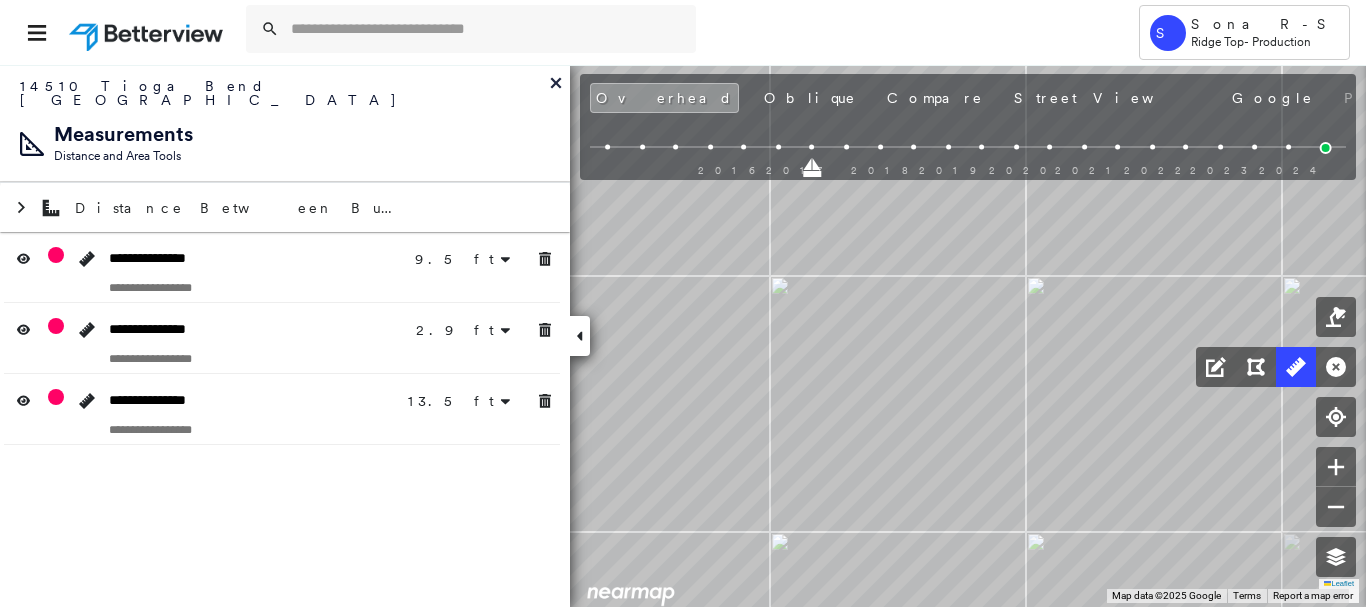 click at bounding box center [968, 147] 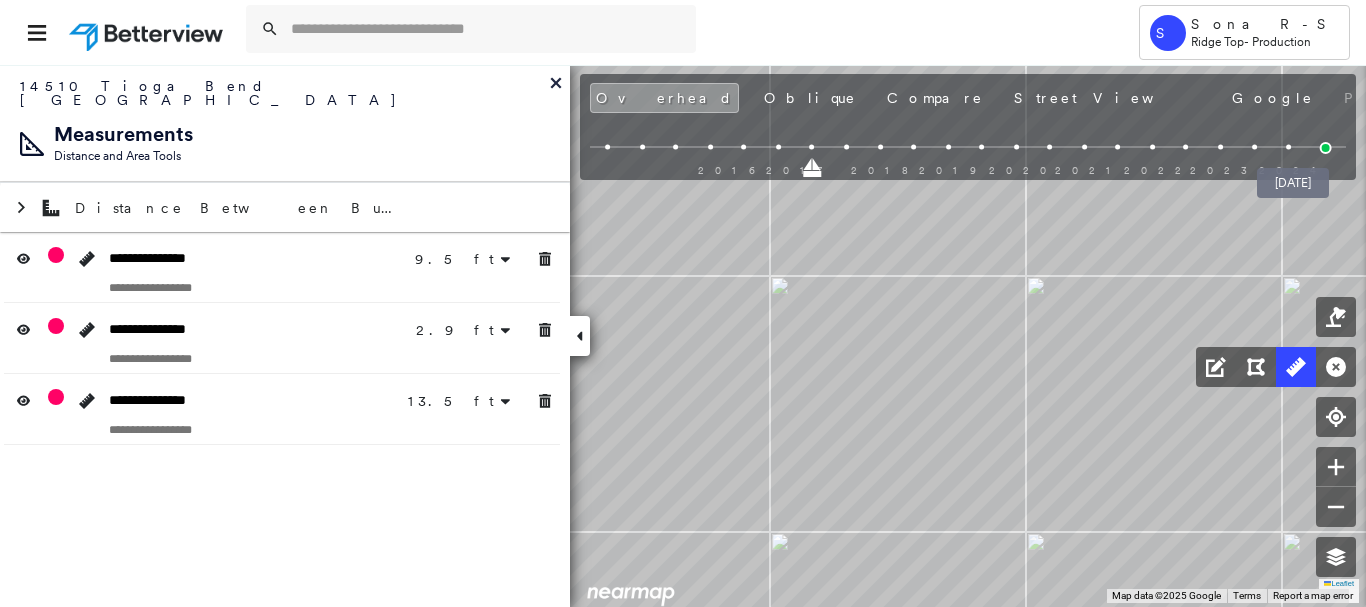 click at bounding box center [1326, 148] 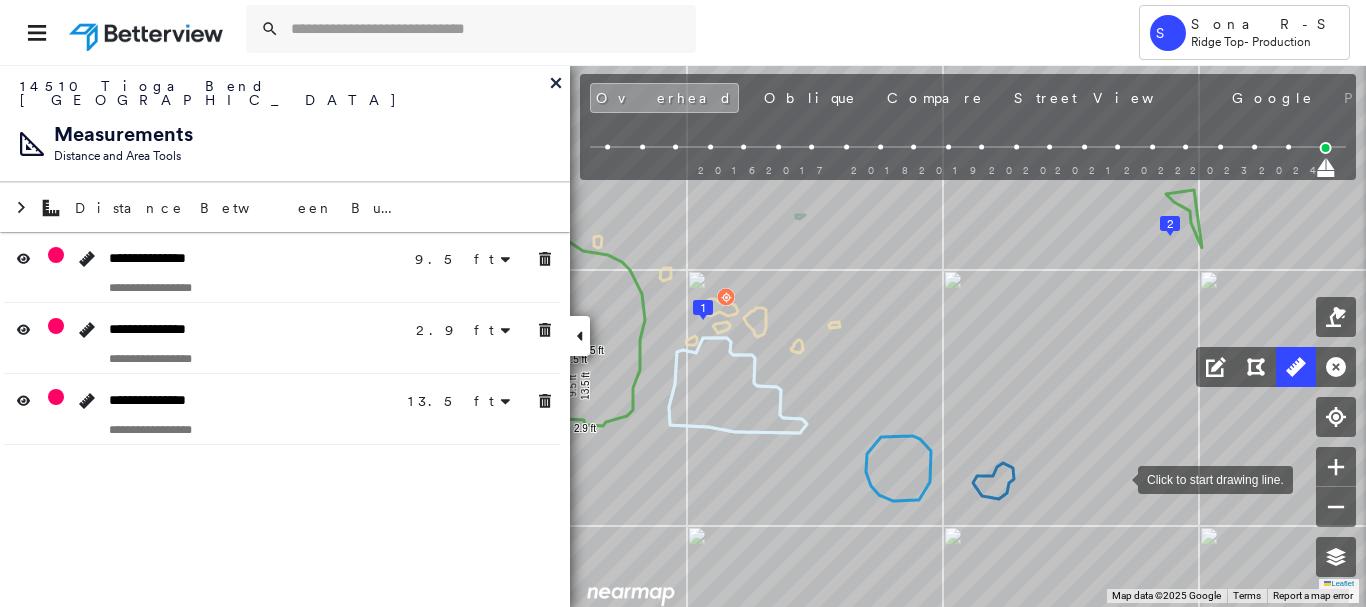 click on "1
2
9.5 ft 9.5 ft 2.9 ft 13.5 ft 13.5 ft Click to start drawing line." at bounding box center (130, 171) 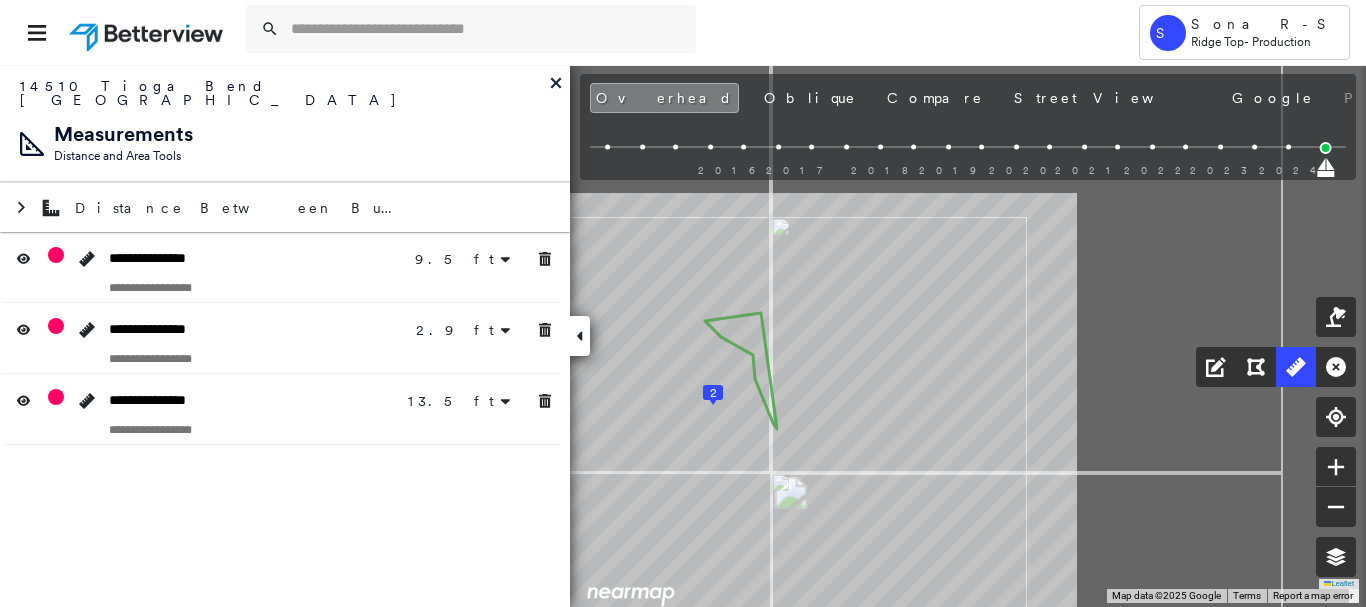 click on "1
2
9.5 ft 9.5 ft 2.9 ft 13.5 ft 13.5 ft Click to start drawing line." at bounding box center (-295, 354) 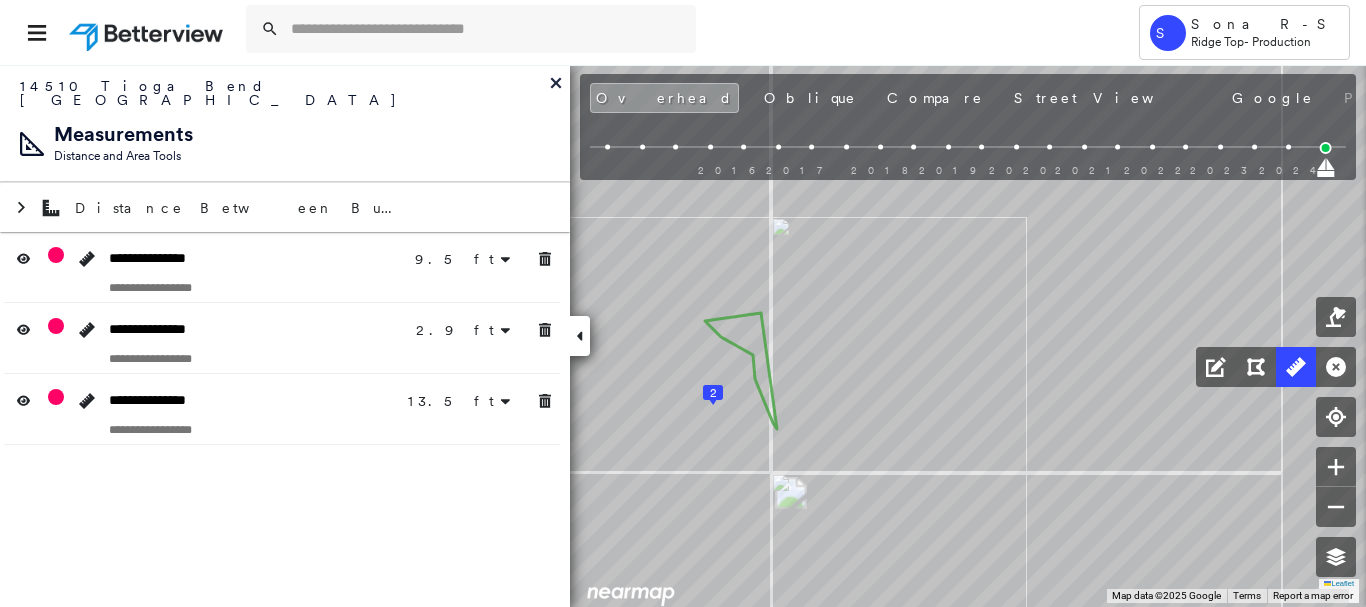 click on "Oblique" at bounding box center [810, 98] 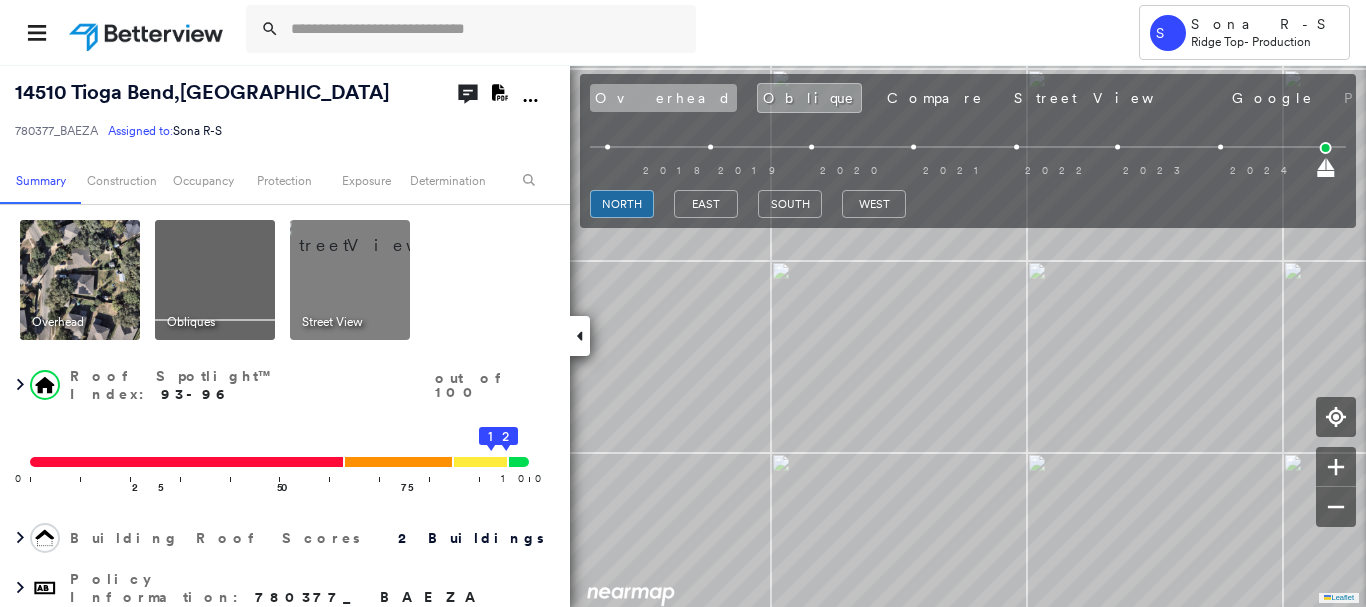 click on "Overhead" at bounding box center [663, 98] 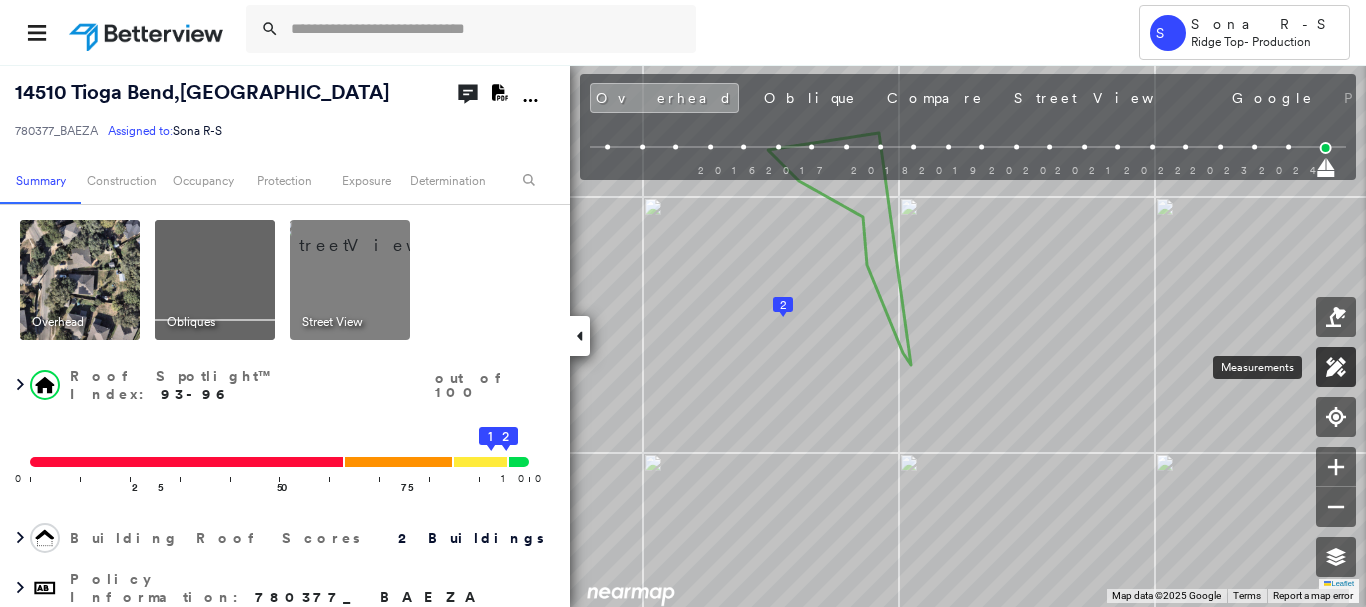 click 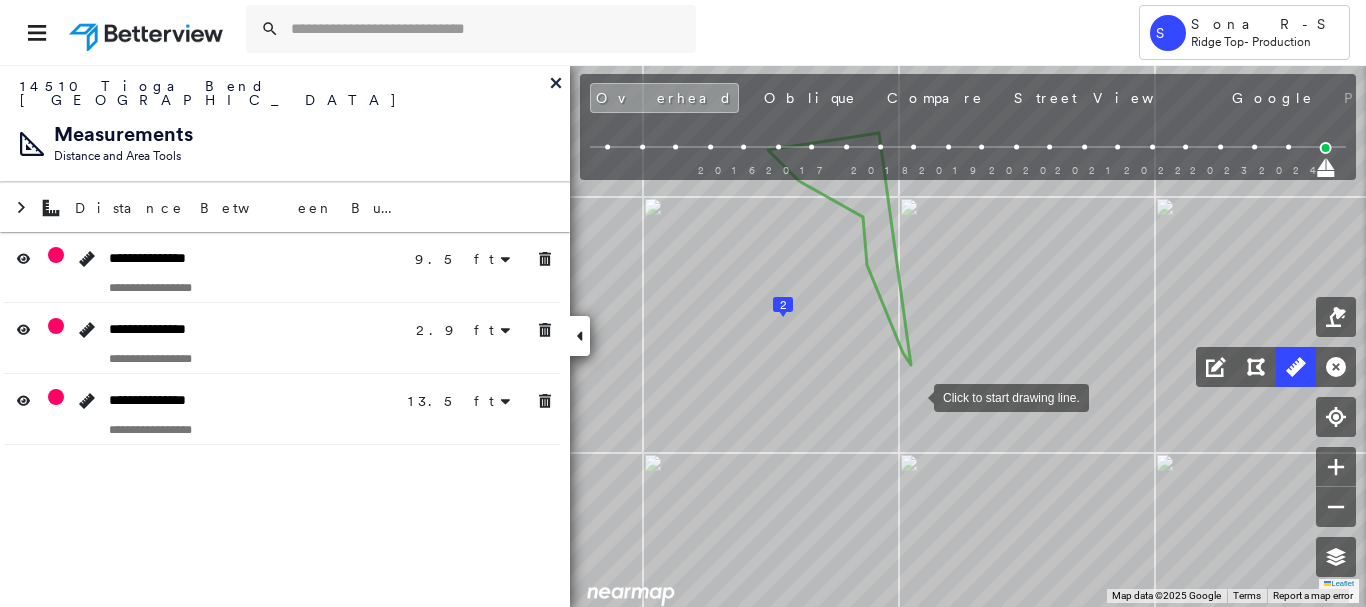 click at bounding box center (914, 396) 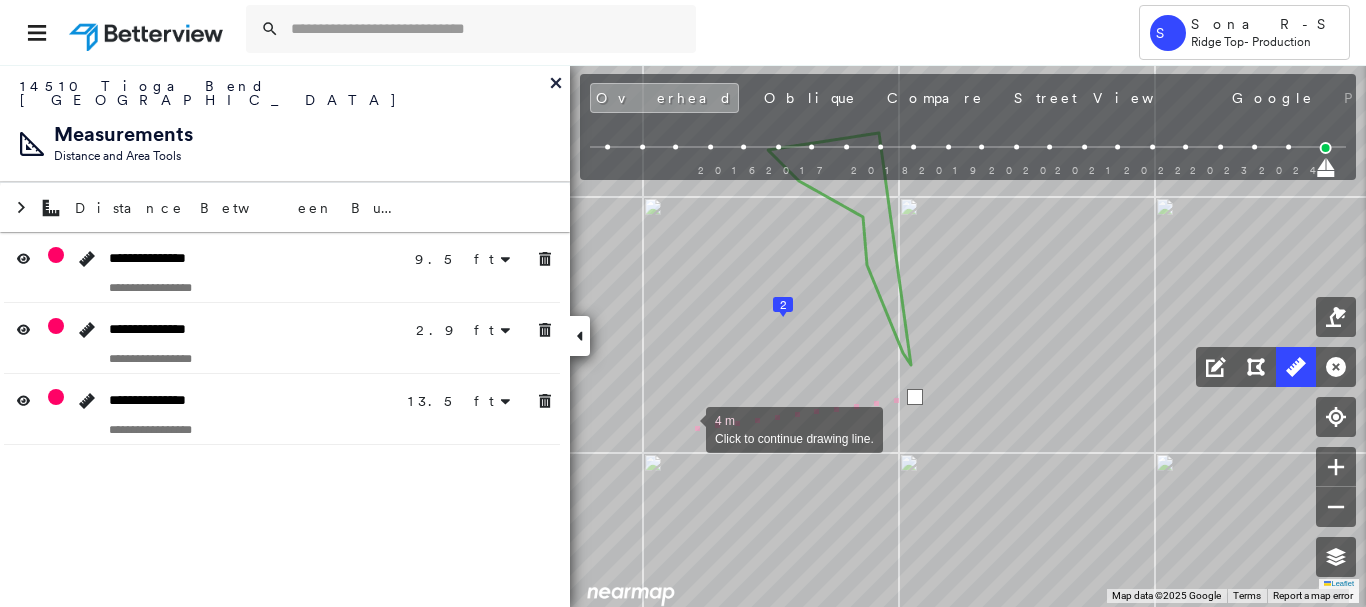 click at bounding box center (686, 428) 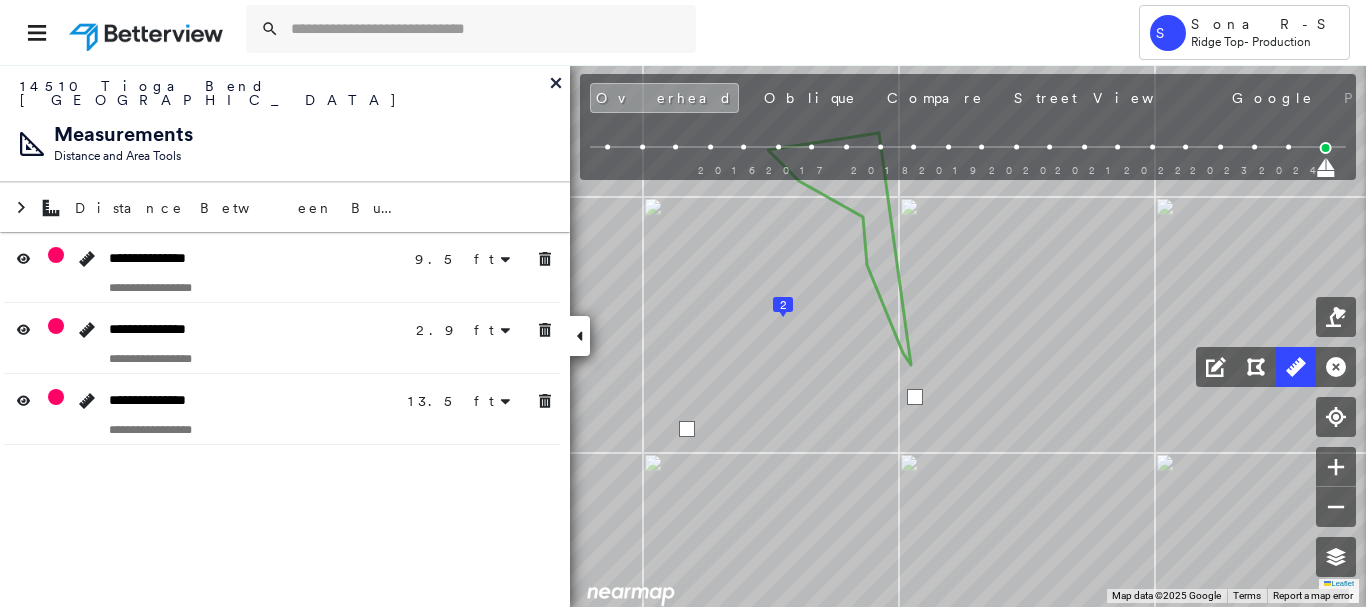 click at bounding box center (687, 429) 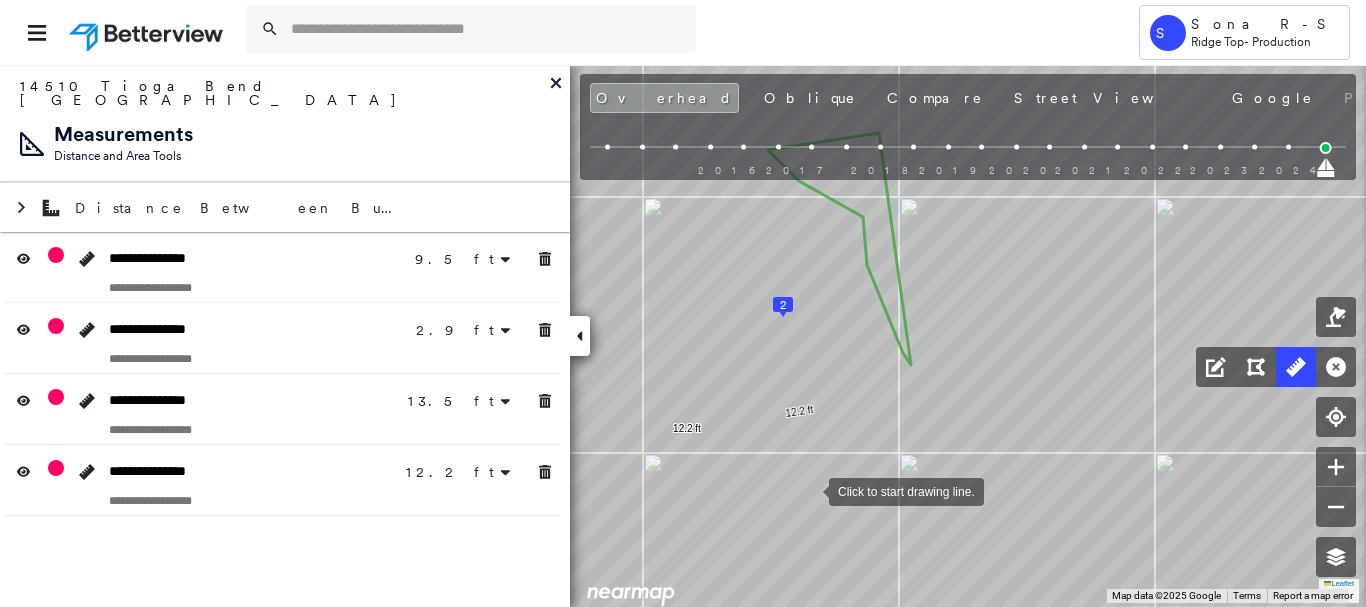 click at bounding box center (809, 490) 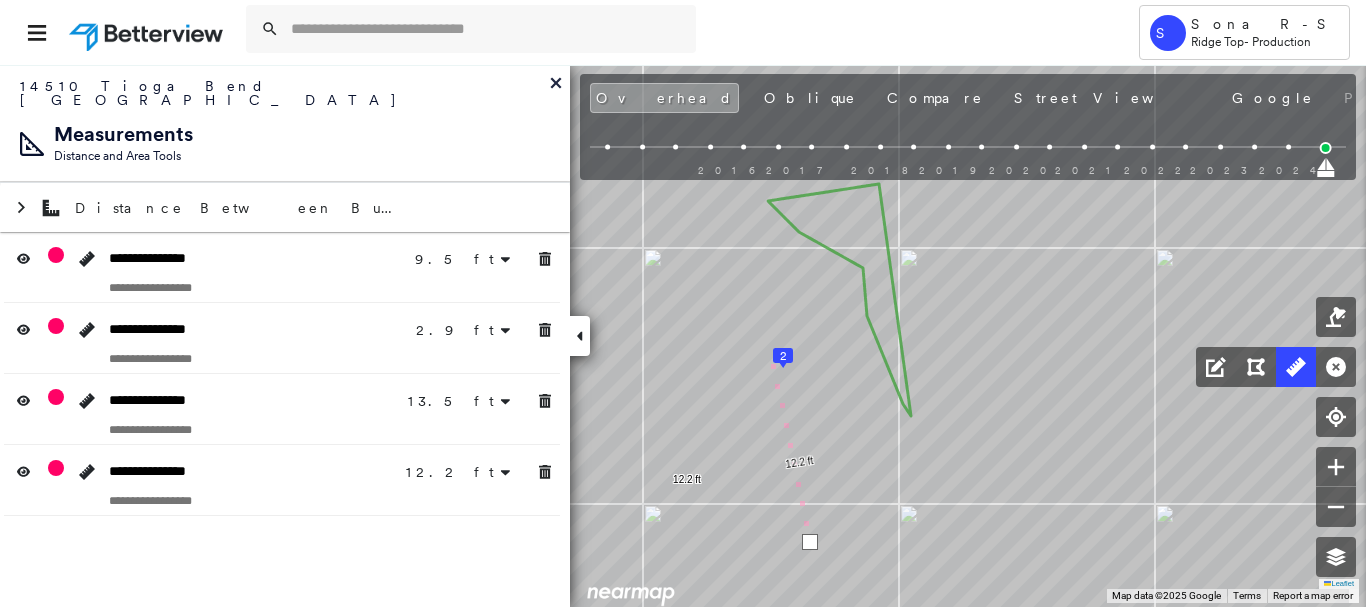 drag, startPoint x: 770, startPoint y: 298, endPoint x: 770, endPoint y: 468, distance: 170 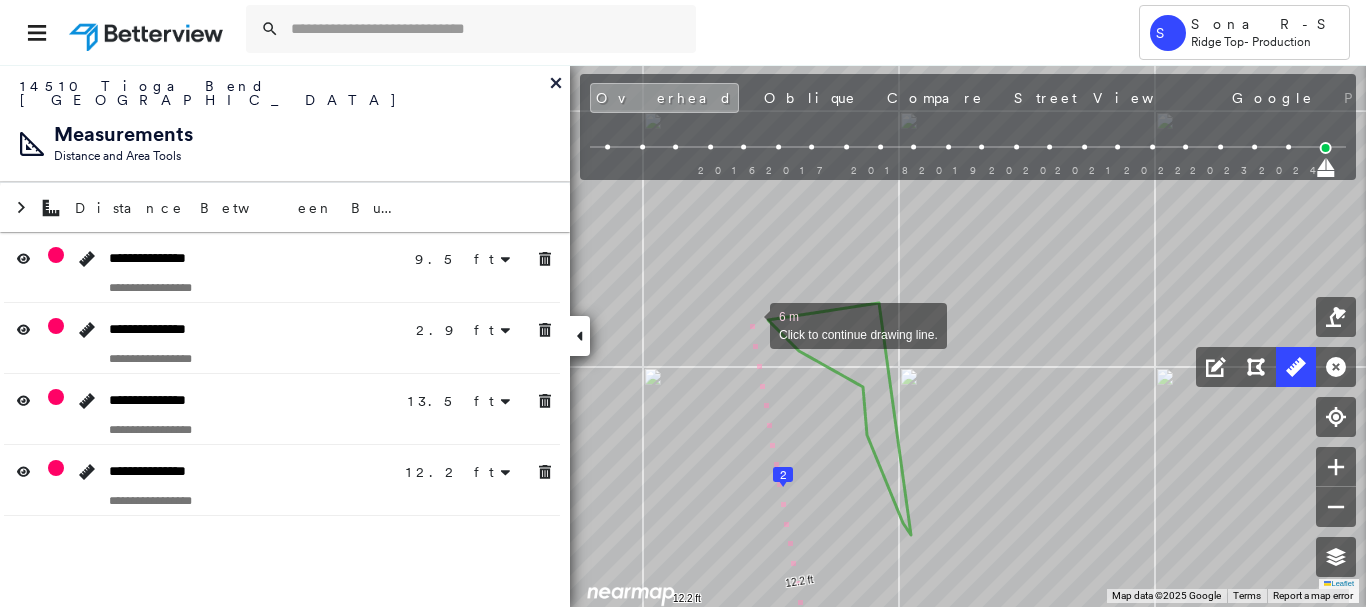 click at bounding box center [750, 324] 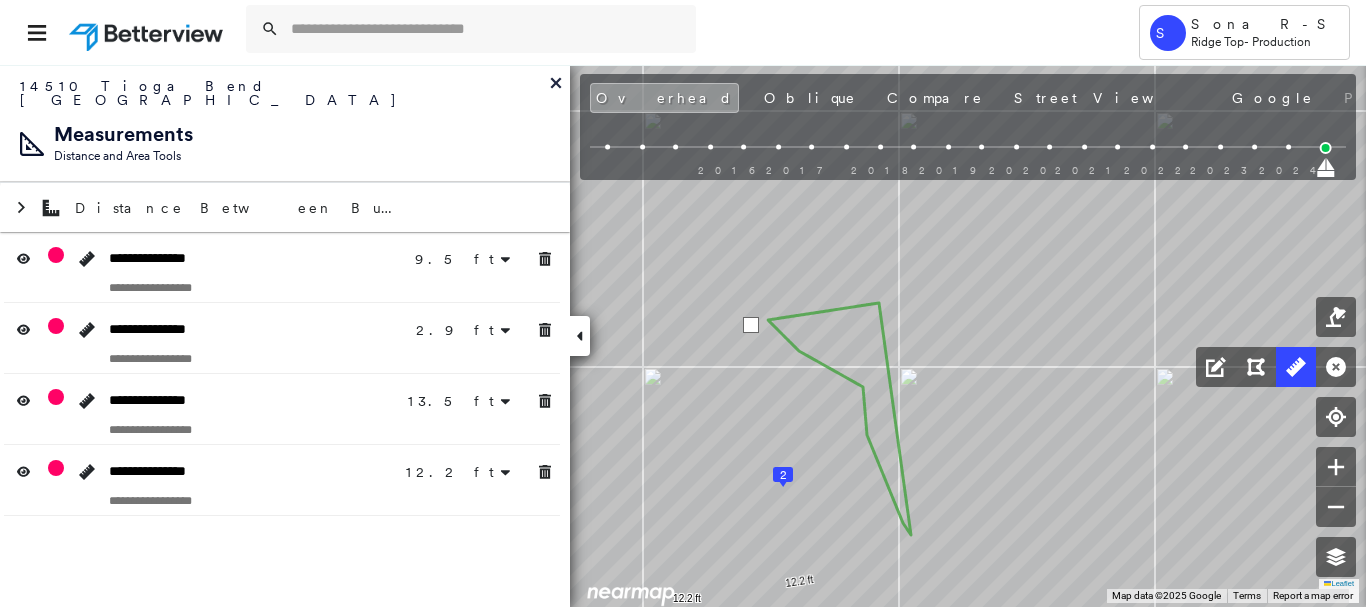 click at bounding box center (751, 325) 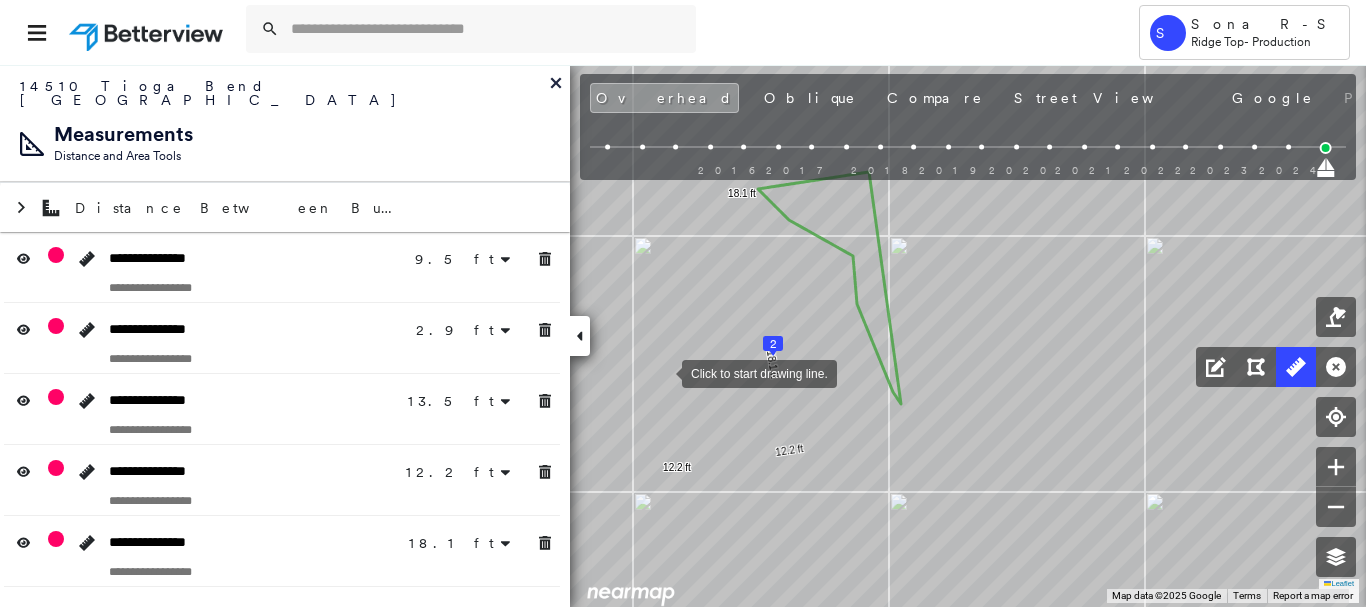 click at bounding box center (662, 372) 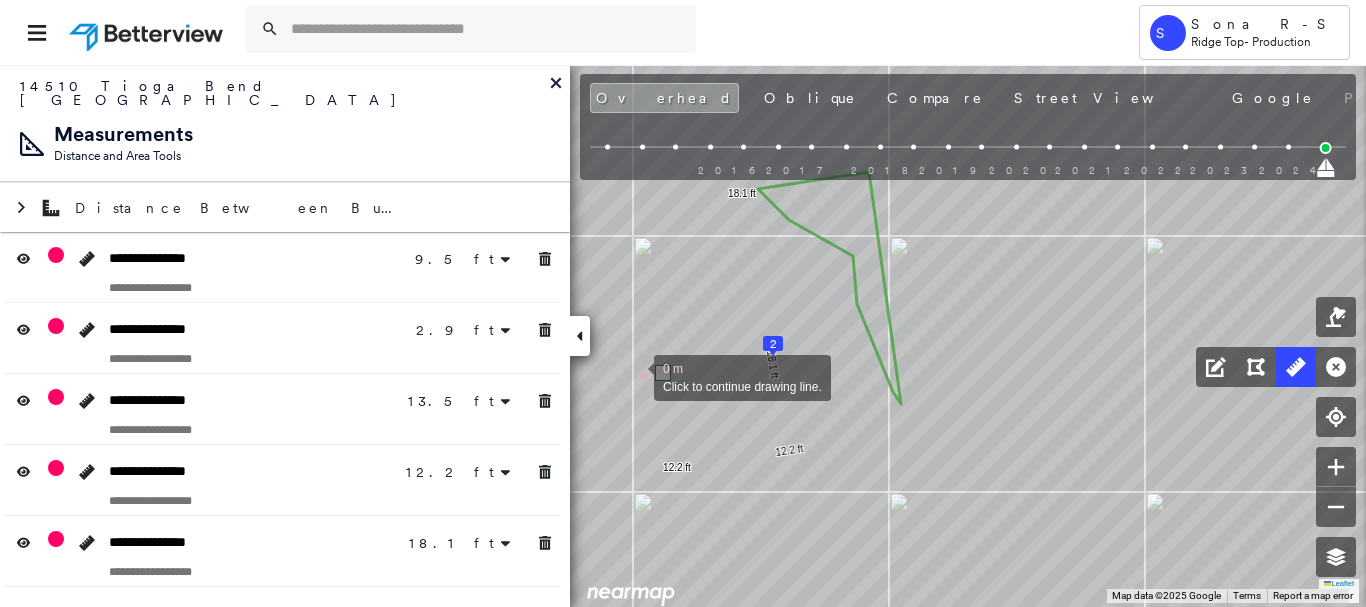 click at bounding box center (634, 376) 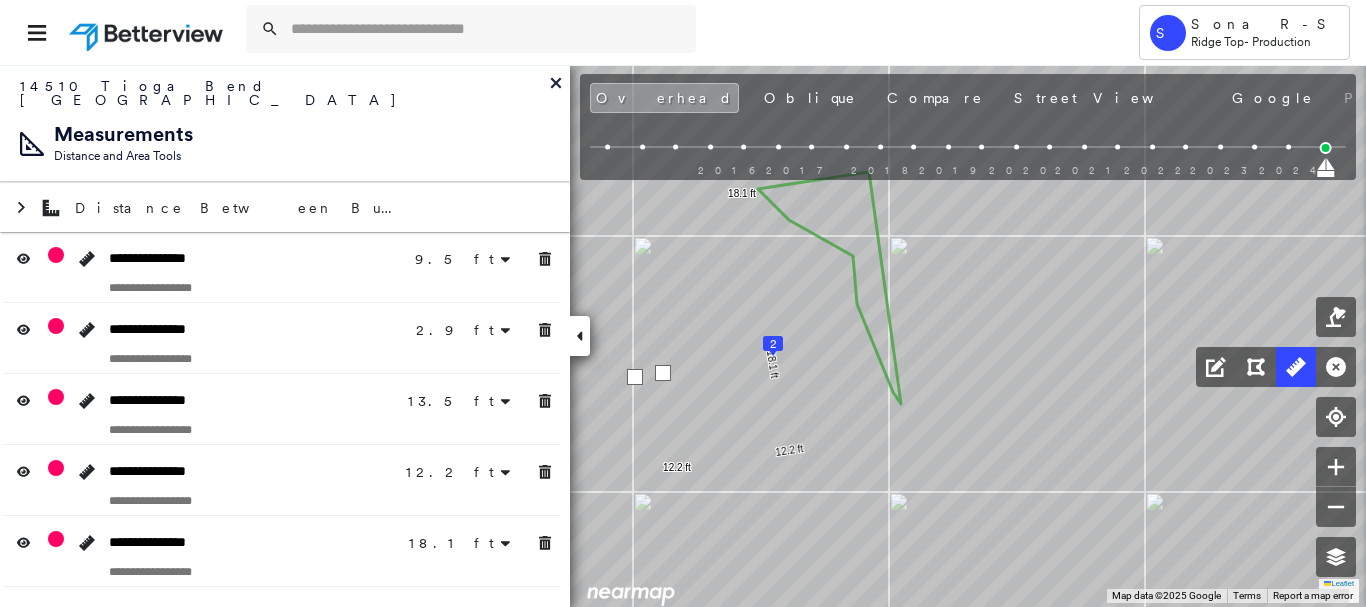 click at bounding box center [635, 377] 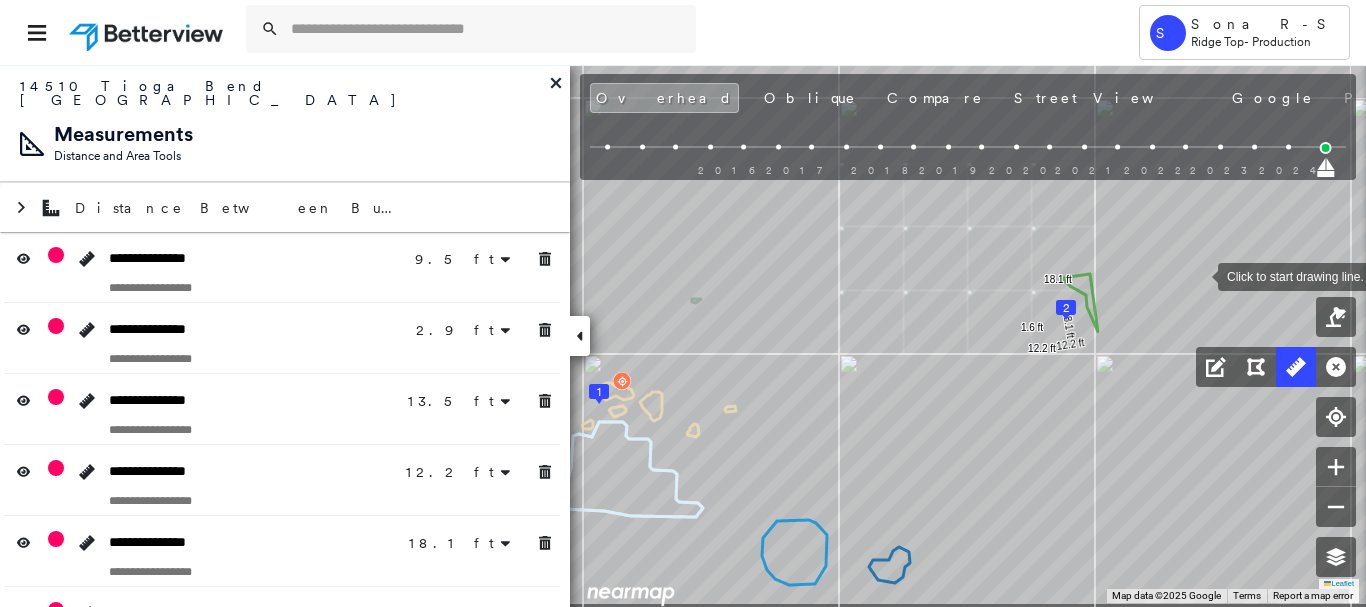 click on "1
2
9.5 ft 9.5 ft 2.9 ft 13.5 ft 13.5 ft 12.2 ft 12.2 ft 18.1 ft 18.1 ft 1.6 ft Click to start drawing line." at bounding box center [221, 45] 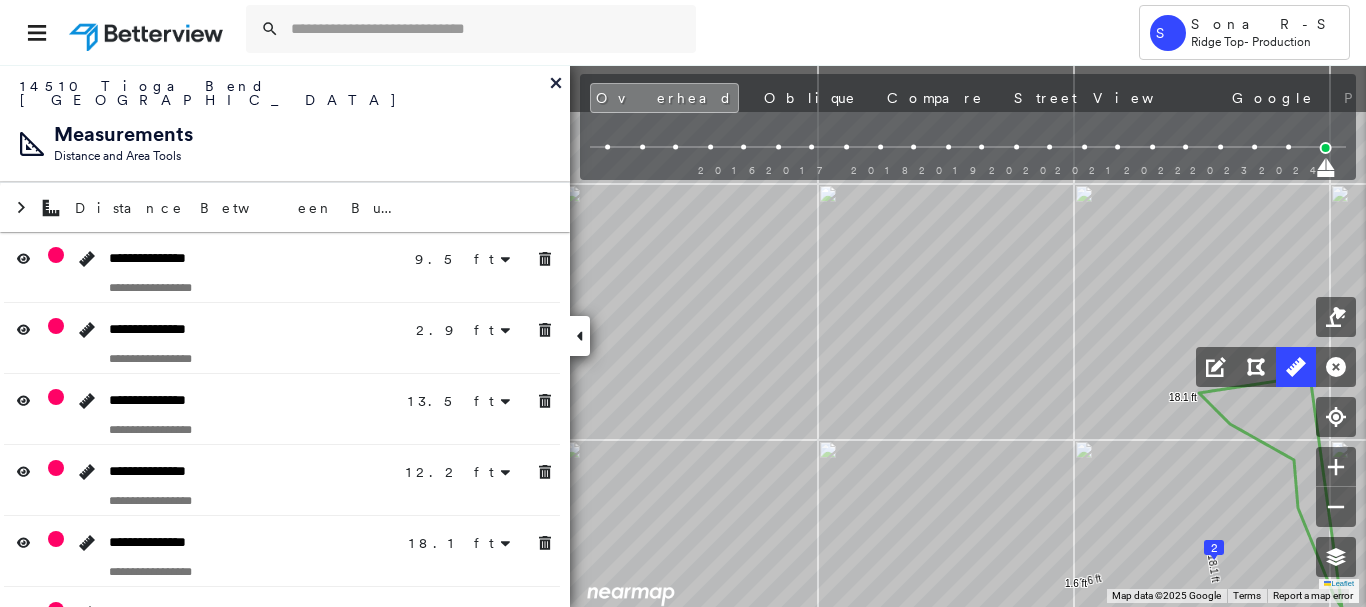 click on "1
2
9.5 ft 9.5 ft 2.9 ft 2.9 ft 13.5 ft 13.5 ft 12.2 ft 12.2 ft 18.1 ft 18.1 ft 1.6 ft 1.6 ft Click to start drawing line." at bounding box center [216, 147] 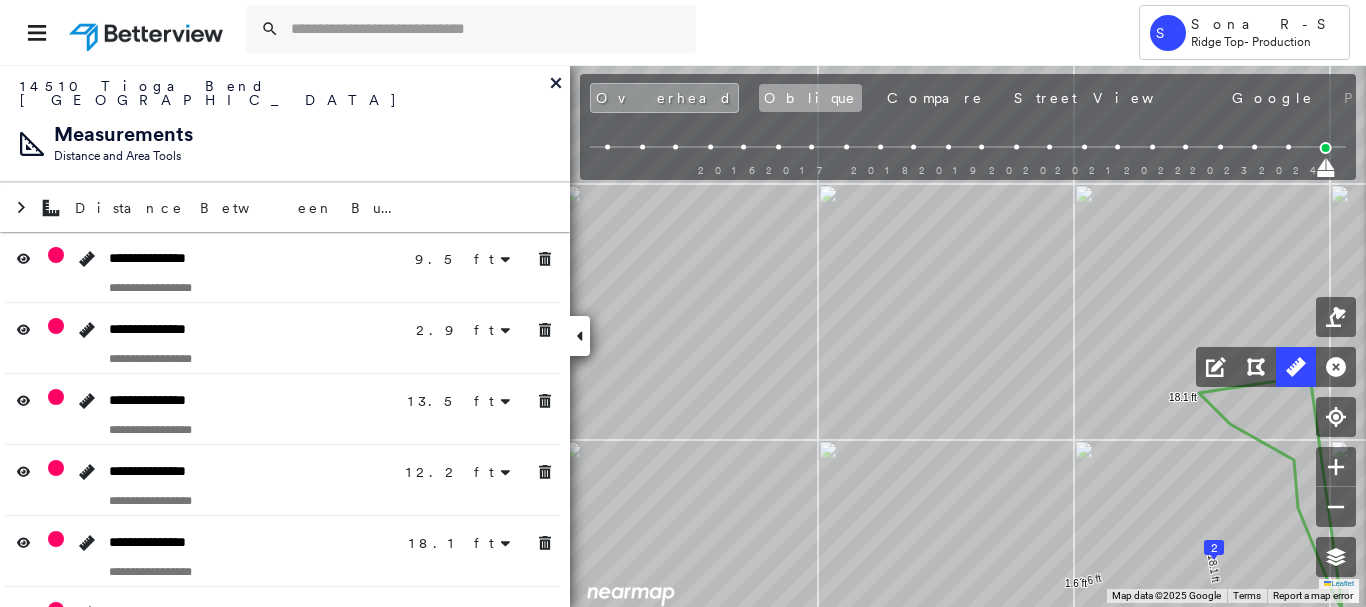 click on "Oblique" at bounding box center (810, 98) 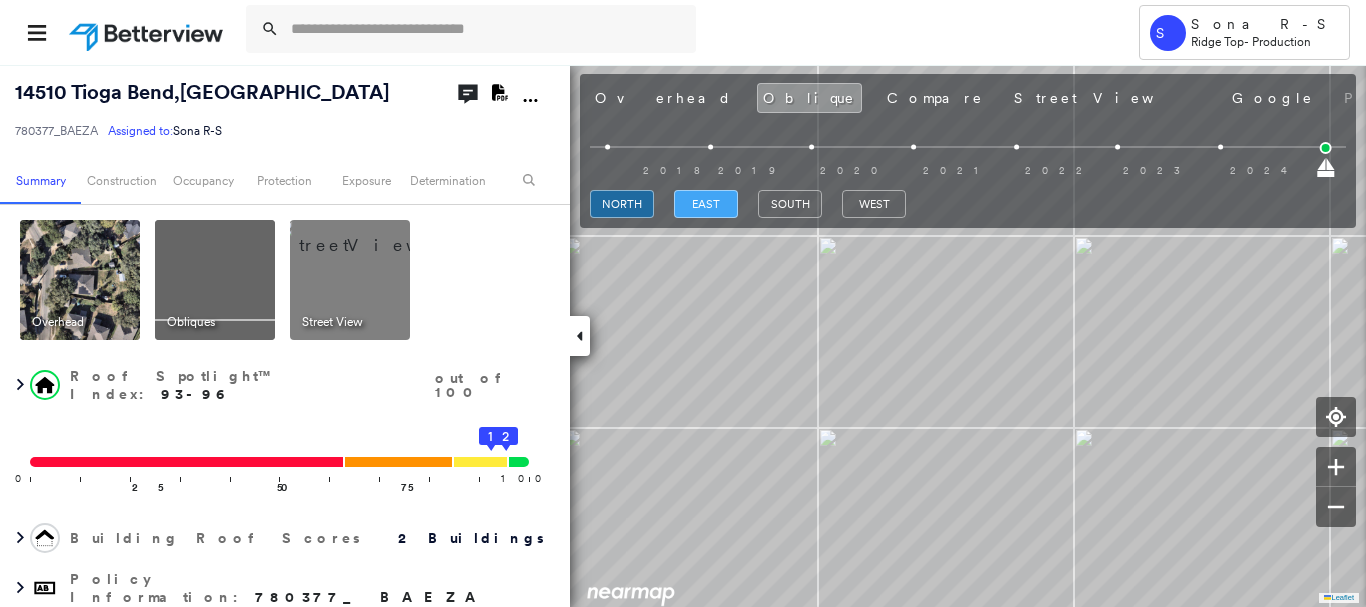 click on "east" at bounding box center (706, 204) 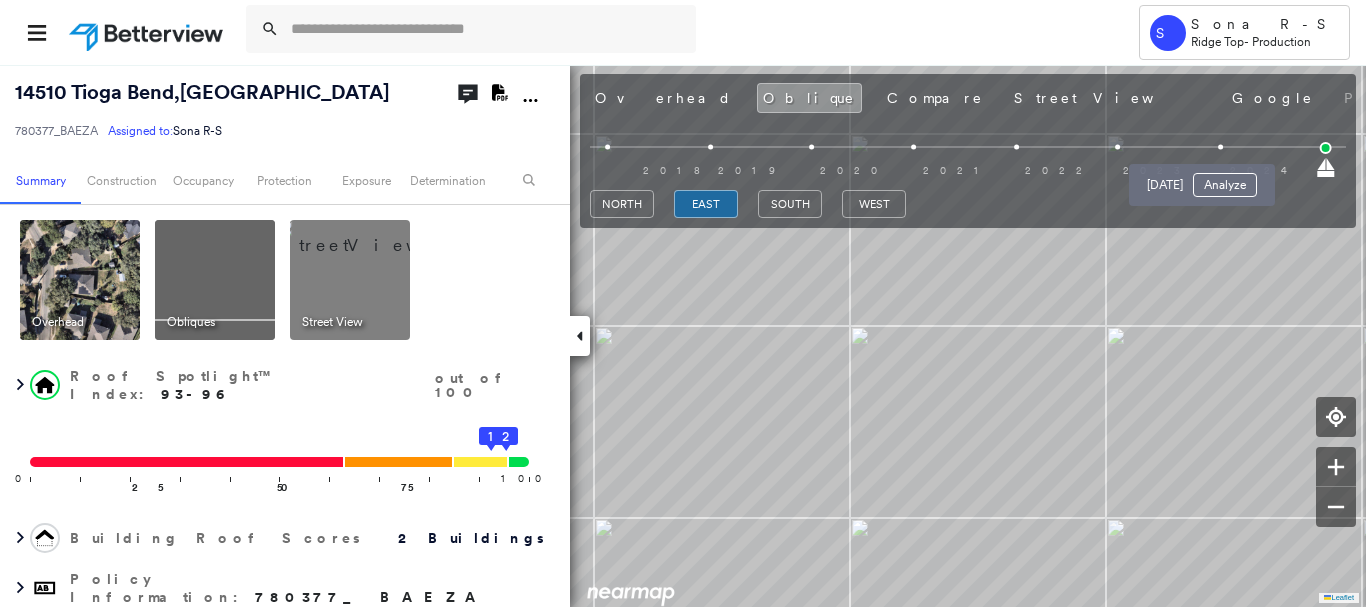 click at bounding box center (1220, 147) 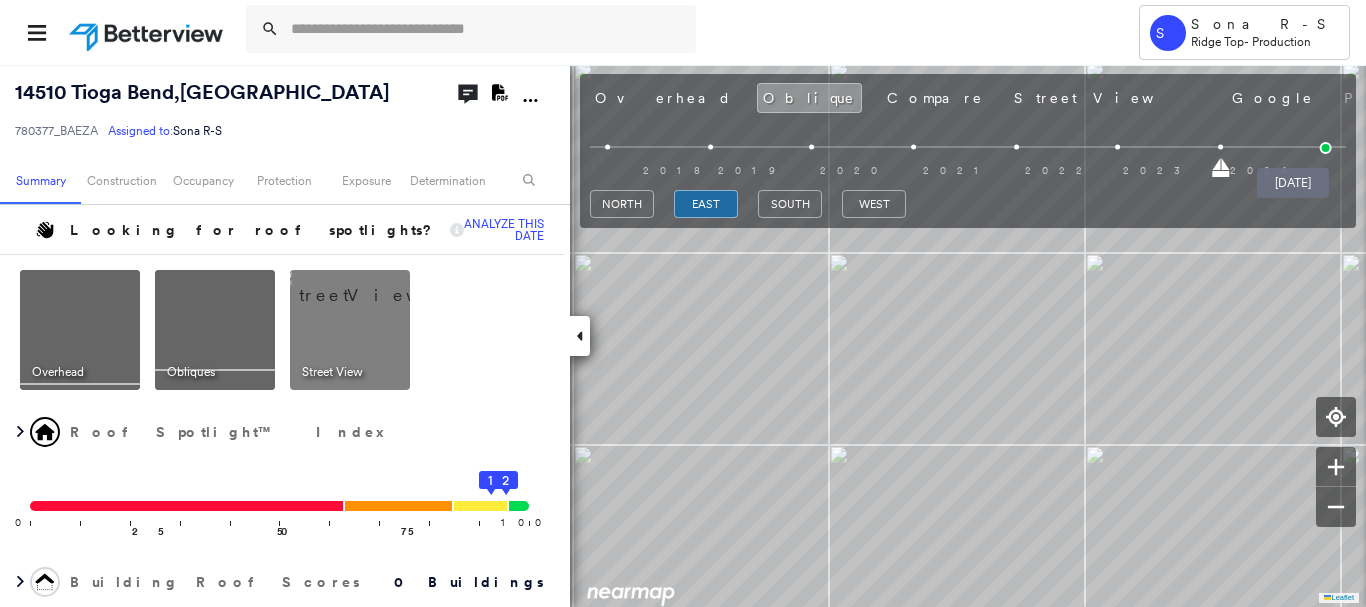click at bounding box center [1326, 148] 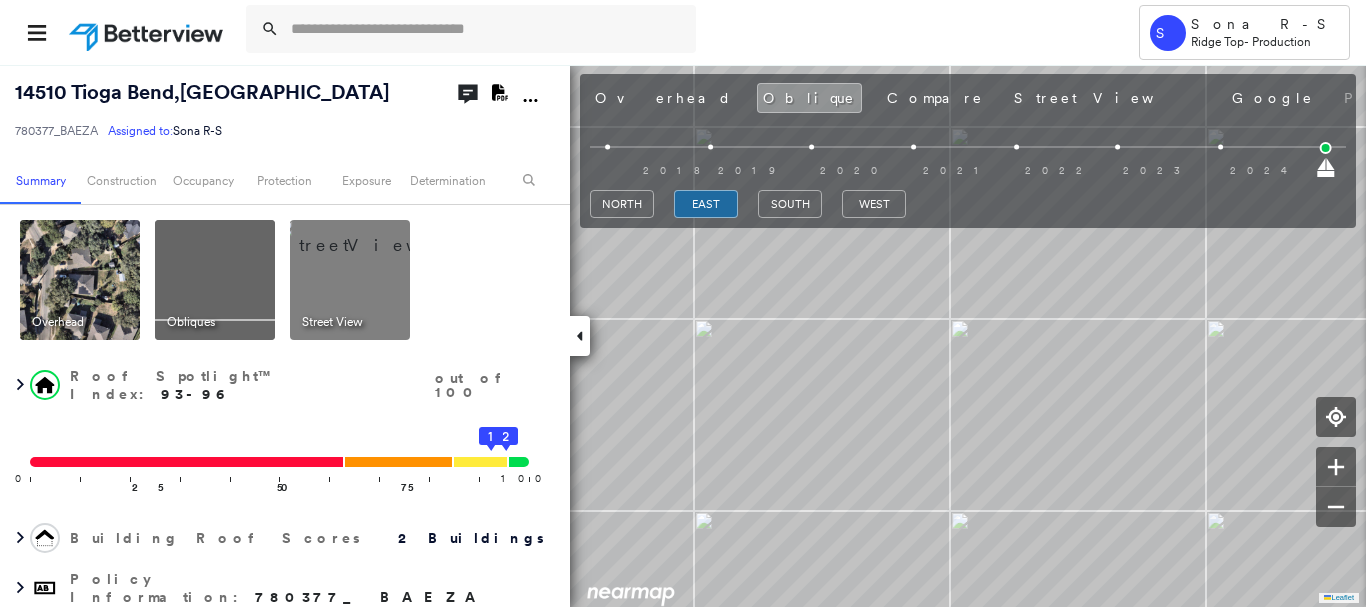 click on "Overhead Oblique Compare Street View Google Photos" at bounding box center (1005, 98) 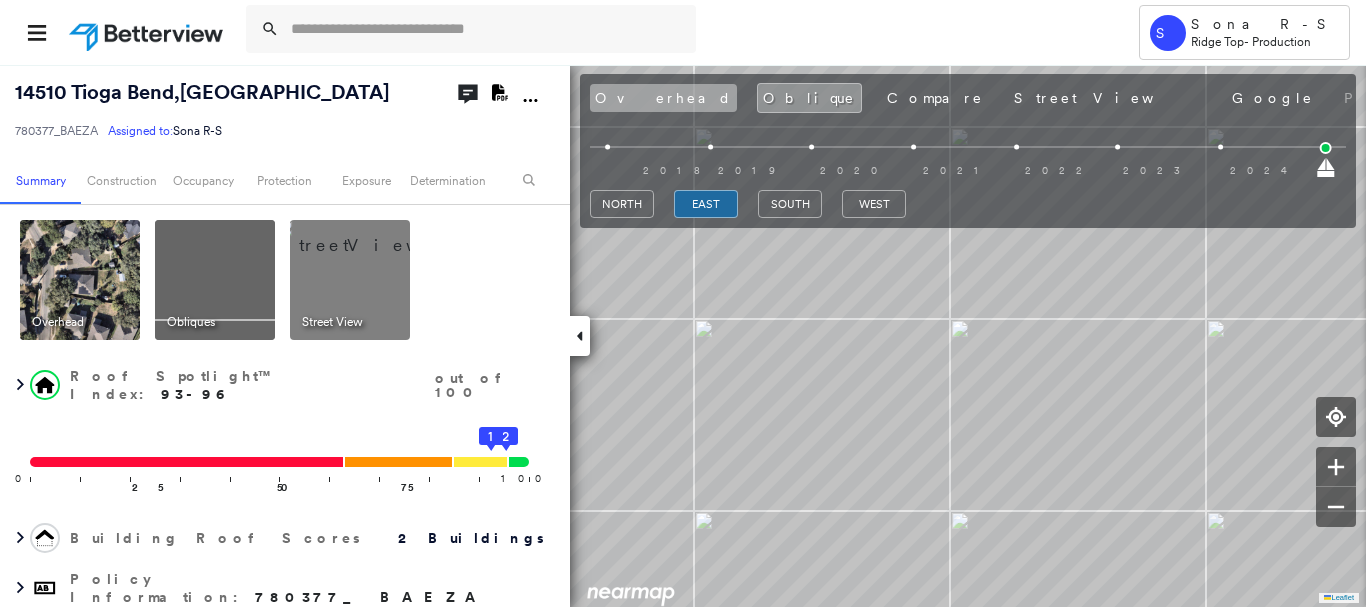 click on "Overhead" at bounding box center [663, 98] 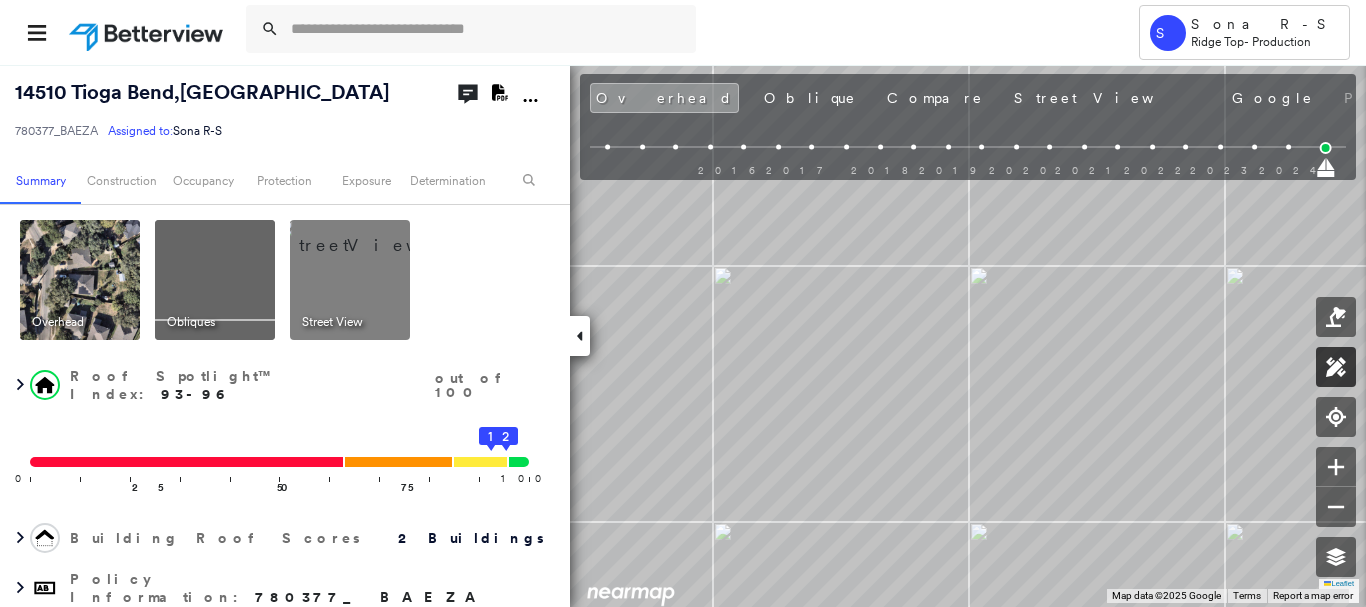 click at bounding box center (1336, 367) 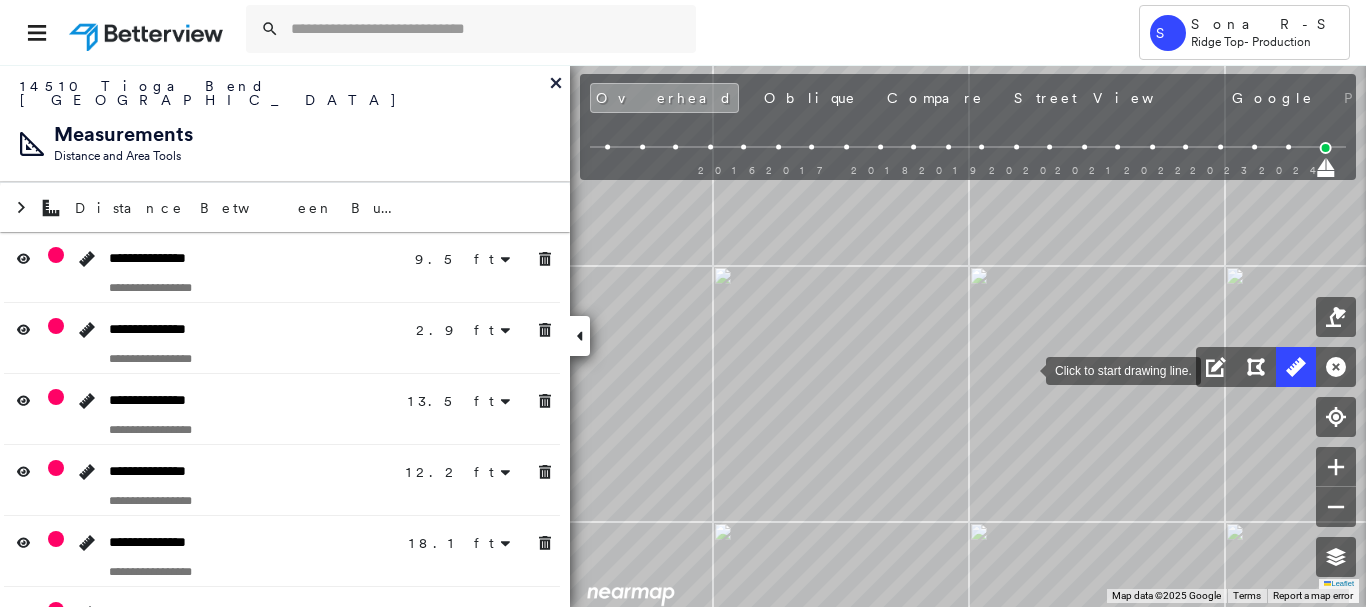 click at bounding box center [1026, 369] 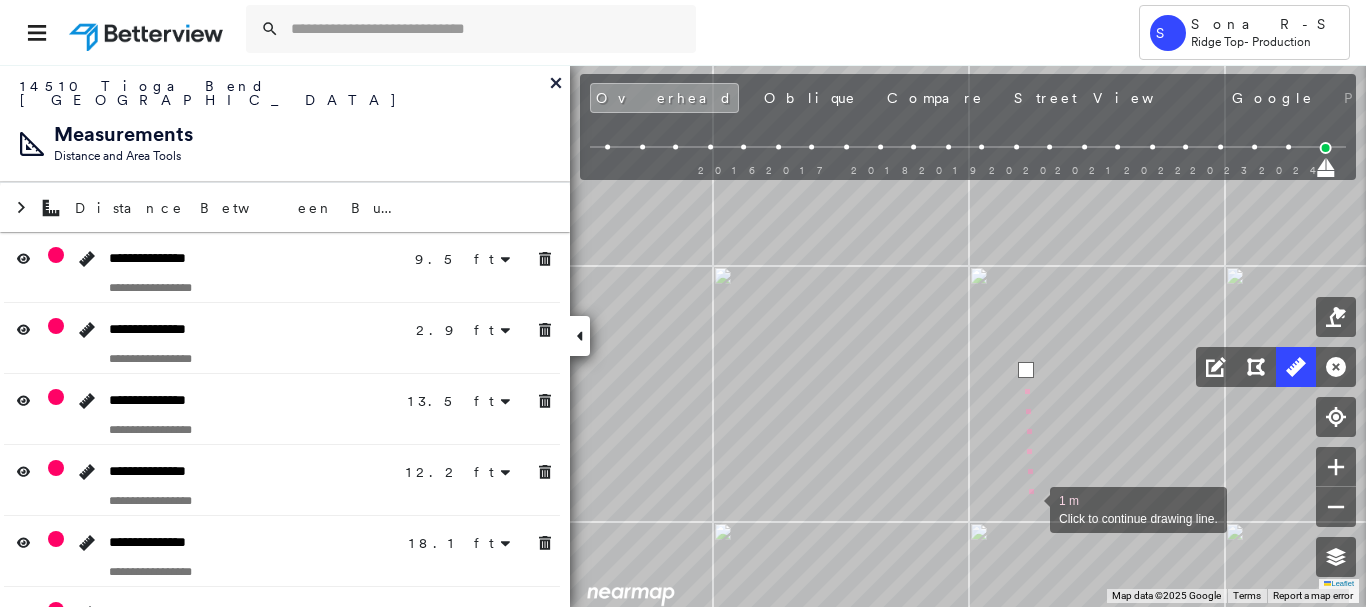 click at bounding box center (1030, 508) 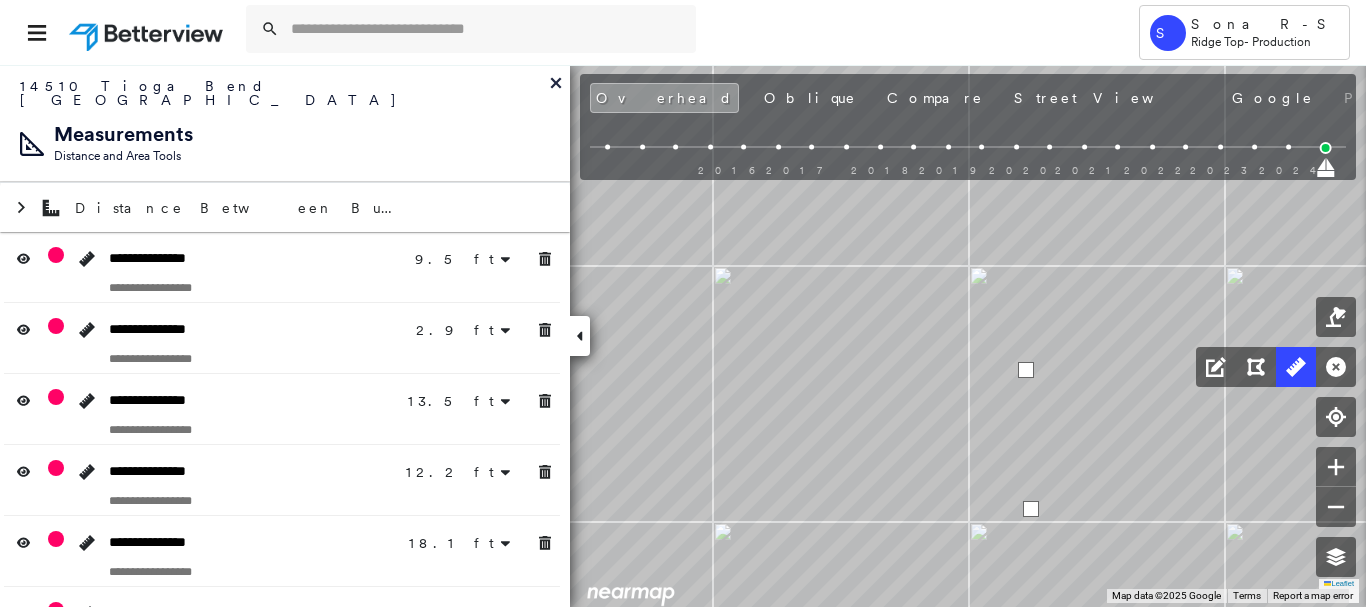 click at bounding box center (1031, 509) 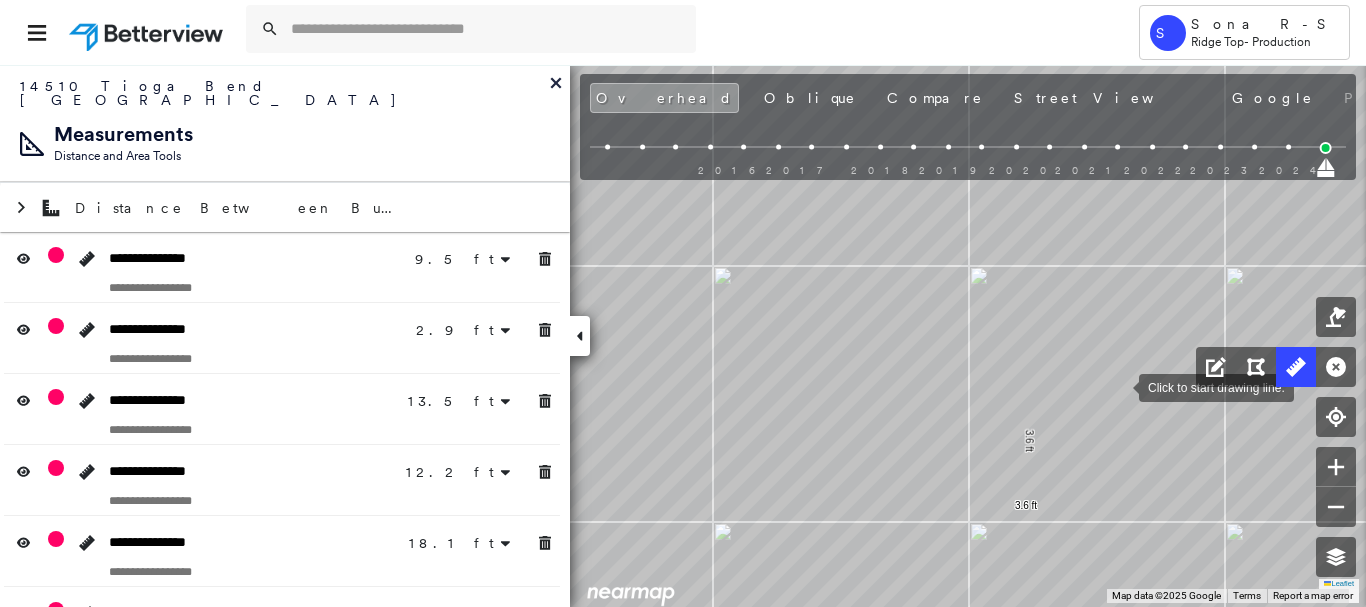 click at bounding box center (1119, 386) 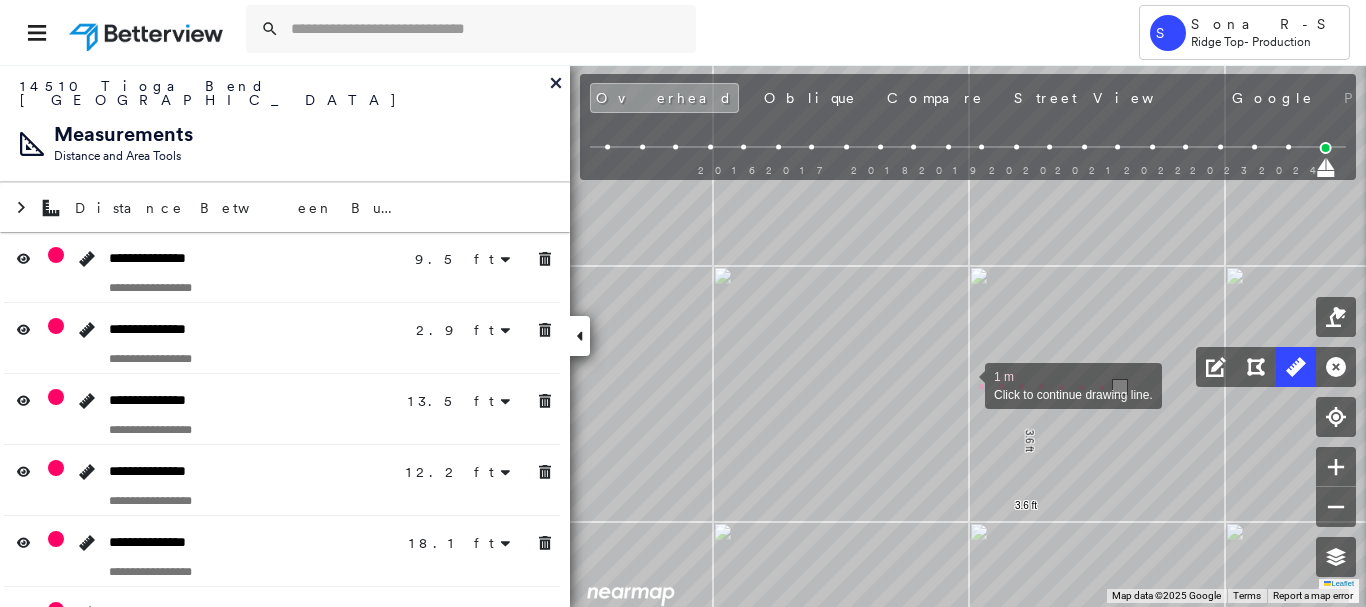 click at bounding box center [965, 384] 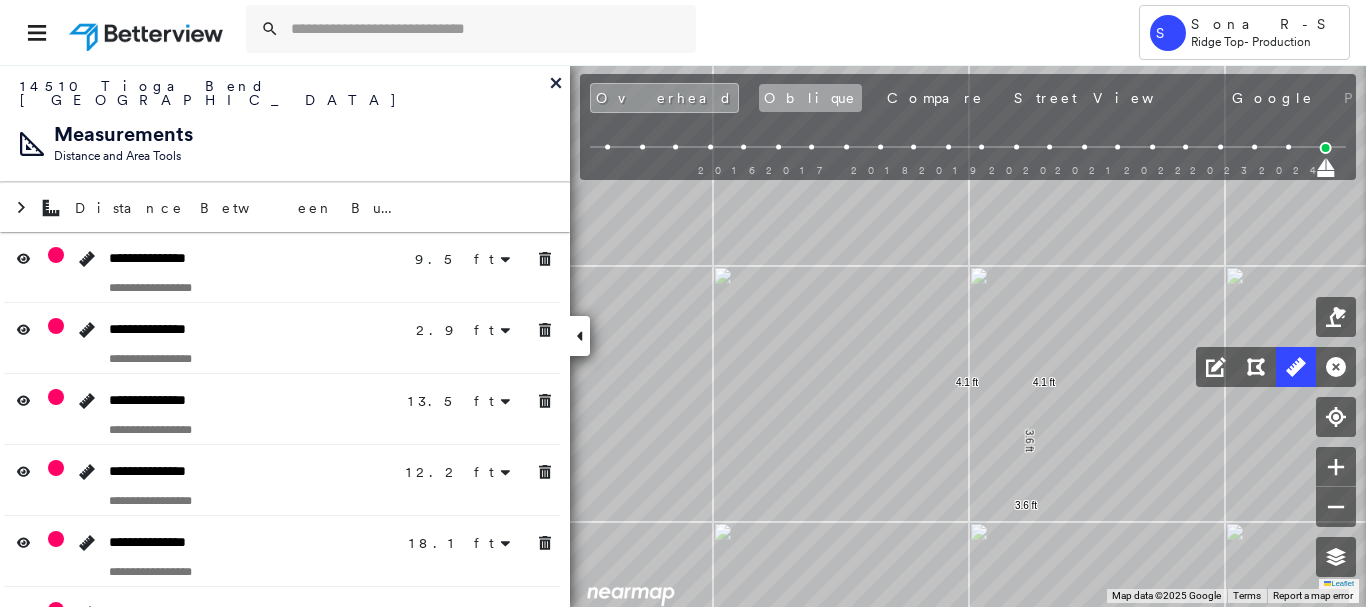 click on "Oblique" at bounding box center [810, 98] 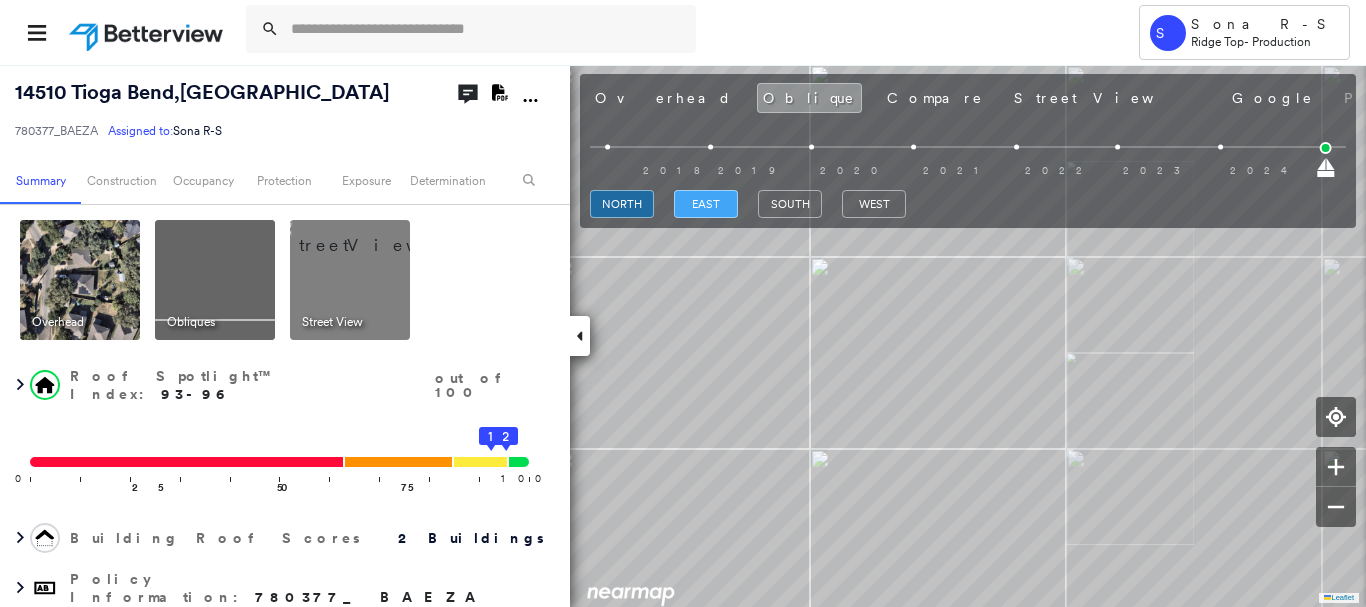 click on "east" at bounding box center [706, 204] 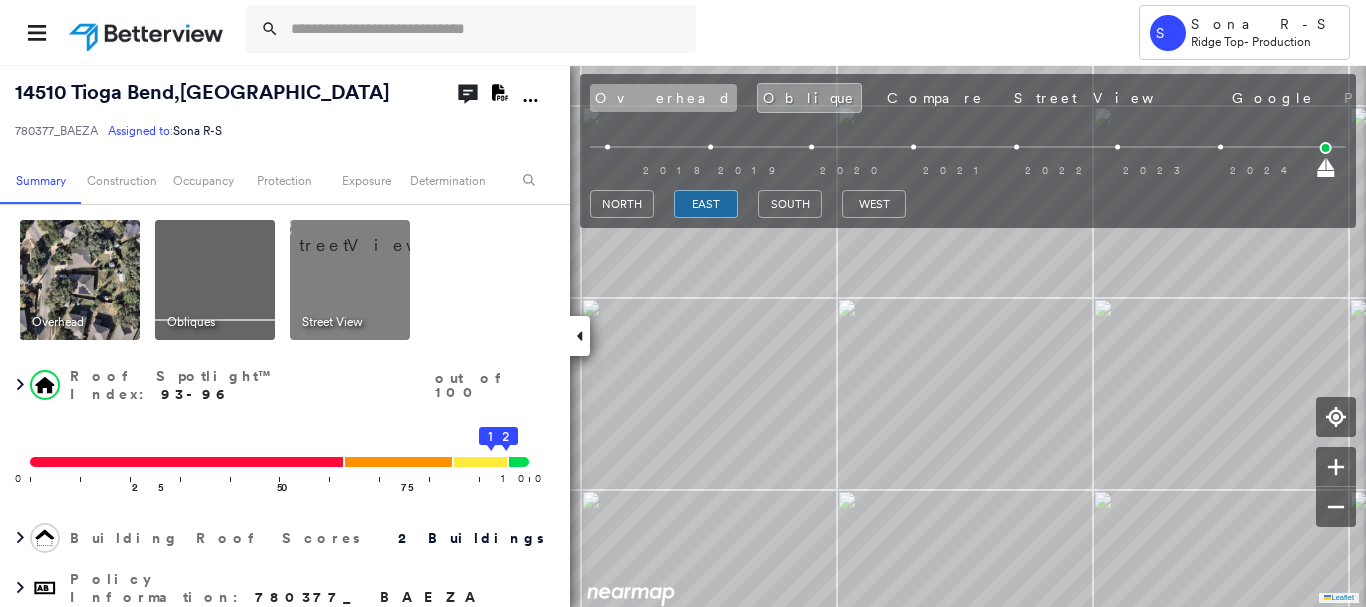 click on "Overhead" at bounding box center (663, 98) 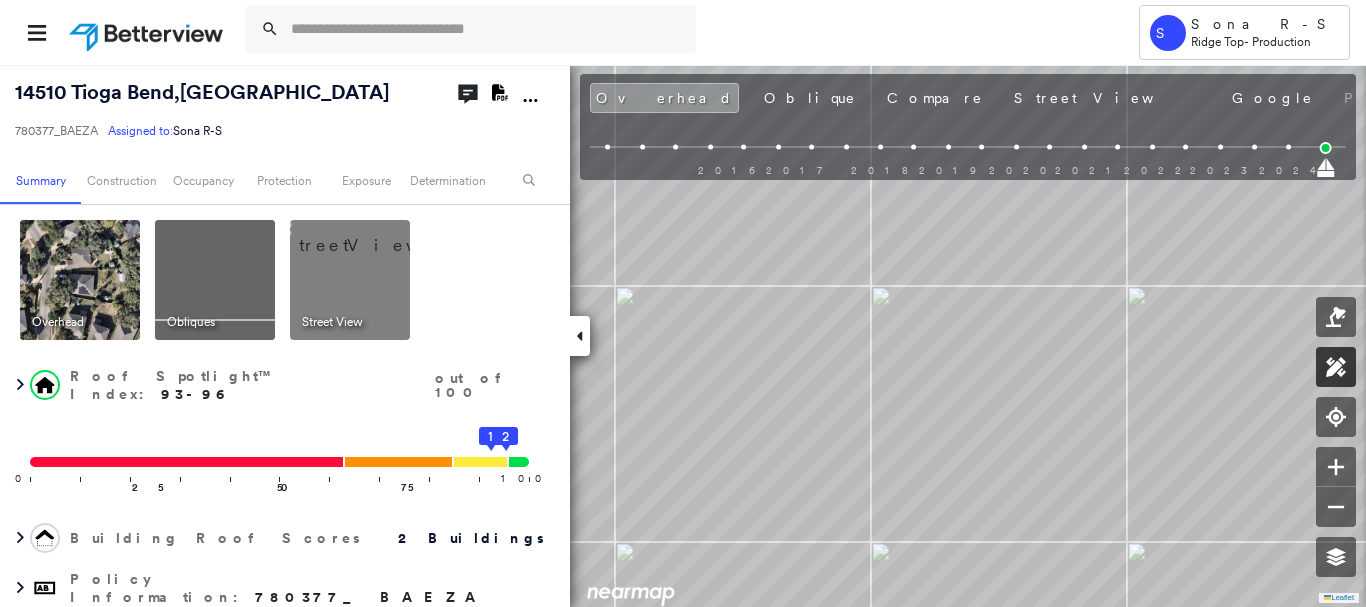 click 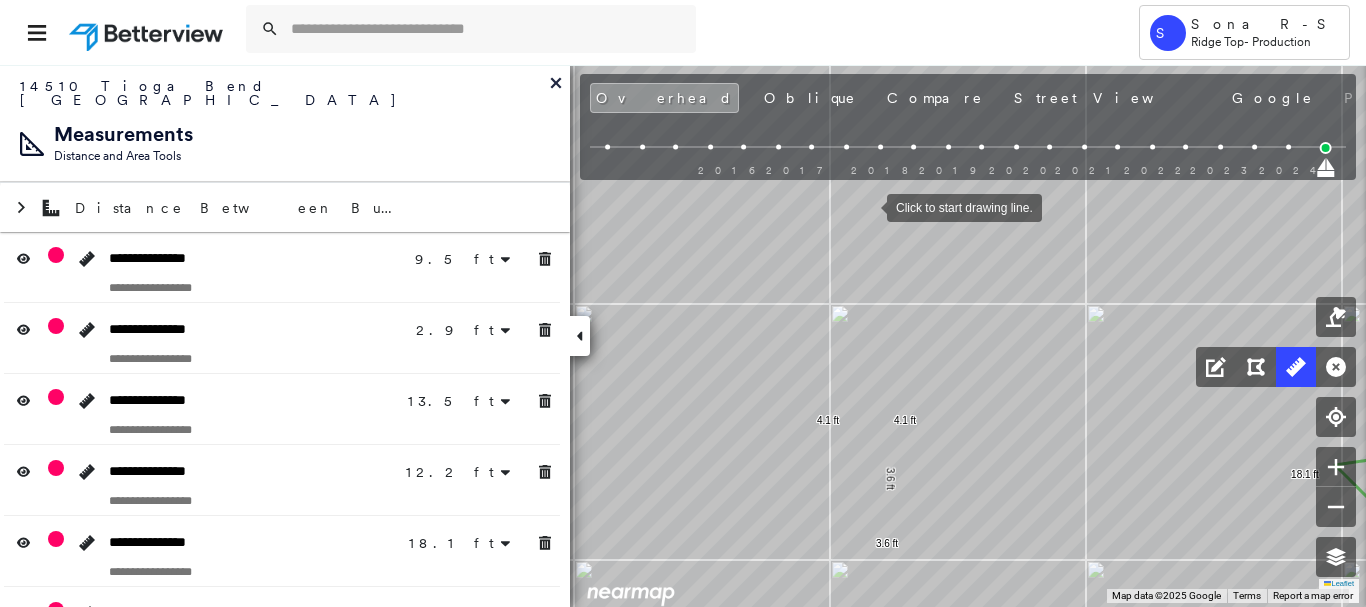 click at bounding box center (867, 206) 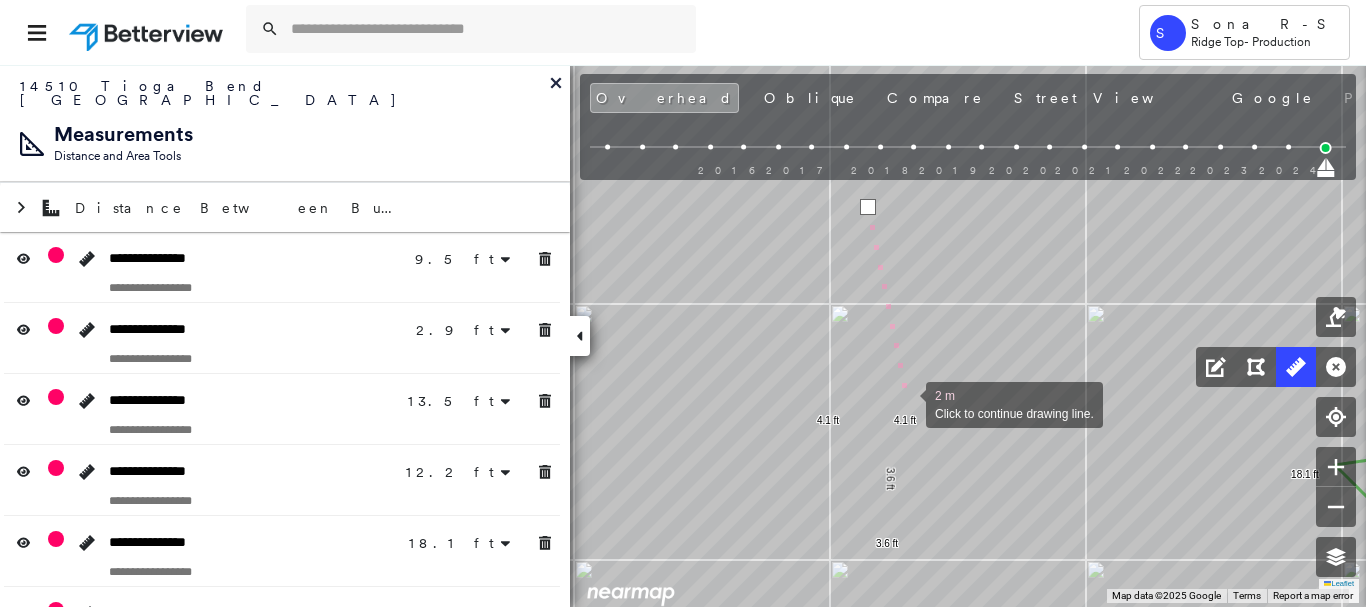 click at bounding box center (906, 403) 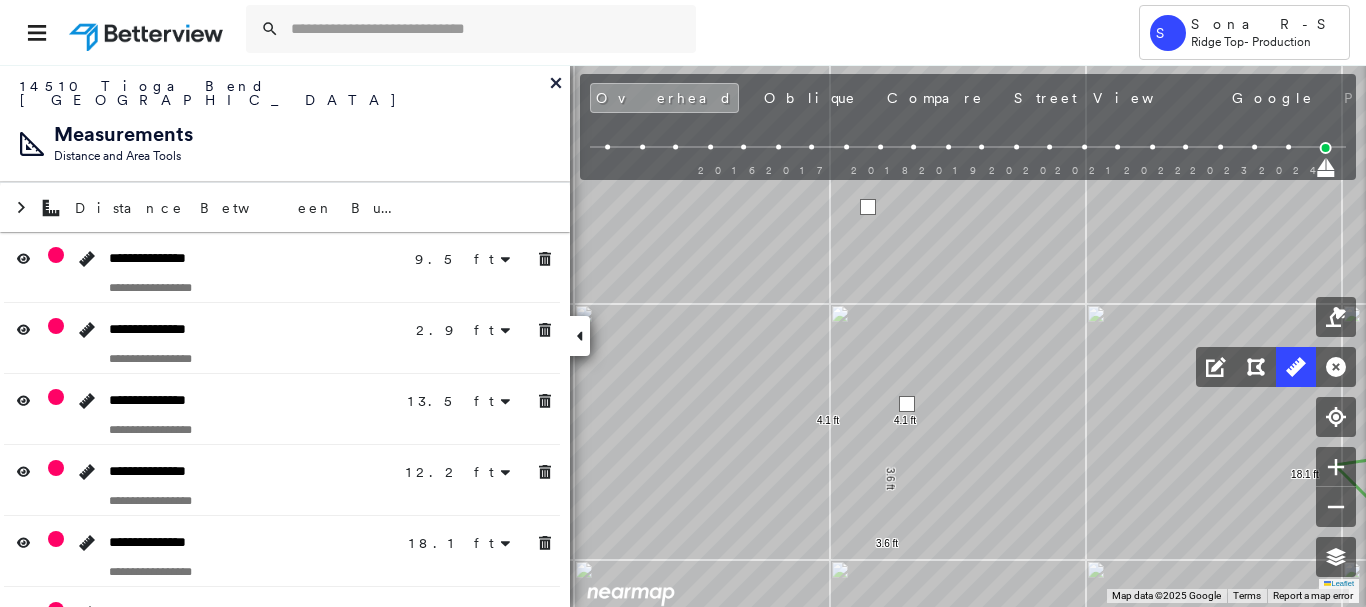 click at bounding box center [907, 404] 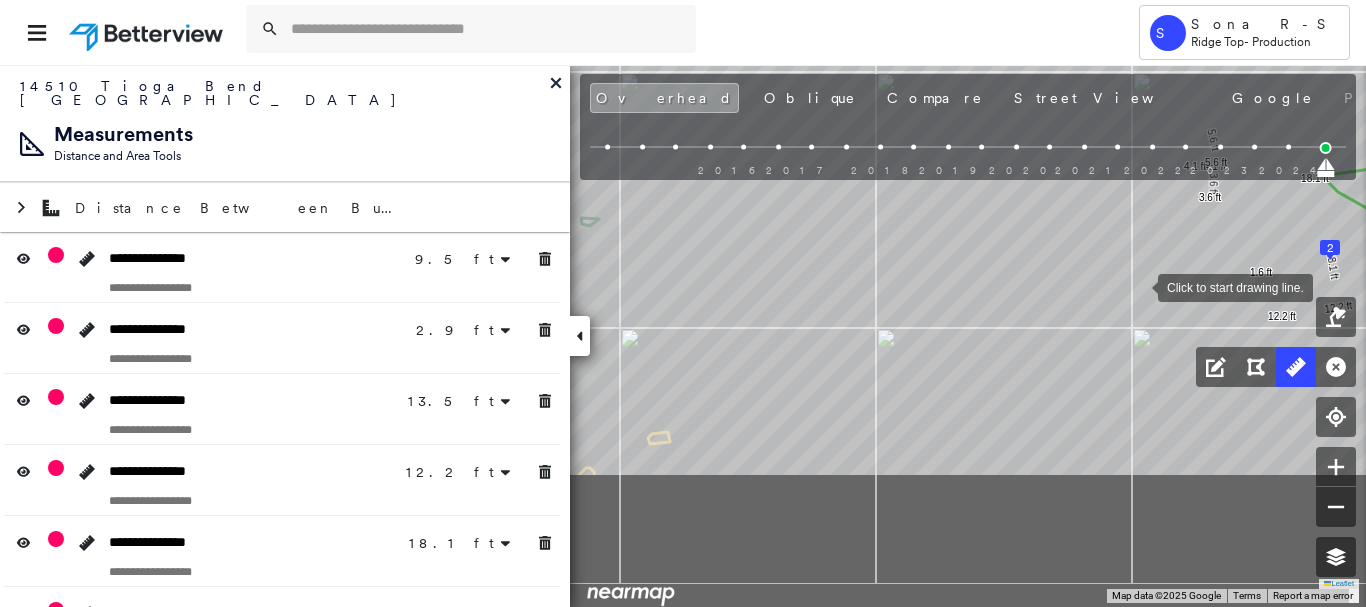 drag, startPoint x: 732, startPoint y: 178, endPoint x: 1135, endPoint y: 292, distance: 418.8138 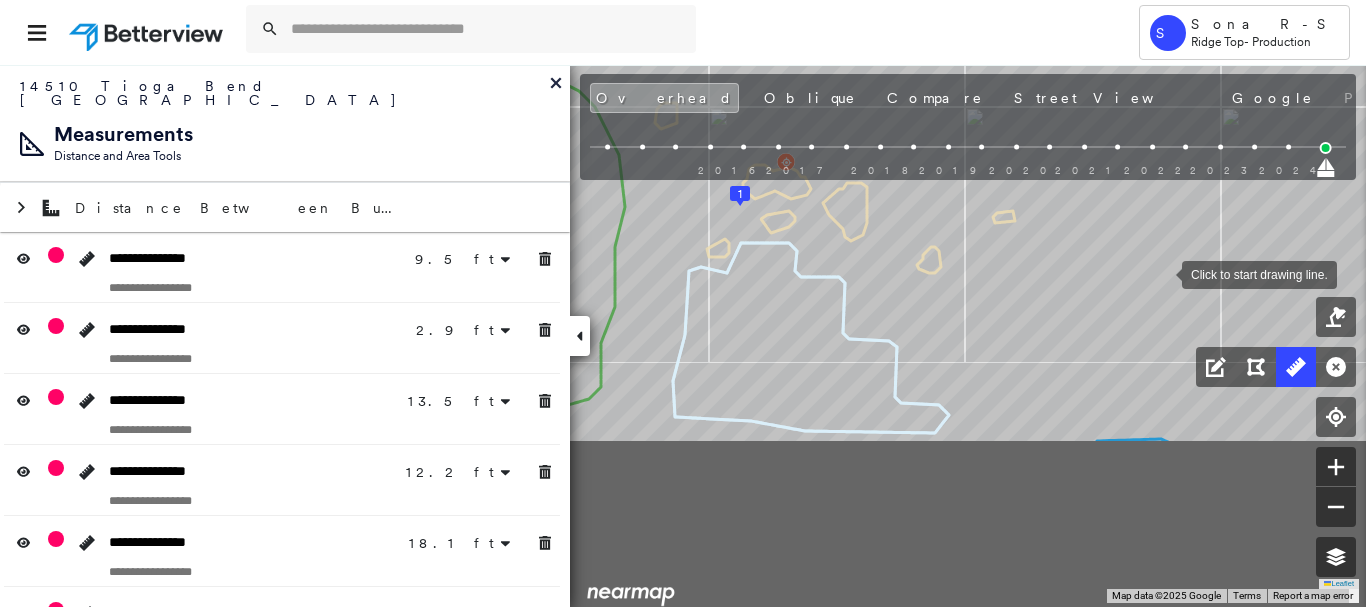click on "1
2
9.5 ft 9.5 ft 2.9 ft 13.5 ft 13.5 ft 12.2 ft 12.2 ft 18.1 ft 18.1 ft 1.6 ft 3.6 ft 3.6 ft 4.1 ft 4.1 ft 5.6 ft 5.6 ft Click to start drawing line." at bounding box center (708, -399) 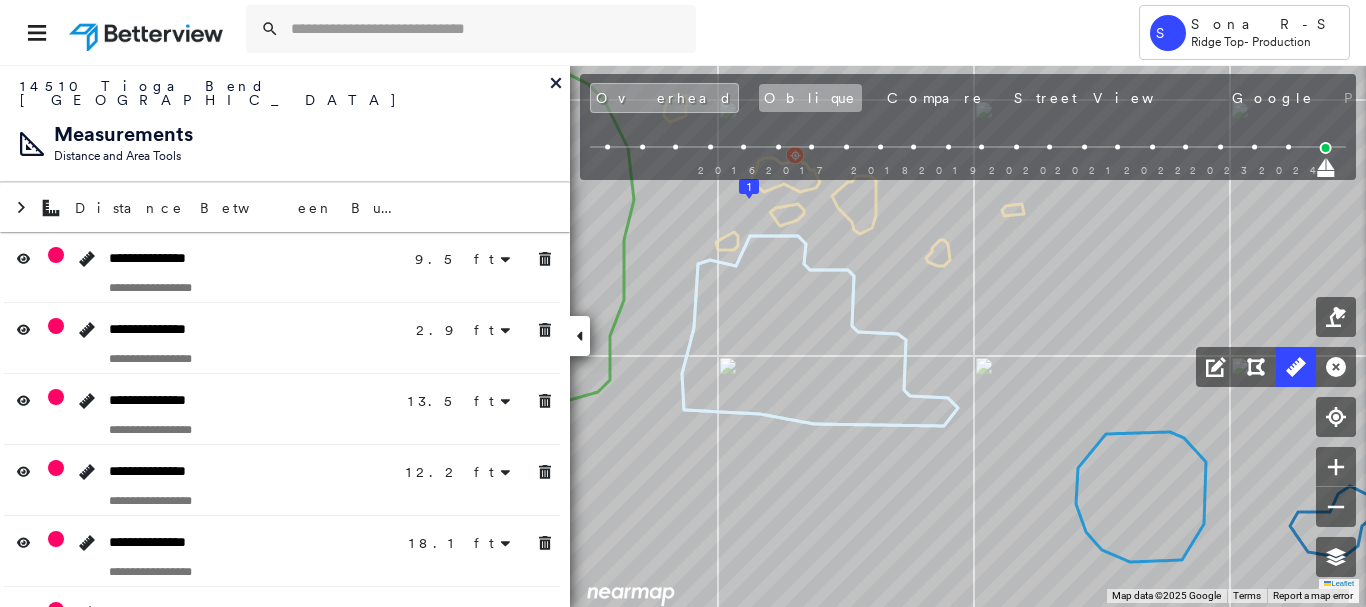 click on "Oblique" at bounding box center [810, 98] 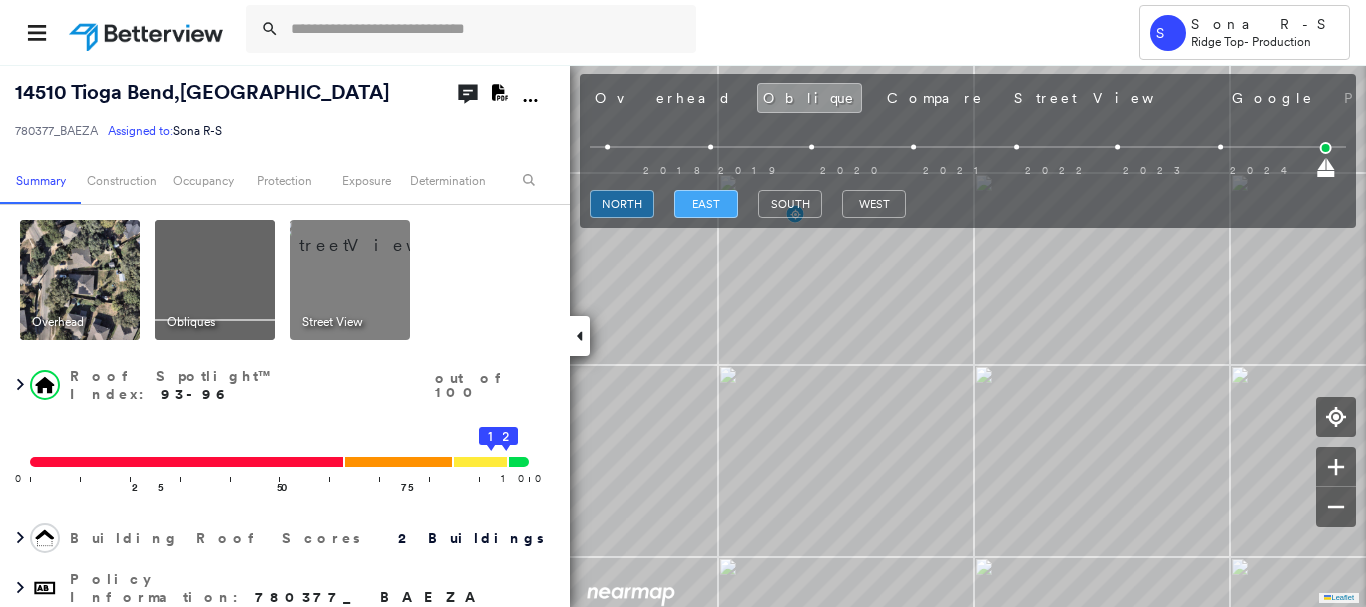 click on "east" at bounding box center (706, 204) 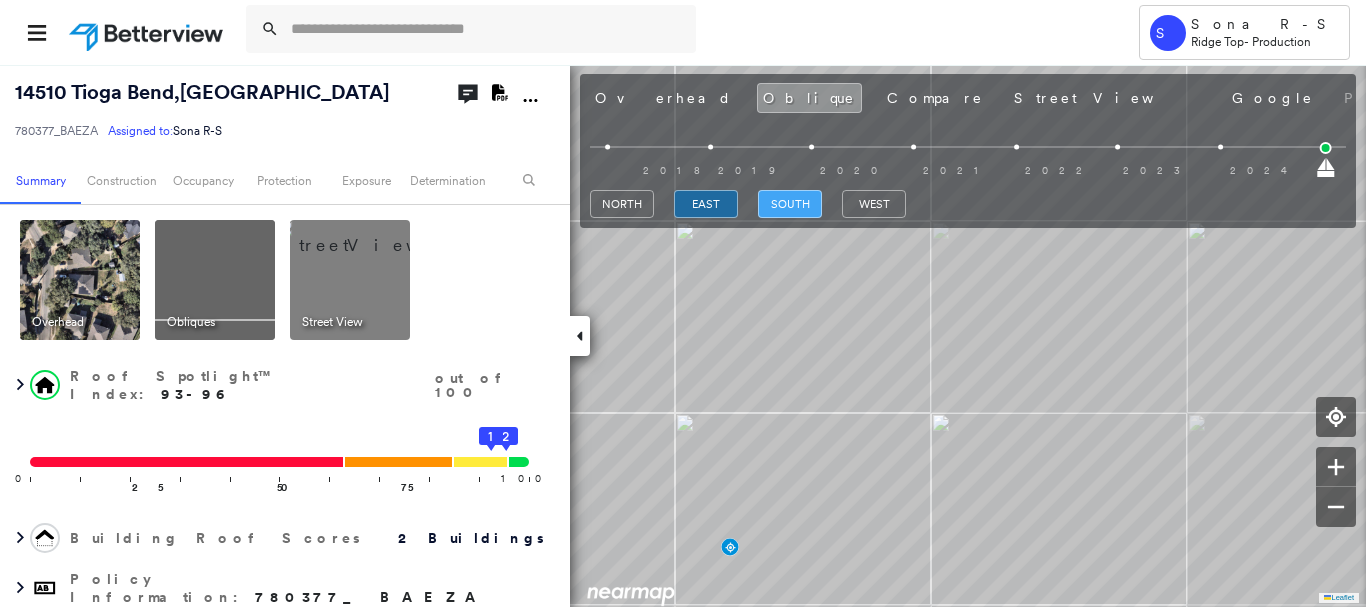 click on "south" at bounding box center (790, 204) 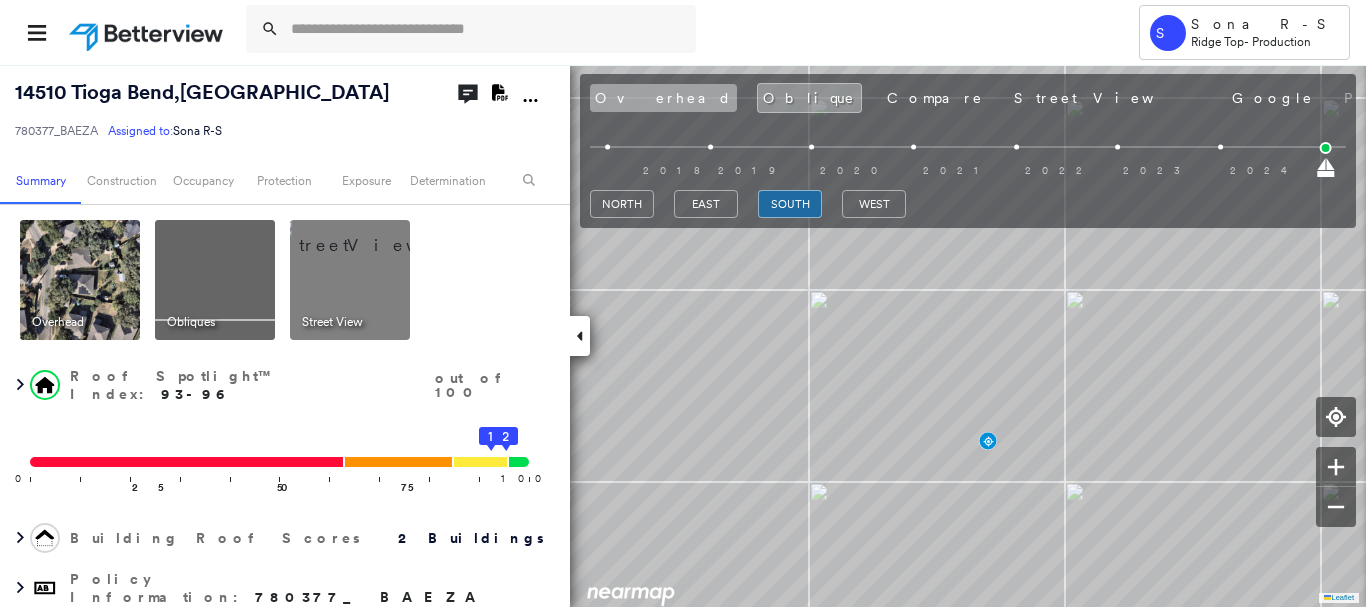 click on "Overhead" at bounding box center (663, 98) 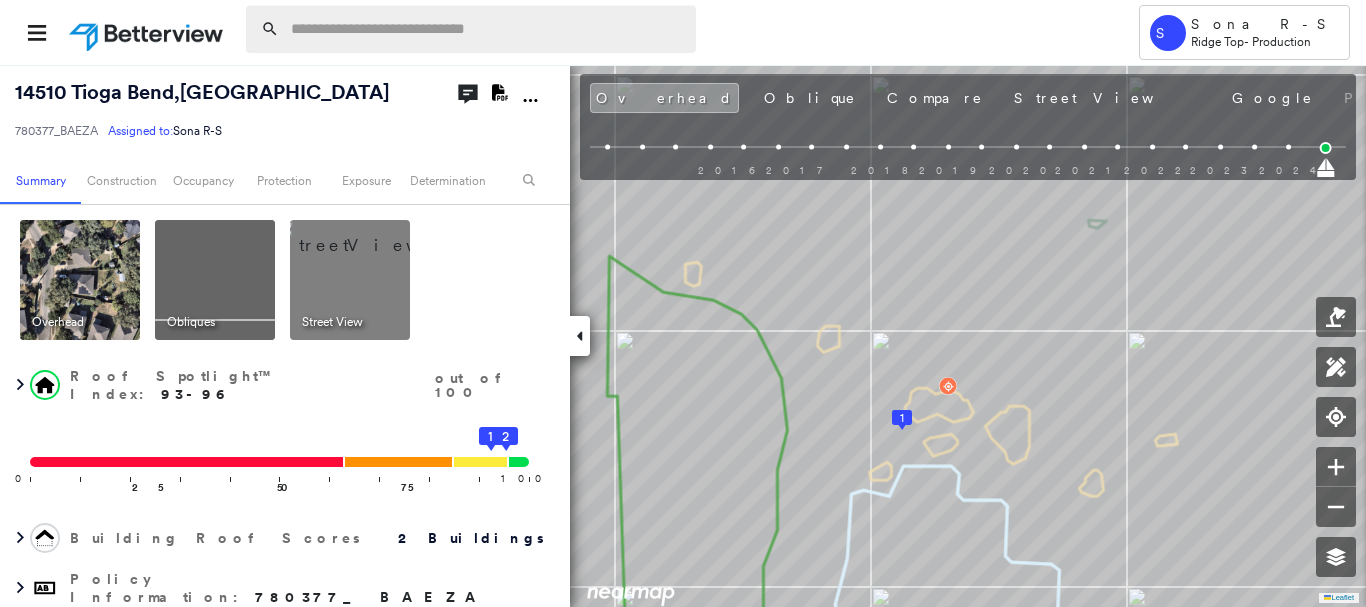 click at bounding box center (487, 29) 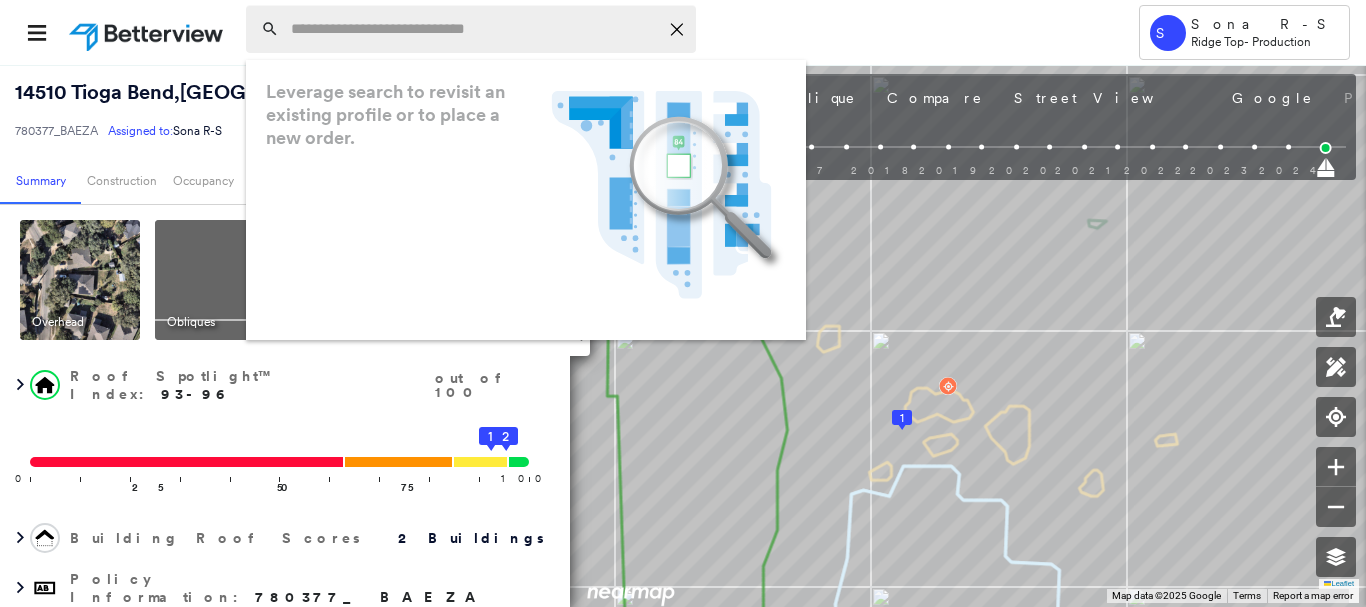 paste on "**********" 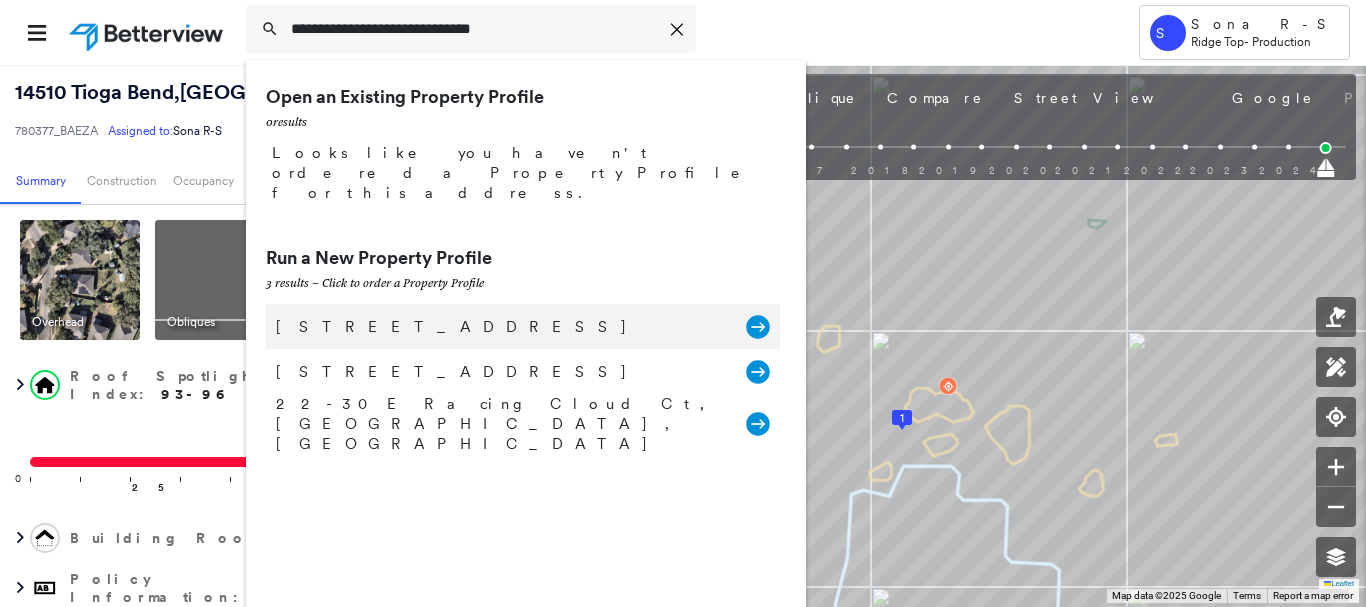 type on "**********" 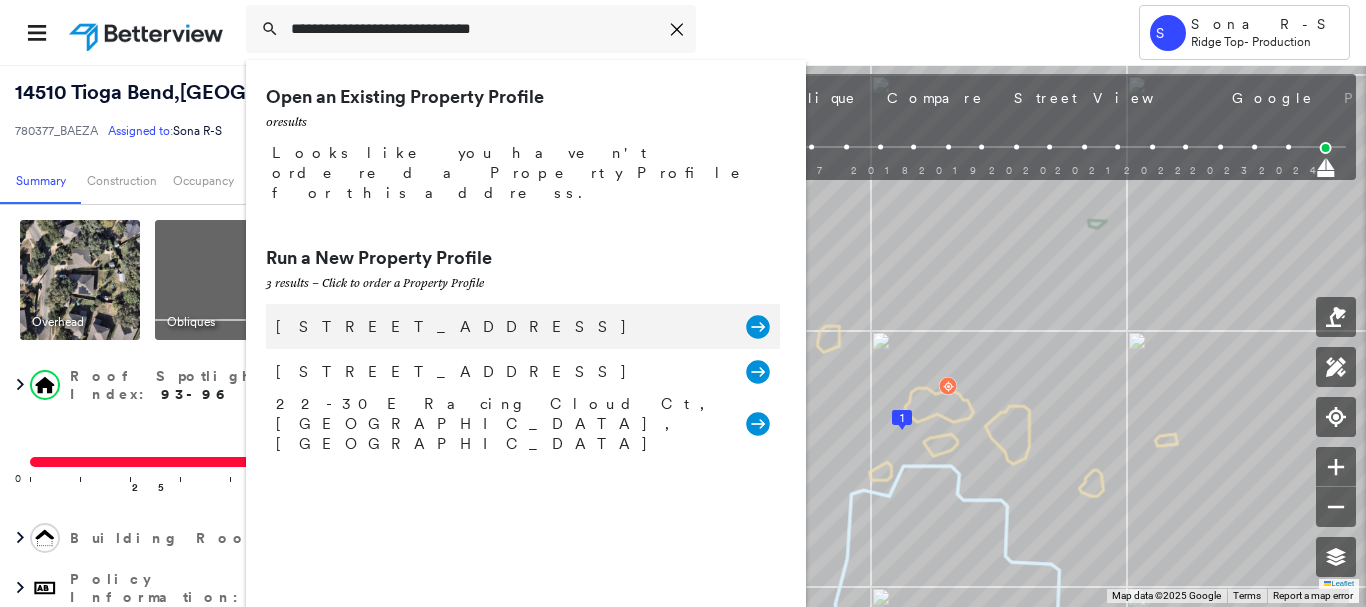 click on "26 E Racing Cloud Ct, Spring, TX 77381, USA" at bounding box center (501, 327) 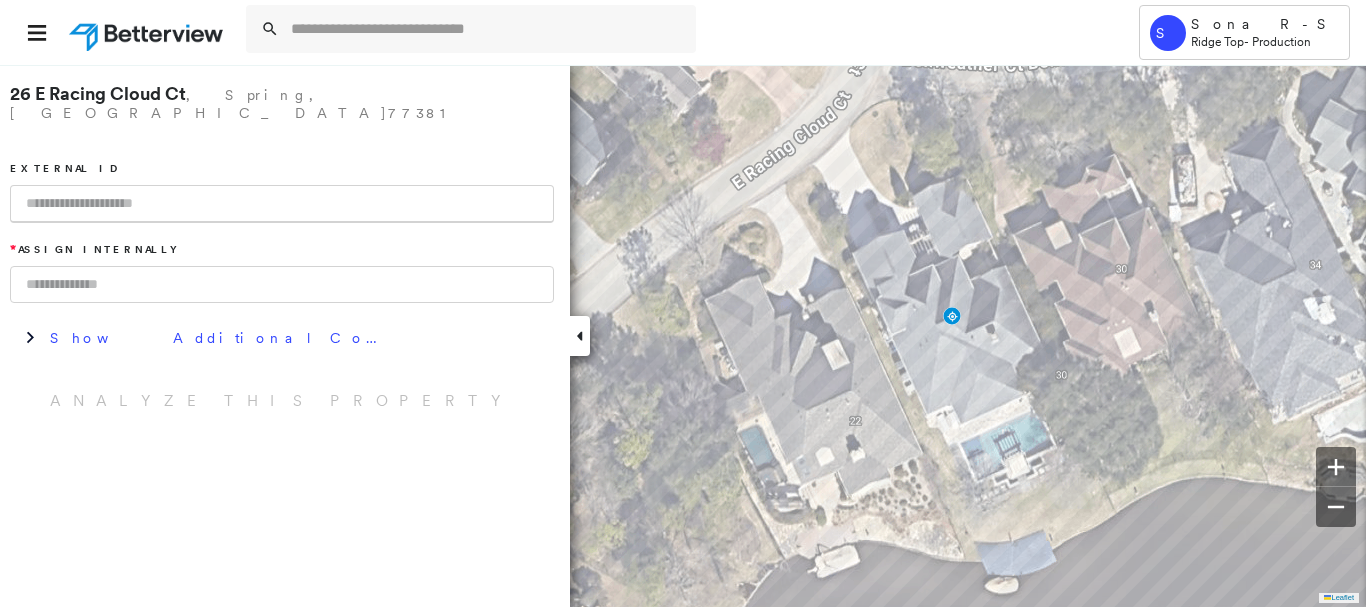 paste on "**********" 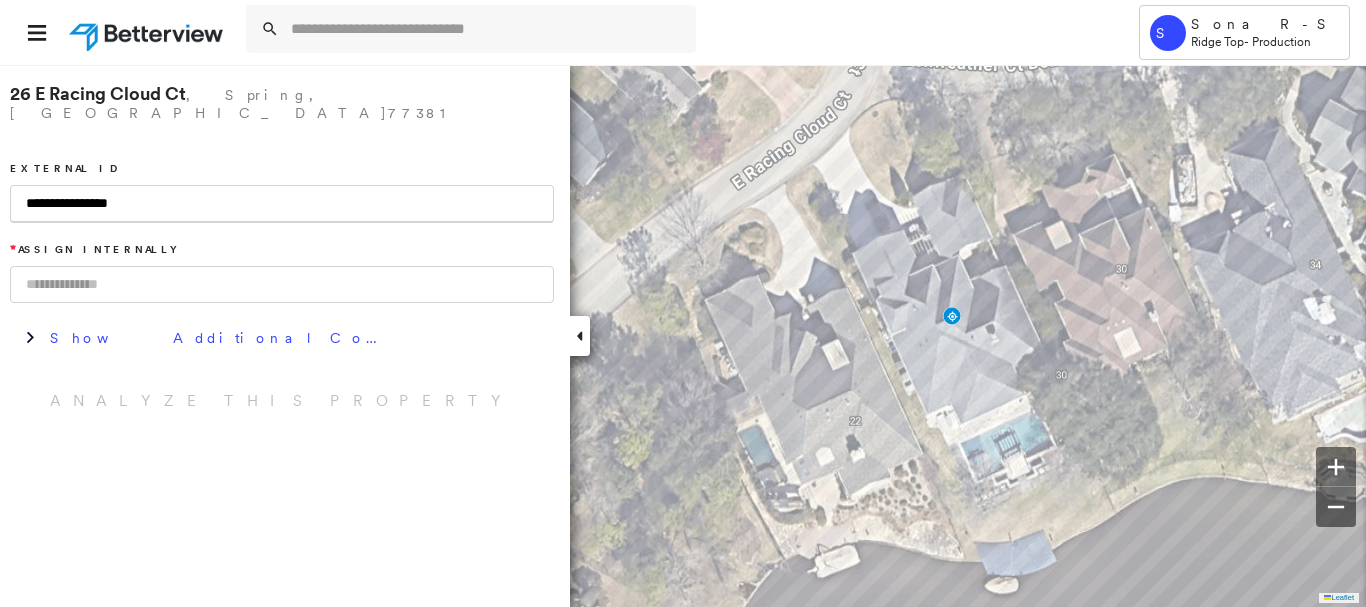 type on "**********" 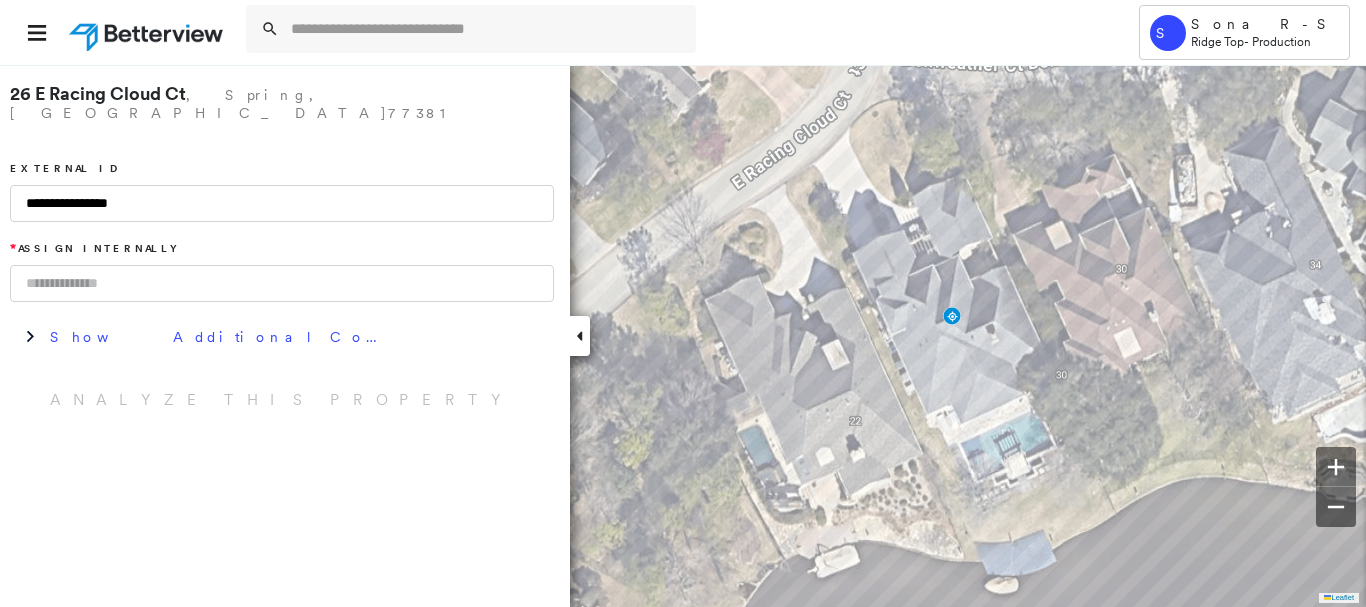 click on "* Assign Internally" at bounding box center (282, 272) 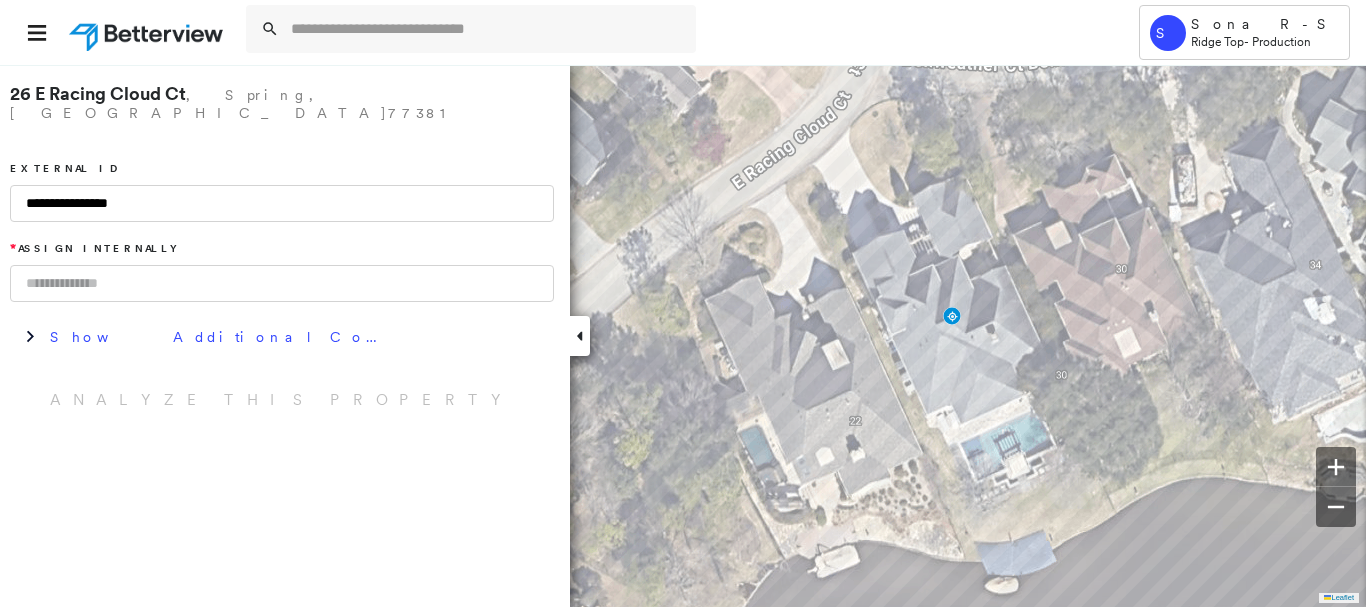click at bounding box center [282, 283] 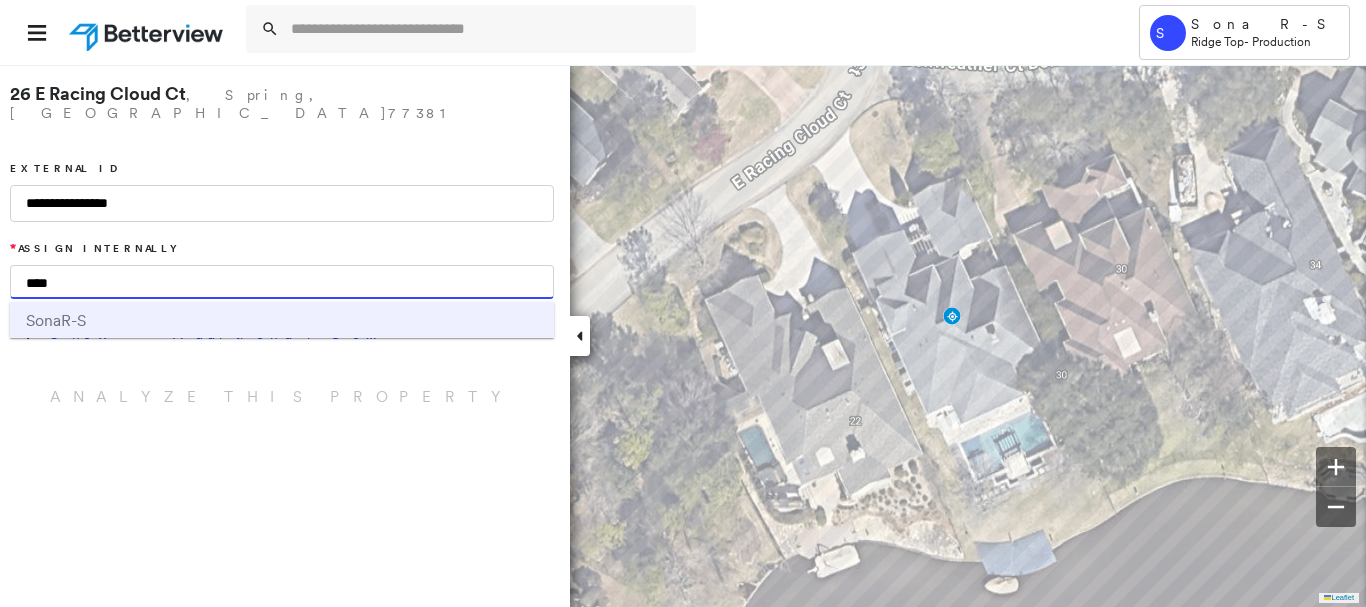 type on "****" 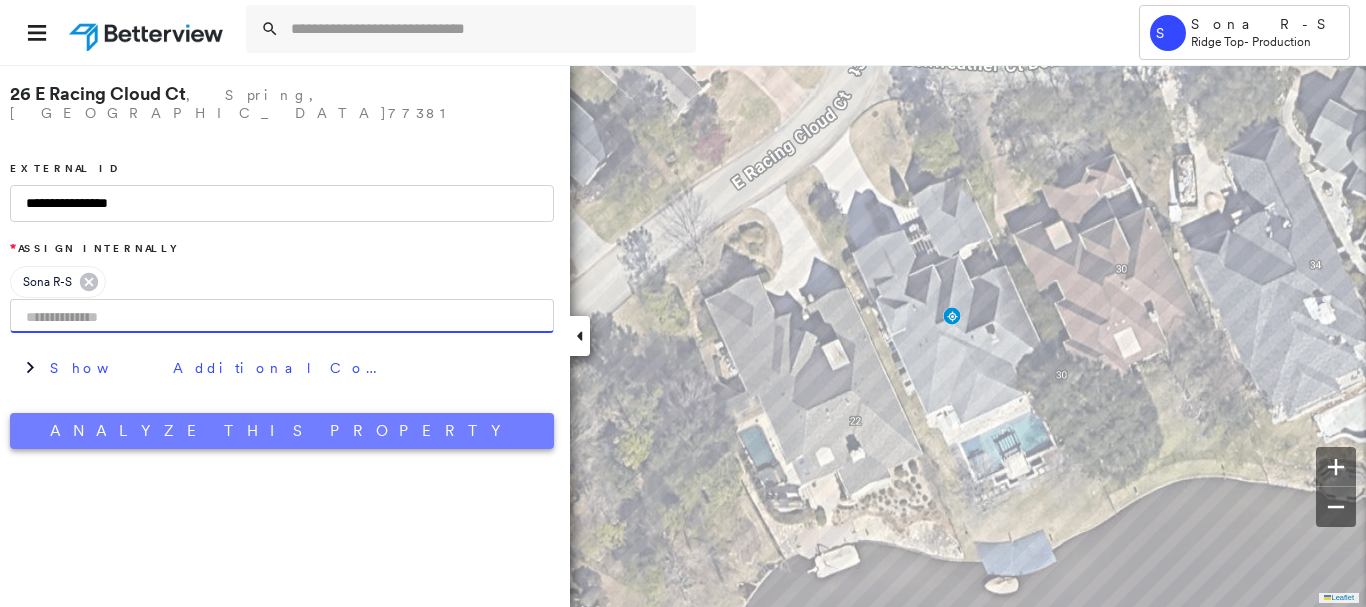 click on "Analyze This Property" at bounding box center (282, 431) 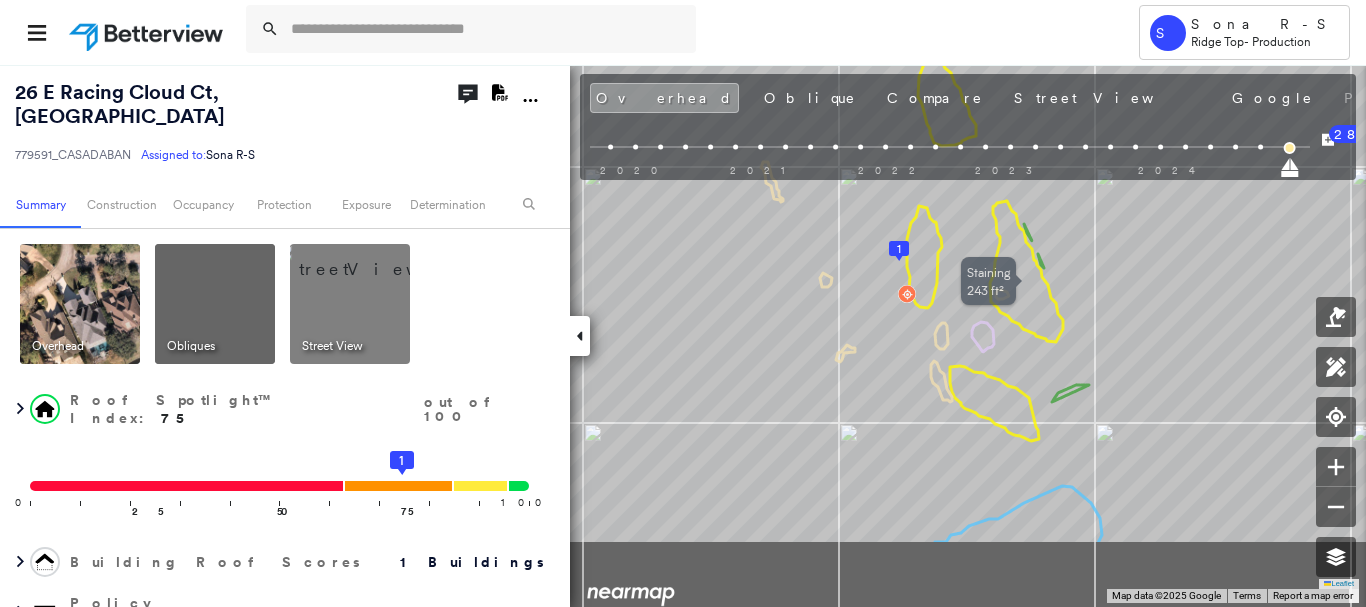 drag, startPoint x: 1043, startPoint y: 397, endPoint x: 1009, endPoint y: 283, distance: 118.96218 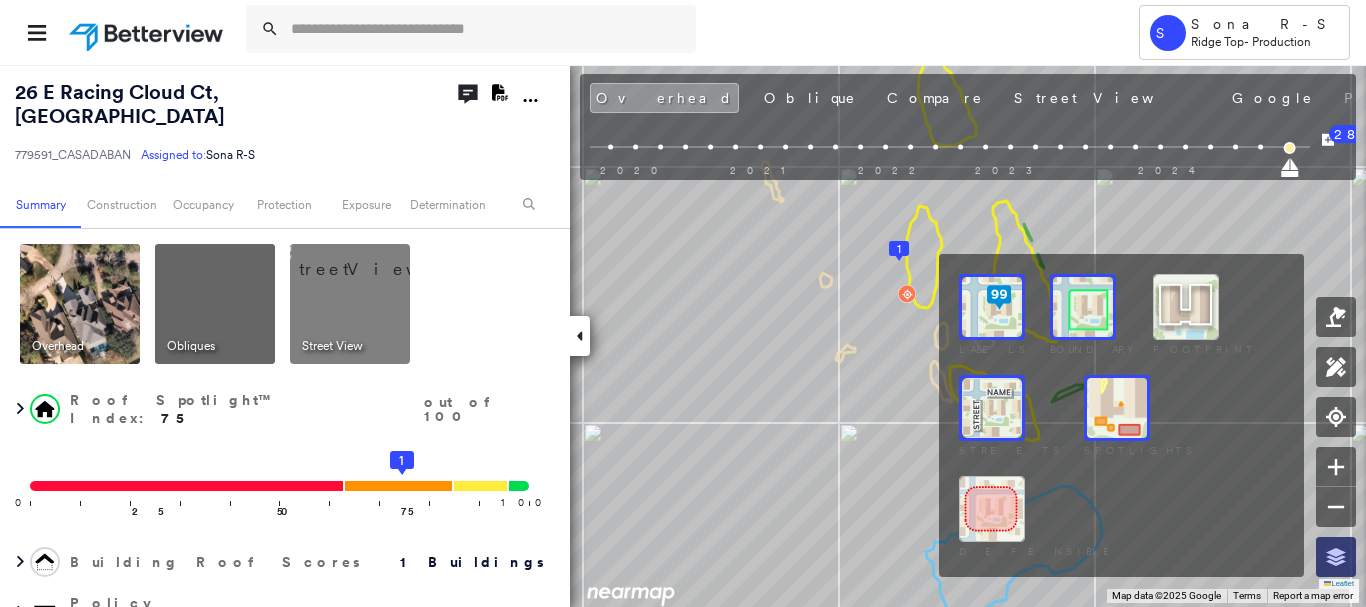click 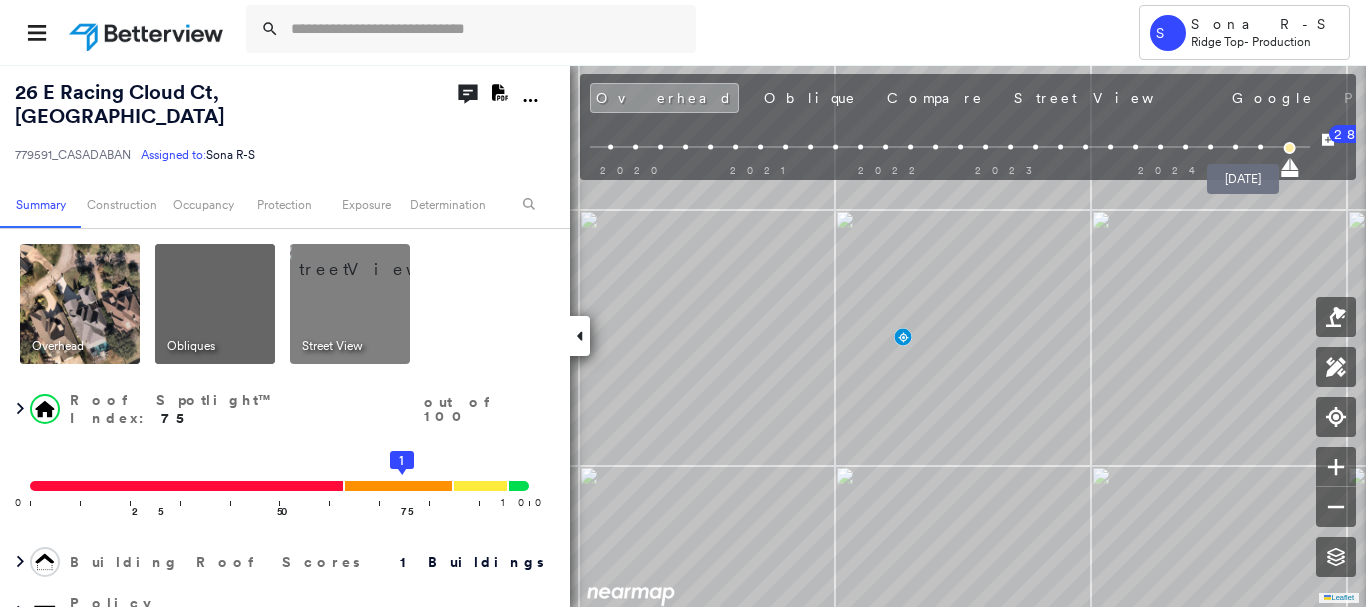 click at bounding box center (1260, 147) 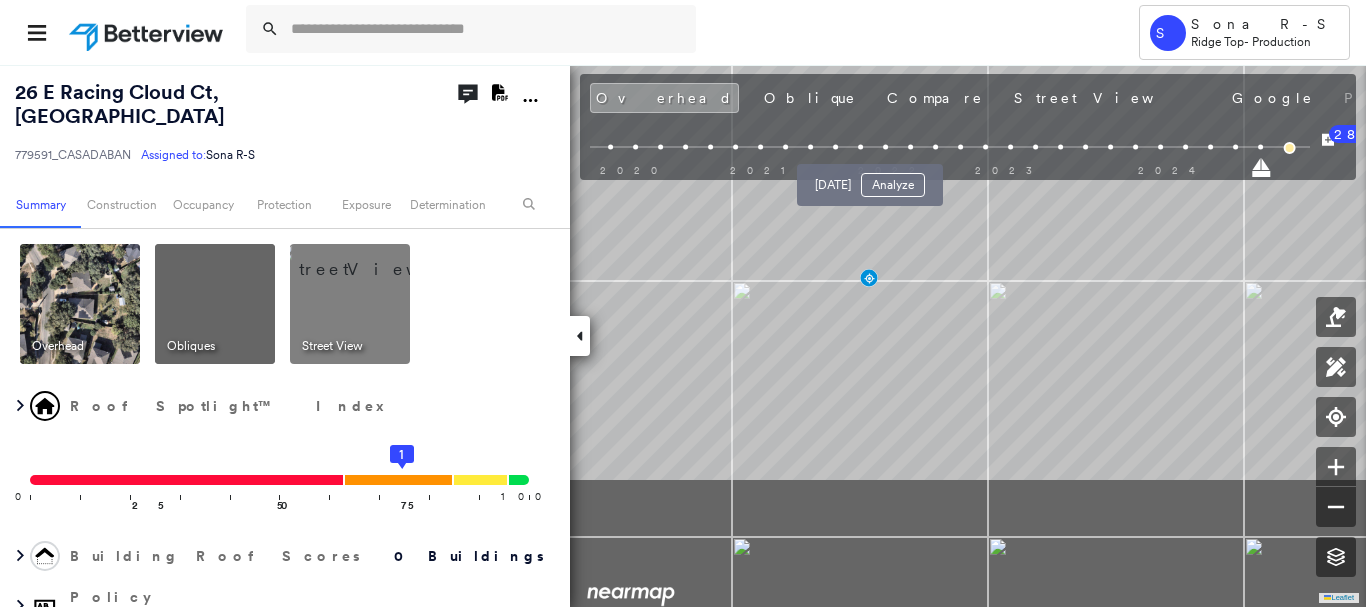 click on "Tower S Sona R-S Ridge Top  -   Production 26 E Racing Cloud Ct ,  Spring, TX 77381 779591_CASADABAN Assigned to:  Sona R-S Assigned to:  Sona R-S 779591_CASADABAN Assigned to:  Sona R-S Open Comments Download PDF Report Summary Construction Occupancy Protection Exposure Determination Overhead Obliques Street View Roof Spotlight™ Index 0 100 25 50 75 1 Building Roof Scores 0 Buildings Policy Information :  779591_CASADABAN Flags :  1 (0 cleared, 1 uncleared) Construction Occupancy Protection Exposure Determination Flags :  1 (0 cleared, 1 uncleared) Uncleared Flags (1) Cleared Flags  (0) Betterview Property Flagged 07/23/25 Clear Action Taken New Entry History Quote/New Business Terms & Conditions Added ACV Endorsement Added Cosmetic Endorsement Inspection/Loss Control Report Information Added to Inspection Survey Onsite Inspection Ordered Determined No Inspection Needed General Used Report to Further Agent/Insured Discussion Reject/Decline - New Business Allowed to Proceed / Policy Bound Save Renewal Save" at bounding box center [683, 303] 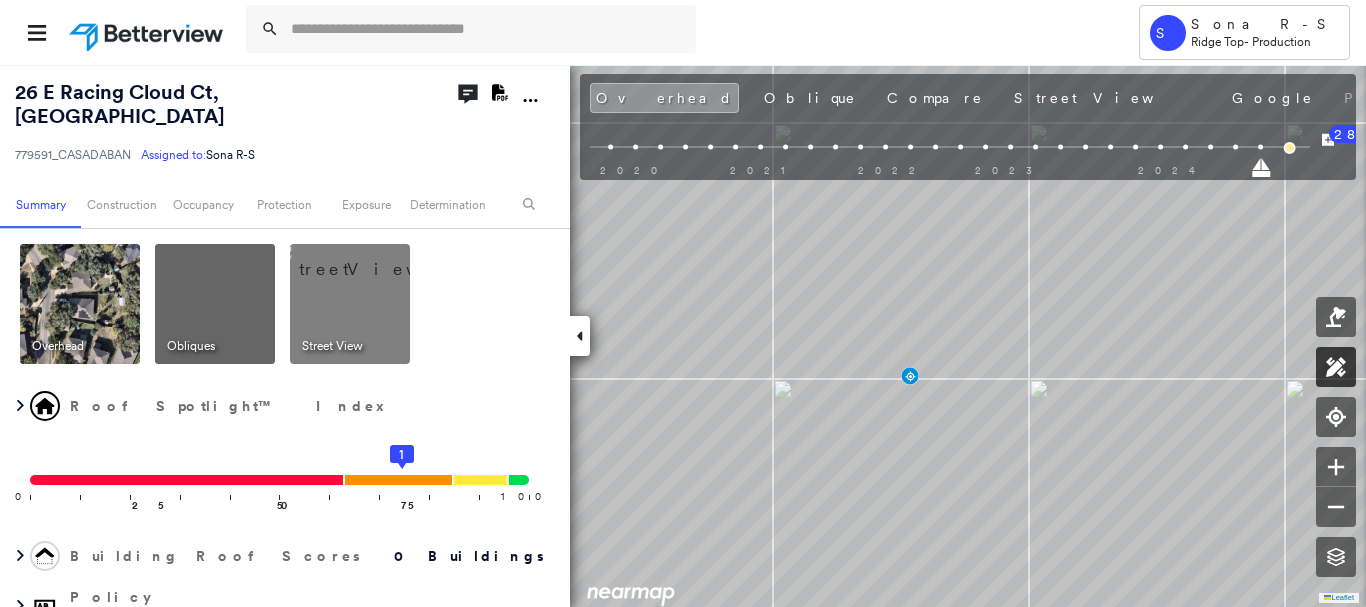 click 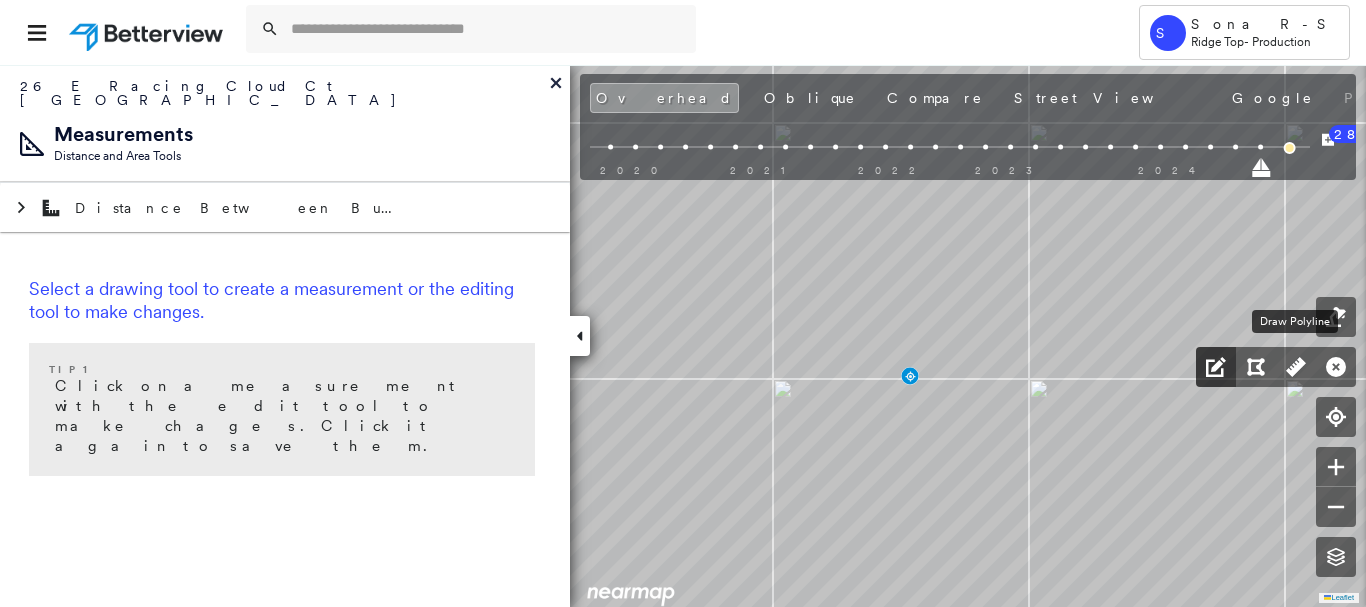 click 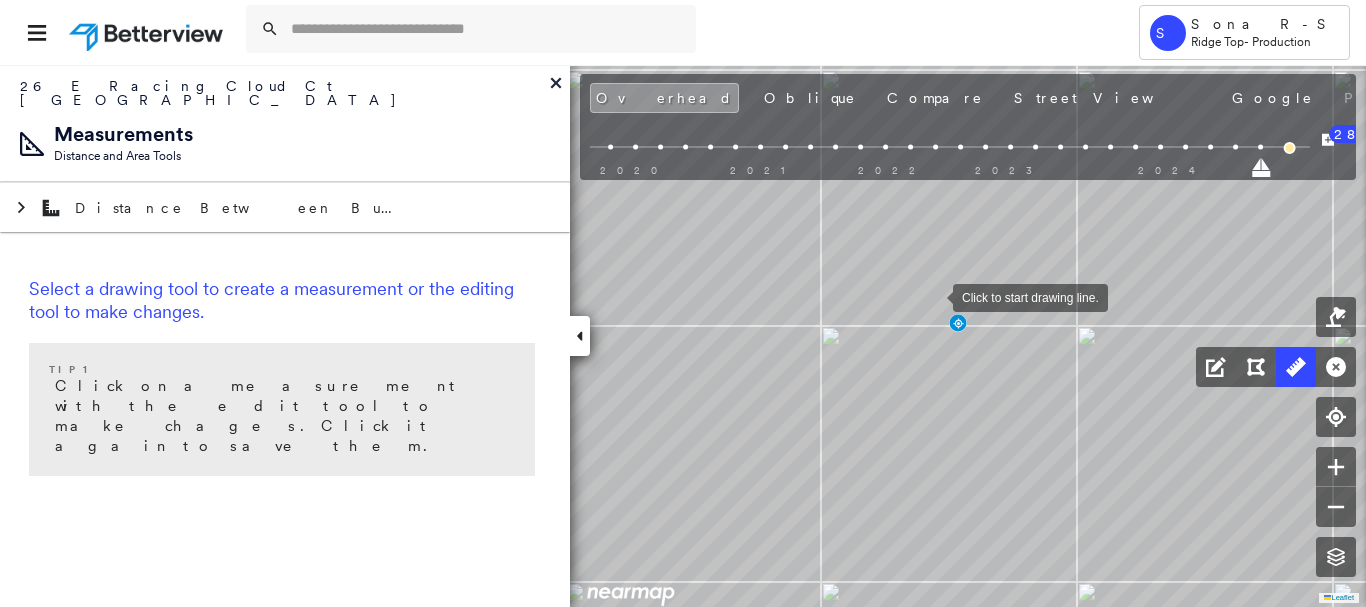 drag, startPoint x: 919, startPoint y: 320, endPoint x: 926, endPoint y: 307, distance: 14.764823 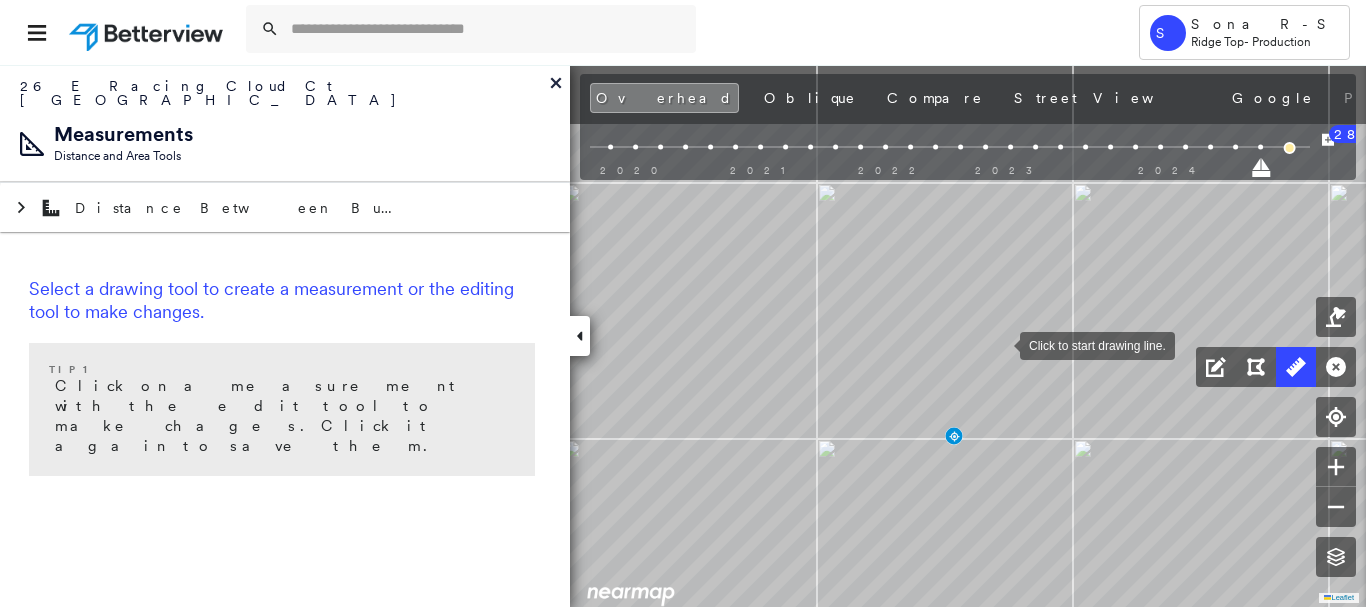drag, startPoint x: 1004, startPoint y: 234, endPoint x: 1000, endPoint y: 340, distance: 106.07545 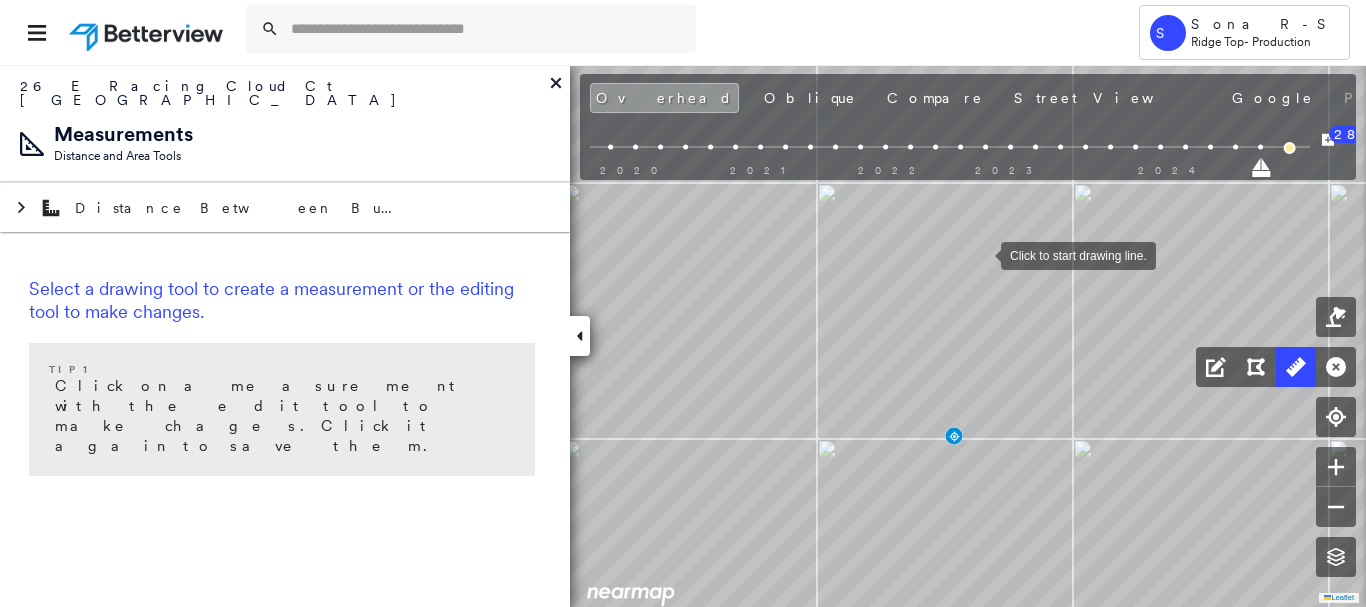 click at bounding box center (981, 254) 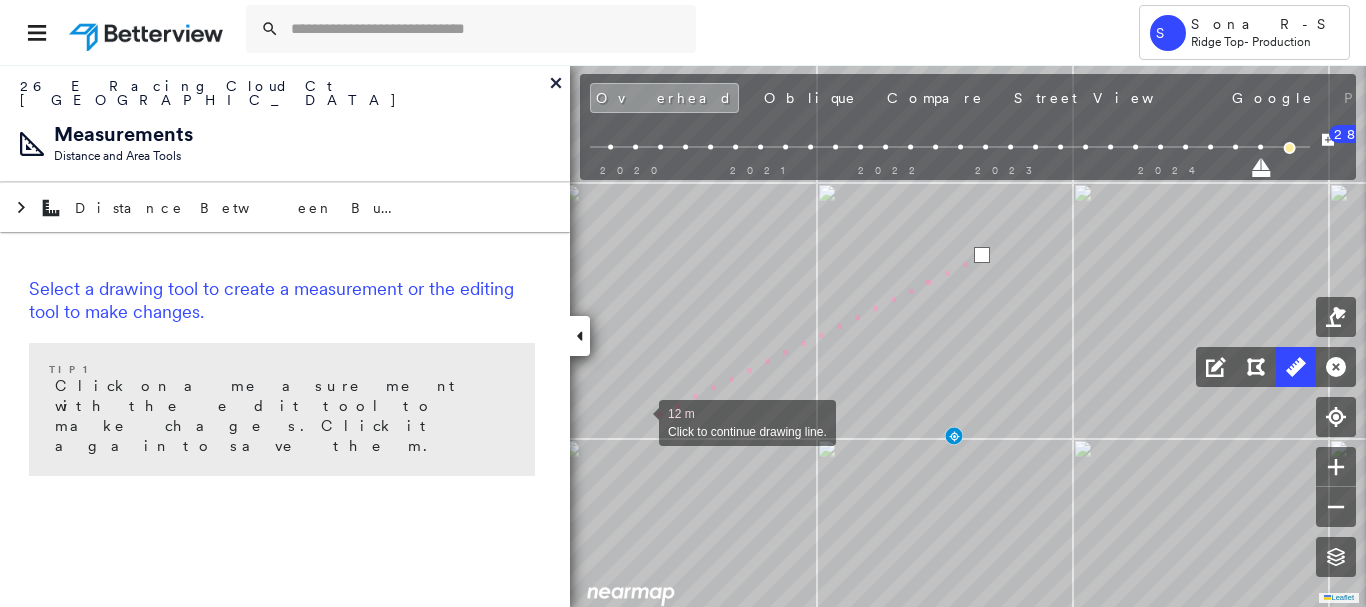 click at bounding box center (639, 421) 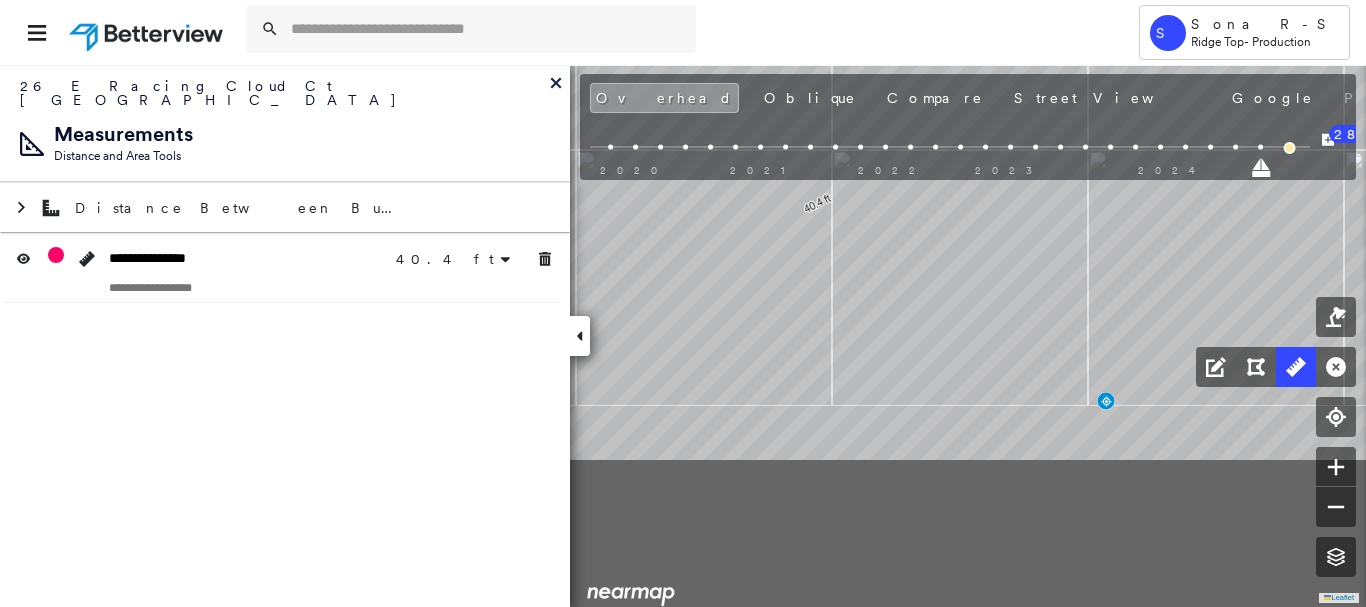 click on "40.4 ft 40.4 ft Click to start drawing line." at bounding box center (240, 21) 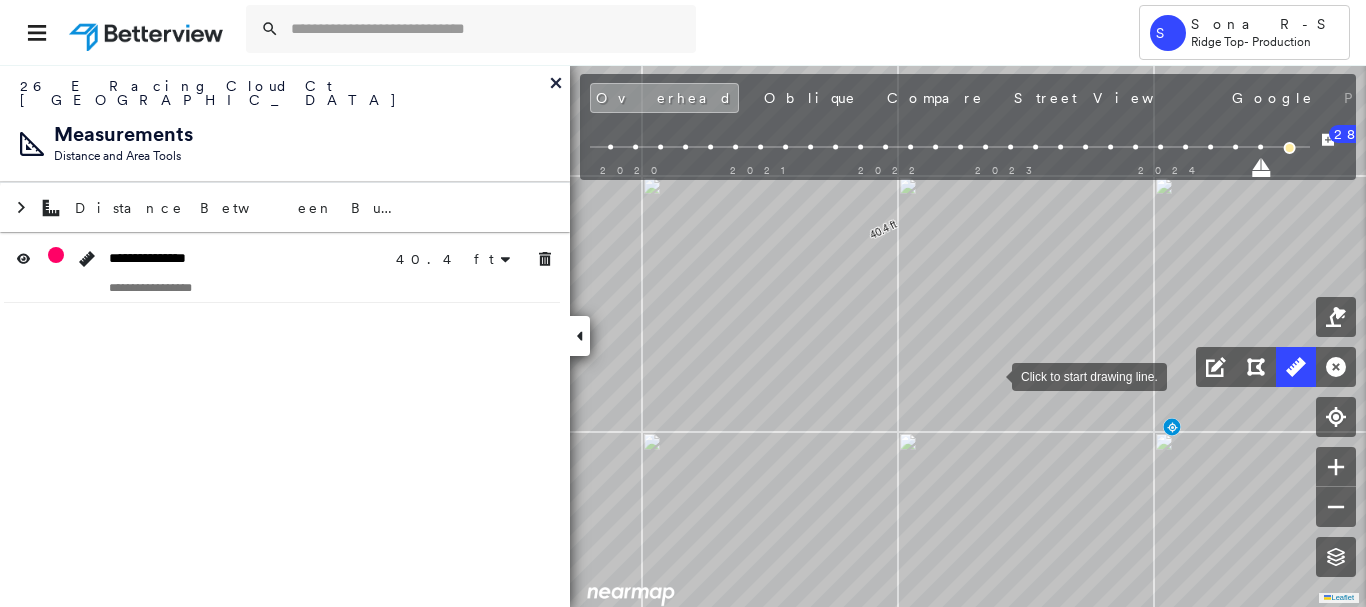 drag, startPoint x: 927, startPoint y: 348, endPoint x: 985, endPoint y: 370, distance: 62.03225 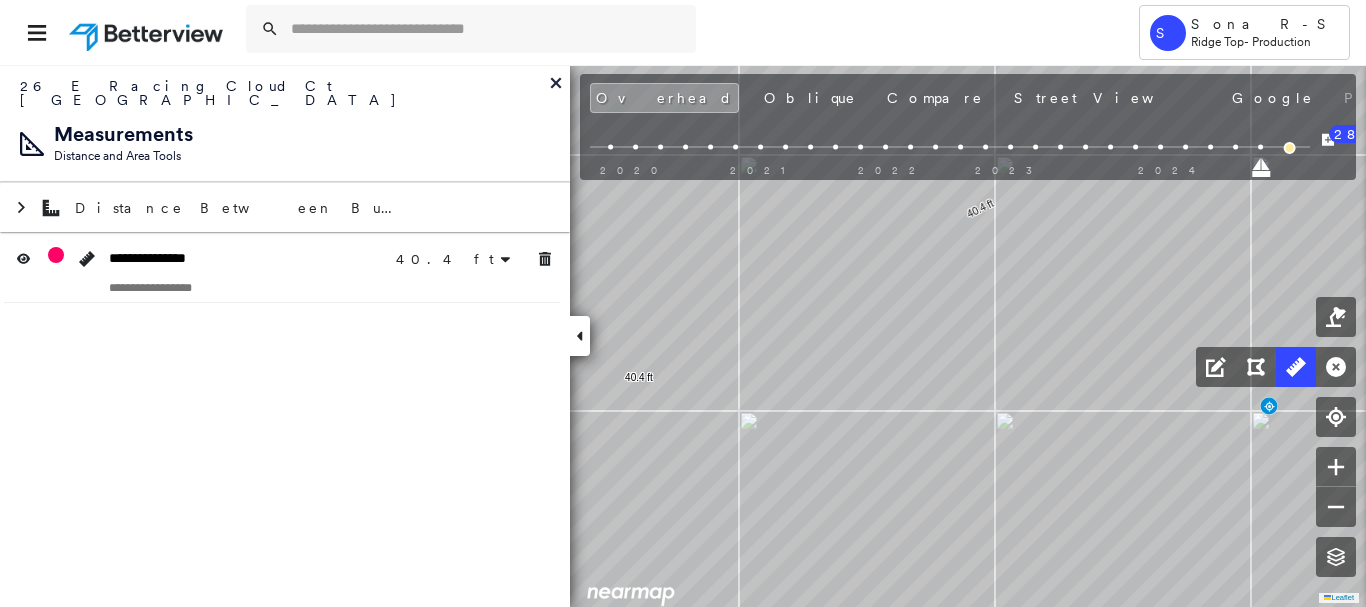 click on "40.4 ft 40.4 ft Click to start drawing line." at bounding box center (403, 26) 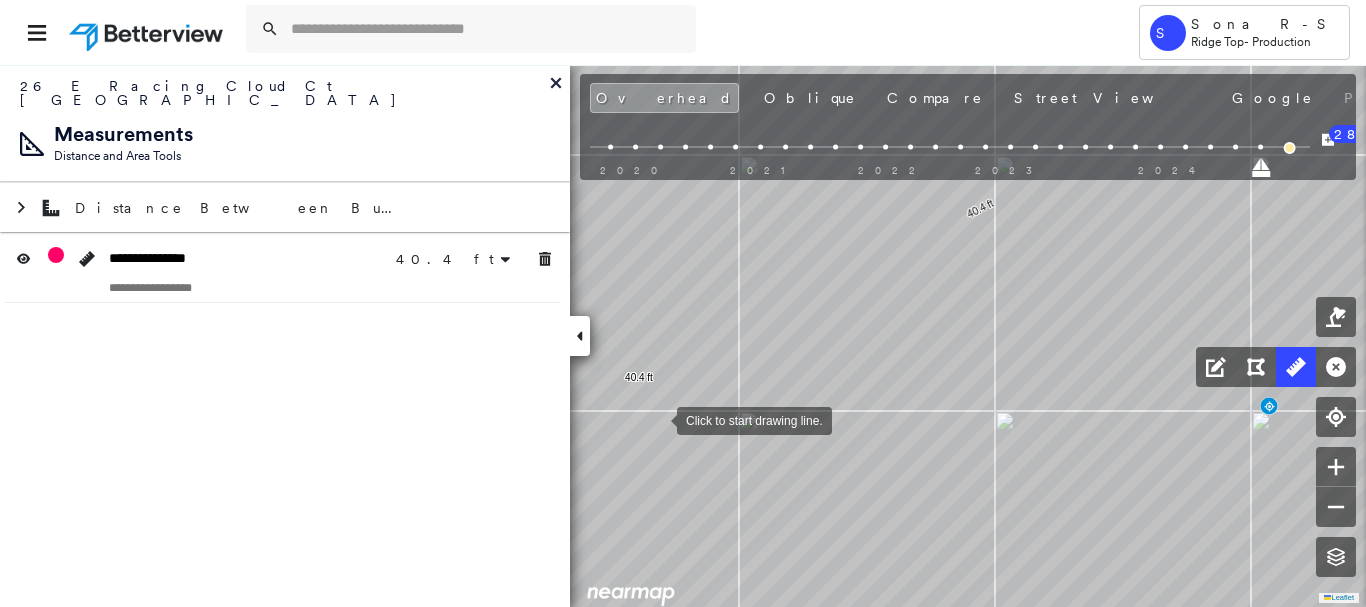 click at bounding box center (657, 419) 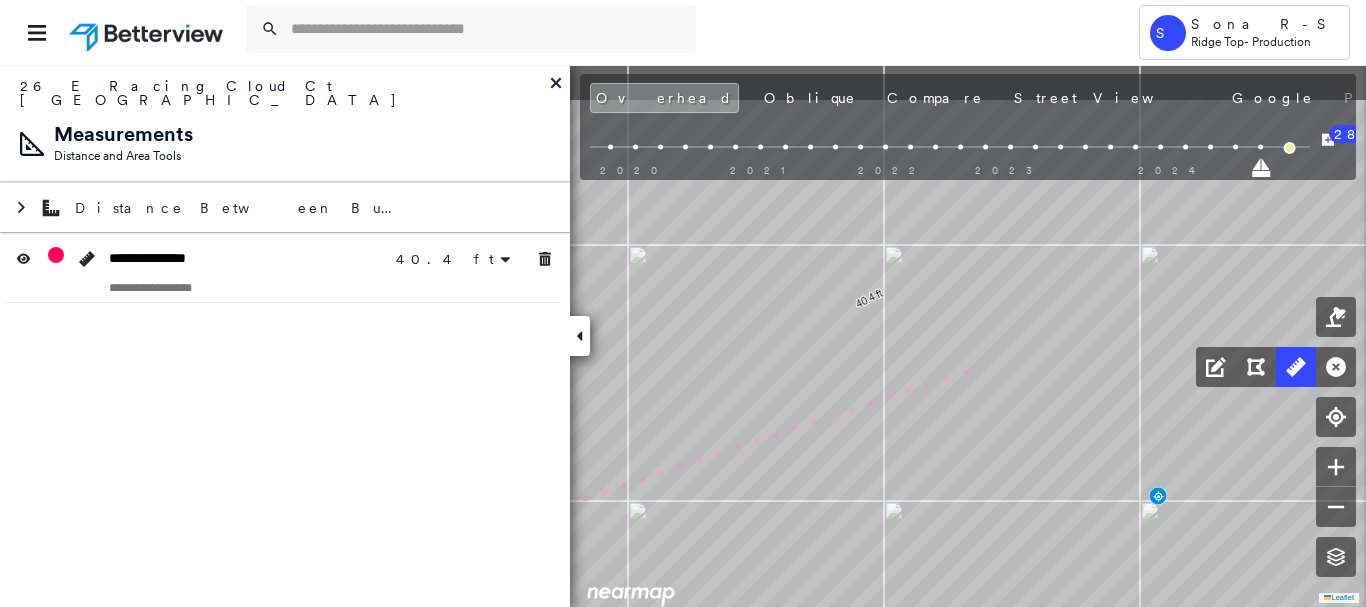click on "40.4 ft 40.4 ft 7 m Click to continue drawing line." at bounding box center (292, 116) 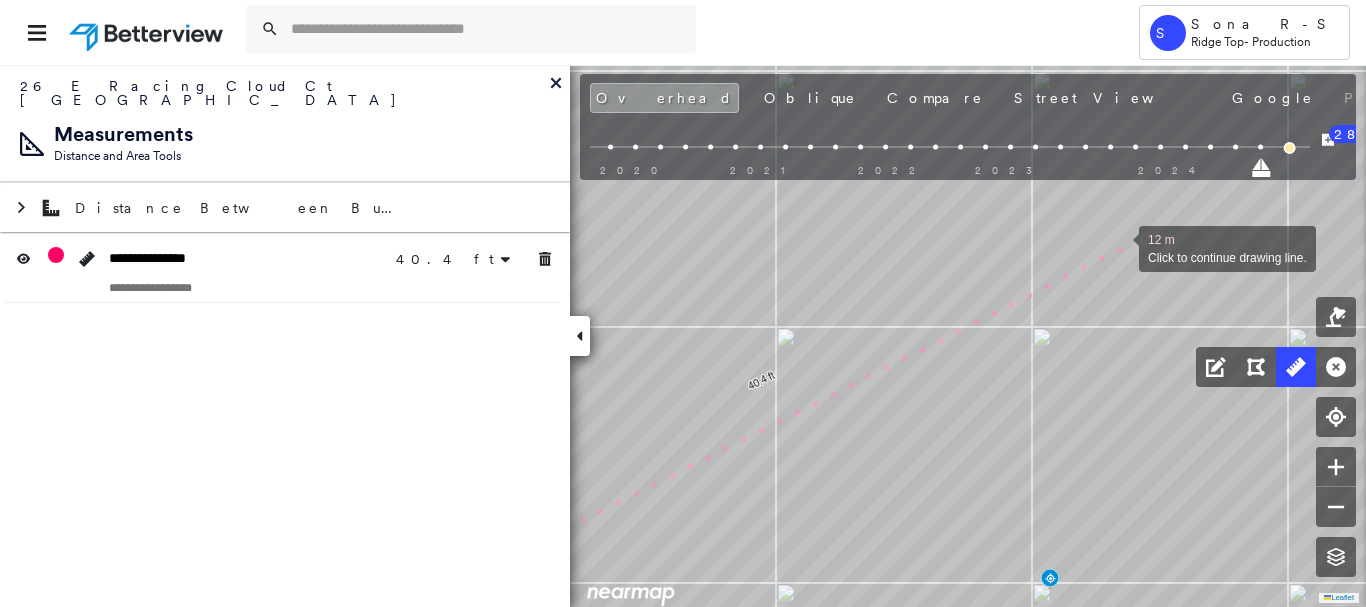 click at bounding box center [1119, 247] 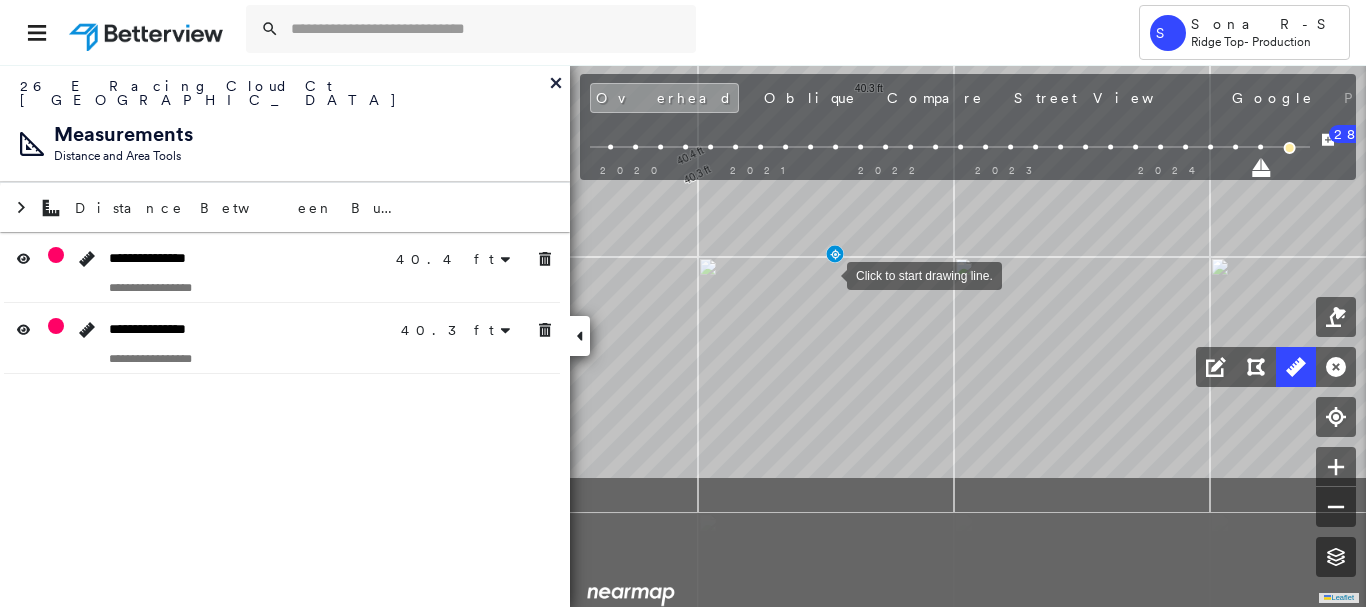 drag, startPoint x: 843, startPoint y: 445, endPoint x: 827, endPoint y: 278, distance: 167.76471 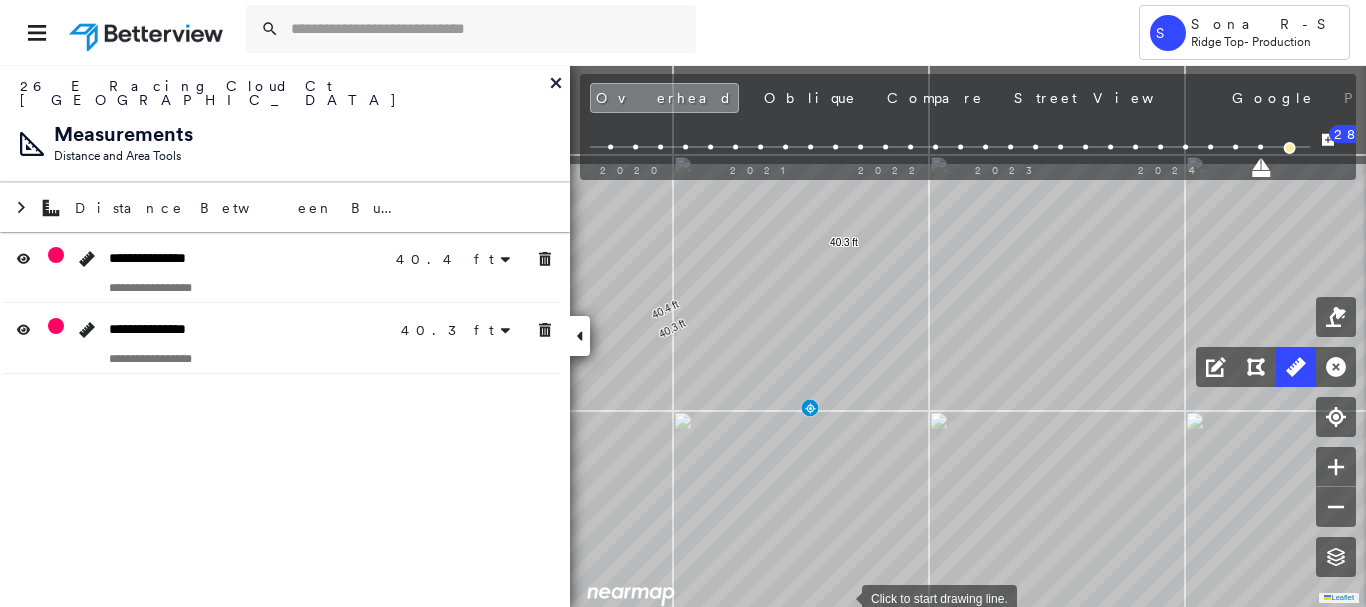 drag, startPoint x: 832, startPoint y: 566, endPoint x: 844, endPoint y: 596, distance: 32.31099 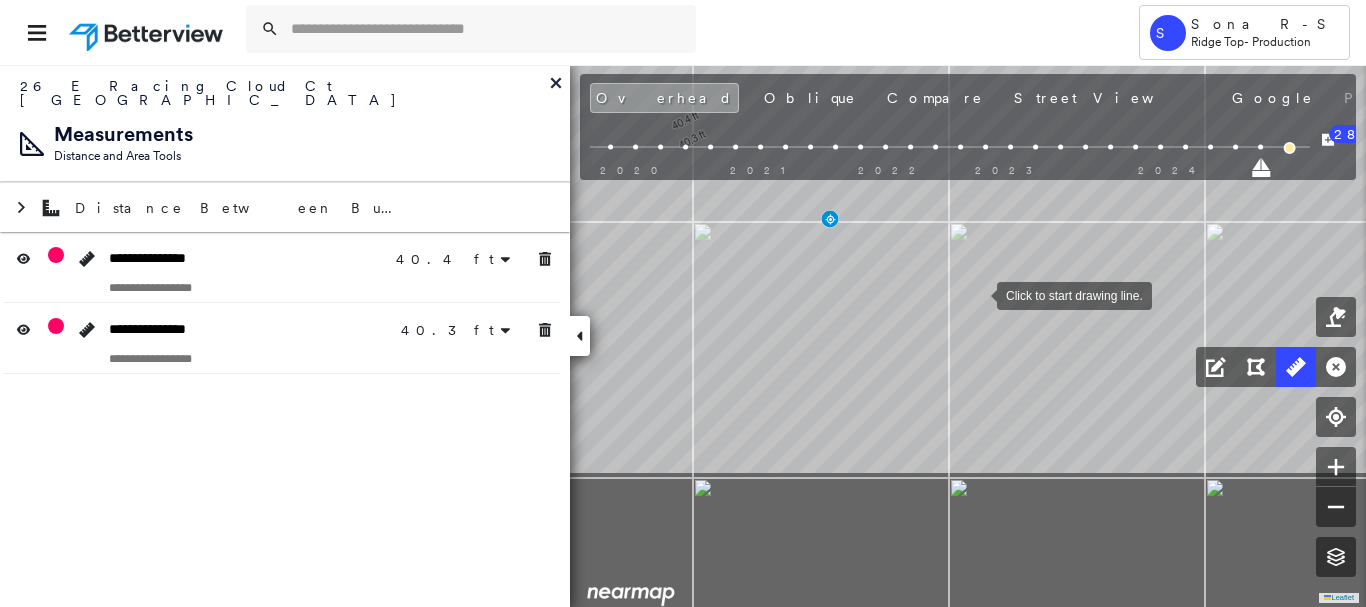 drag, startPoint x: 972, startPoint y: 372, endPoint x: 977, endPoint y: 297, distance: 75.16648 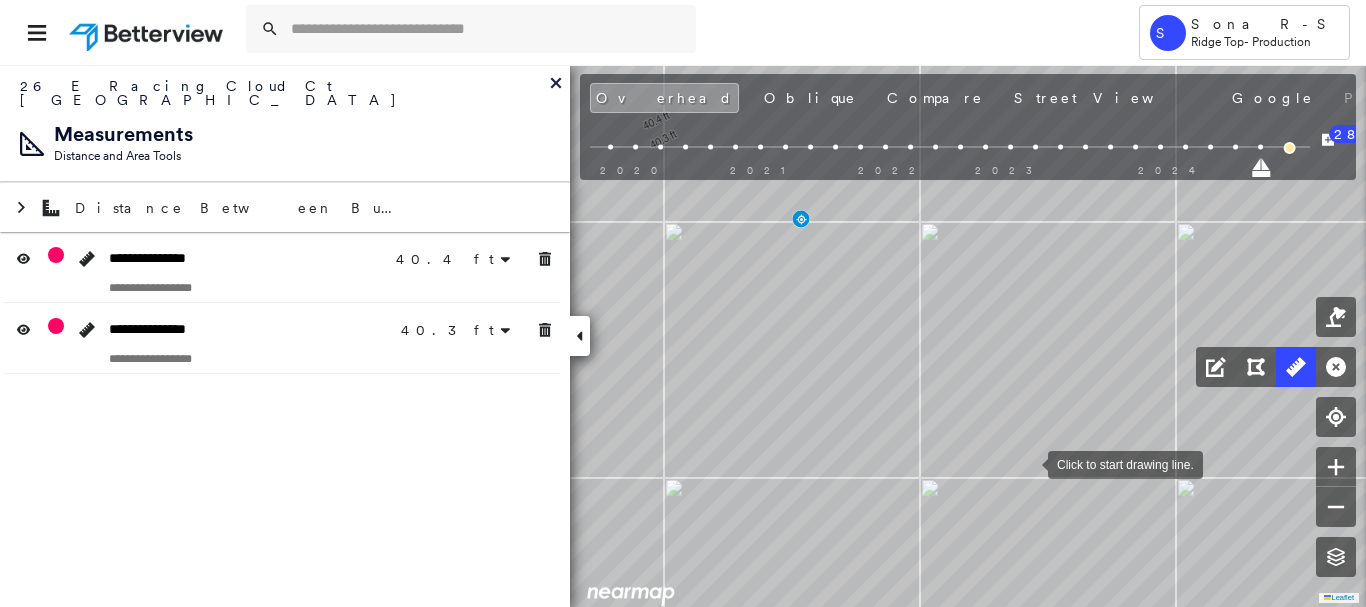 drag, startPoint x: 1047, startPoint y: 463, endPoint x: 1029, endPoint y: 463, distance: 18 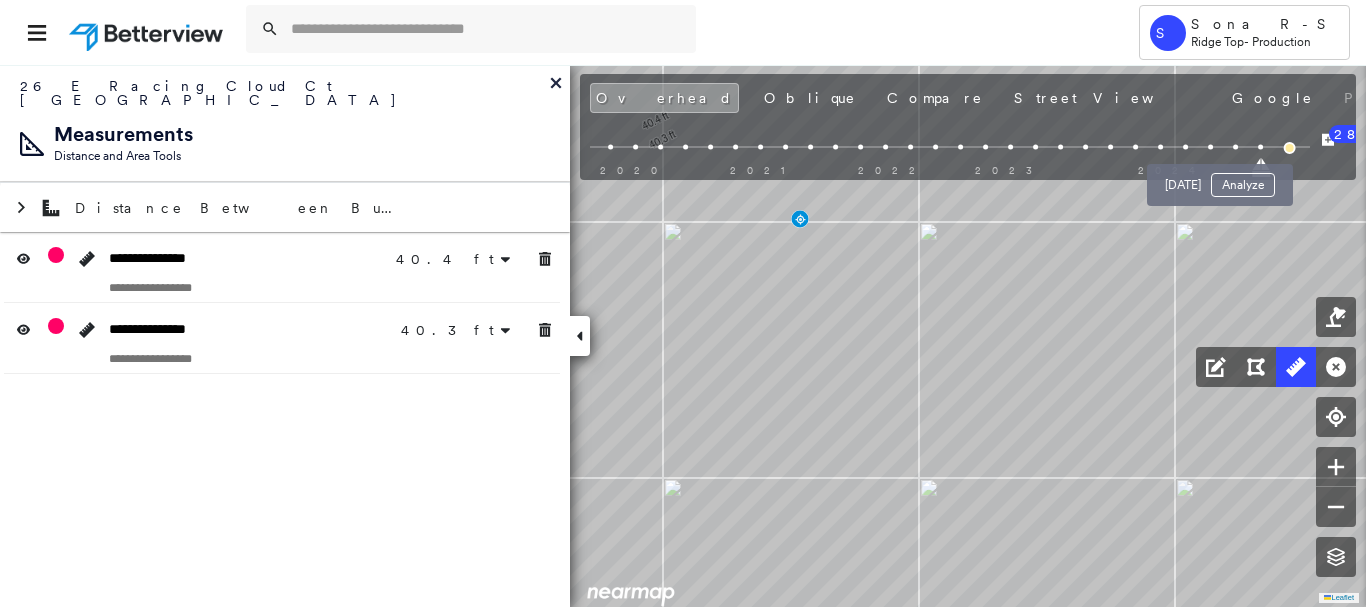 click on "Oct 21, 2024 Analyze" at bounding box center [1220, 179] 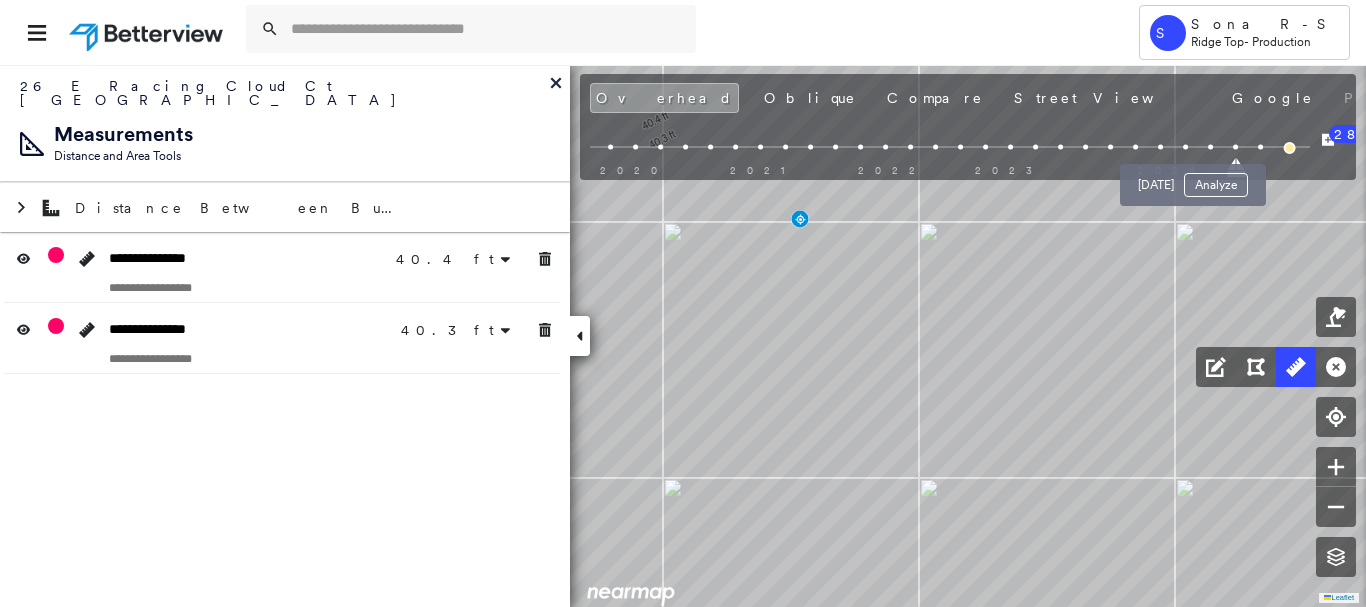 click at bounding box center (1210, 147) 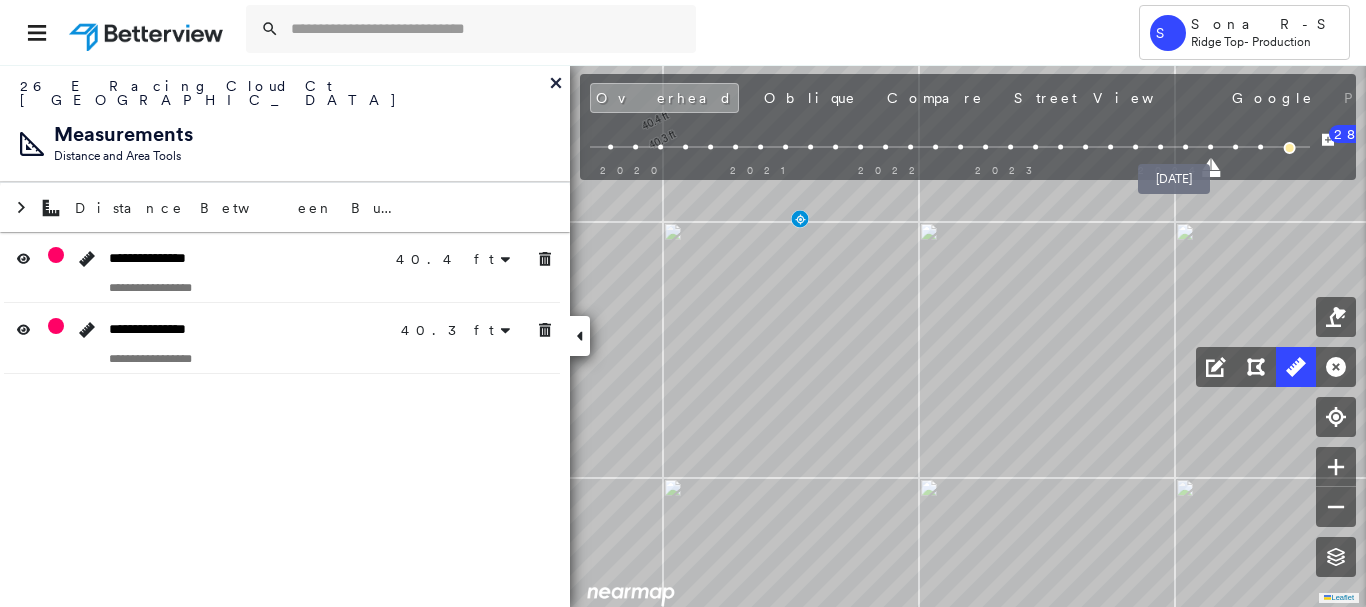 click at bounding box center [1185, 147] 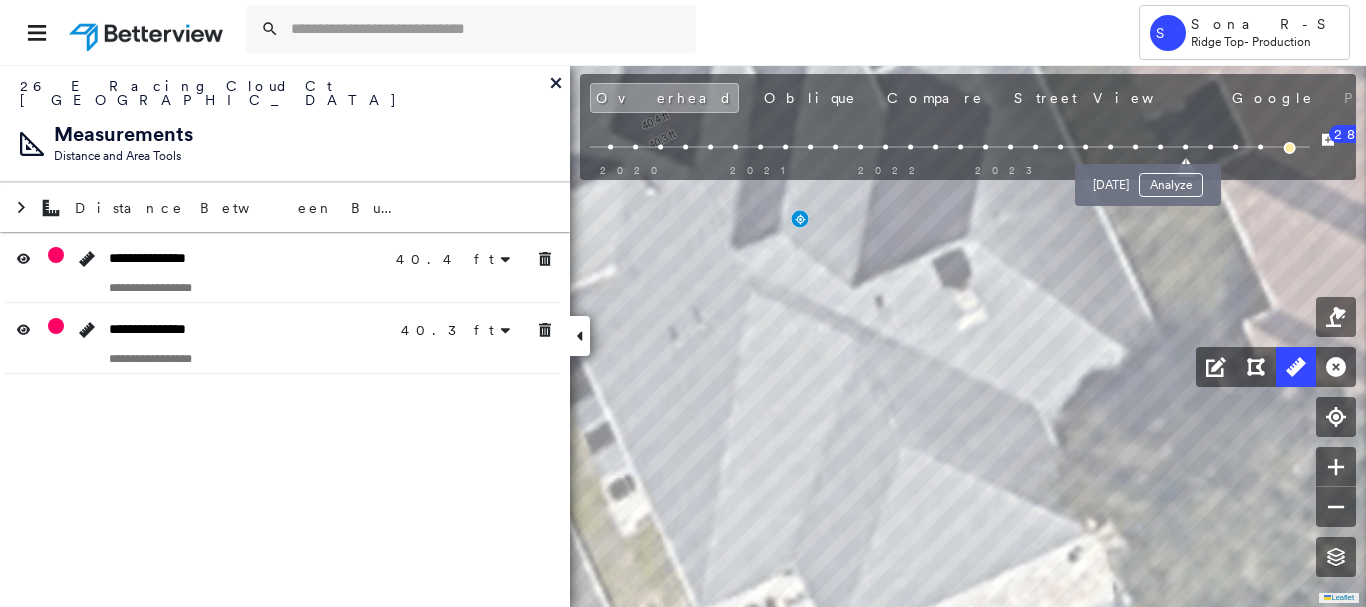 click at bounding box center (1160, 147) 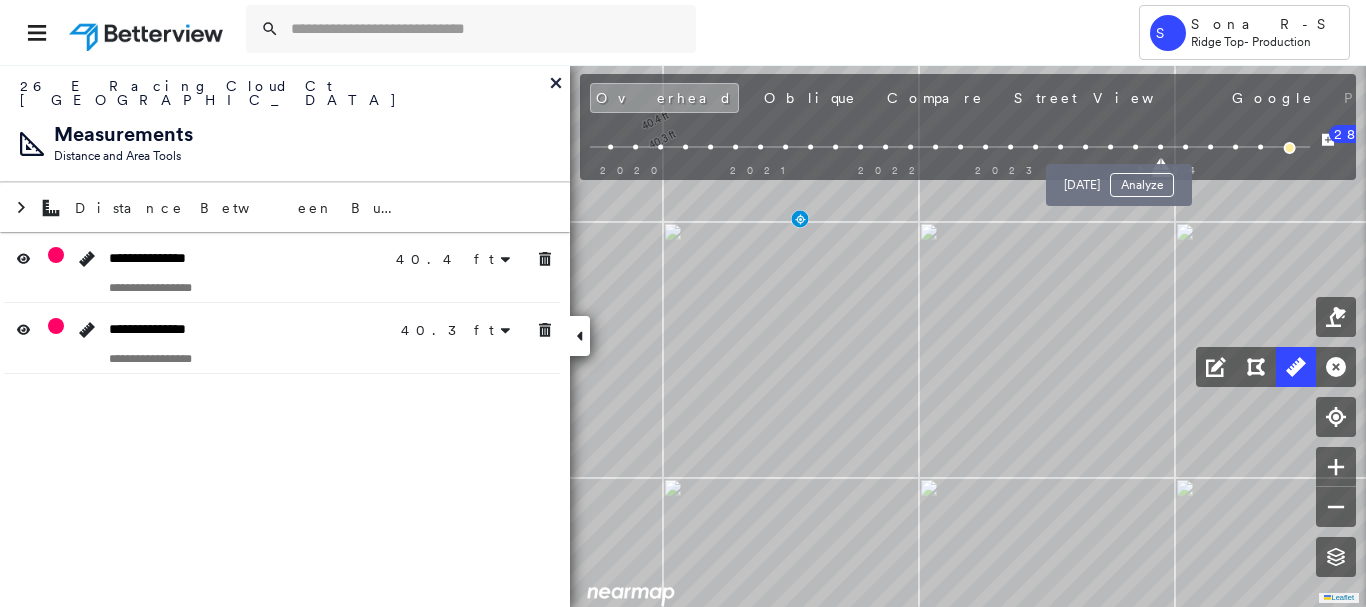 click at bounding box center [1135, 147] 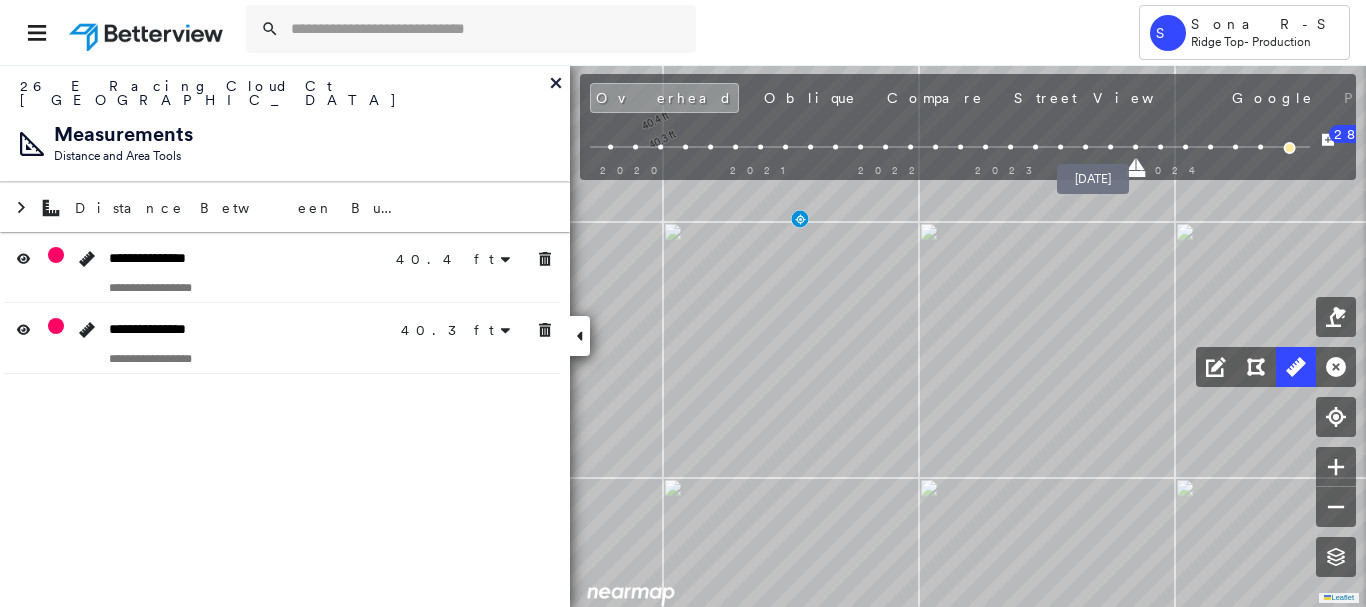 click at bounding box center (1110, 147) 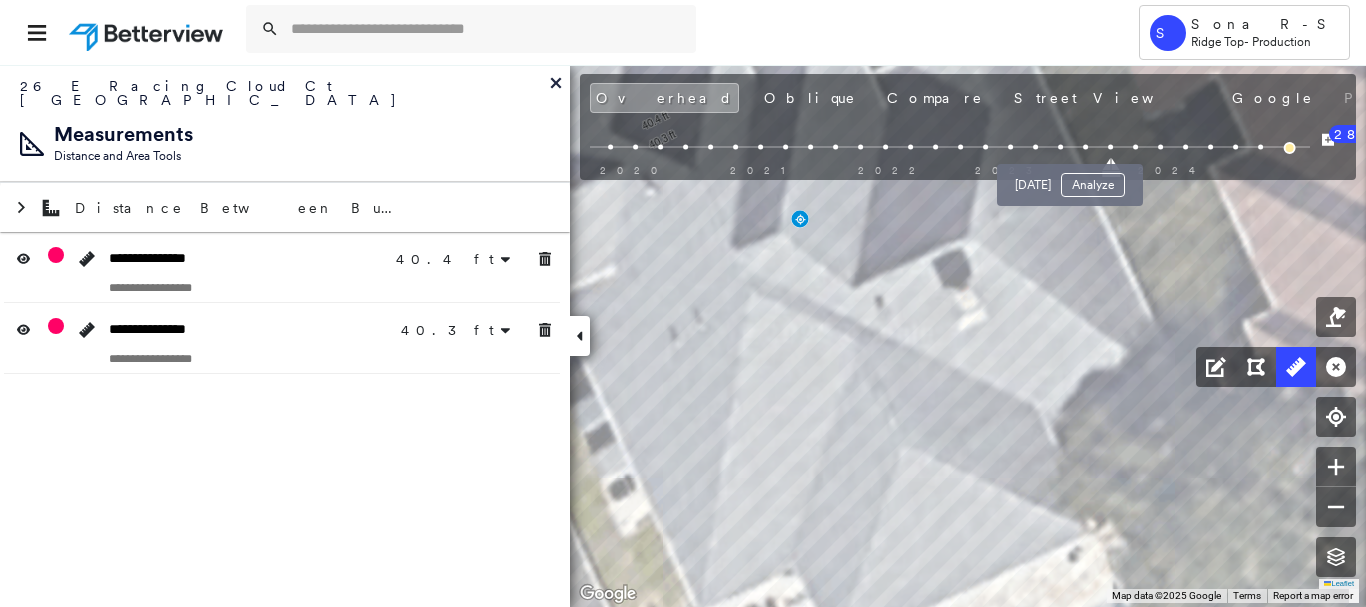 click at bounding box center (1085, 147) 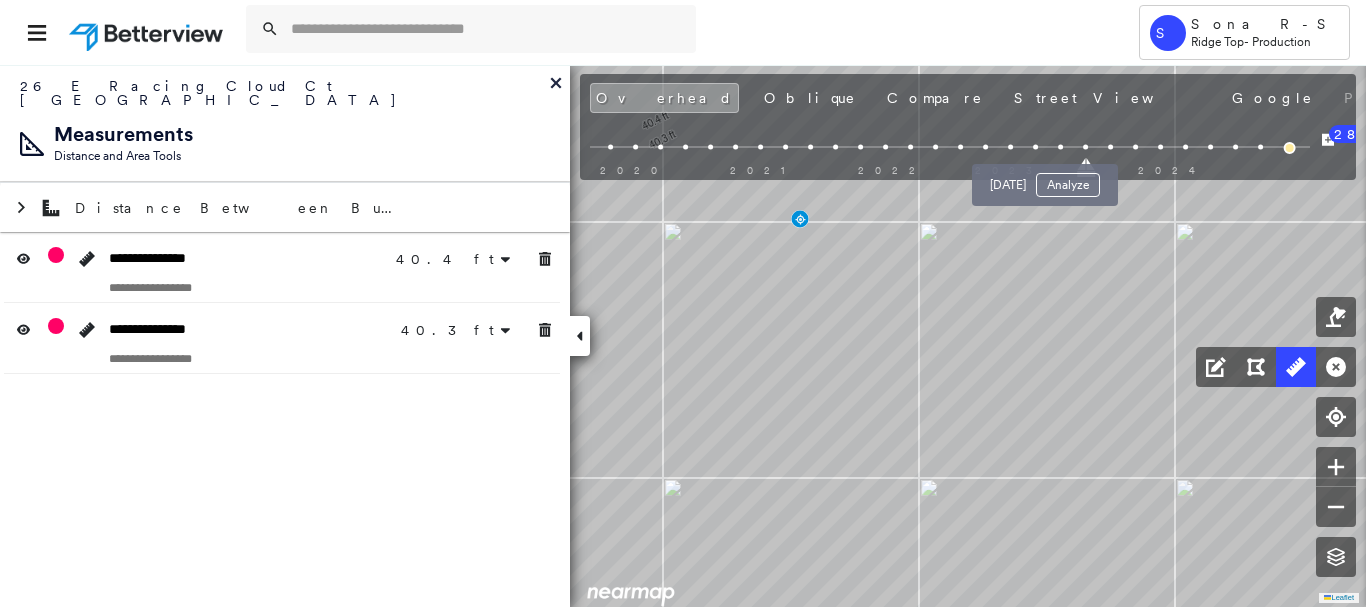click at bounding box center [1060, 147] 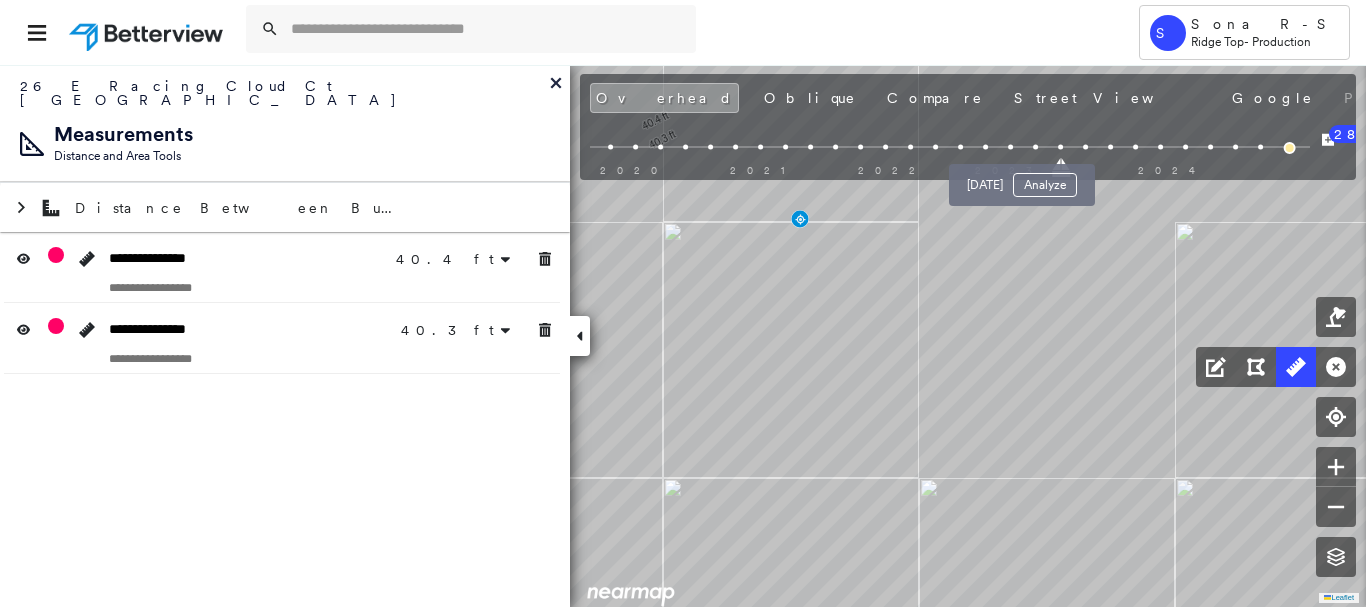 drag, startPoint x: 1036, startPoint y: 139, endPoint x: 1020, endPoint y: 107, distance: 35.77709 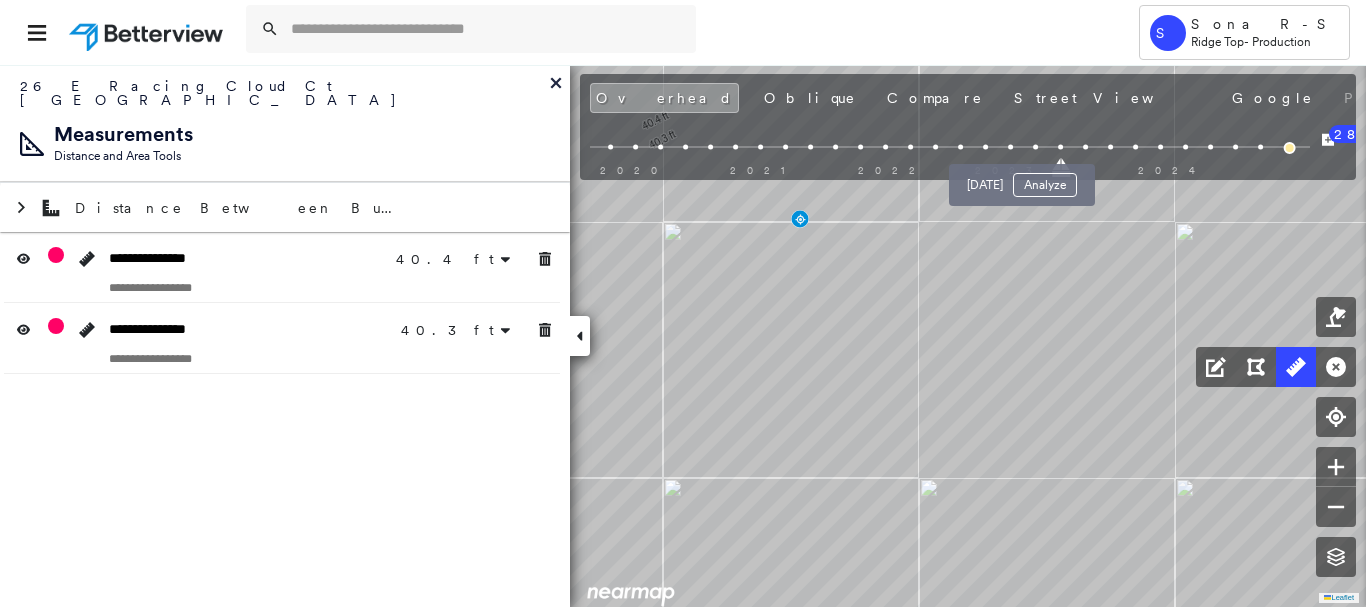 click at bounding box center [1035, 147] 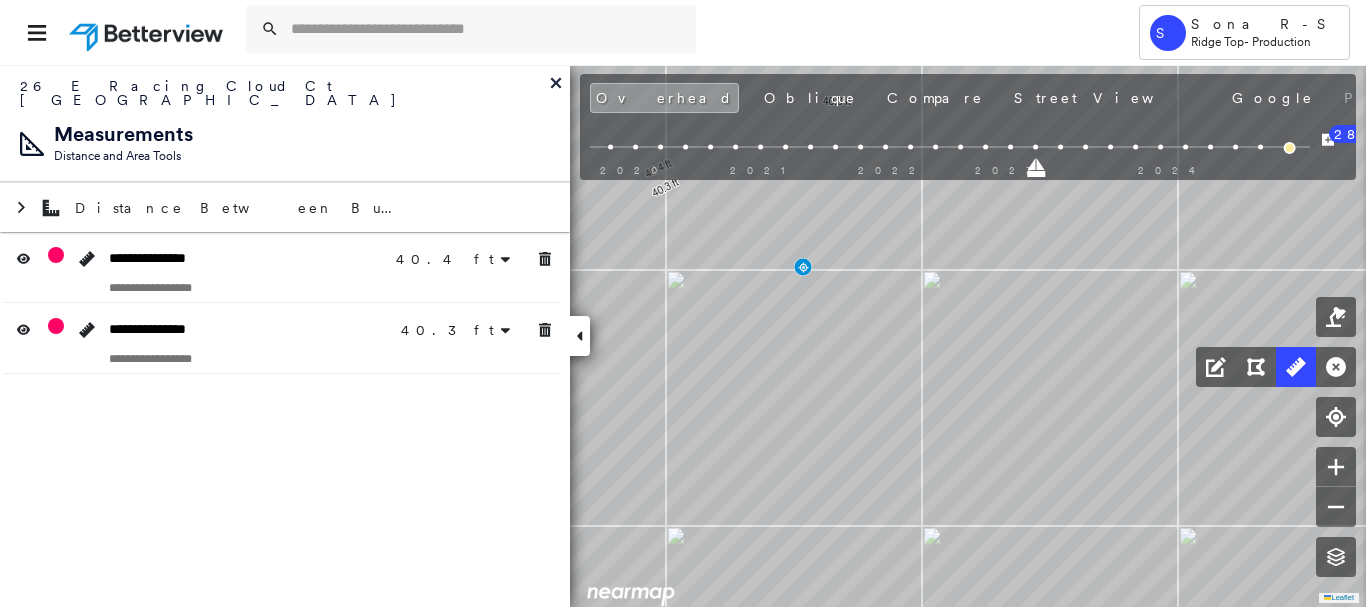 drag, startPoint x: 953, startPoint y: 520, endPoint x: 964, endPoint y: 608, distance: 88.68484 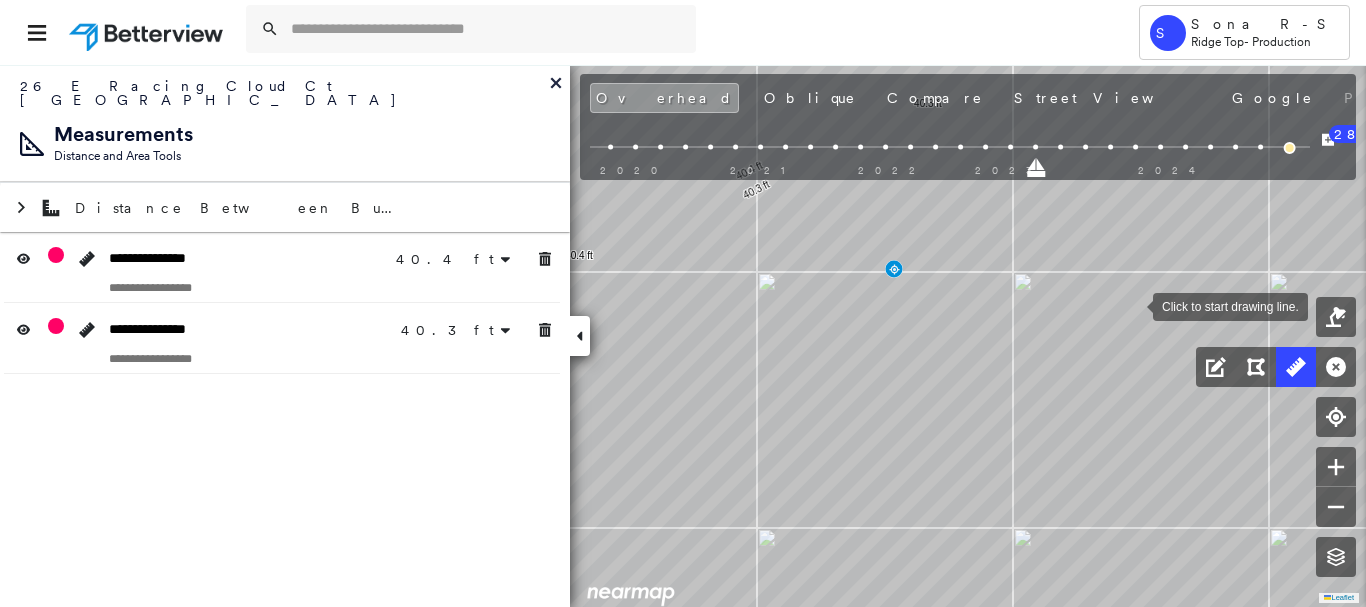 drag, startPoint x: 1091, startPoint y: 405, endPoint x: 1133, endPoint y: 307, distance: 106.62083 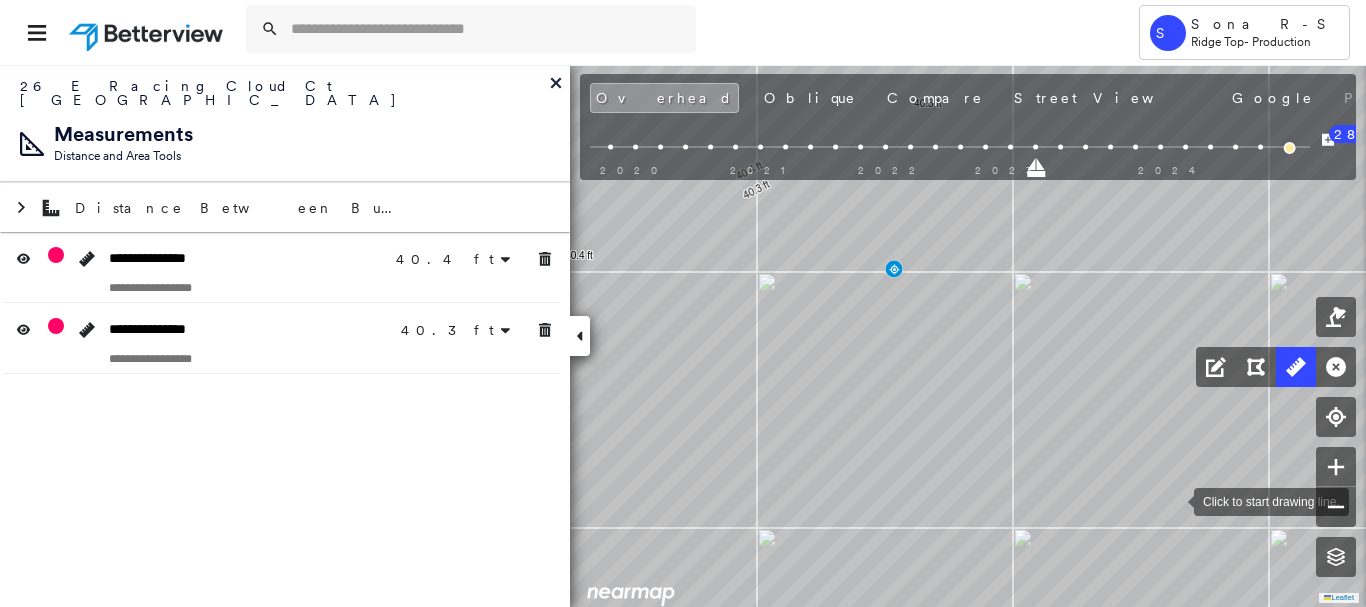 click at bounding box center [1174, 500] 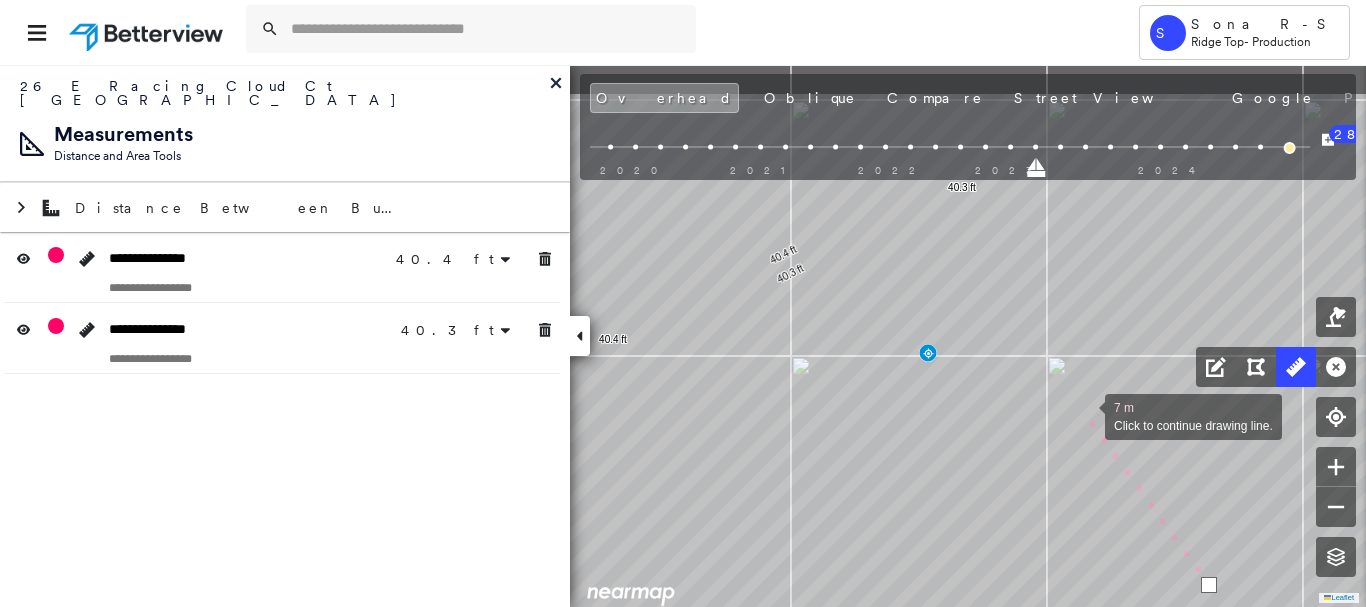 drag, startPoint x: 1051, startPoint y: 327, endPoint x: 1085, endPoint y: 411, distance: 90.62009 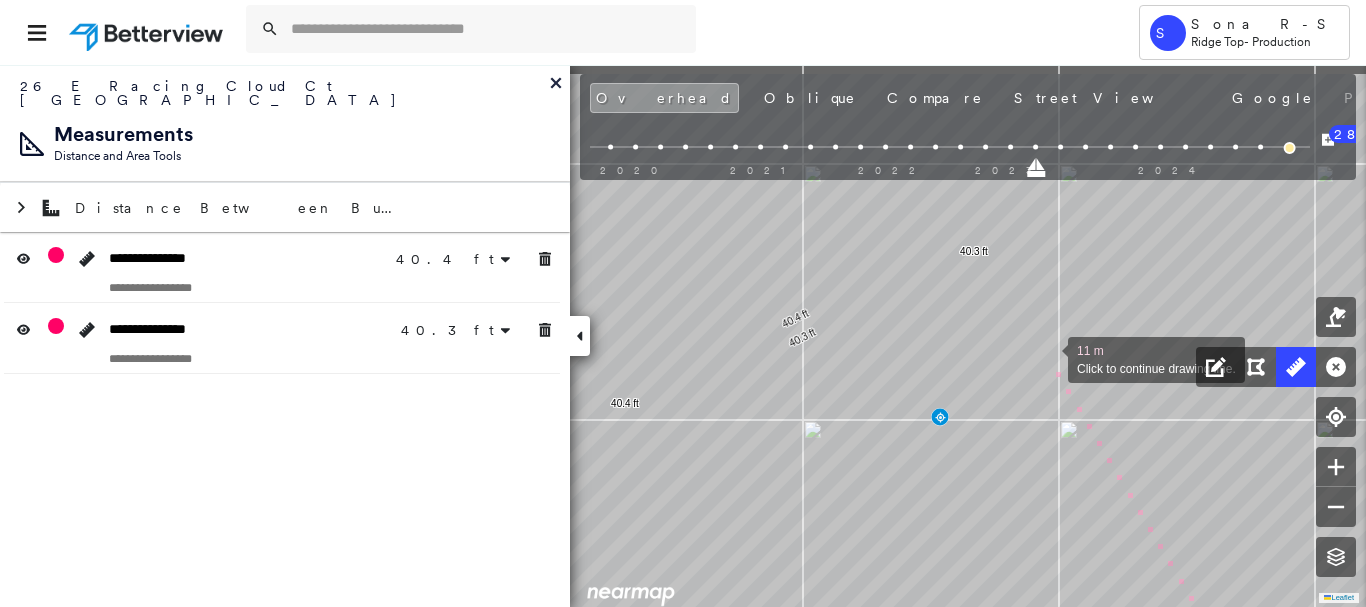 drag, startPoint x: 1036, startPoint y: 290, endPoint x: 1048, endPoint y: 355, distance: 66.09841 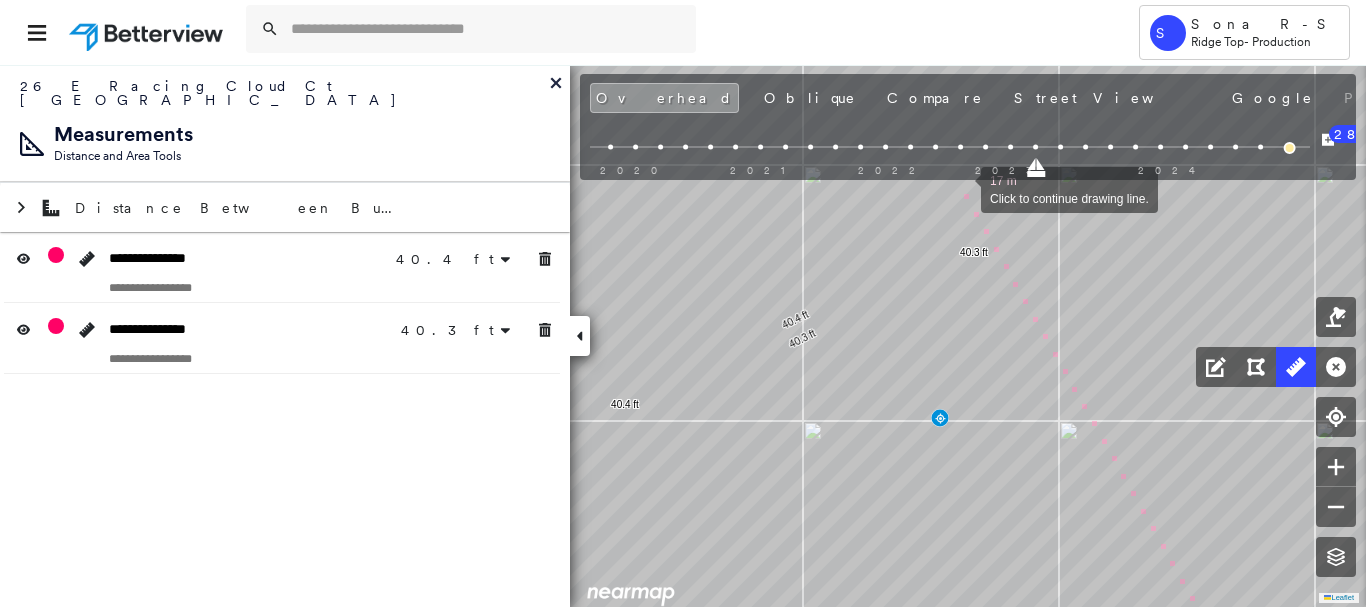 click at bounding box center [961, 188] 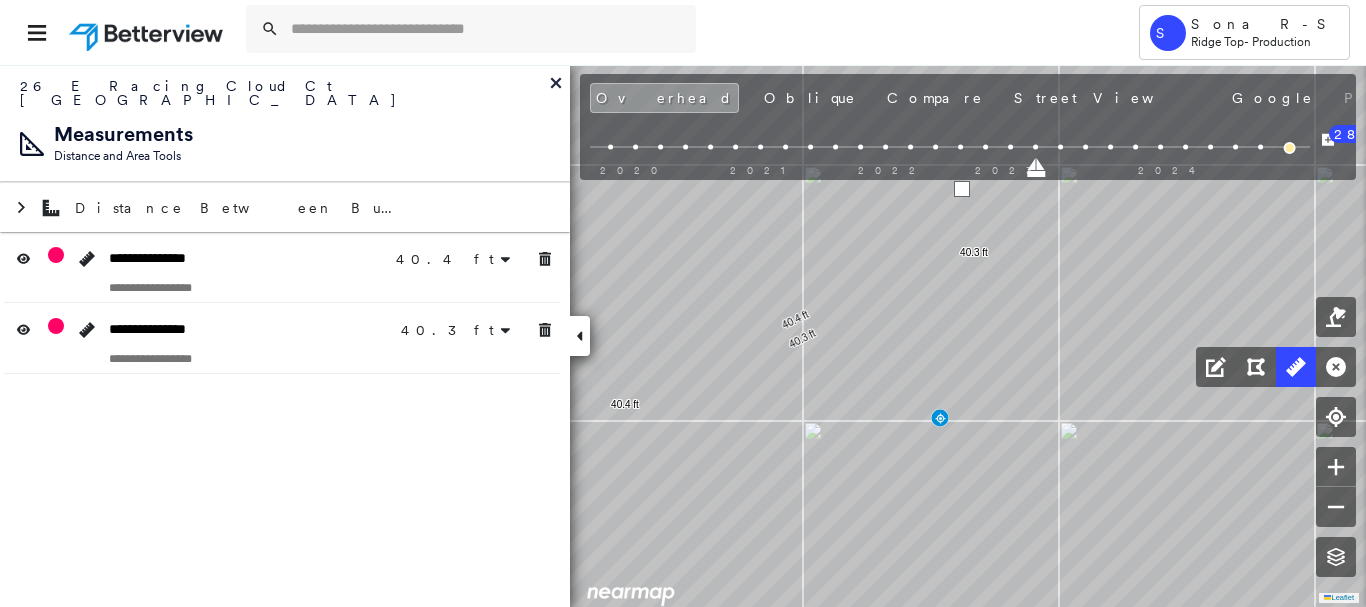 click at bounding box center (962, 189) 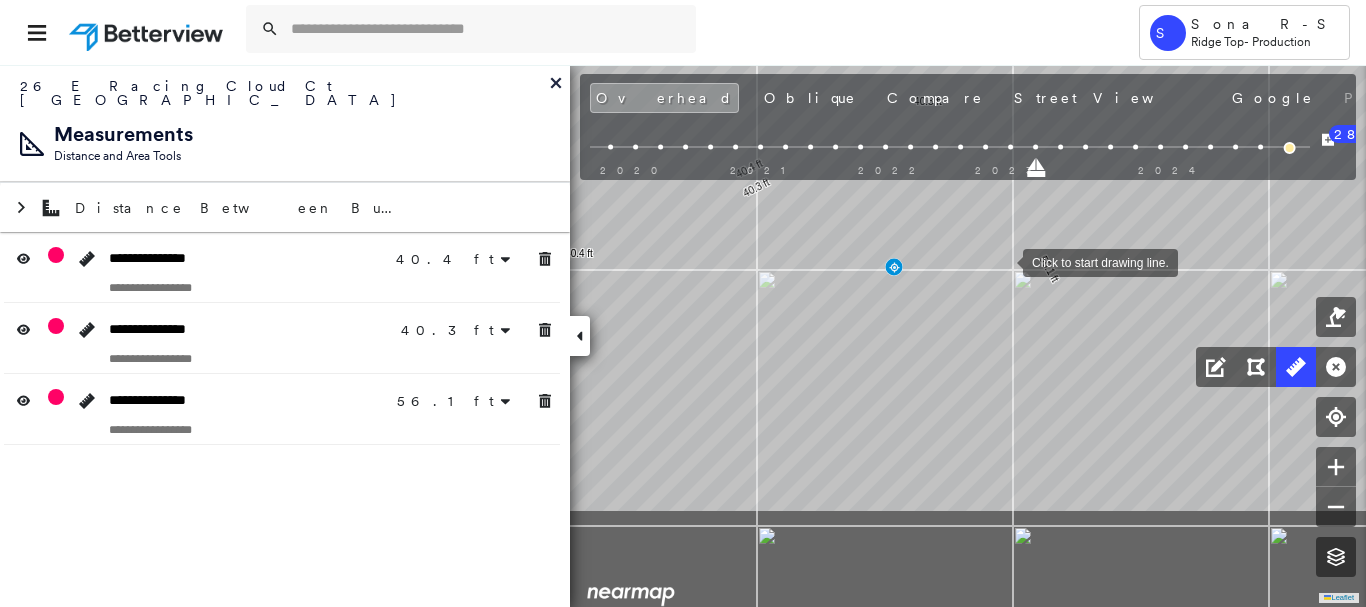 drag, startPoint x: 1047, startPoint y: 399, endPoint x: 1003, endPoint y: 262, distance: 143.89232 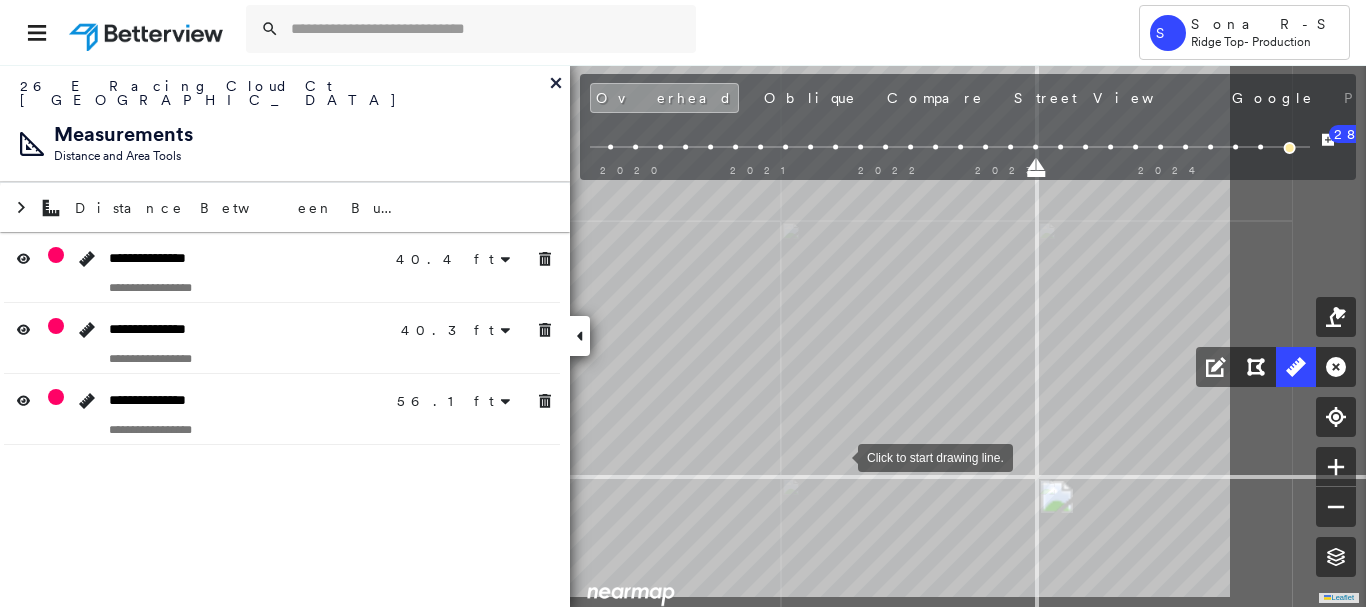 drag, startPoint x: 1212, startPoint y: 510, endPoint x: 830, endPoint y: 450, distance: 386.68332 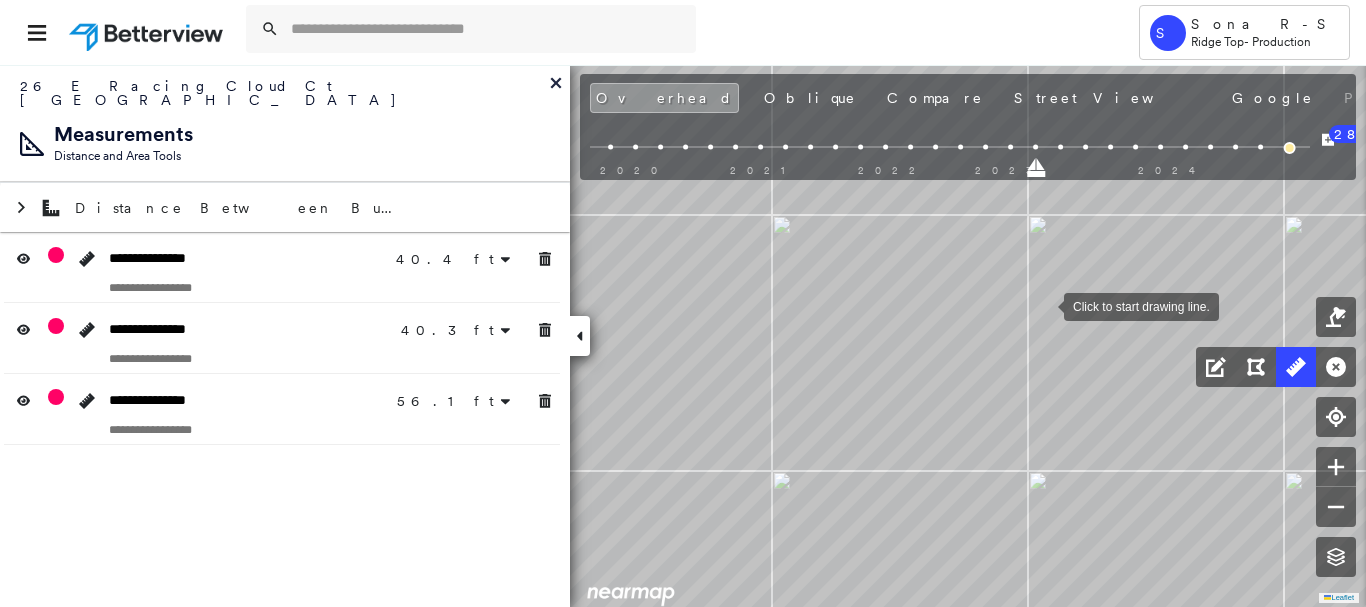 drag, startPoint x: 1044, startPoint y: 305, endPoint x: 1016, endPoint y: 313, distance: 29.12044 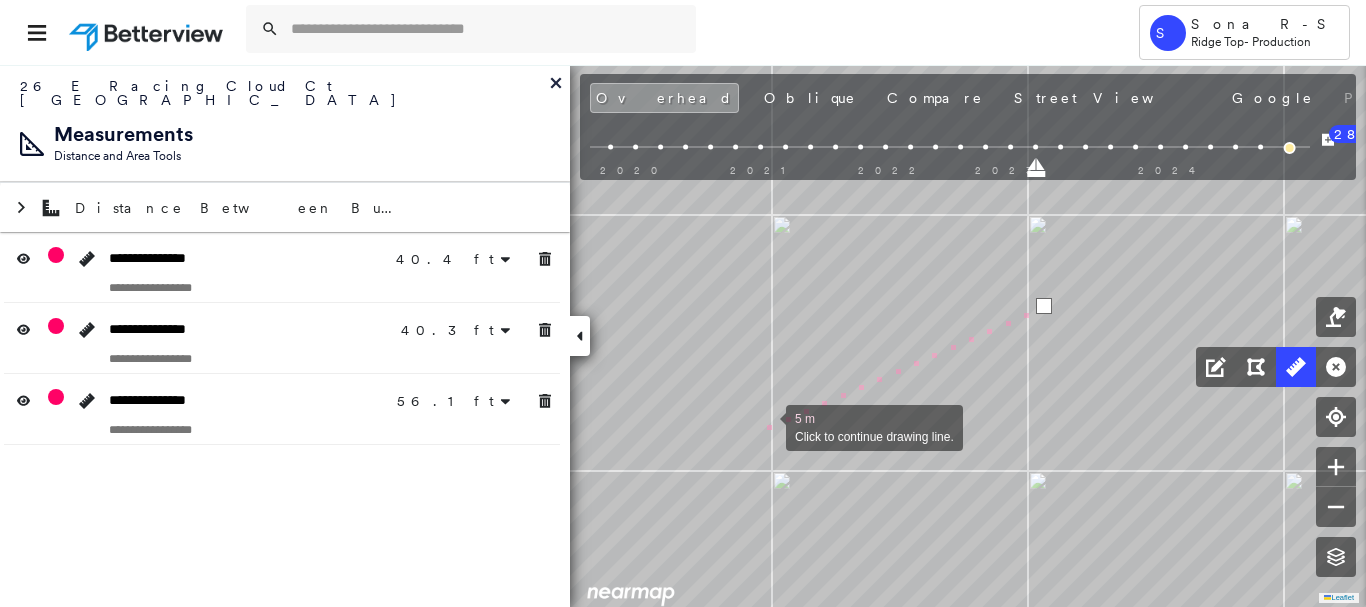 click at bounding box center (766, 426) 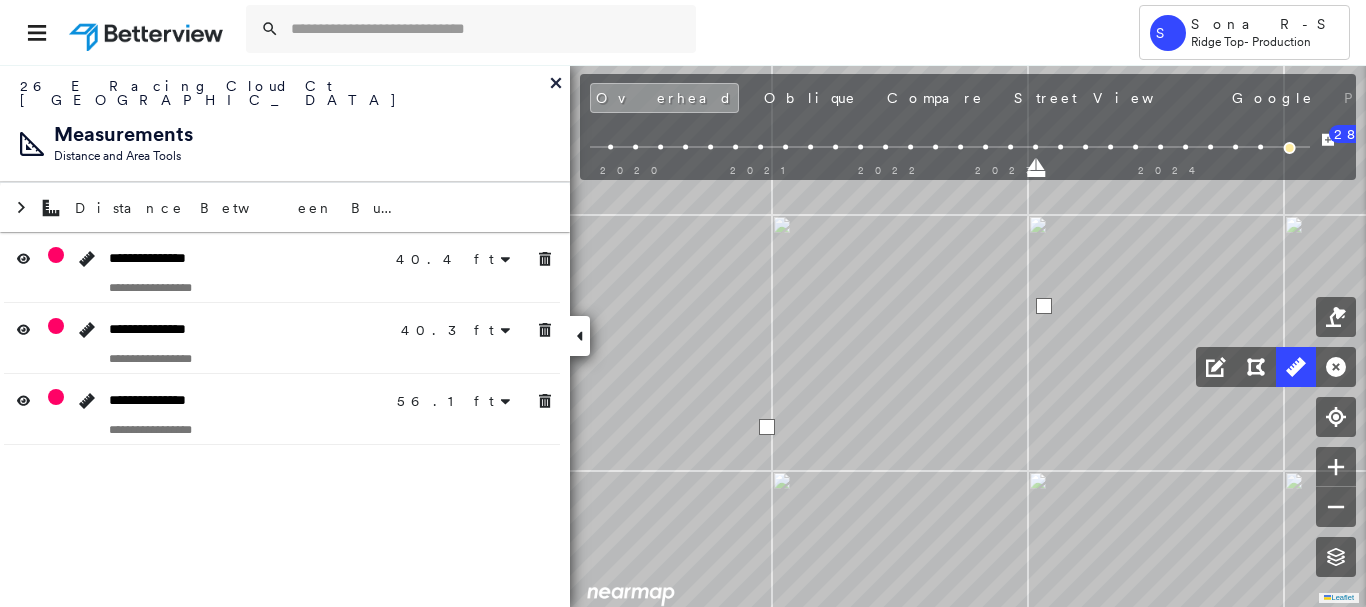 click at bounding box center (767, 427) 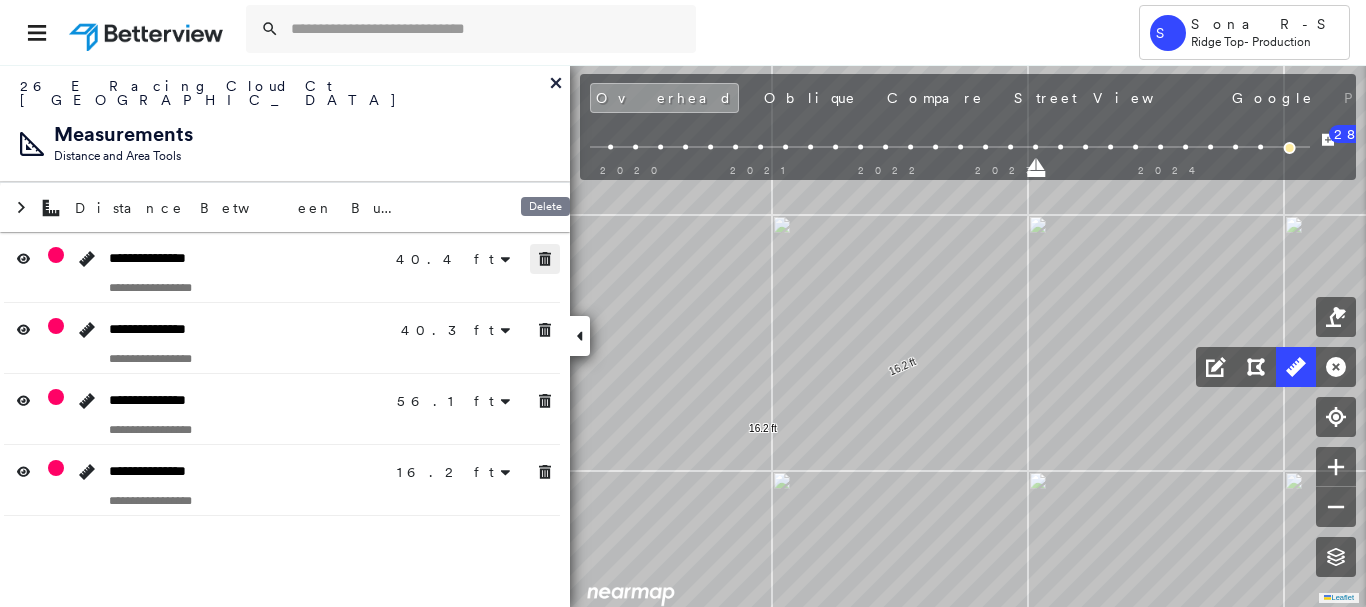 drag, startPoint x: 538, startPoint y: 252, endPoint x: 550, endPoint y: 306, distance: 55.31727 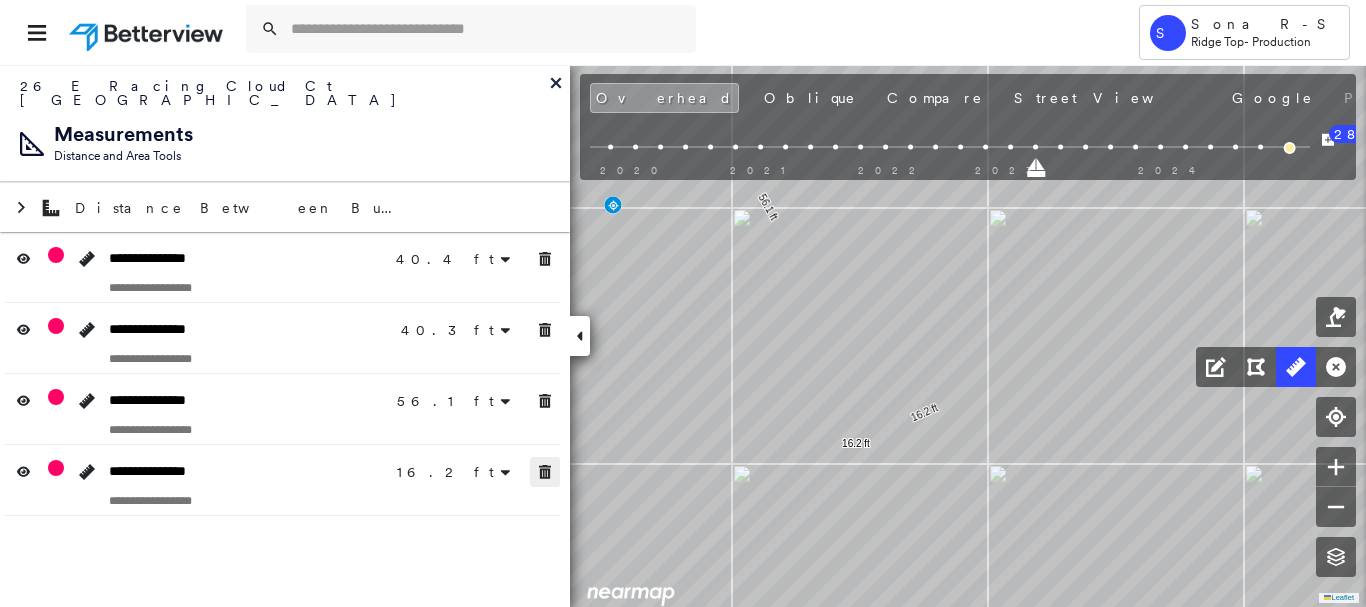 click 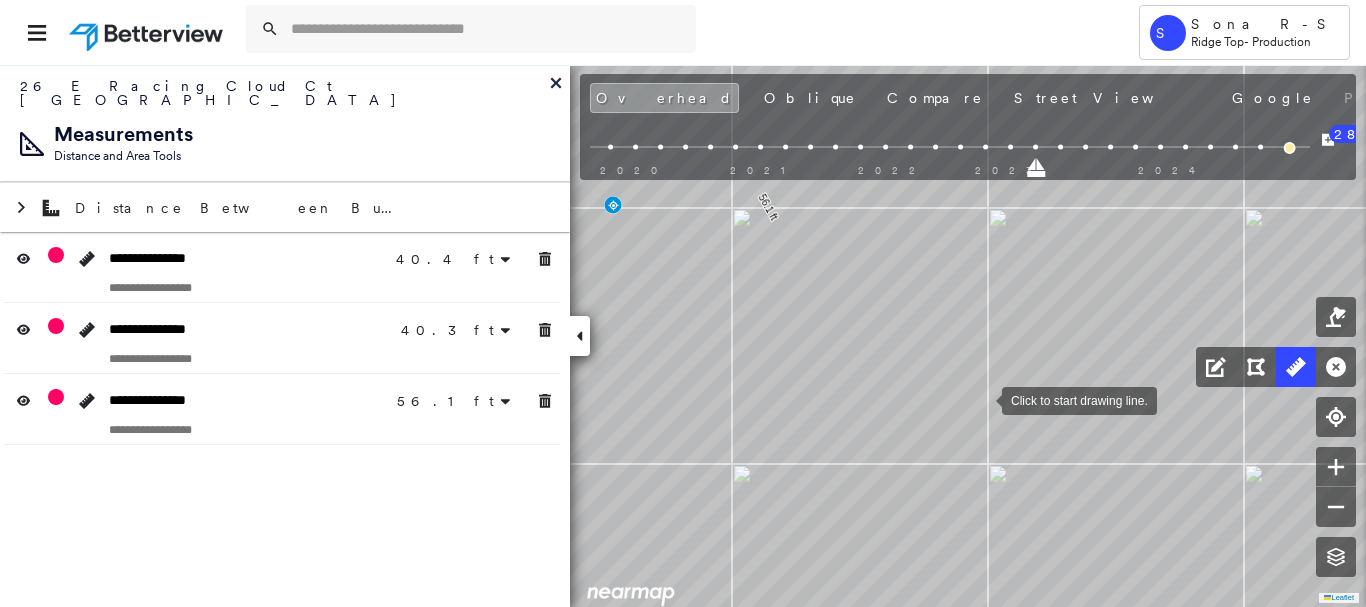 scroll, scrollTop: 0, scrollLeft: 0, axis: both 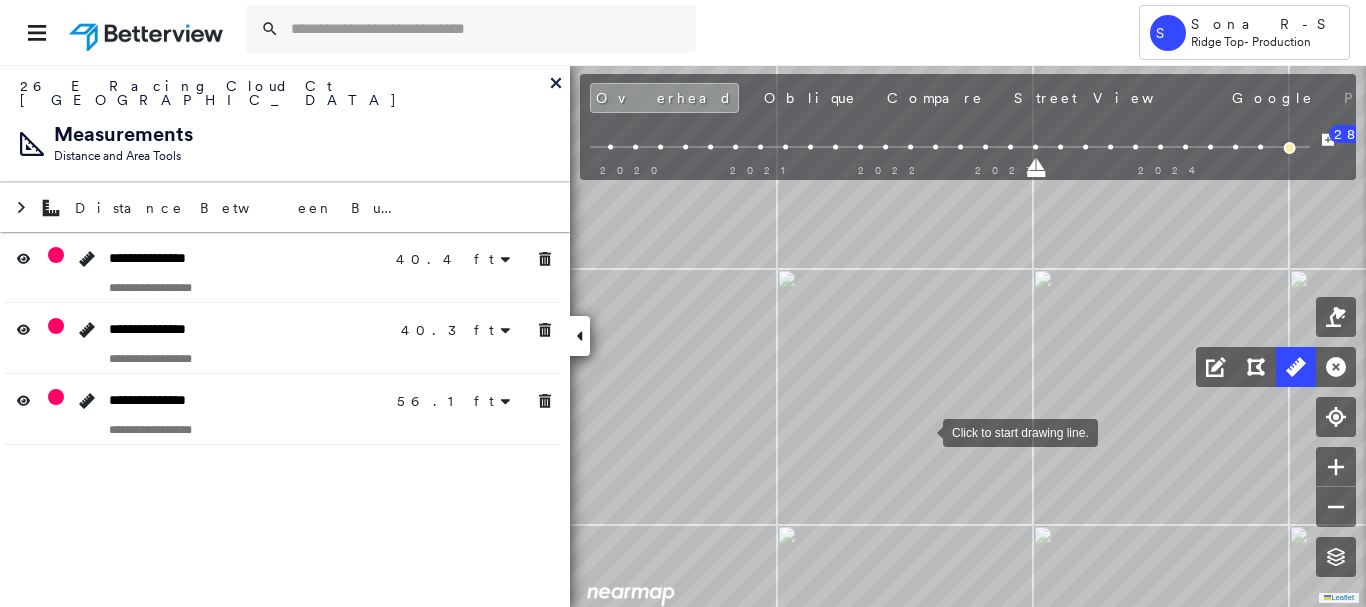 click at bounding box center [923, 431] 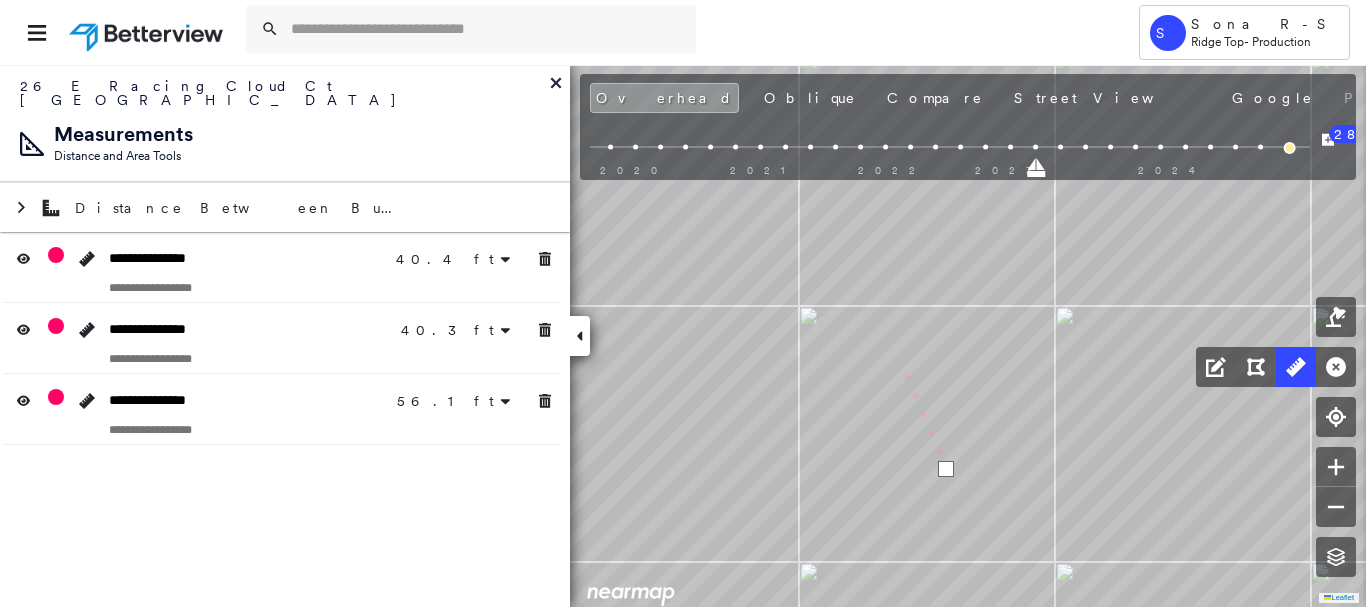 click on "40.4 ft 40.4 ft 40.3 ft 40.3 ft 56.1 ft 56.1 ft 2 m Click to continue drawing line." at bounding box center [-36, -7] 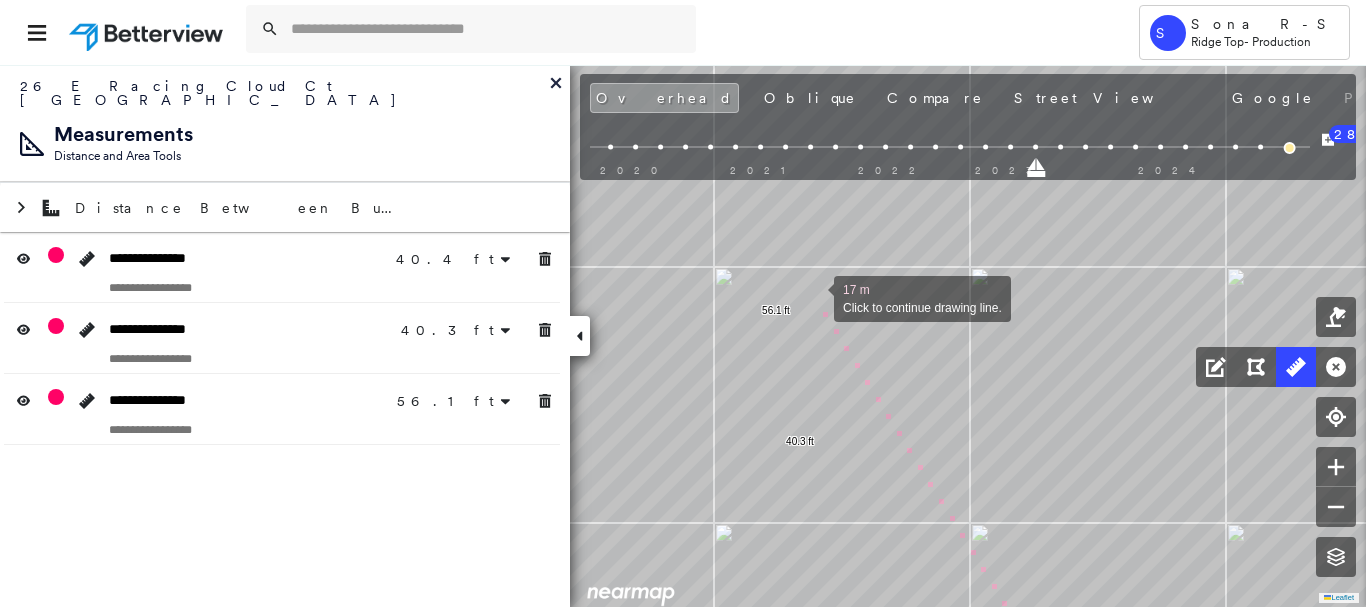 click at bounding box center [814, 297] 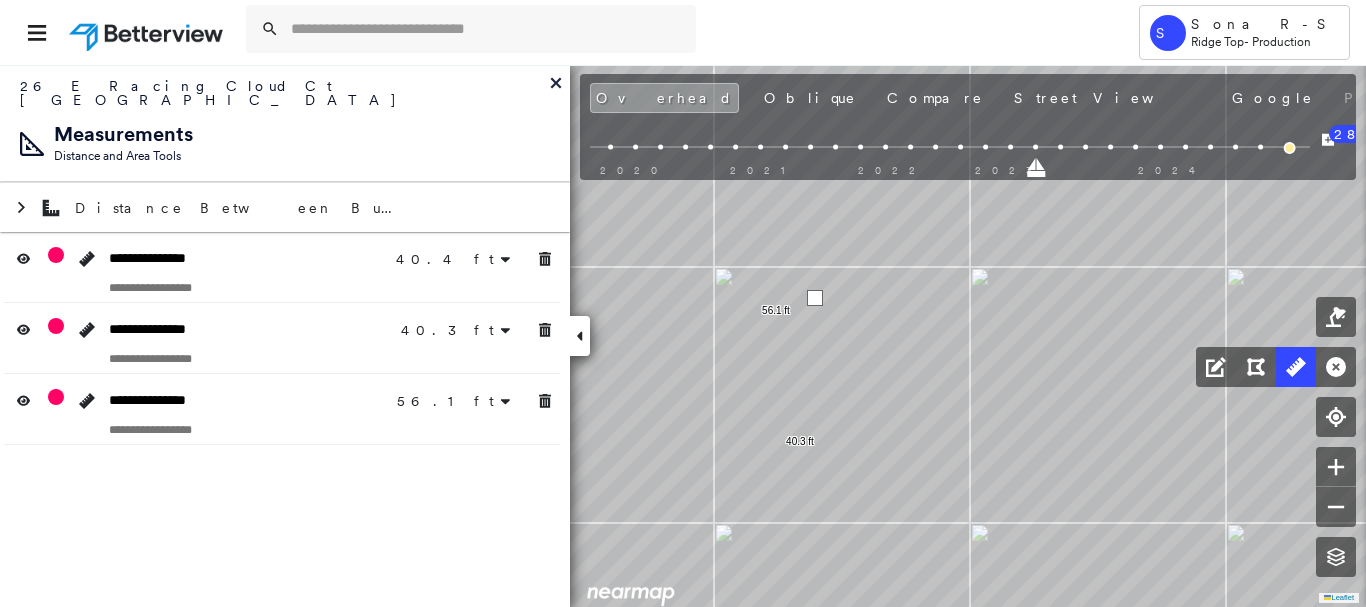 click at bounding box center [815, 298] 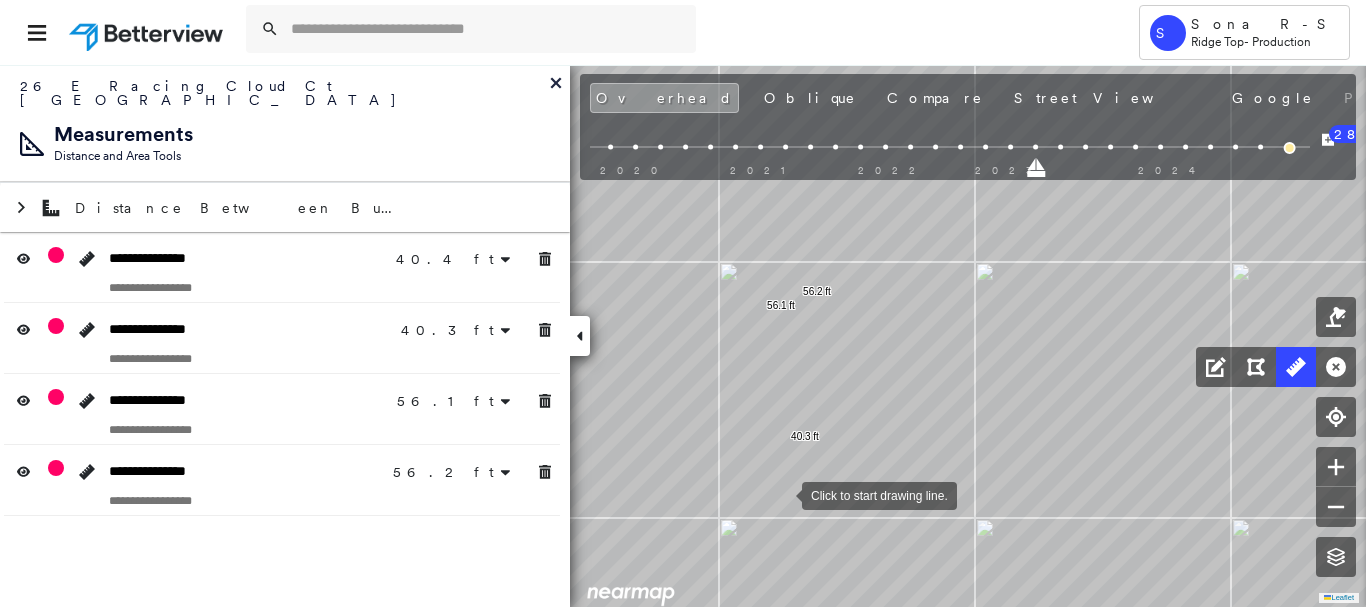 click on "40.4 ft 40.4 ft 40.3 ft 40.3 ft 56.1 ft 56.1 ft 56.2 ft 56.2 ft Click to start drawing line." at bounding box center [31, 128] 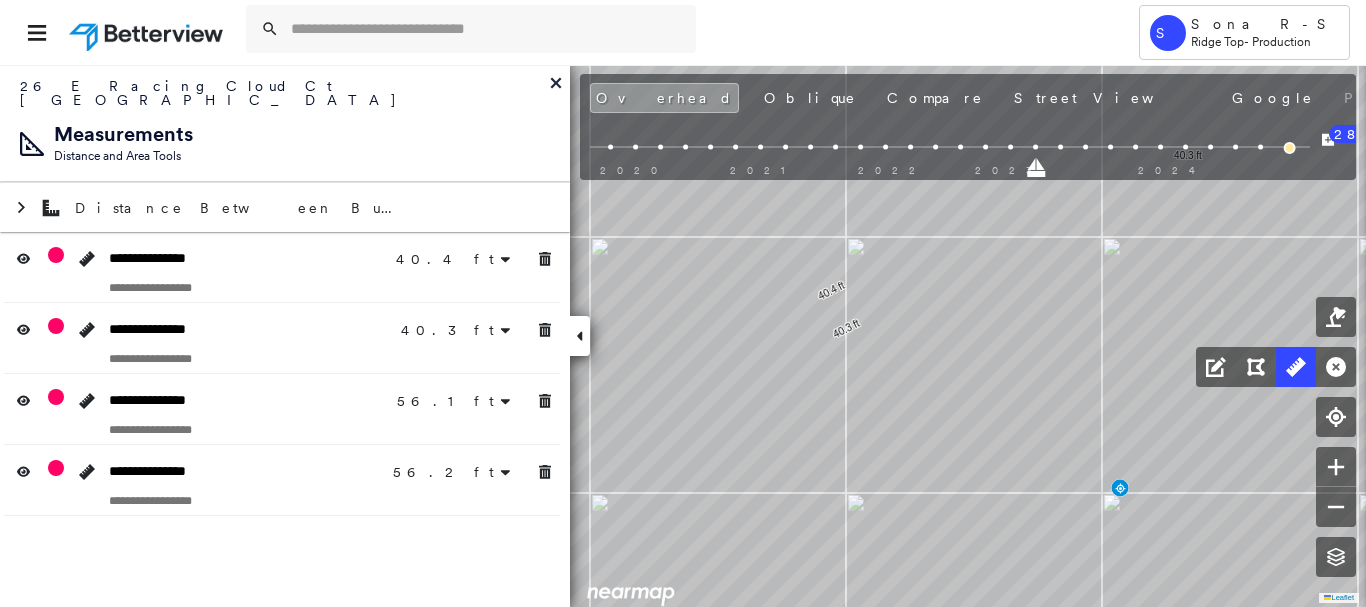 click on "40.4 ft 40.4 ft 40.3 ft 40.3 ft 56.1 ft 56.1 ft 56.2 ft 56.2 ft Click to start drawing line." at bounding box center (414, -153) 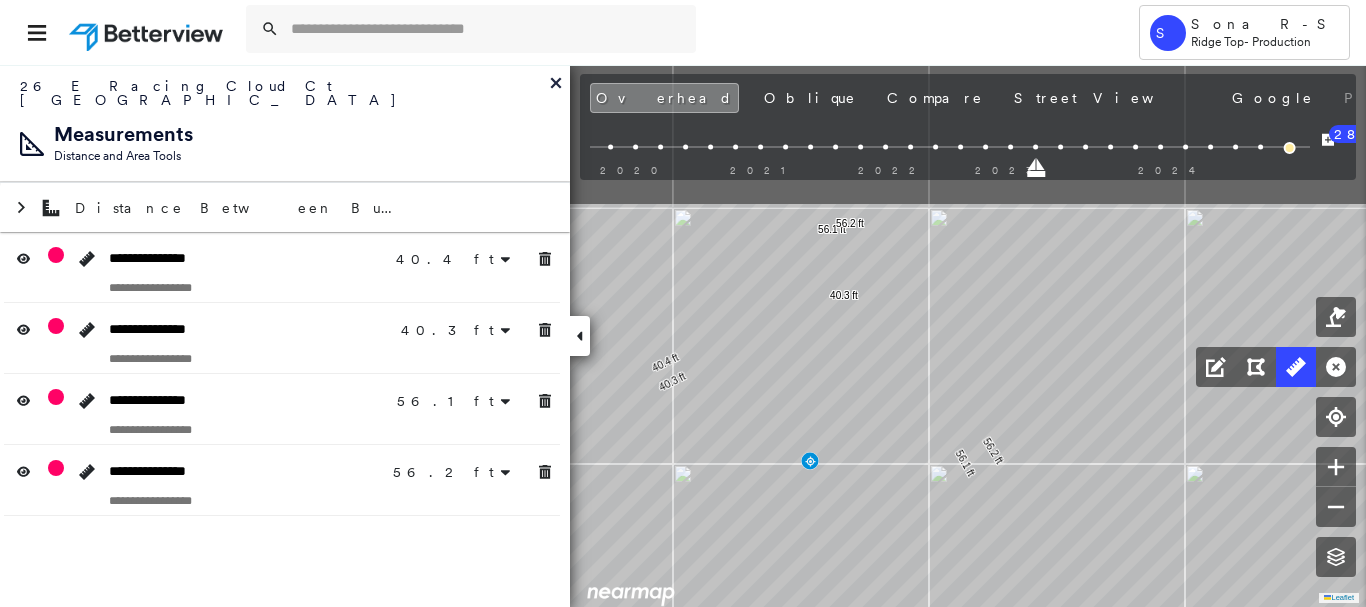 click on "40.4 ft 40.4 ft 40.3 ft 40.3 ft 56.1 ft 56.1 ft 56.2 ft 56.2 ft Click to start drawing line." at bounding box center (496, 41) 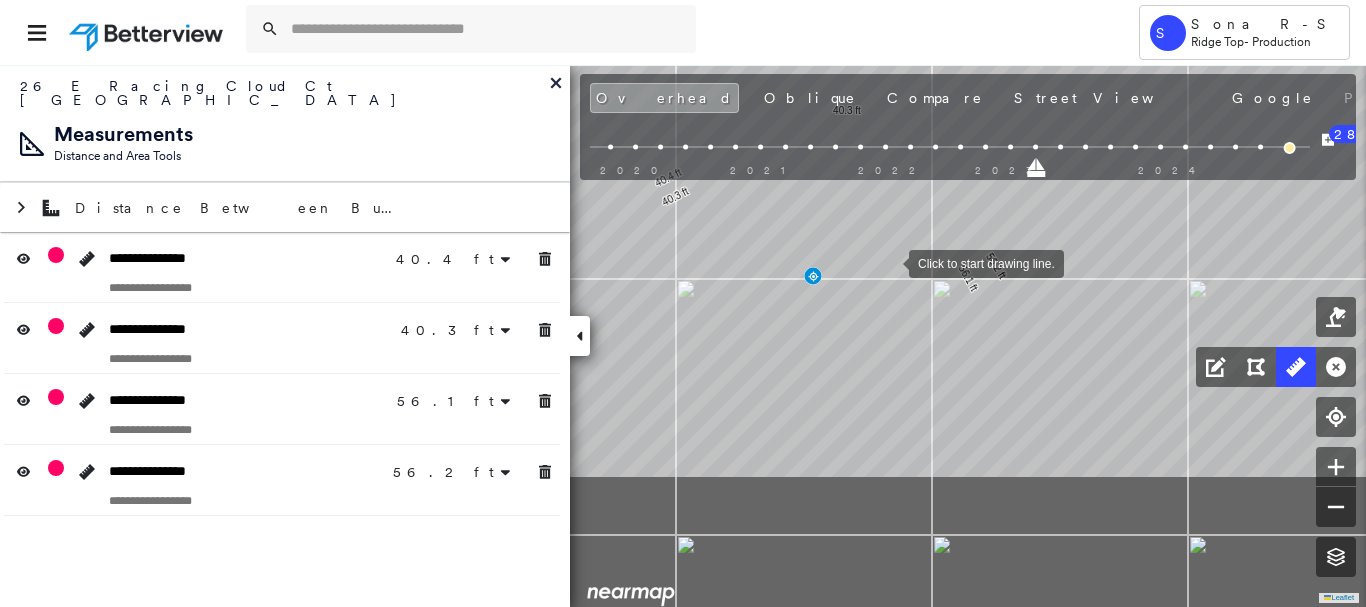 drag, startPoint x: 886, startPoint y: 451, endPoint x: 889, endPoint y: 266, distance: 185.02432 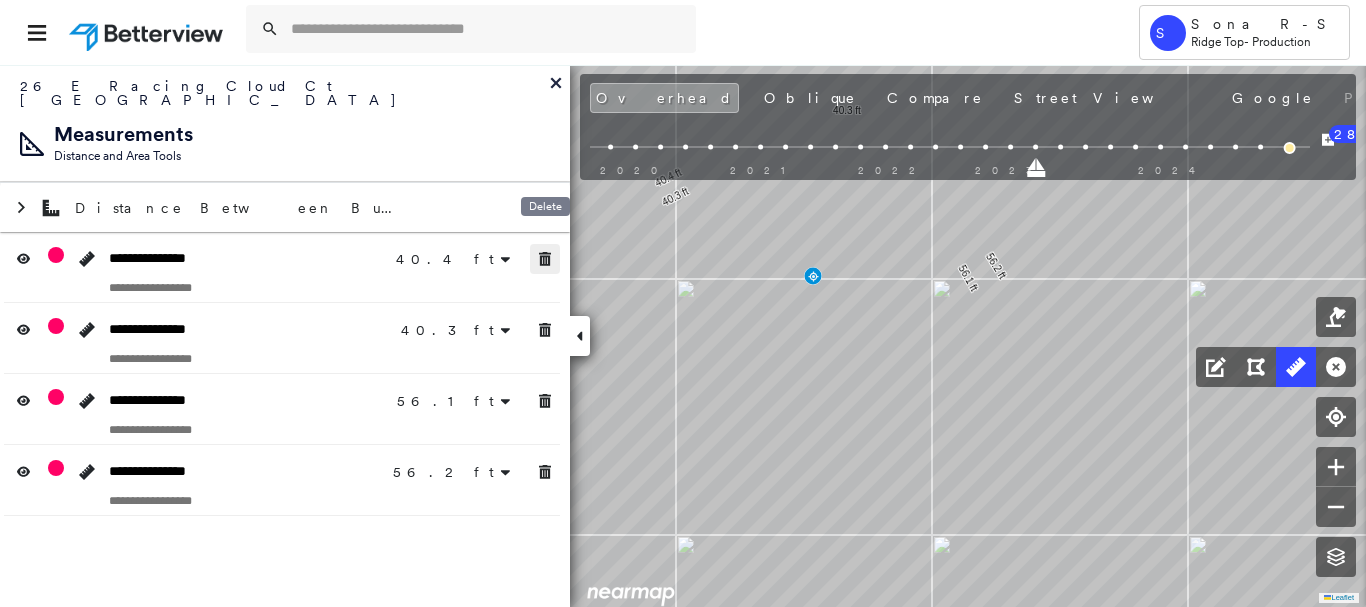 click at bounding box center (545, 259) 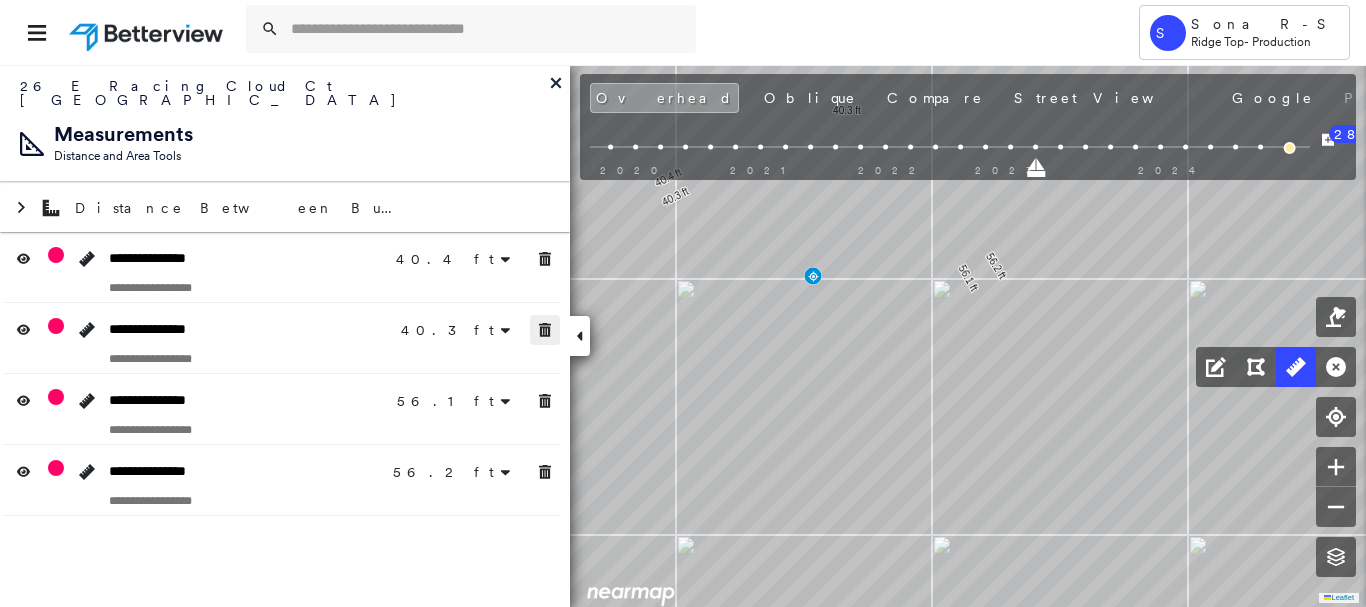 drag, startPoint x: 549, startPoint y: 315, endPoint x: 546, endPoint y: 333, distance: 18.248287 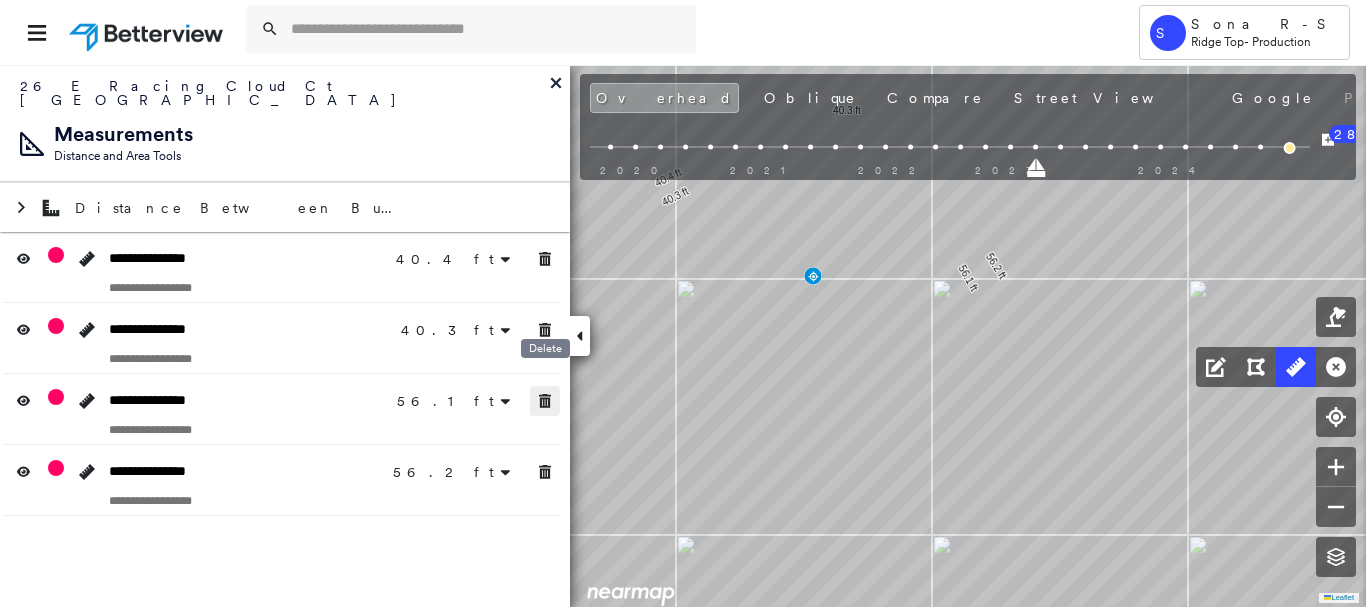 click at bounding box center [545, 401] 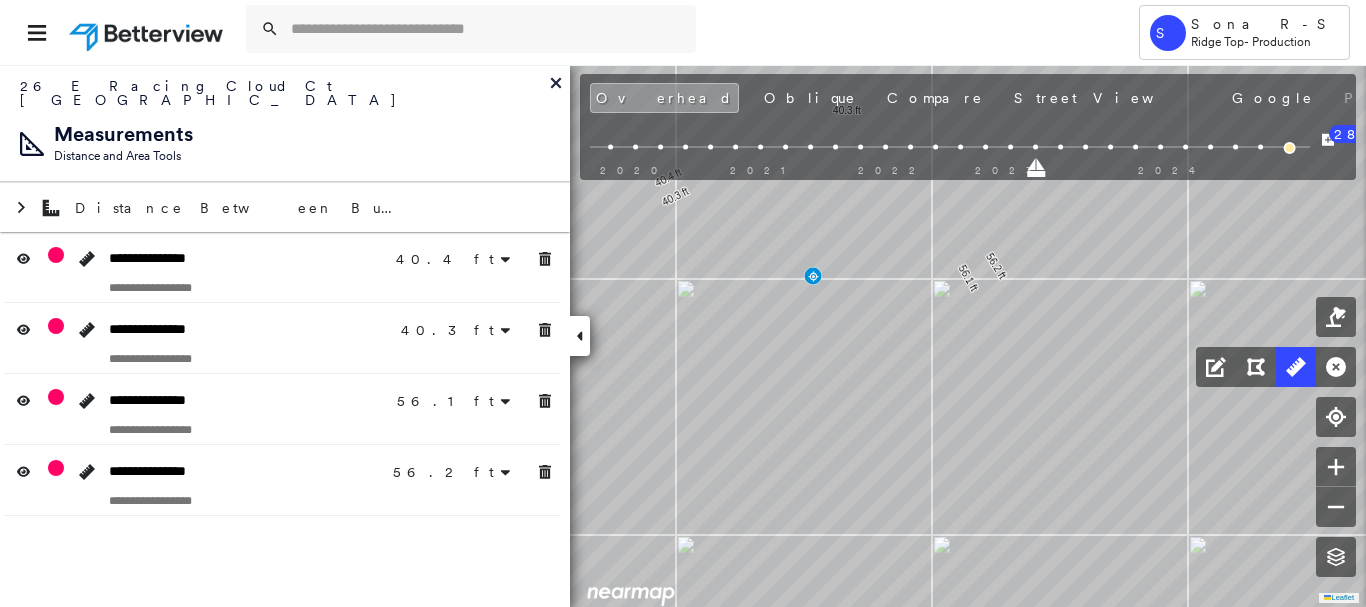 click at bounding box center (545, 472) 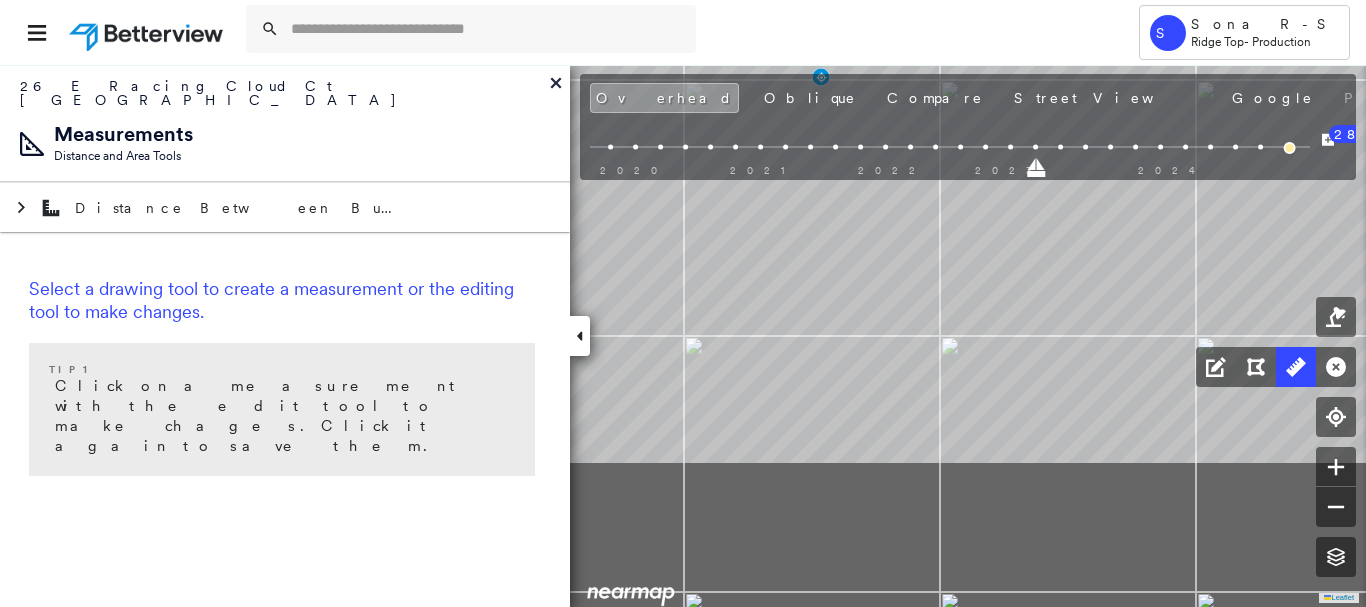 drag, startPoint x: 972, startPoint y: 363, endPoint x: 980, endPoint y: 164, distance: 199.16074 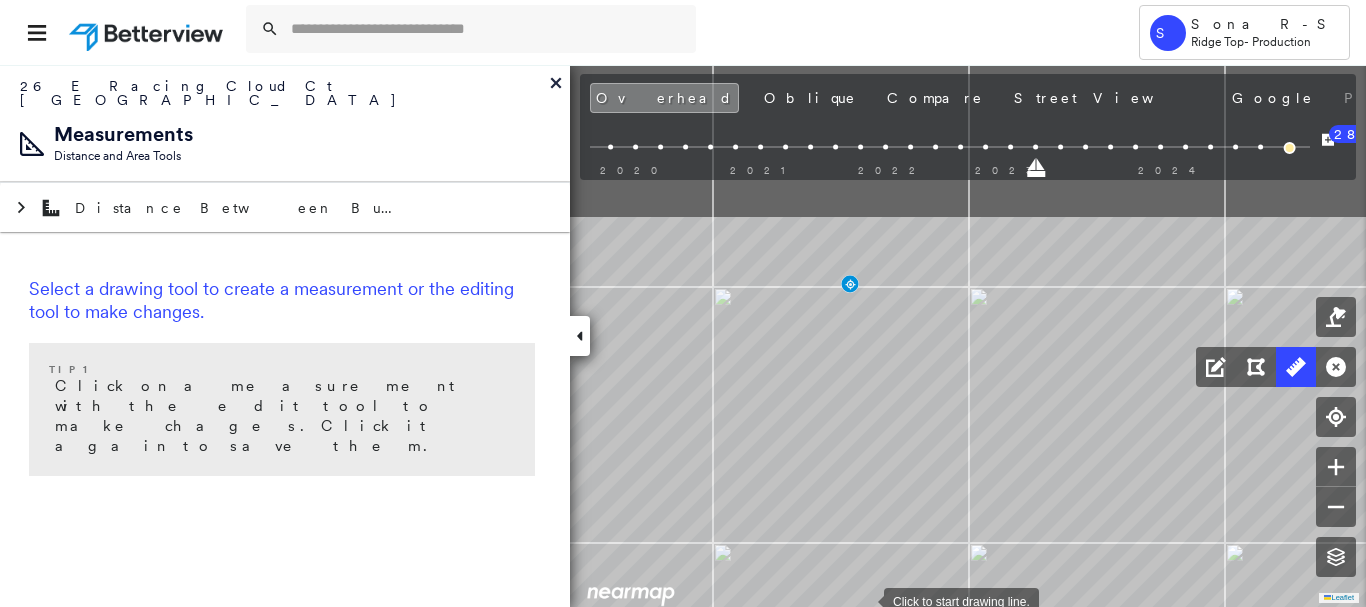 drag, startPoint x: 839, startPoint y: 410, endPoint x: 871, endPoint y: 593, distance: 185.77675 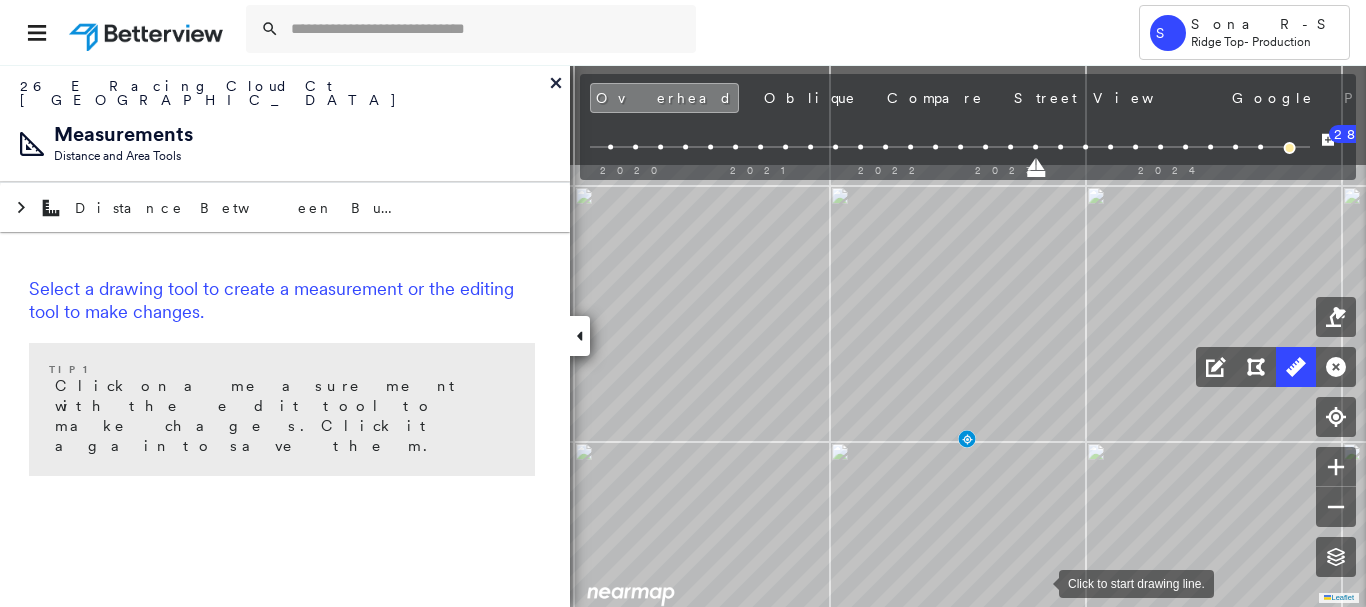 drag, startPoint x: 928, startPoint y: 427, endPoint x: 1050, endPoint y: 584, distance: 198.82907 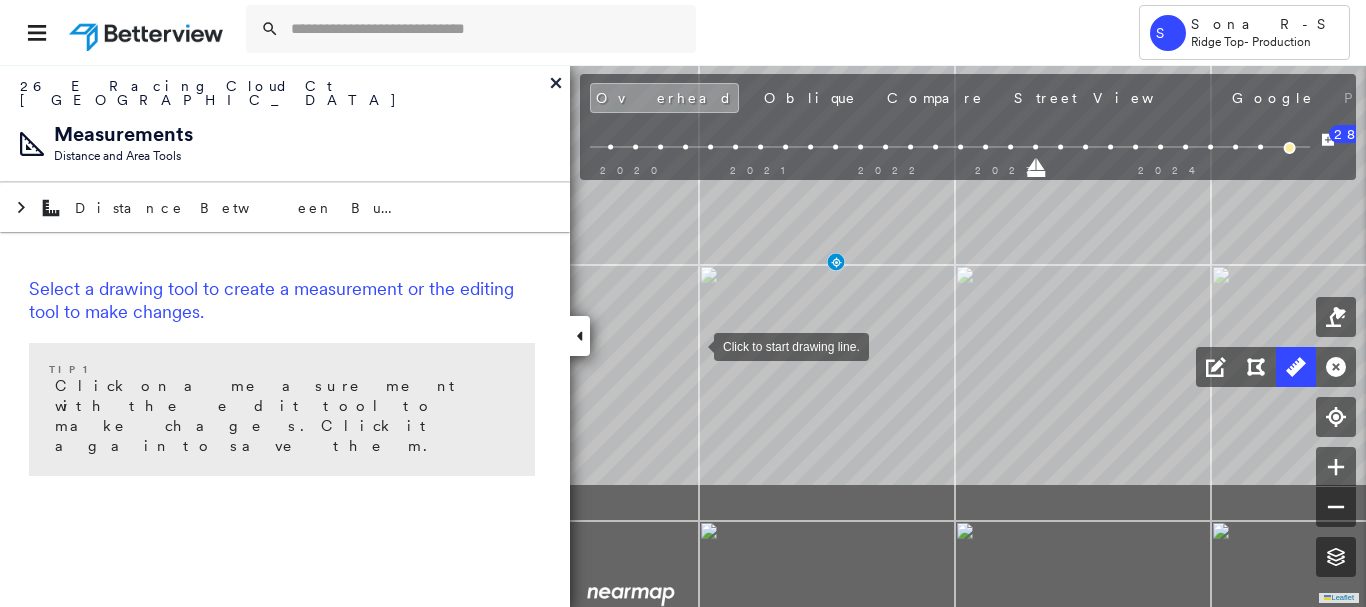drag, startPoint x: 842, startPoint y: 533, endPoint x: 708, endPoint y: 356, distance: 222.00226 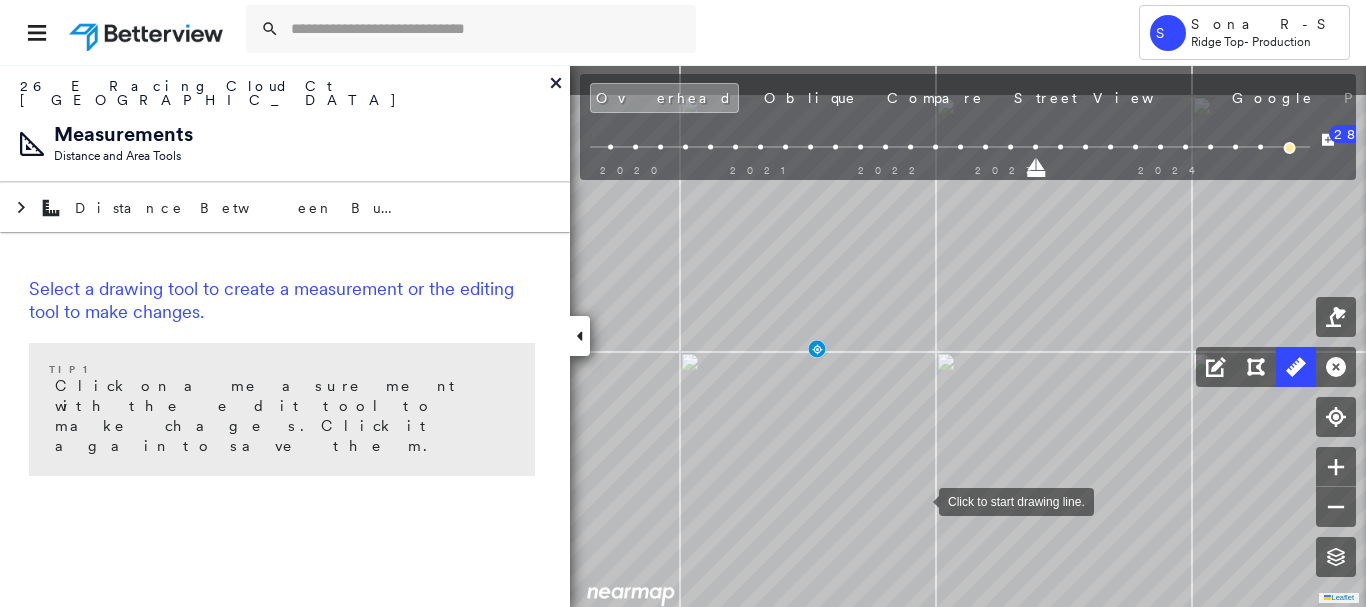 drag, startPoint x: 940, startPoint y: 401, endPoint x: 918, endPoint y: 503, distance: 104.34558 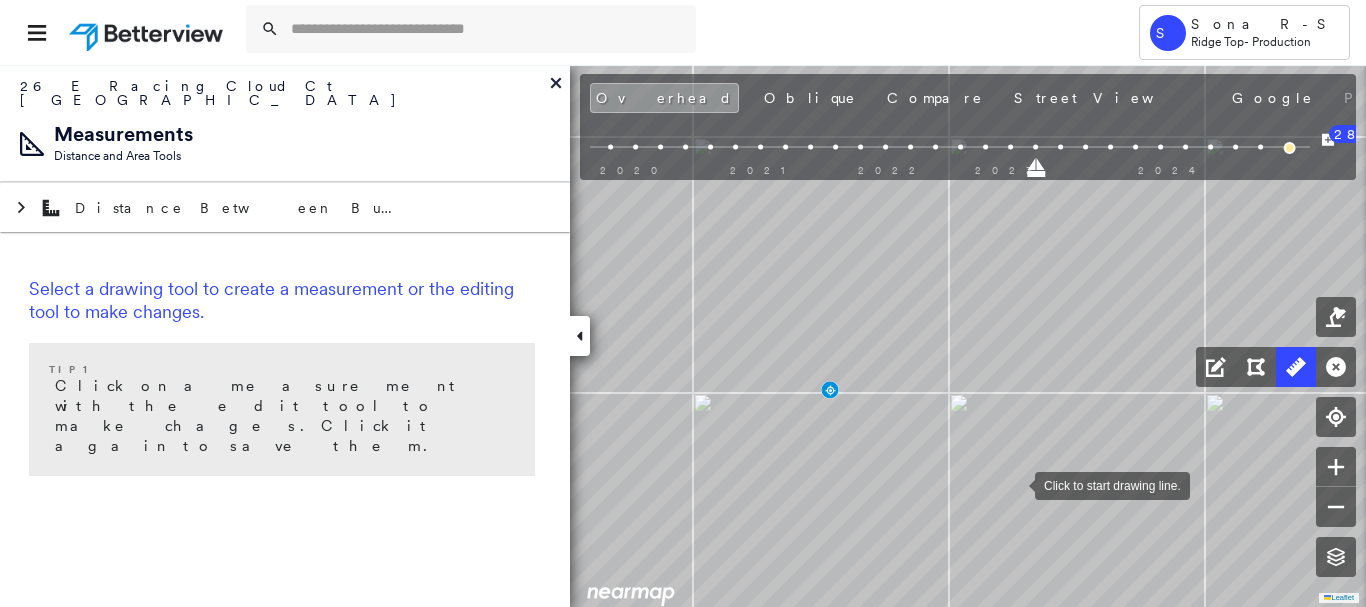 drag, startPoint x: 1001, startPoint y: 467, endPoint x: 1013, endPoint y: 482, distance: 19.209373 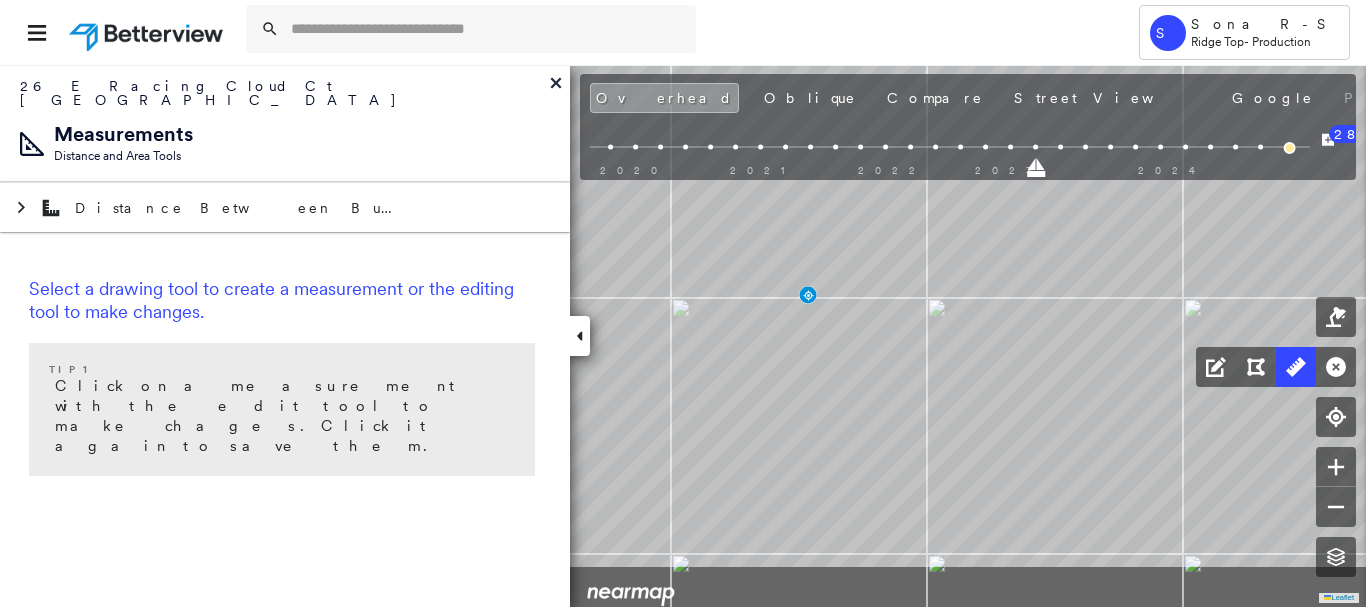 click on "Click to start drawing line." at bounding box center [494, -125] 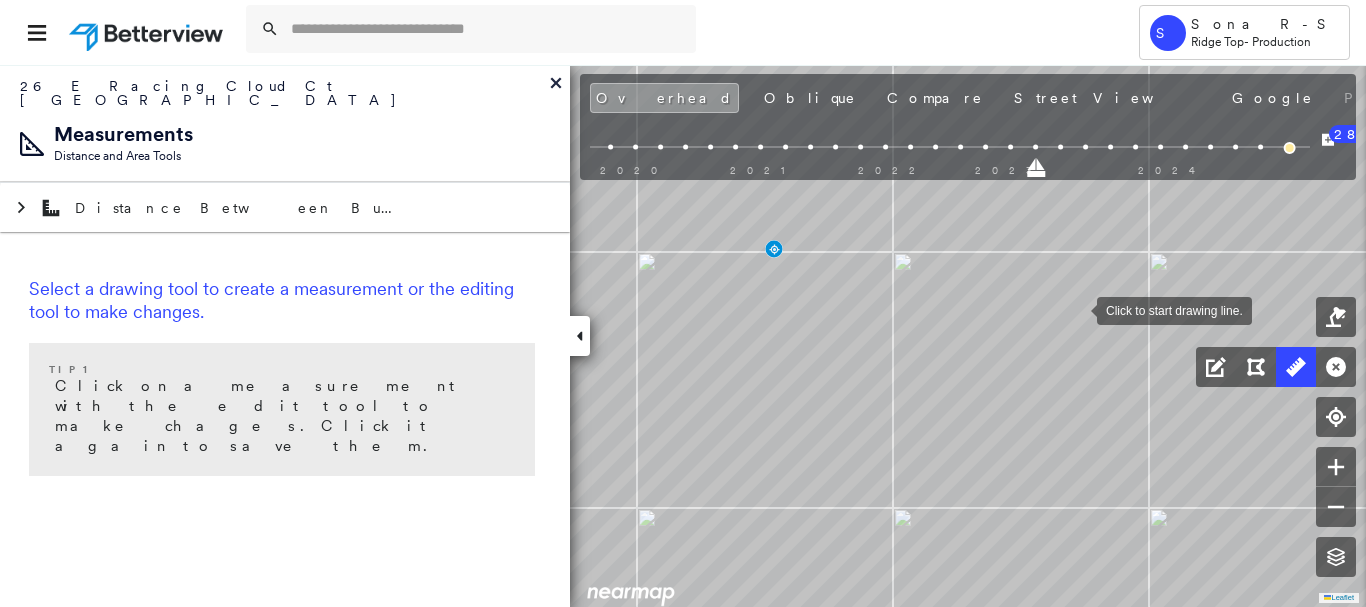 drag, startPoint x: 1114, startPoint y: 360, endPoint x: 1077, endPoint y: 310, distance: 62.201286 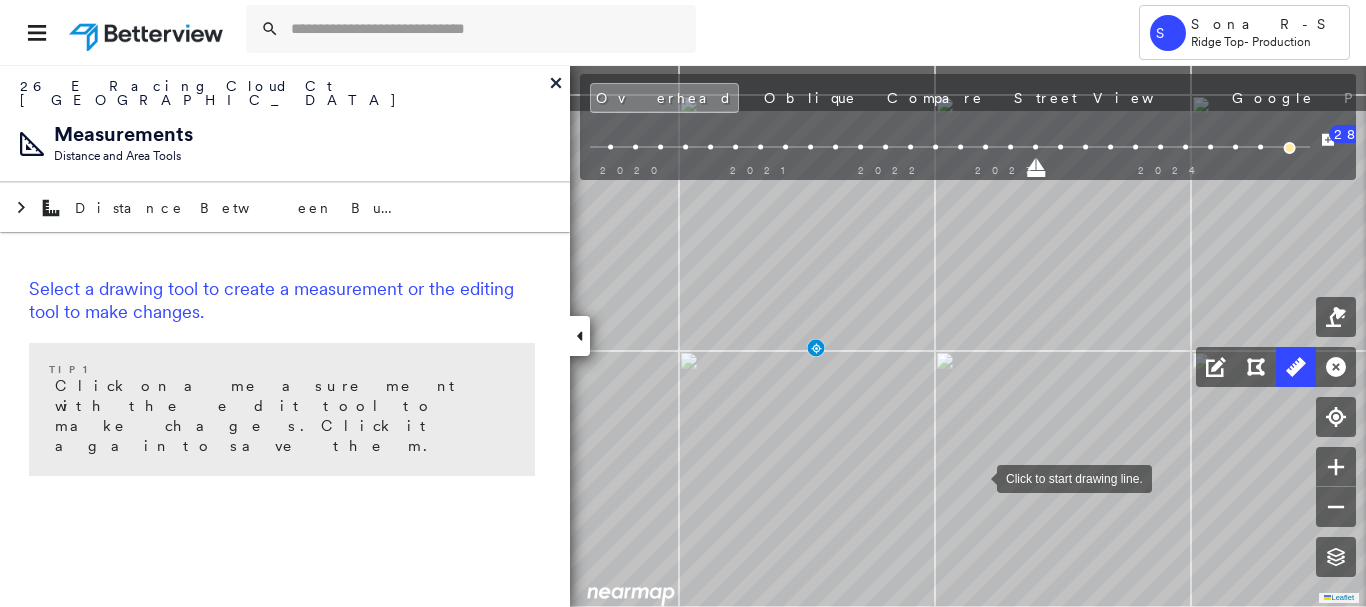 drag, startPoint x: 933, startPoint y: 375, endPoint x: 978, endPoint y: 476, distance: 110.57124 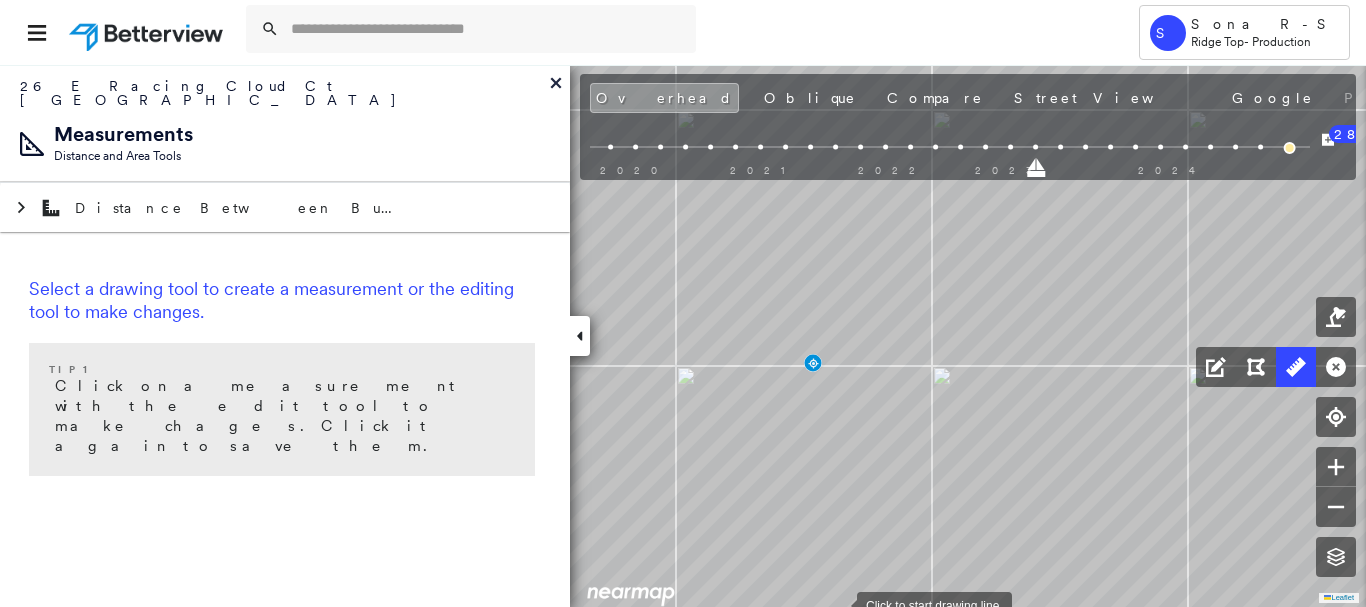 drag, startPoint x: 840, startPoint y: 595, endPoint x: 846, endPoint y: 264, distance: 331.05438 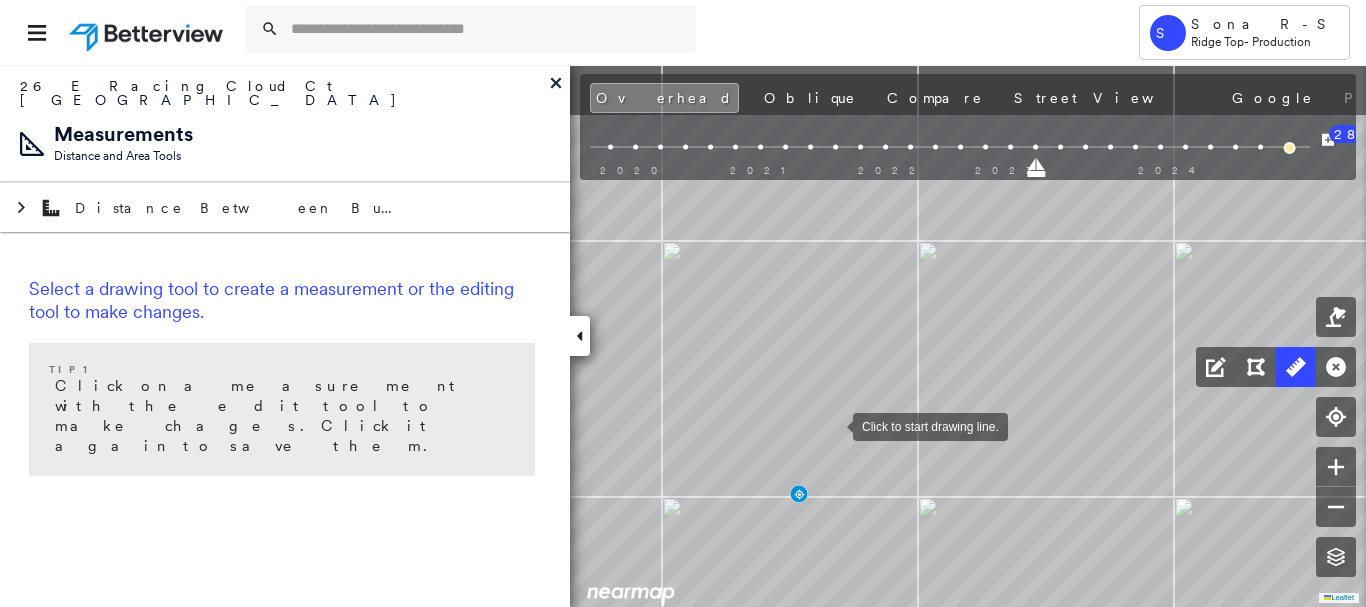 drag, startPoint x: 831, startPoint y: 319, endPoint x: 835, endPoint y: 412, distance: 93.08598 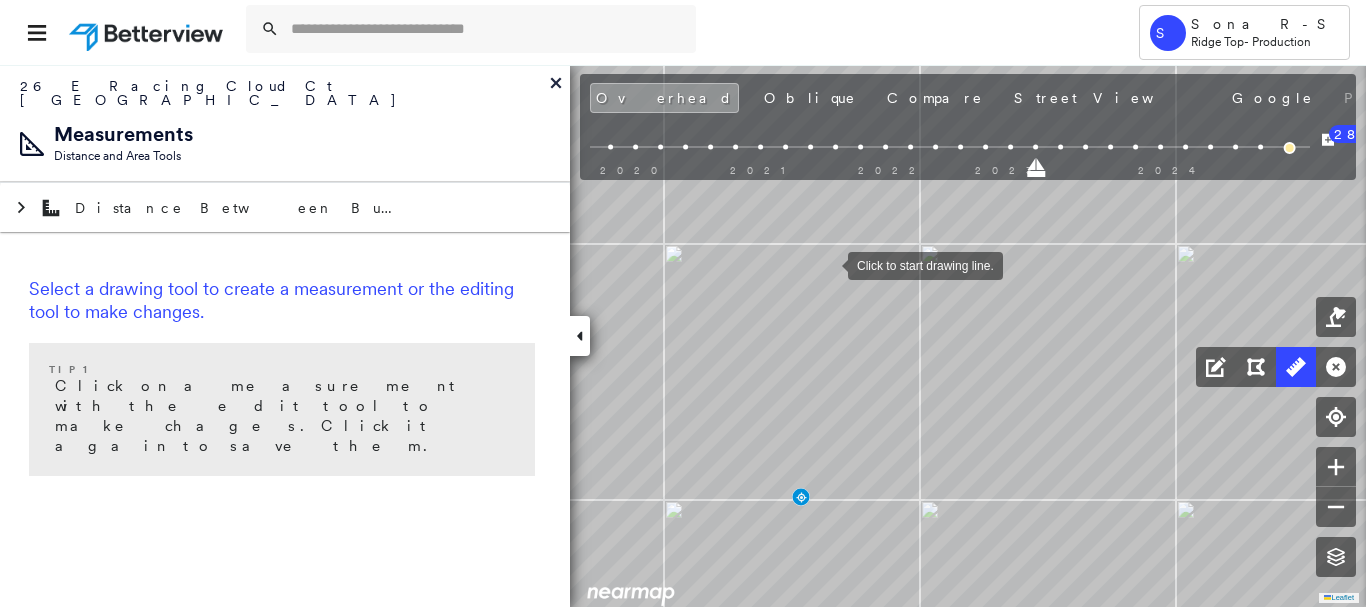 click at bounding box center [828, 264] 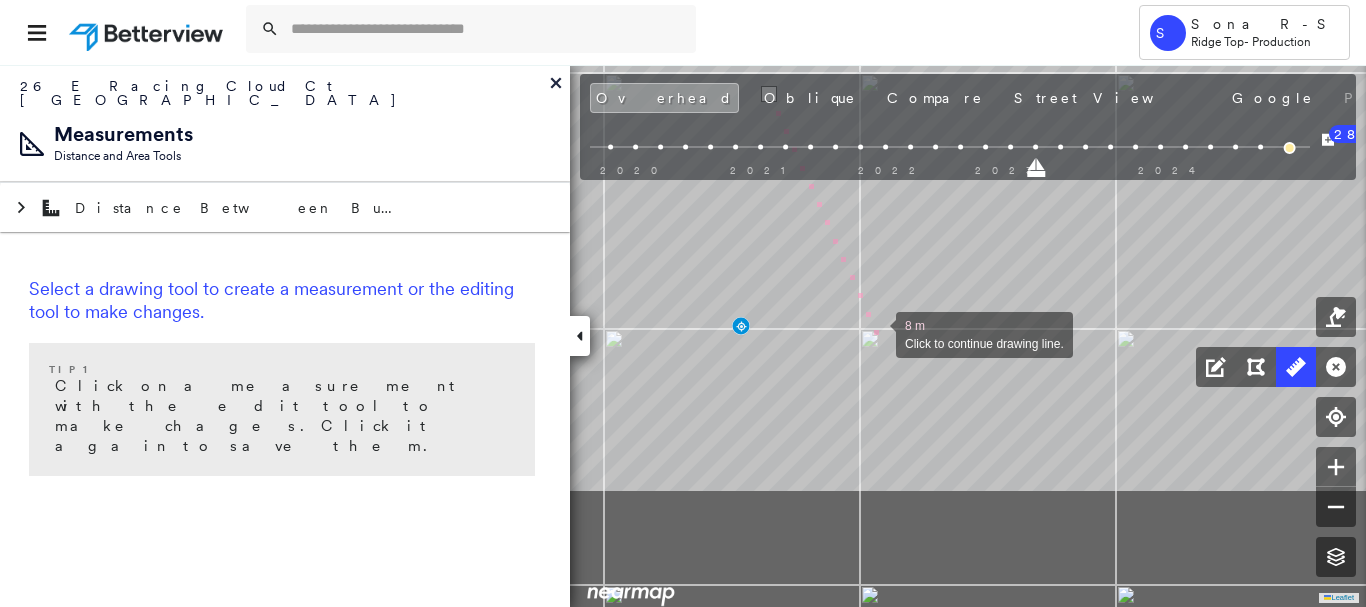drag, startPoint x: 925, startPoint y: 482, endPoint x: 877, endPoint y: 334, distance: 155.5892 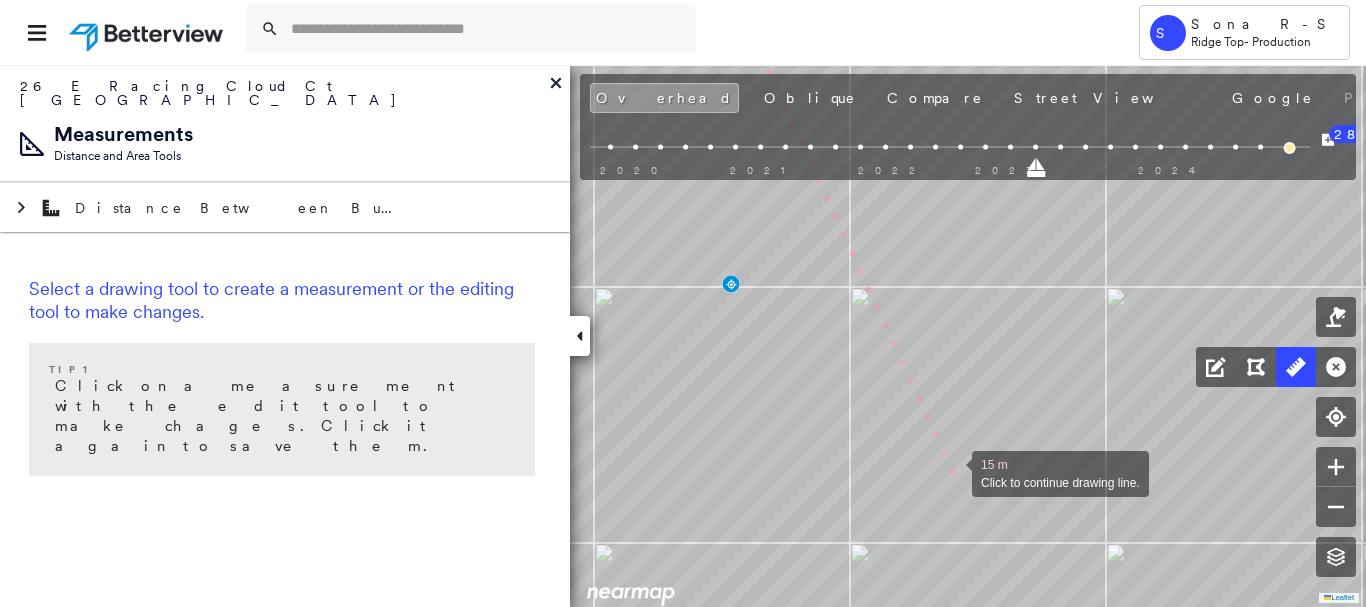drag, startPoint x: 954, startPoint y: 490, endPoint x: 952, endPoint y: 473, distance: 17.117243 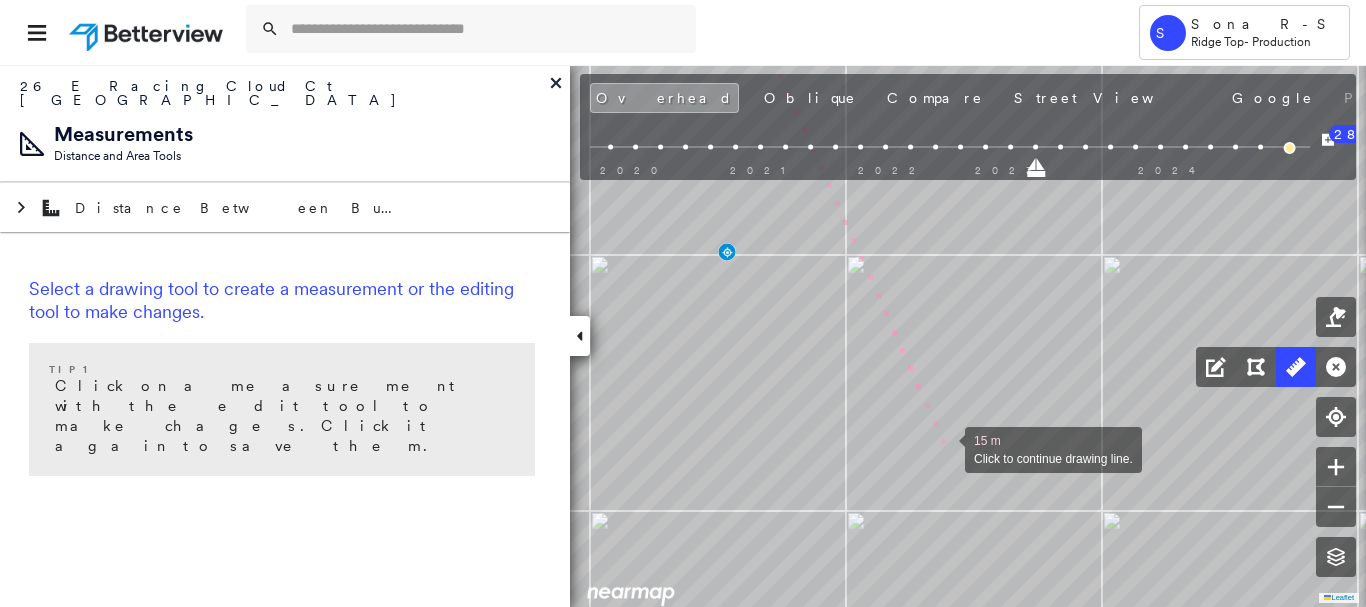 drag, startPoint x: 949, startPoint y: 478, endPoint x: 969, endPoint y: 481, distance: 20.22375 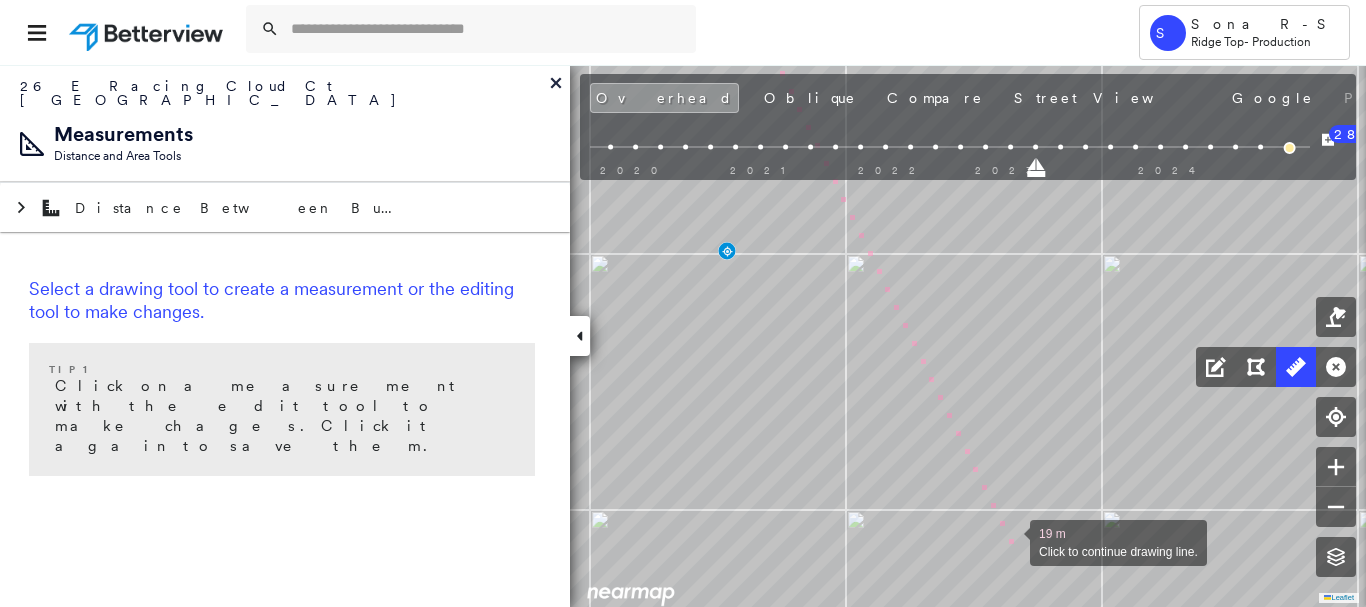 click at bounding box center (1010, 541) 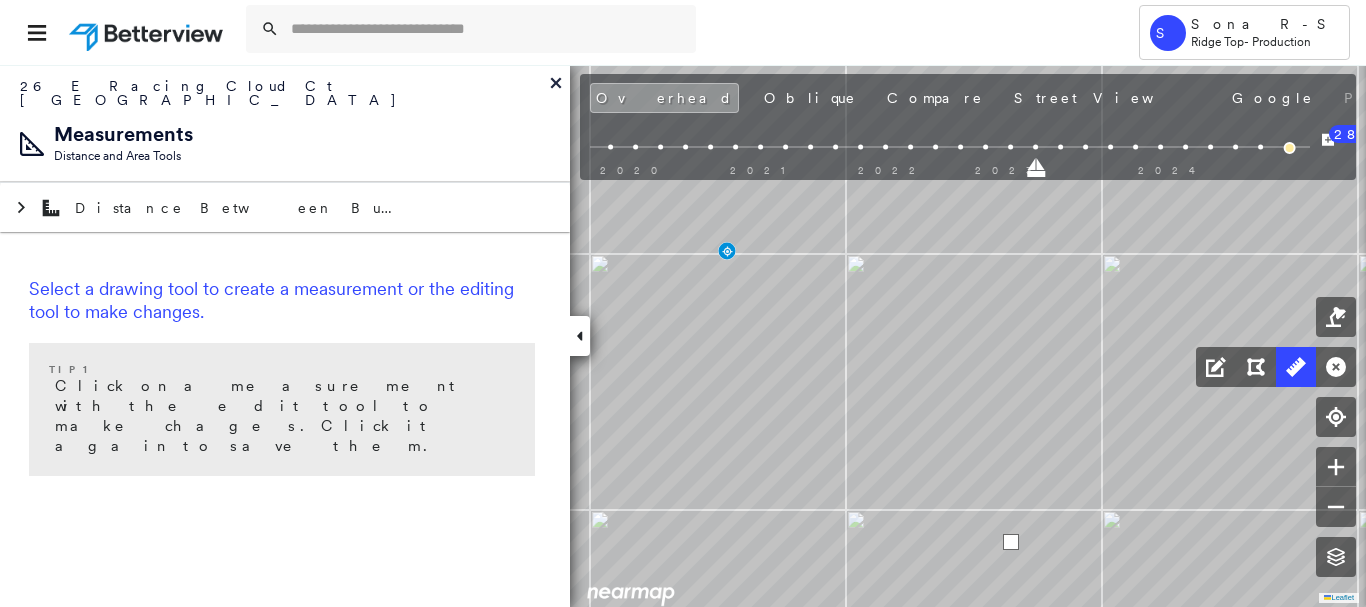 click at bounding box center [1011, 542] 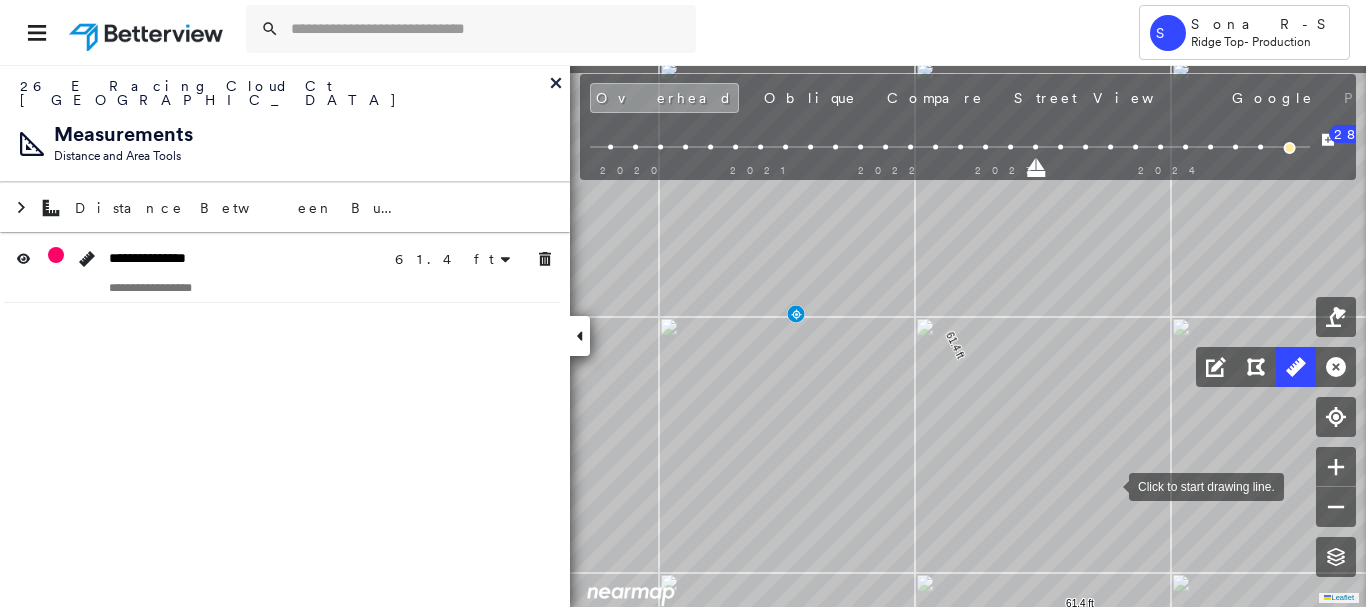 drag, startPoint x: 1127, startPoint y: 614, endPoint x: 1110, endPoint y: 489, distance: 126.1507 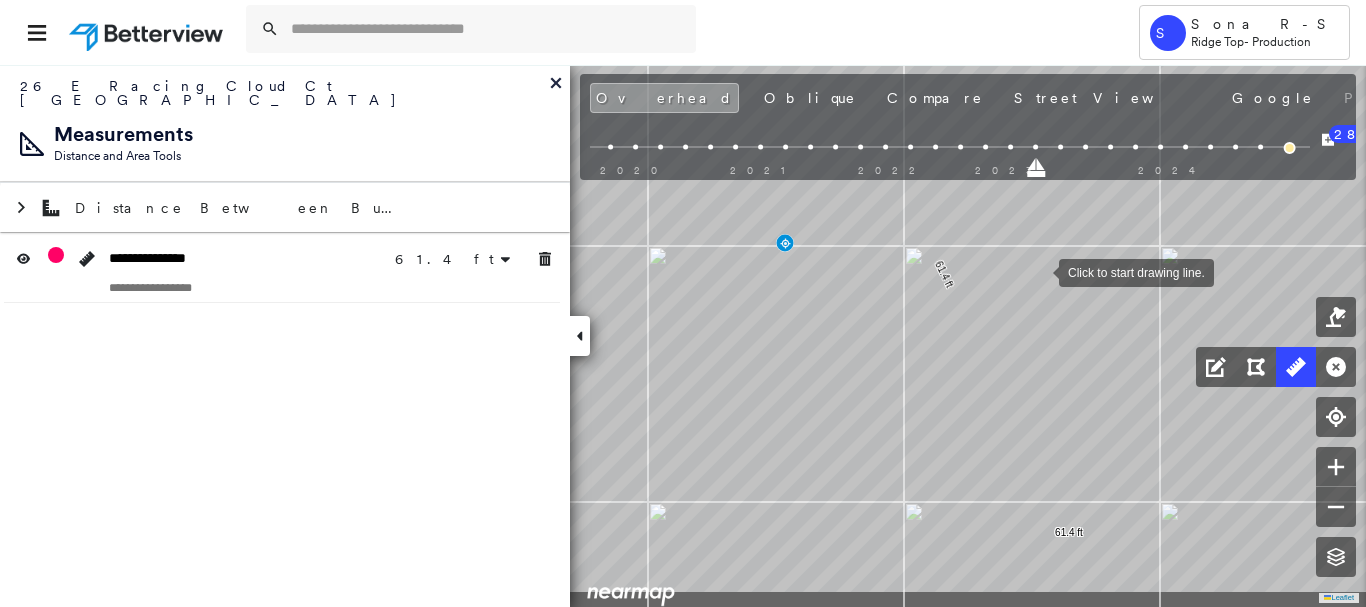 drag, startPoint x: 1051, startPoint y: 343, endPoint x: 1040, endPoint y: 273, distance: 70.85902 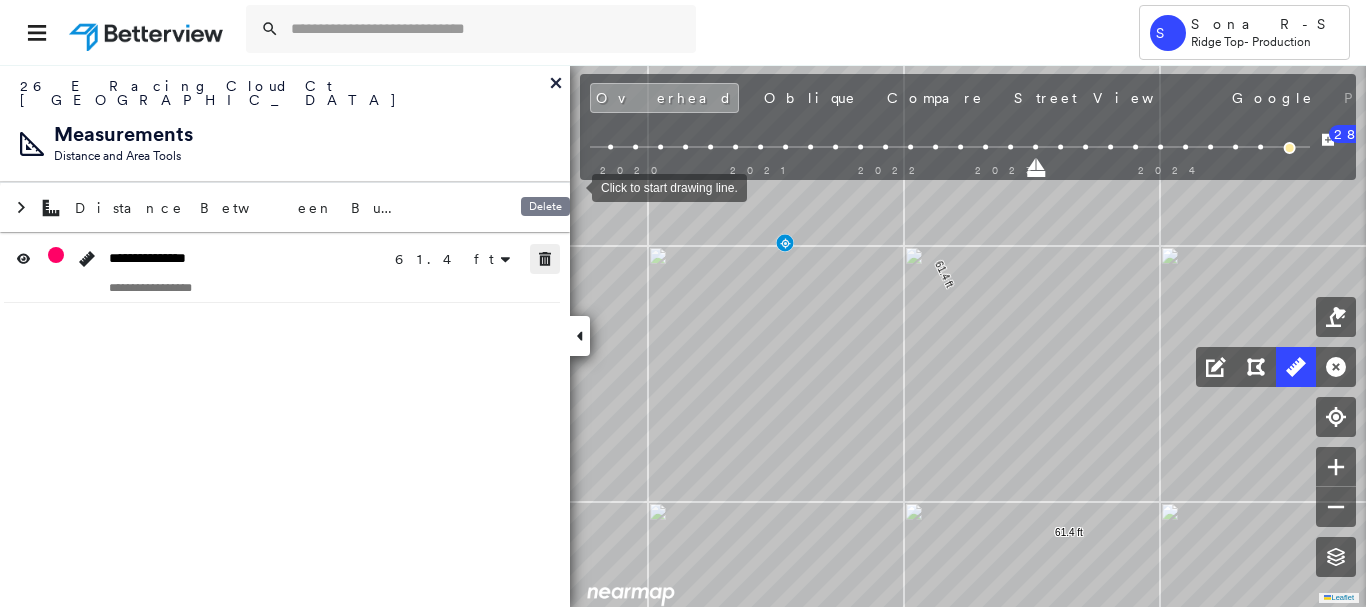 drag, startPoint x: 548, startPoint y: 243, endPoint x: 566, endPoint y: 264, distance: 27.658634 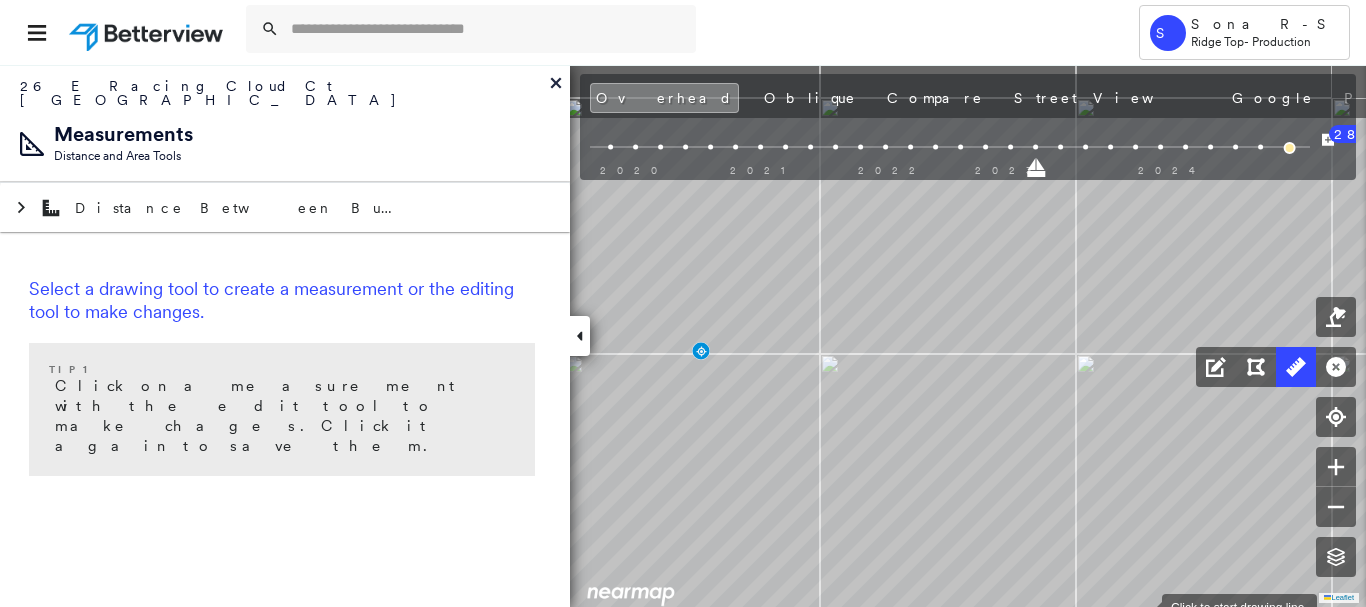 drag, startPoint x: 1226, startPoint y: 496, endPoint x: 1145, endPoint y: 606, distance: 136.60527 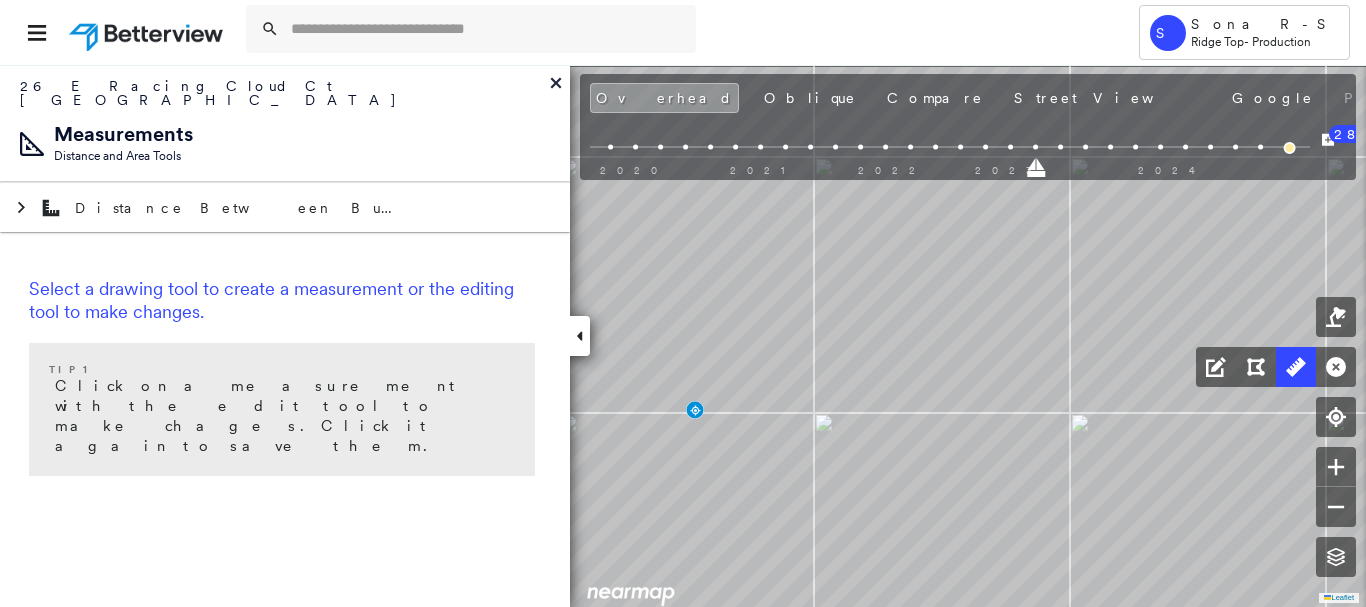 click on "Click to start drawing line." at bounding box center (381, -10) 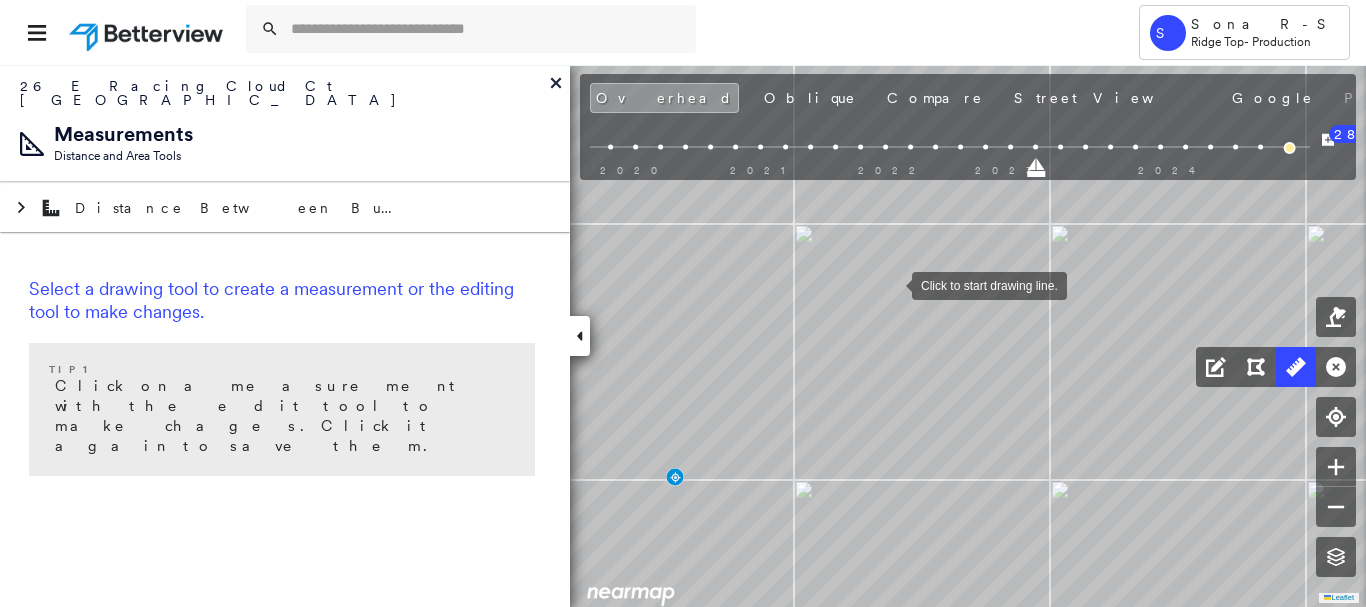 click at bounding box center (892, 284) 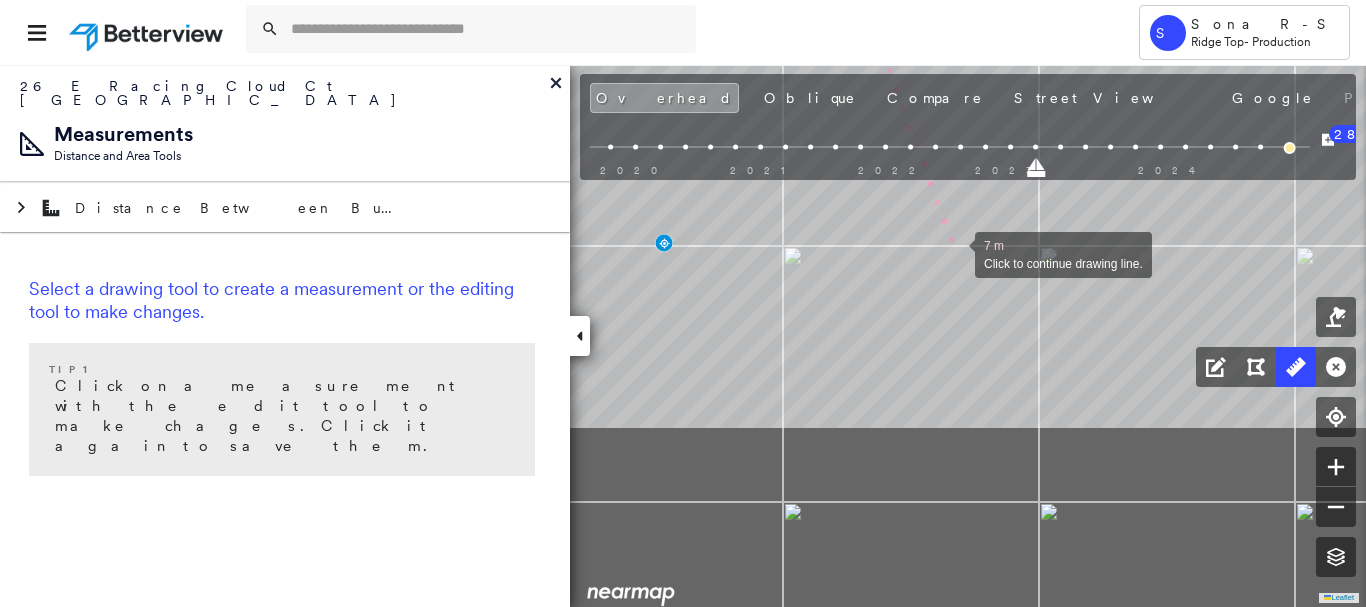 drag, startPoint x: 966, startPoint y: 506, endPoint x: 955, endPoint y: 255, distance: 251.24092 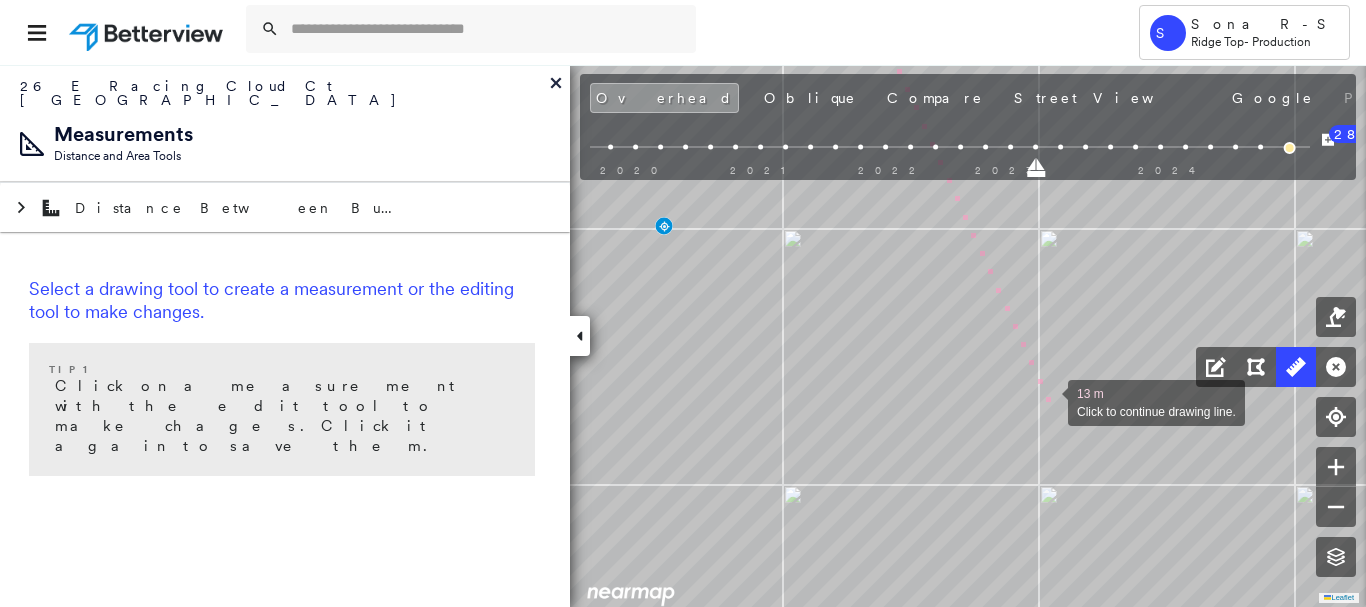 click at bounding box center (1048, 401) 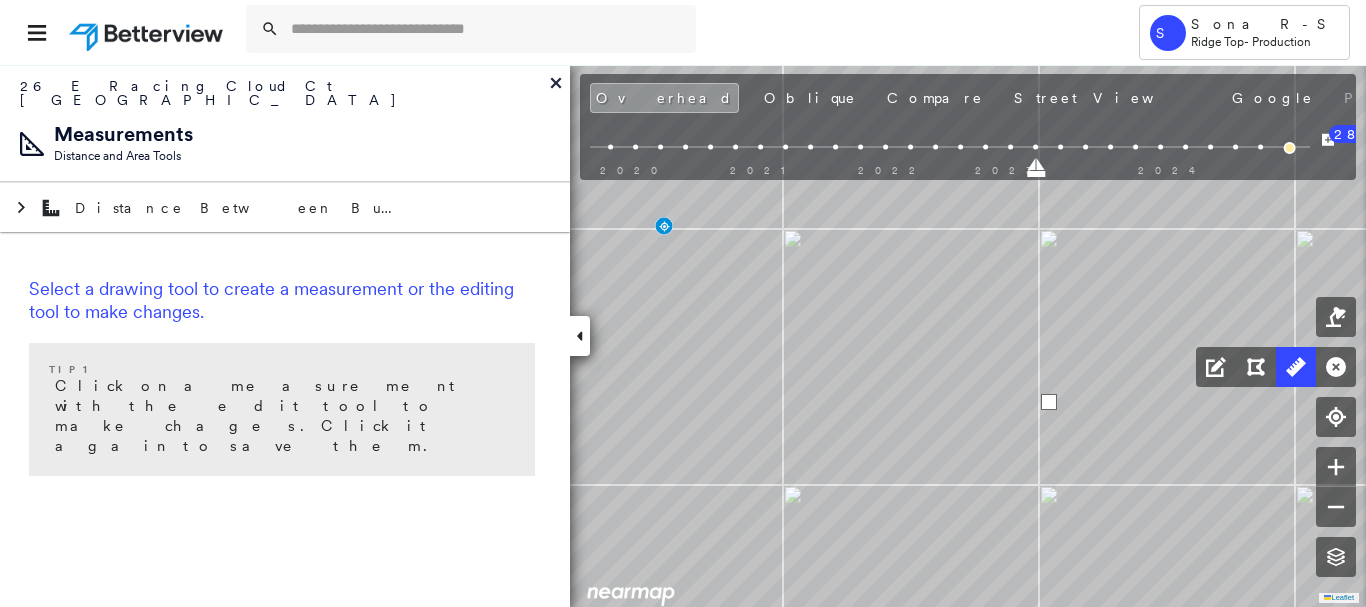 click at bounding box center (1049, 402) 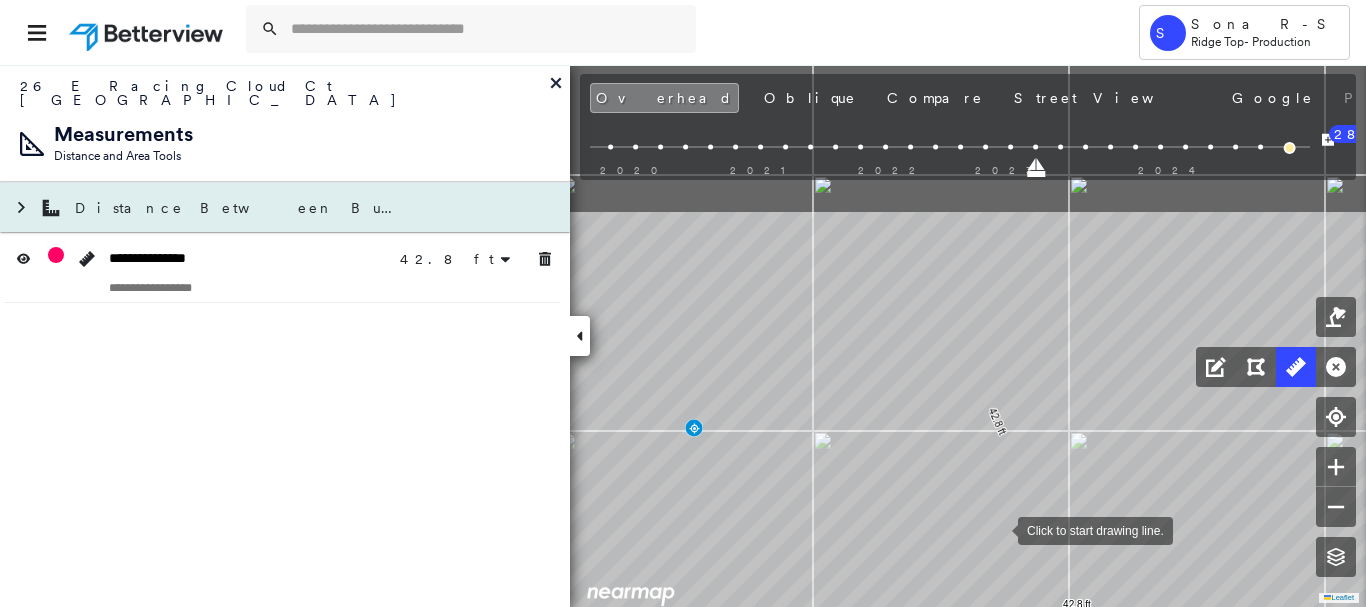 drag, startPoint x: 967, startPoint y: 325, endPoint x: 479, endPoint y: 183, distance: 508.2401 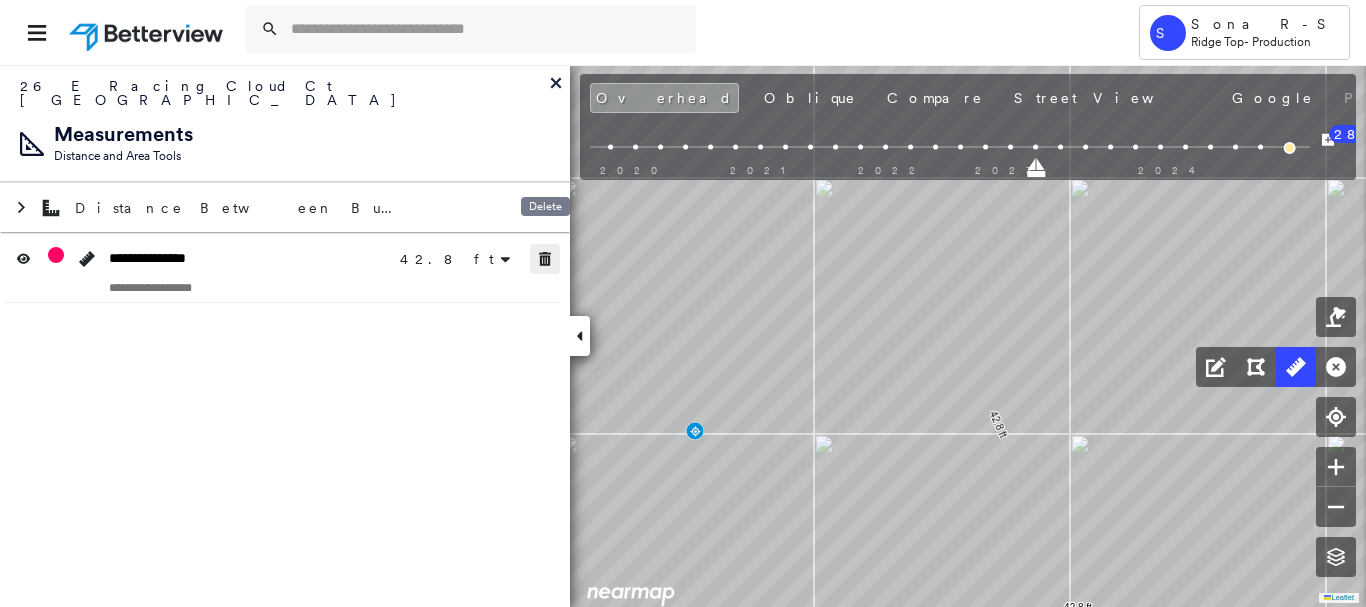 click 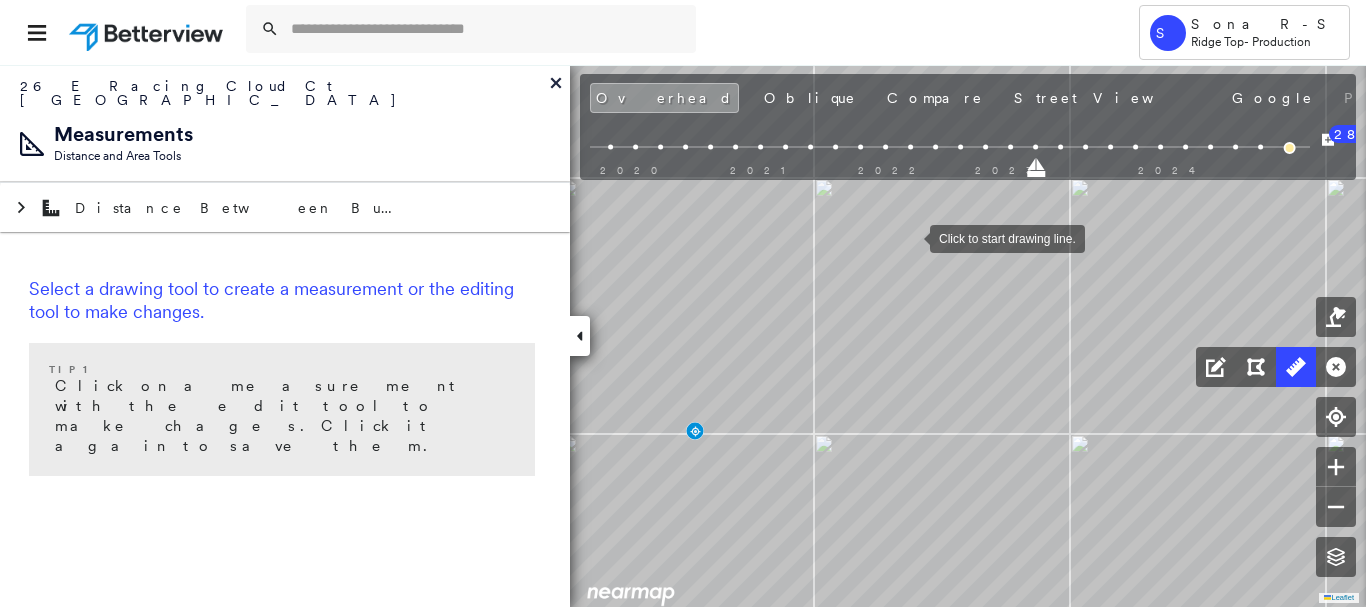 drag, startPoint x: 911, startPoint y: 237, endPoint x: 912, endPoint y: 251, distance: 14.035668 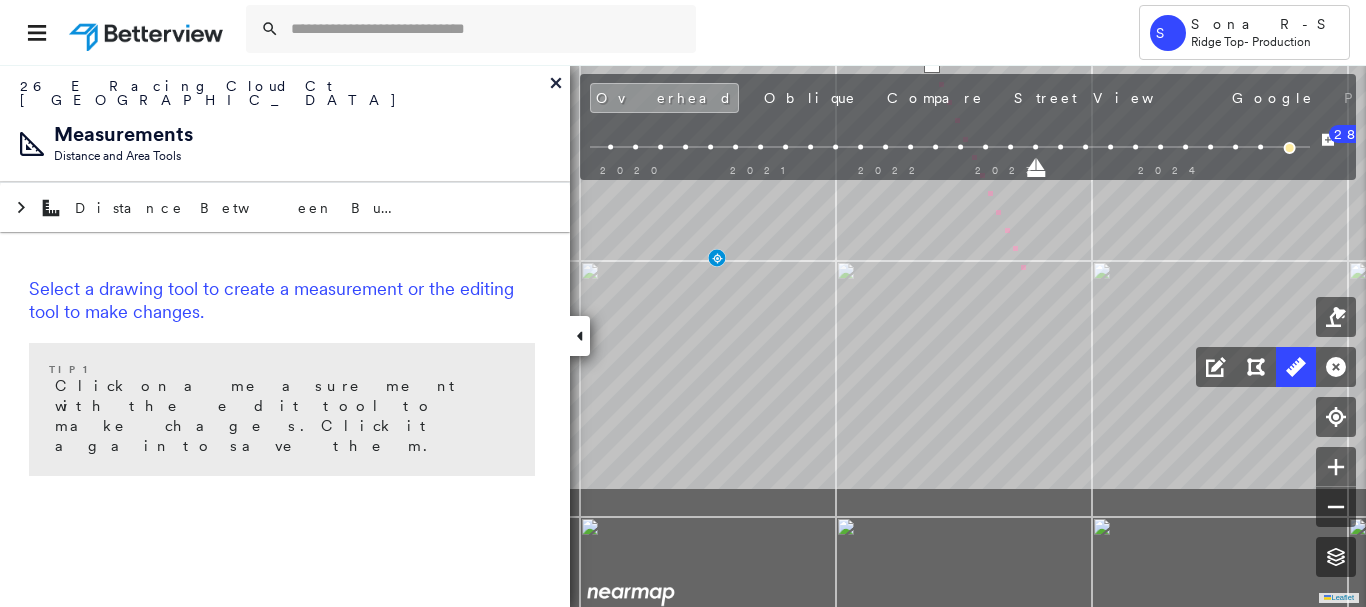 drag, startPoint x: 1002, startPoint y: 449, endPoint x: 1024, endPoint y: 222, distance: 228.06358 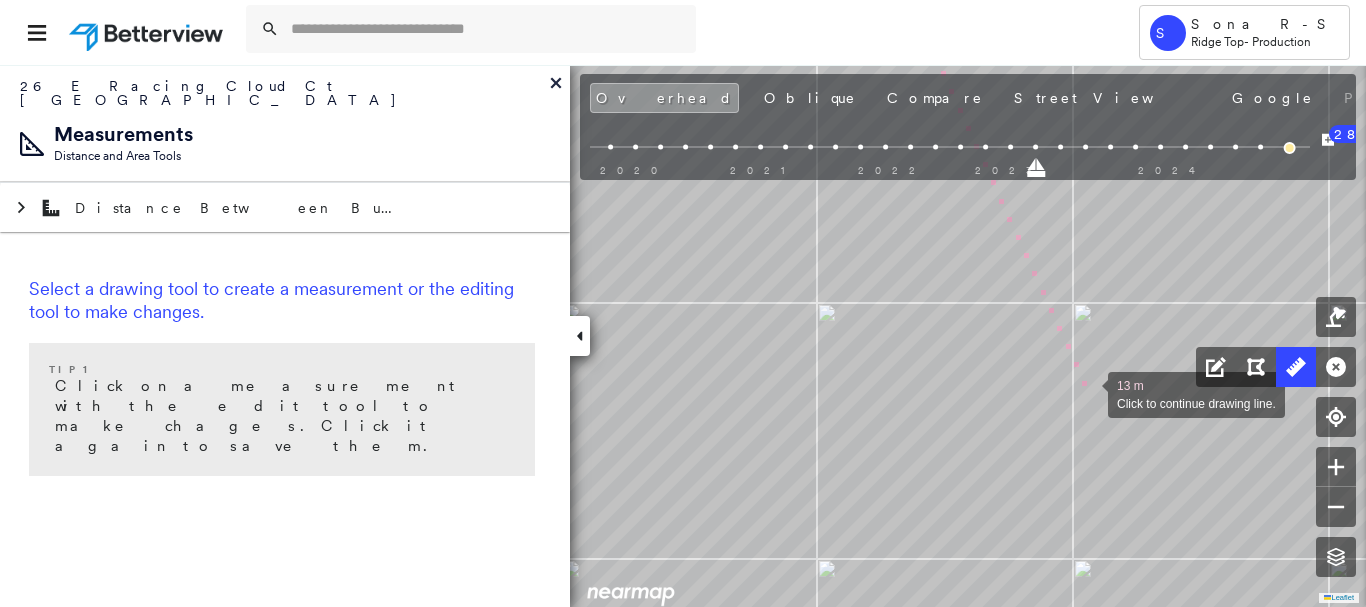 click at bounding box center (1088, 393) 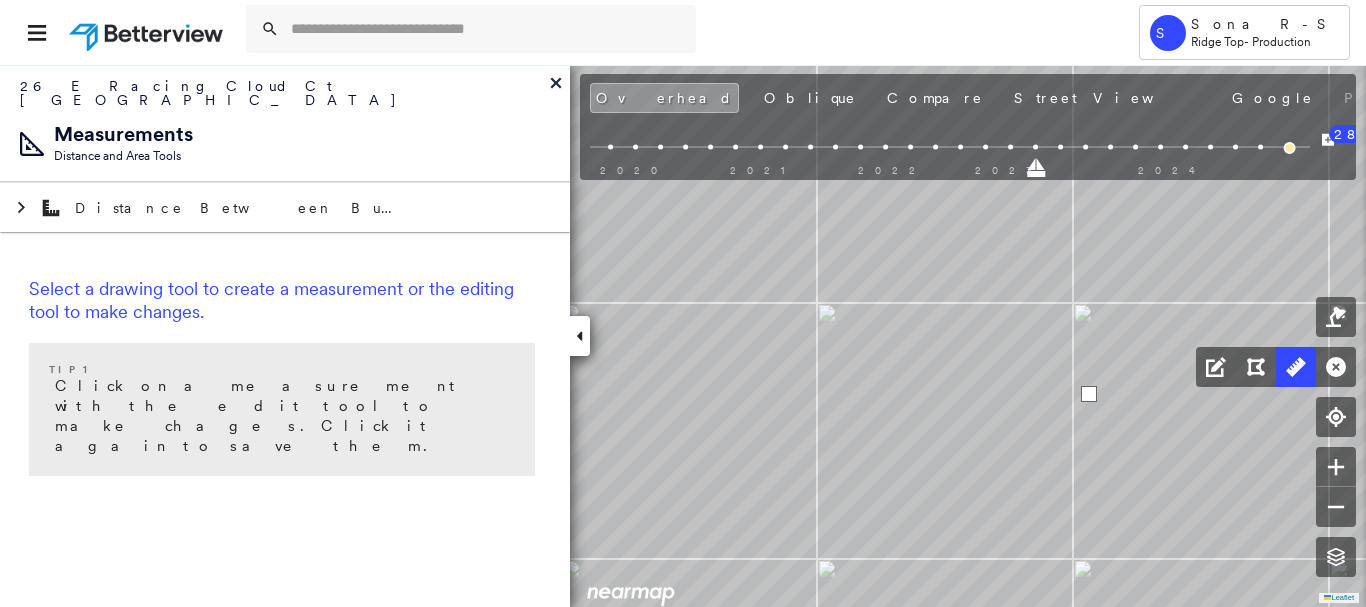 click at bounding box center (1089, 394) 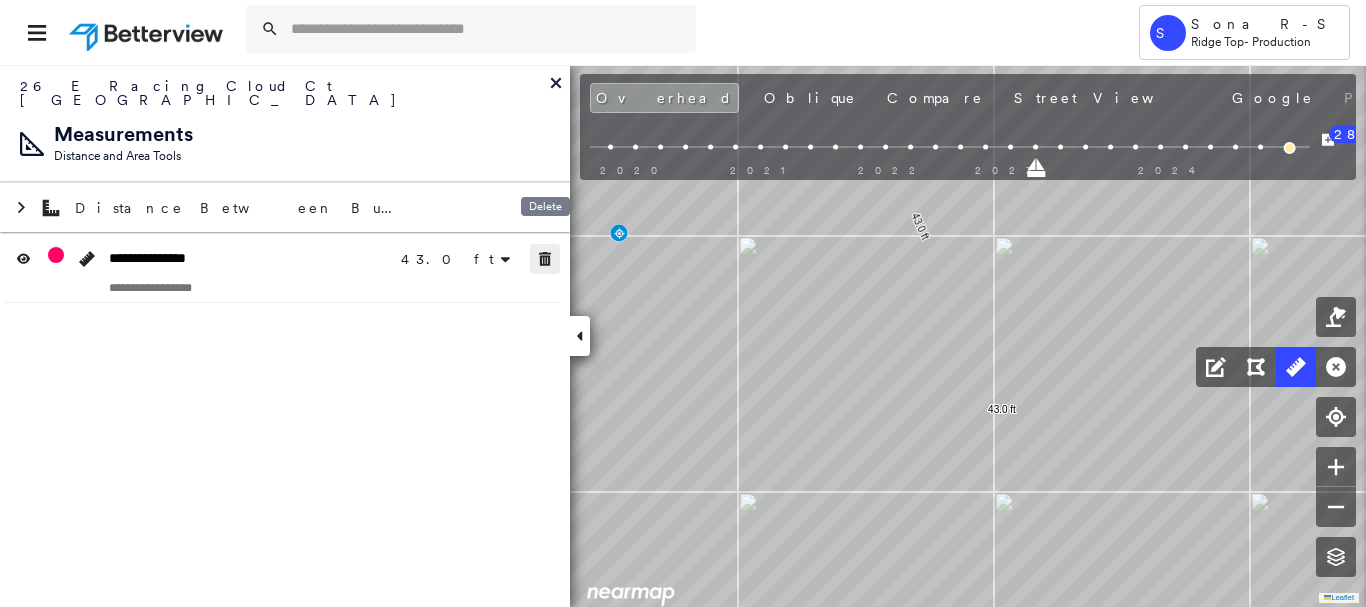 click 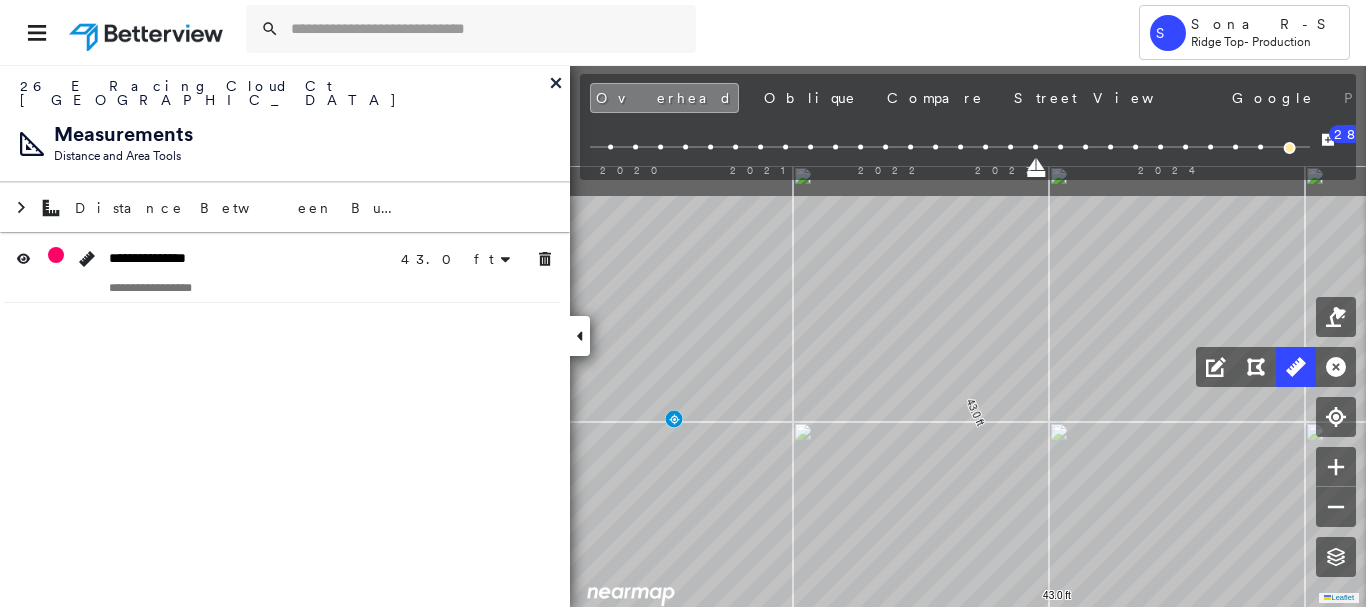 click on "43.0 ft 43.0 ft Click to start drawing line." at bounding box center (458, -30) 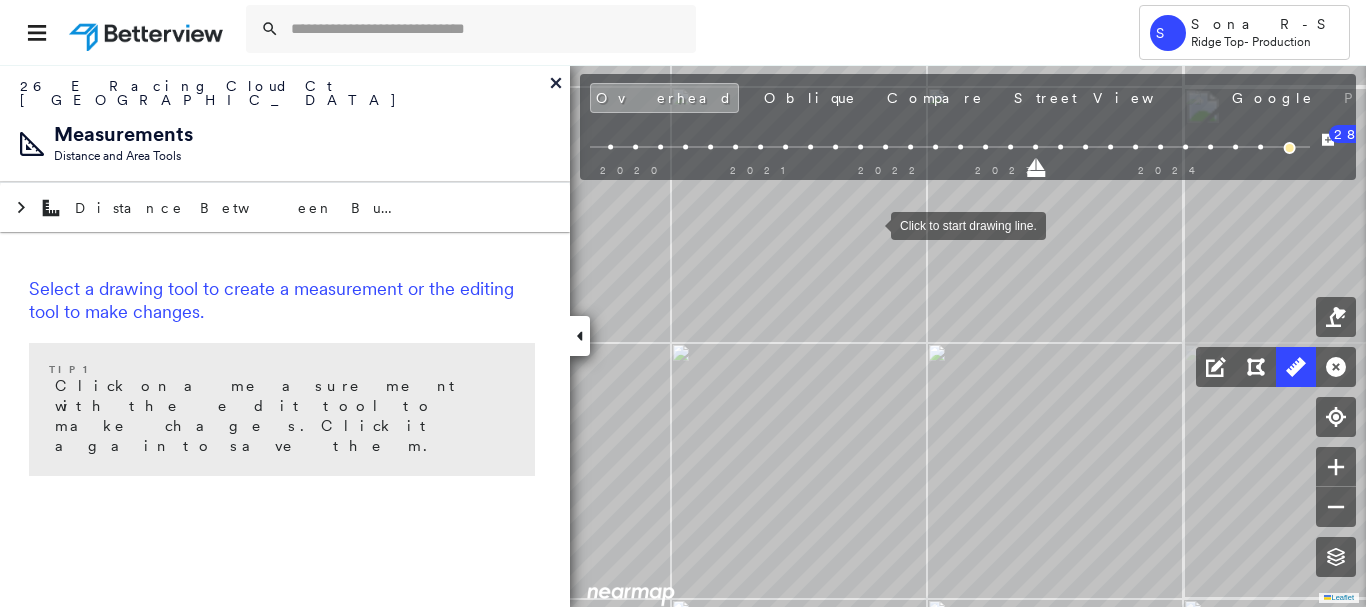 click at bounding box center (871, 224) 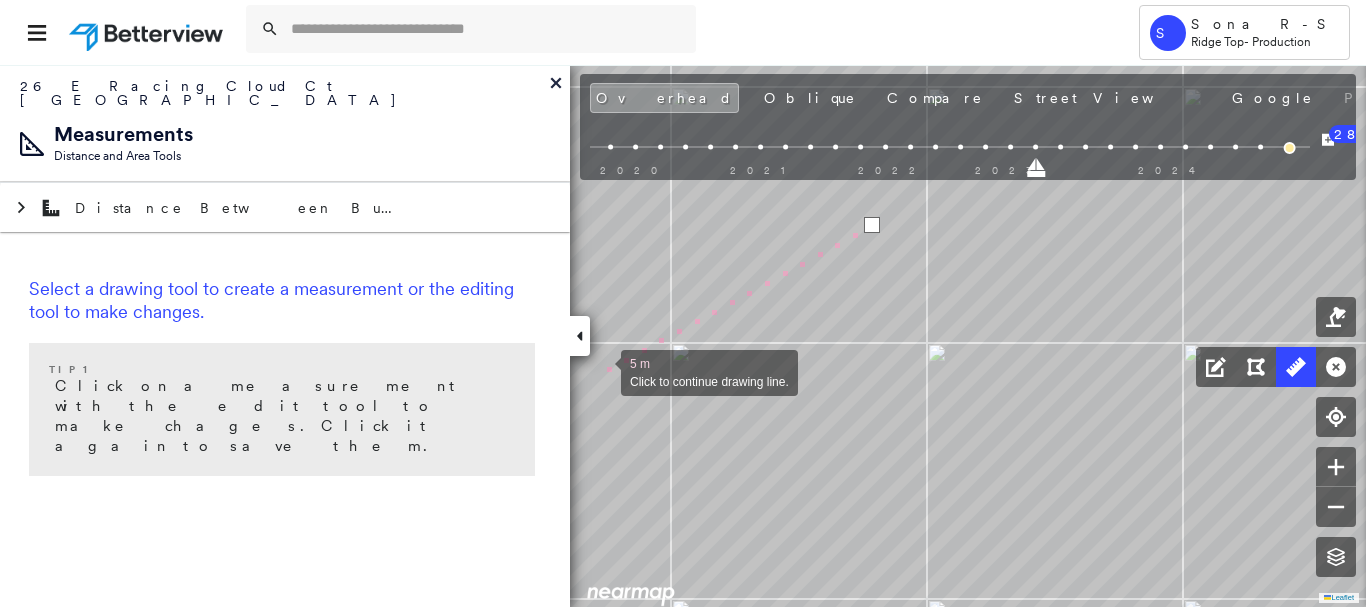 click at bounding box center (601, 371) 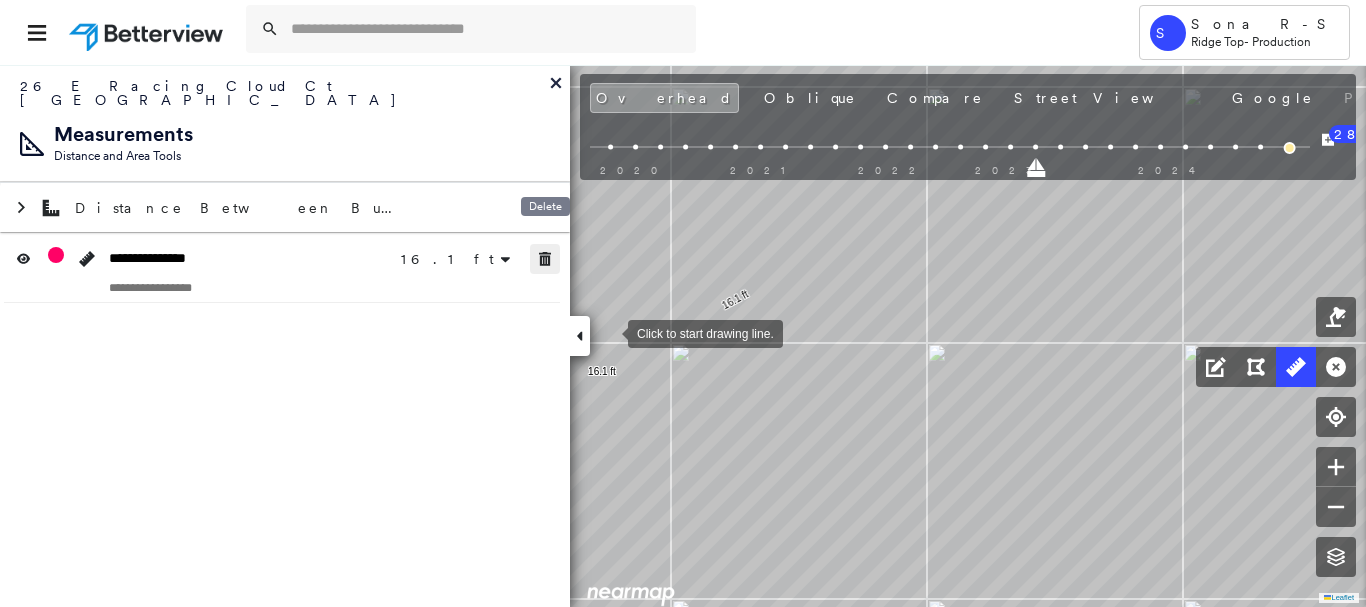 click at bounding box center (545, 259) 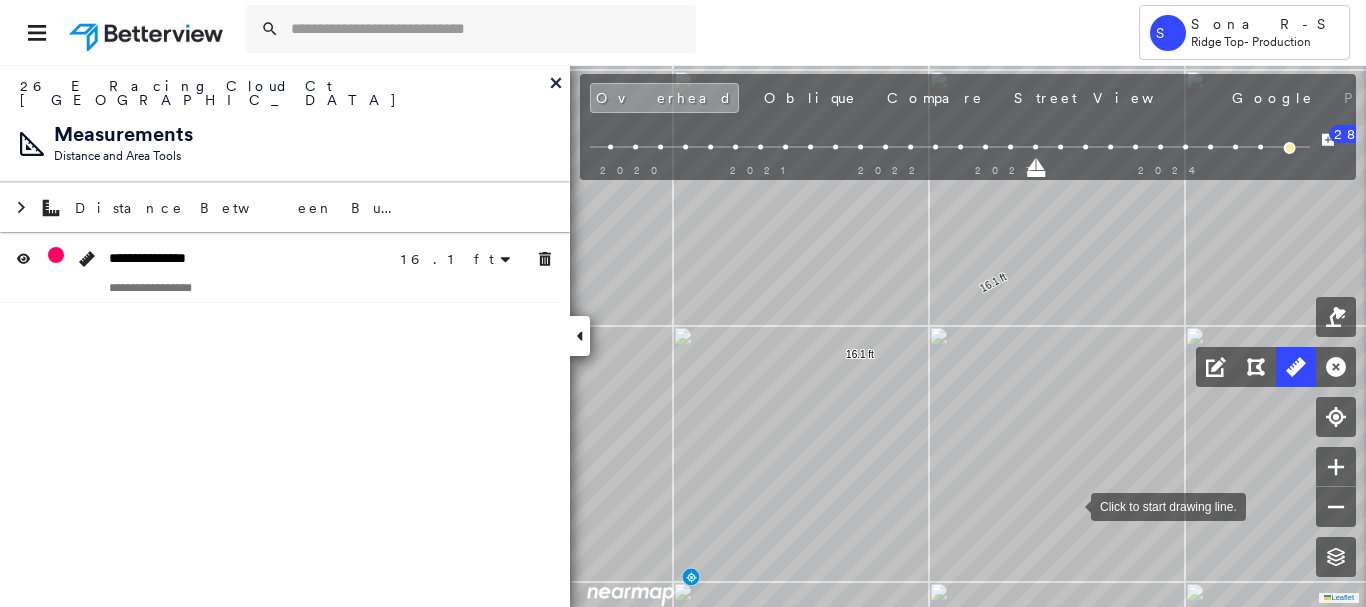 click on "16.1 ft 16.1 ft Click to start drawing line." at bounding box center (717, -46) 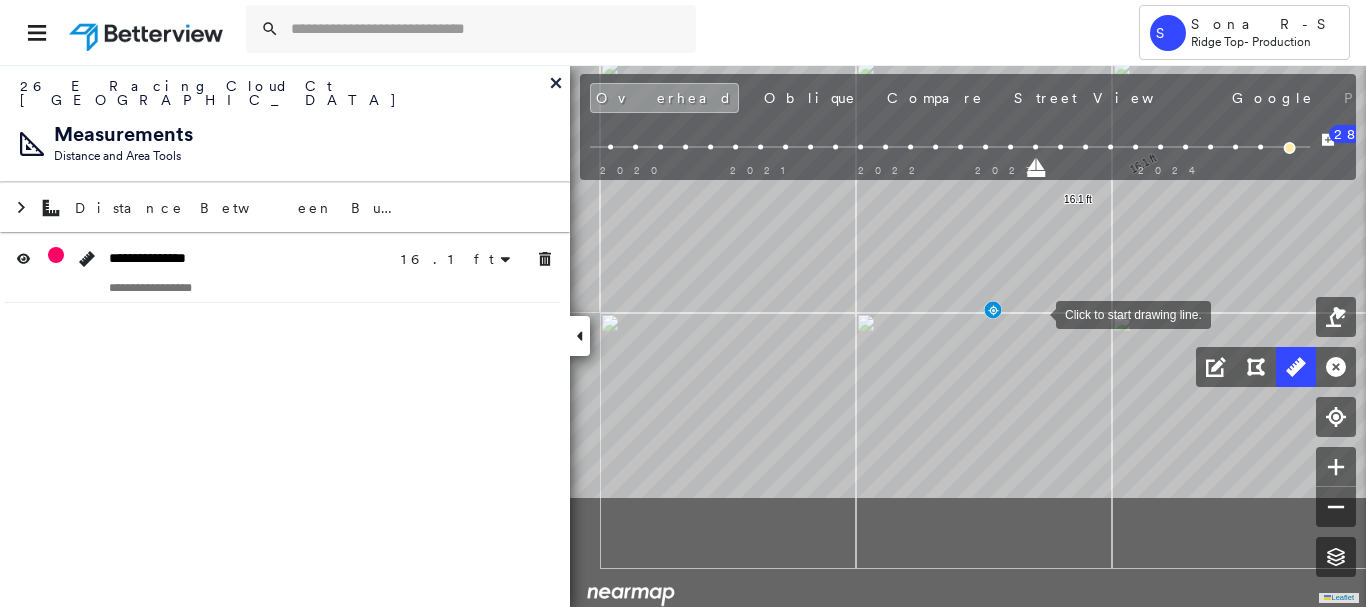 drag, startPoint x: 866, startPoint y: 370, endPoint x: 811, endPoint y: 431, distance: 82.13403 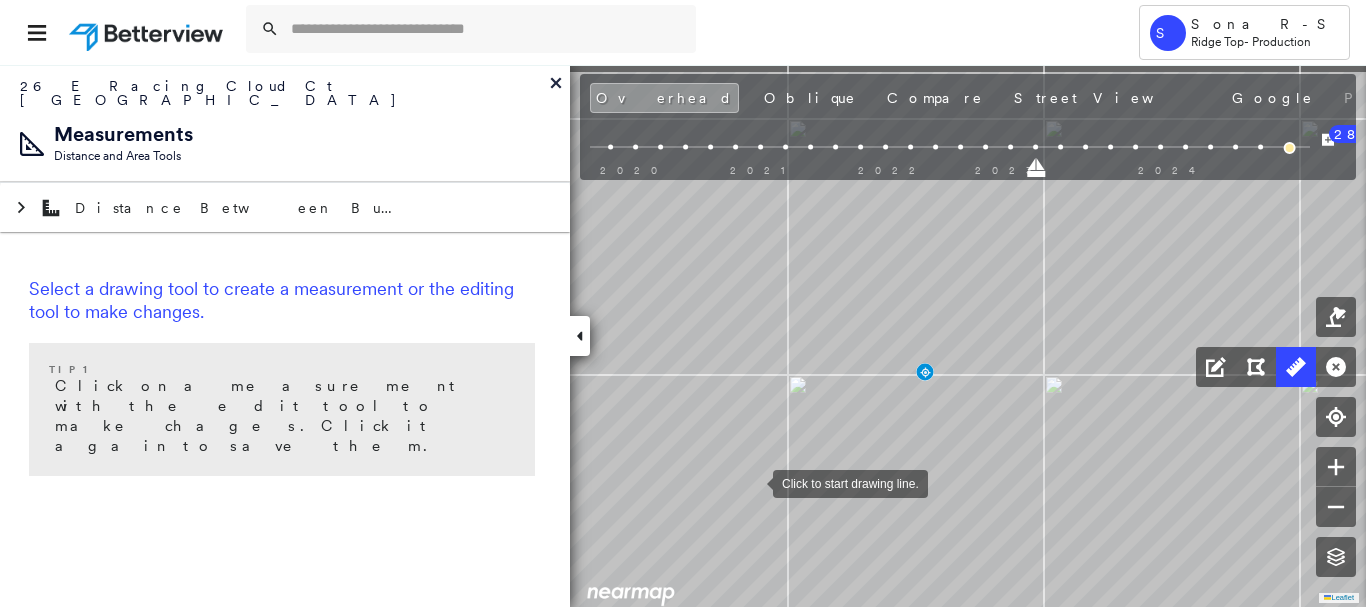 drag, startPoint x: 811, startPoint y: 431, endPoint x: 755, endPoint y: 479, distance: 73.756355 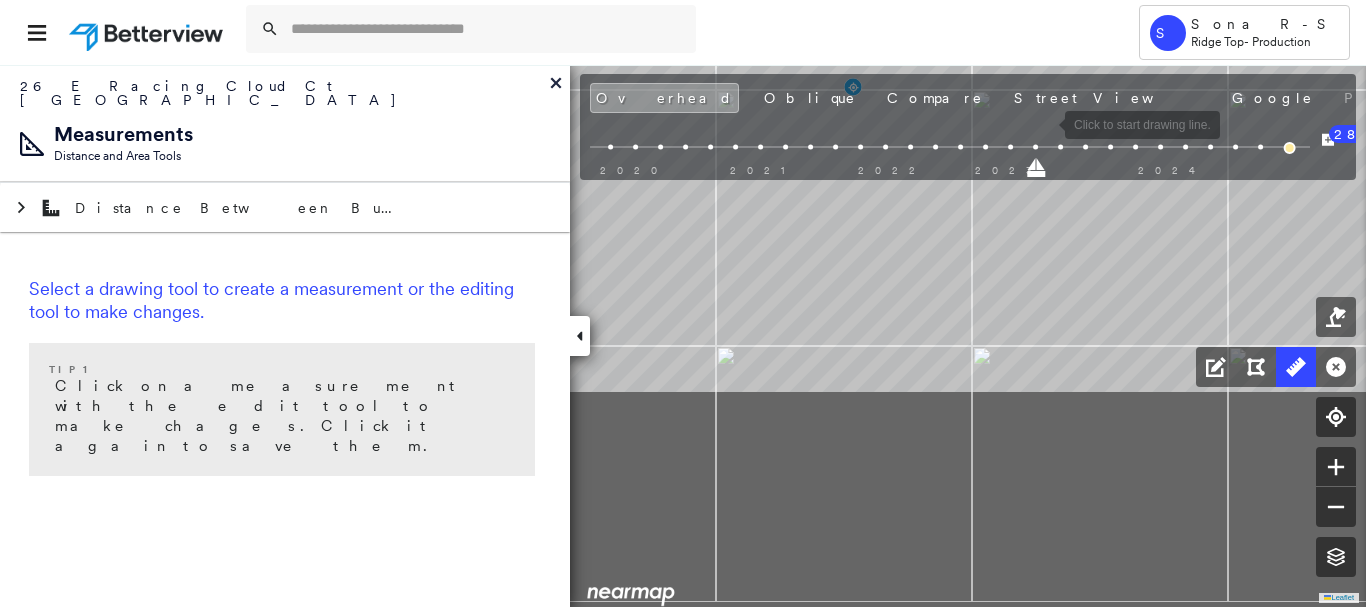 drag, startPoint x: 1079, startPoint y: 420, endPoint x: 1002, endPoint y: 133, distance: 297.14978 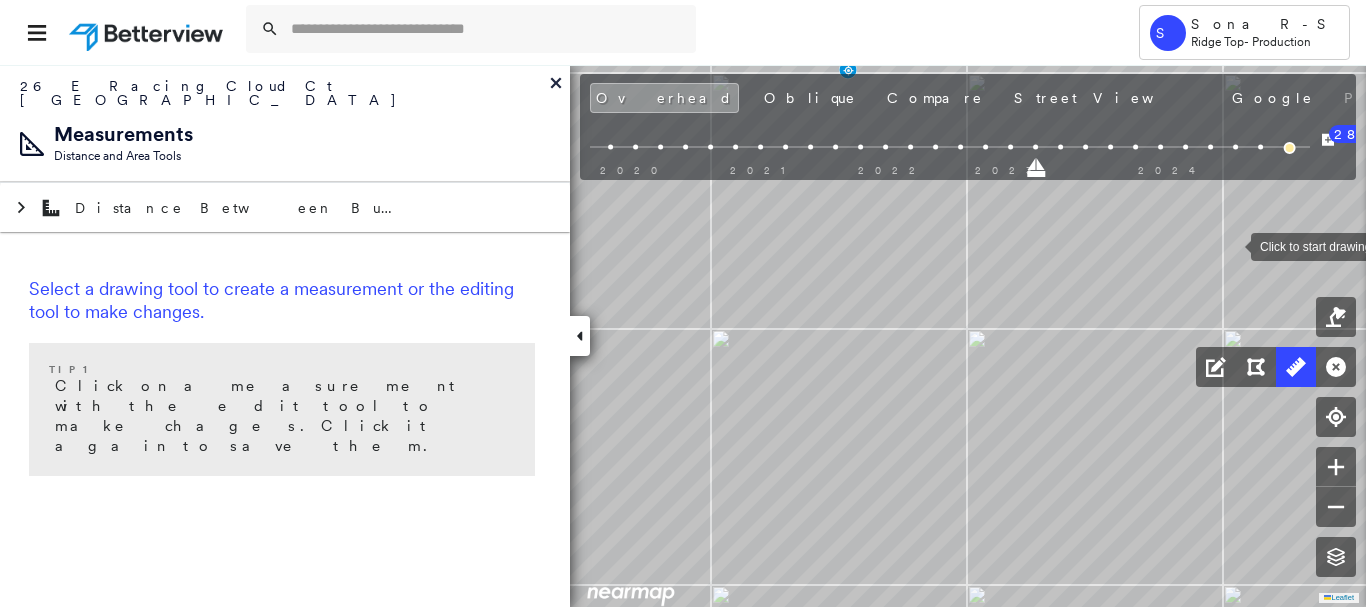 click at bounding box center [1231, 245] 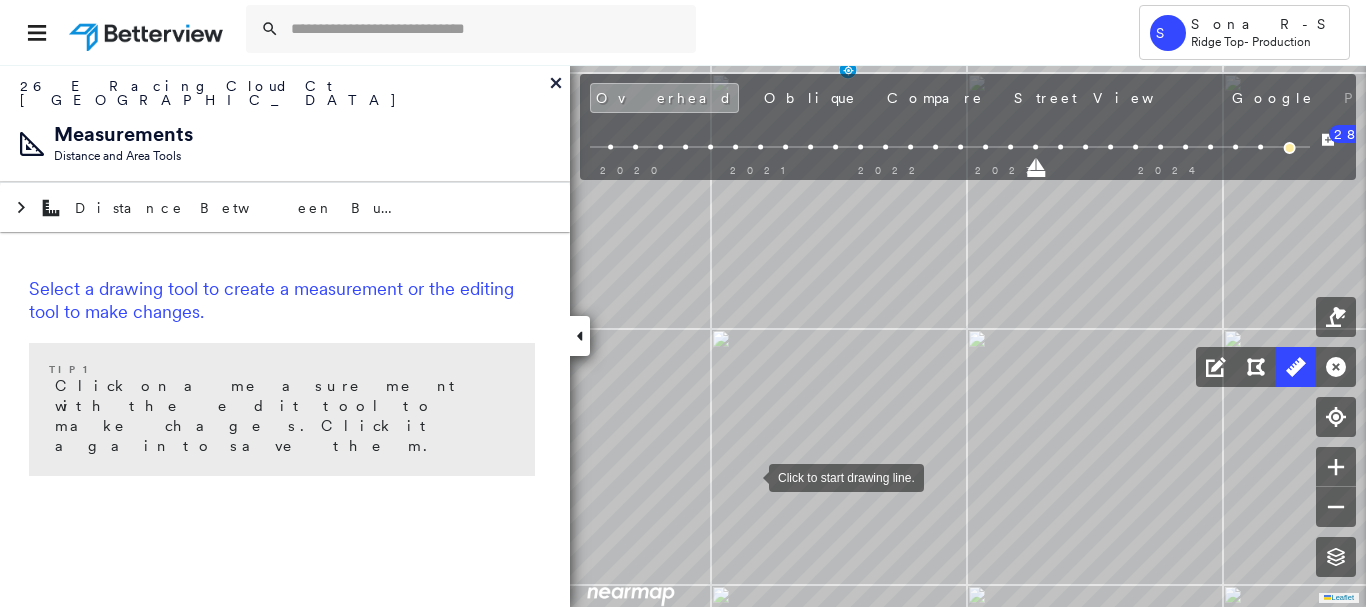 click at bounding box center [749, 476] 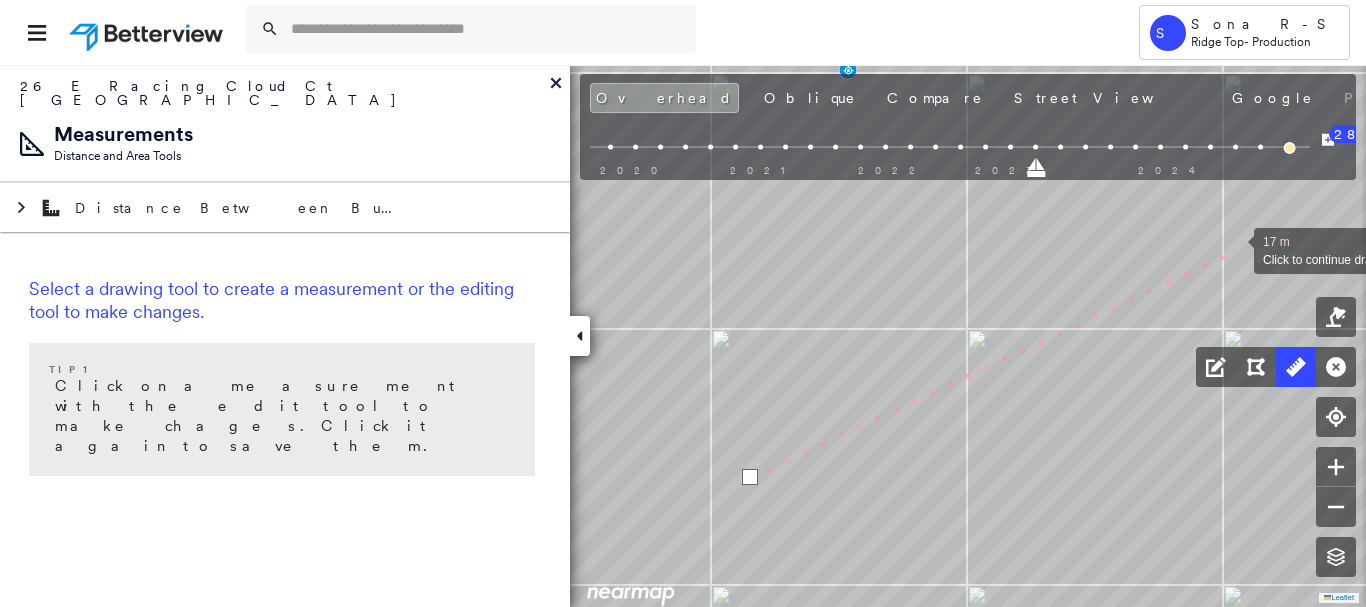 click at bounding box center (1234, 249) 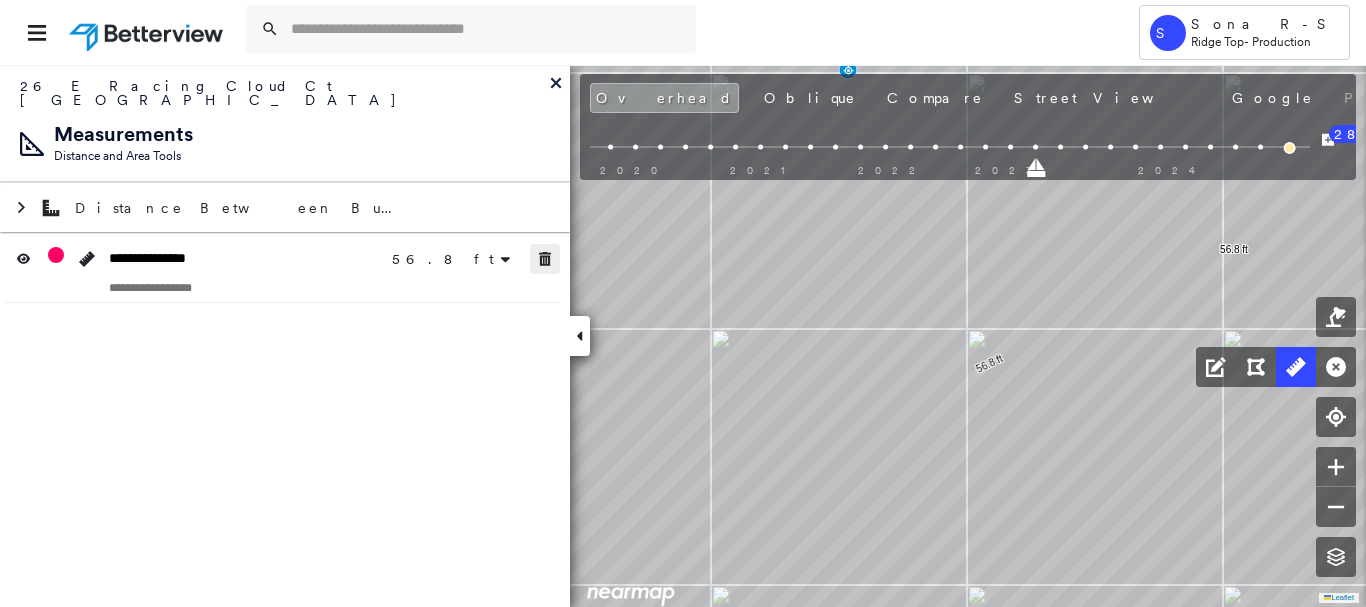 click 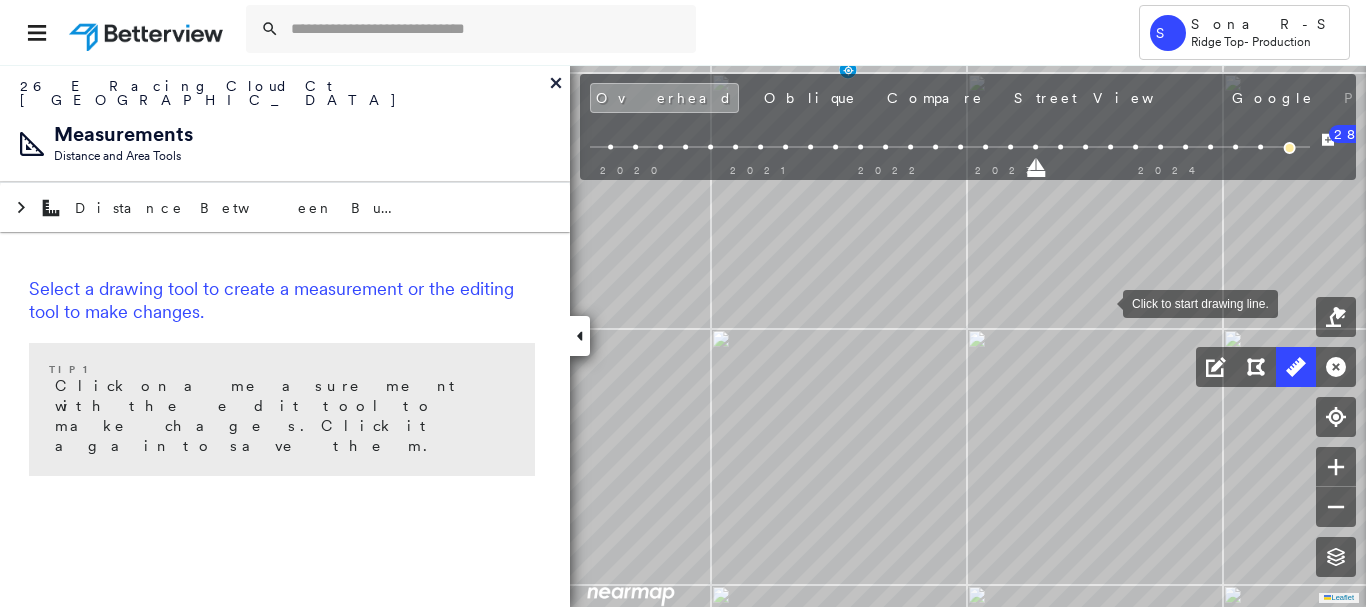 click at bounding box center [1103, 302] 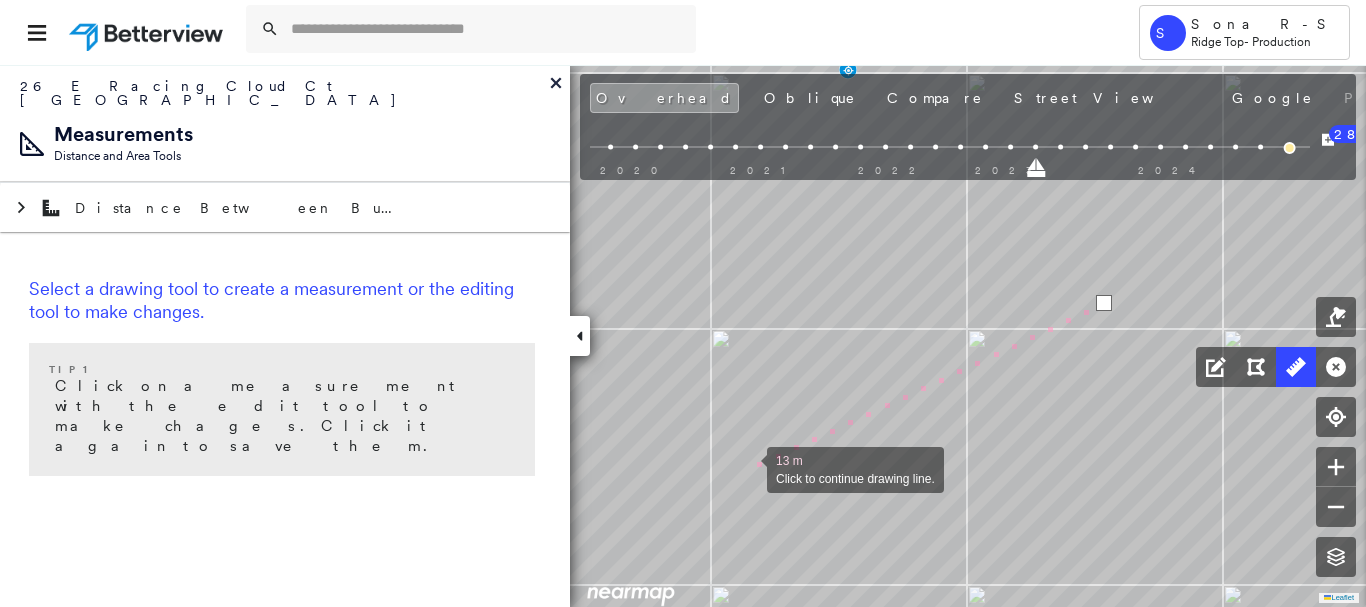 click at bounding box center [747, 468] 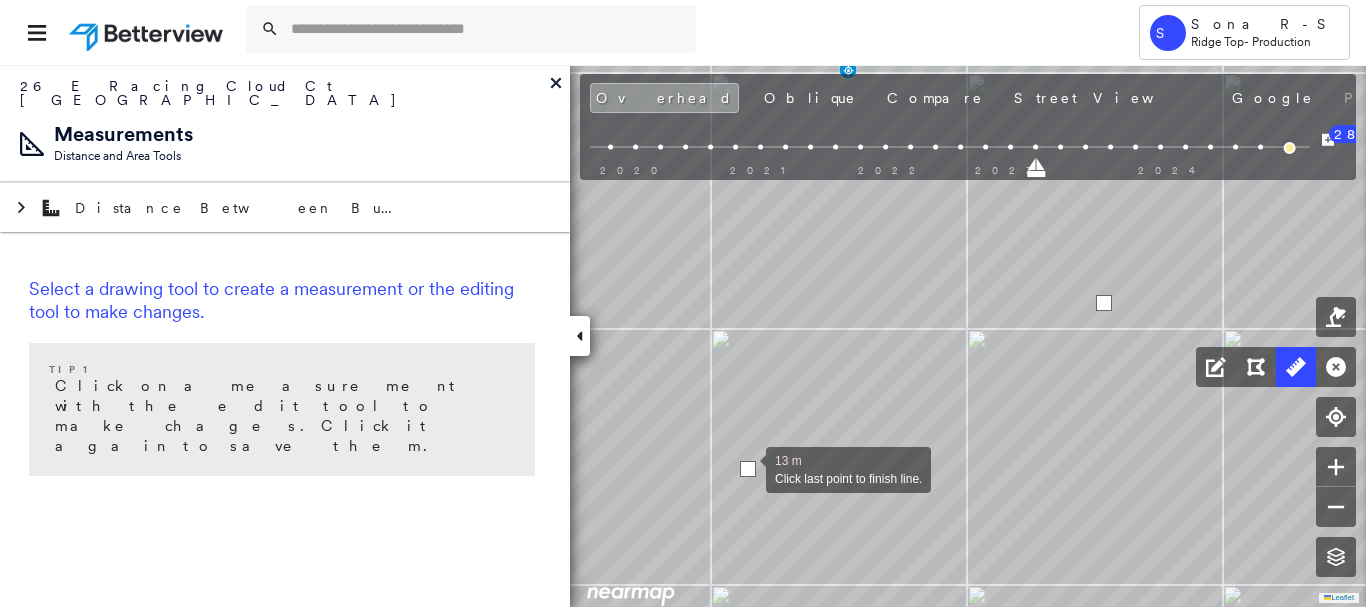 click at bounding box center (748, 469) 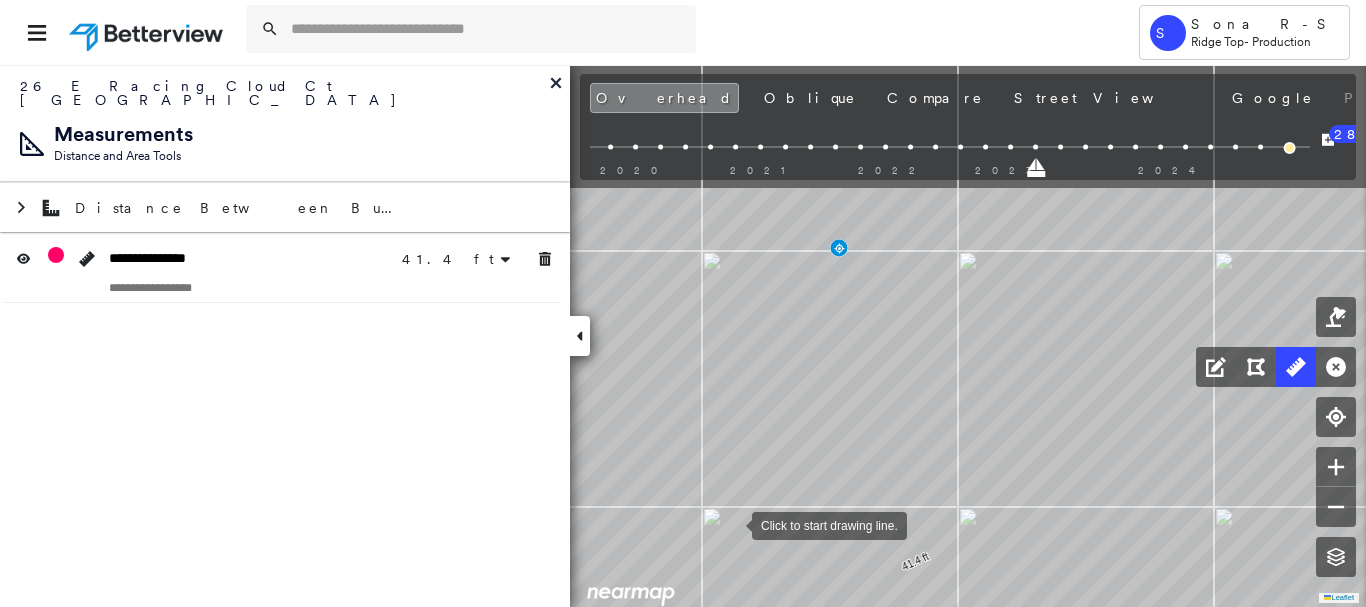 drag, startPoint x: 732, startPoint y: 507, endPoint x: 732, endPoint y: 524, distance: 17 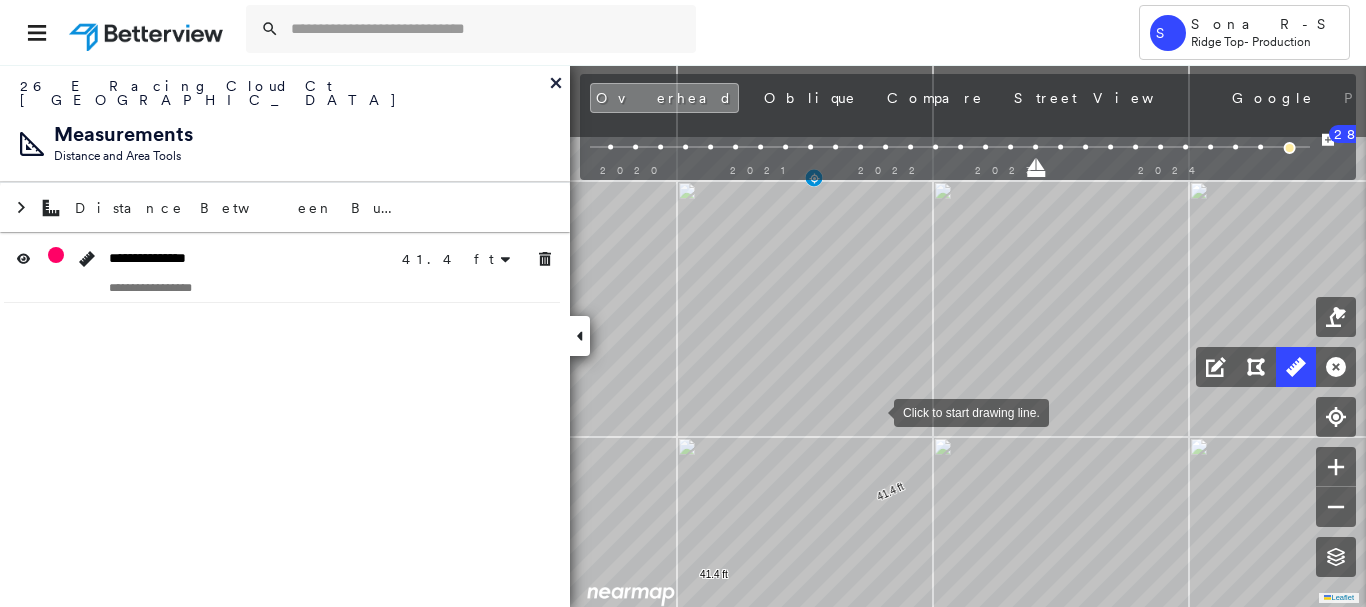 drag, startPoint x: 905, startPoint y: 283, endPoint x: 874, endPoint y: 410, distance: 130.72873 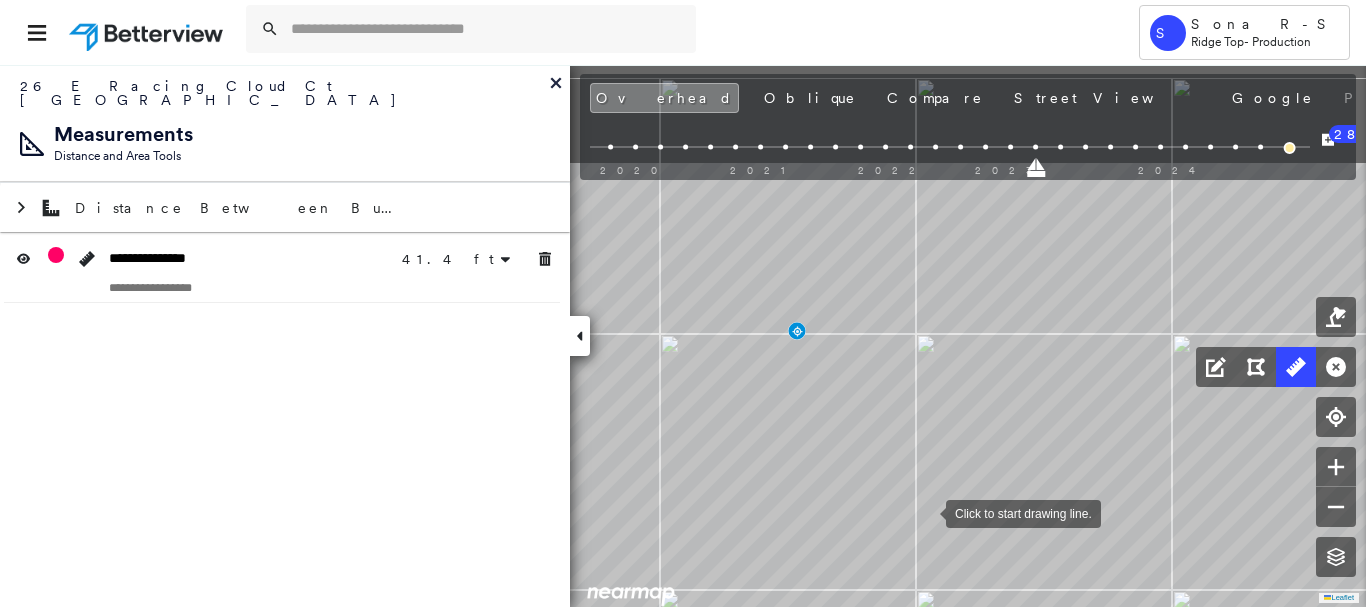 click on "41.4 ft 41.4 ft Click to start drawing line." at bounding box center (745, 12) 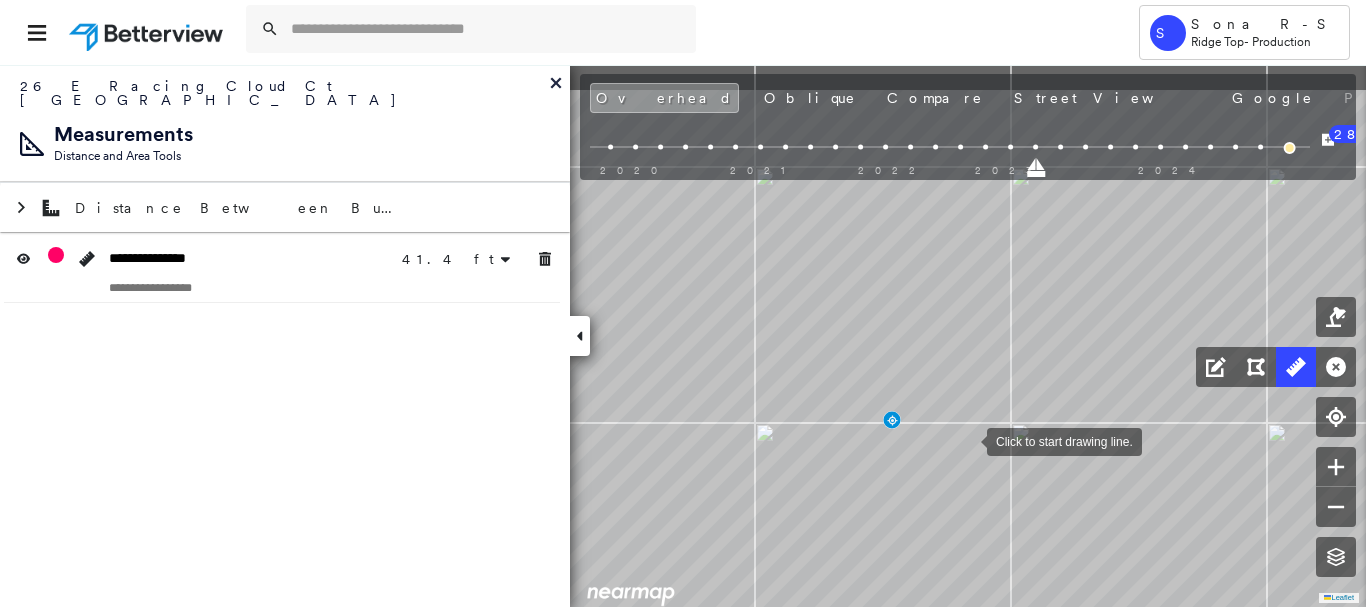 drag, startPoint x: 933, startPoint y: 420, endPoint x: 962, endPoint y: 438, distance: 34.132095 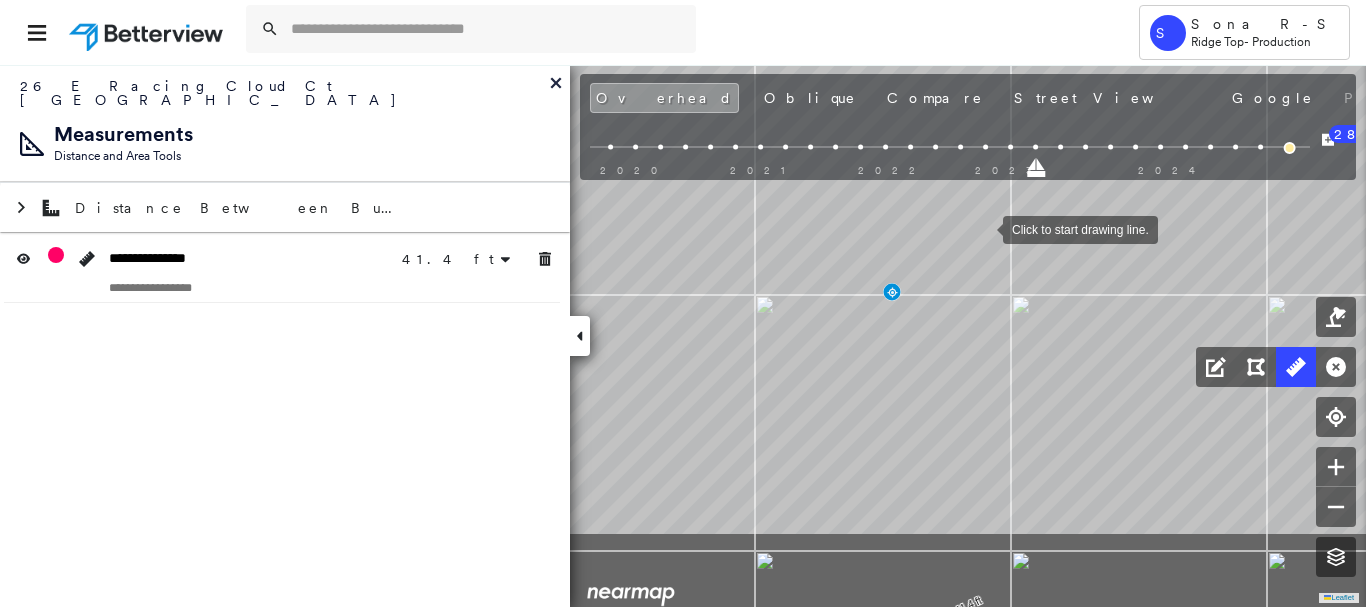 drag, startPoint x: 983, startPoint y: 362, endPoint x: 983, endPoint y: 234, distance: 128 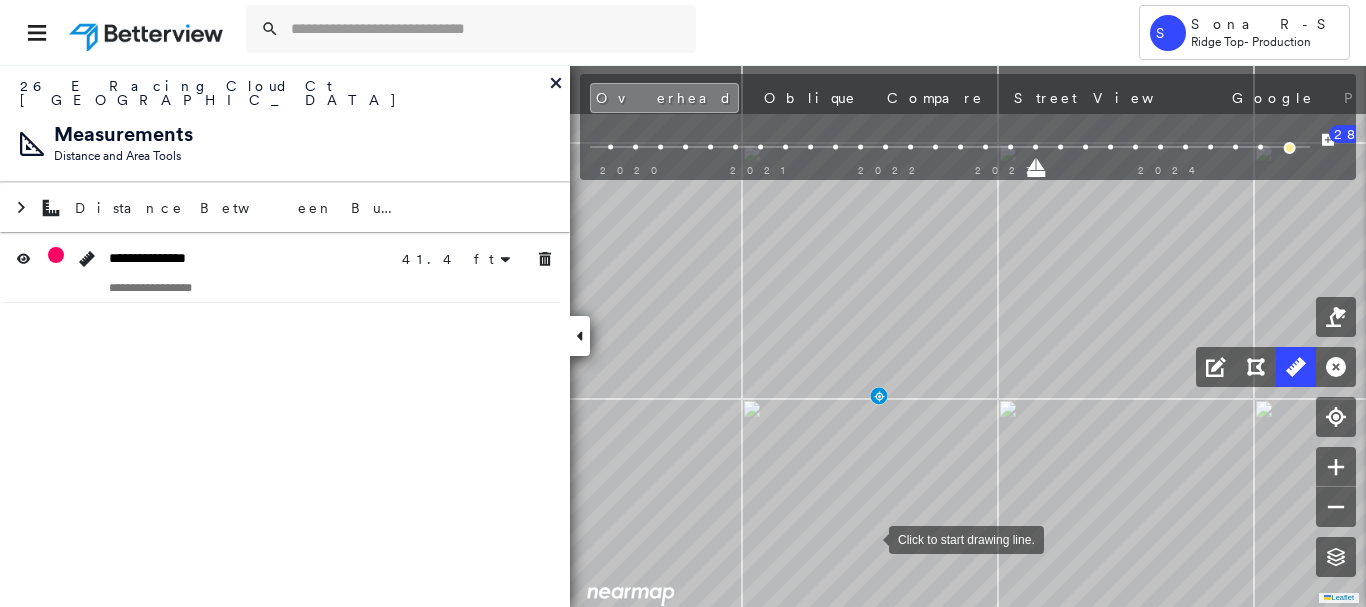 click at bounding box center [869, 538] 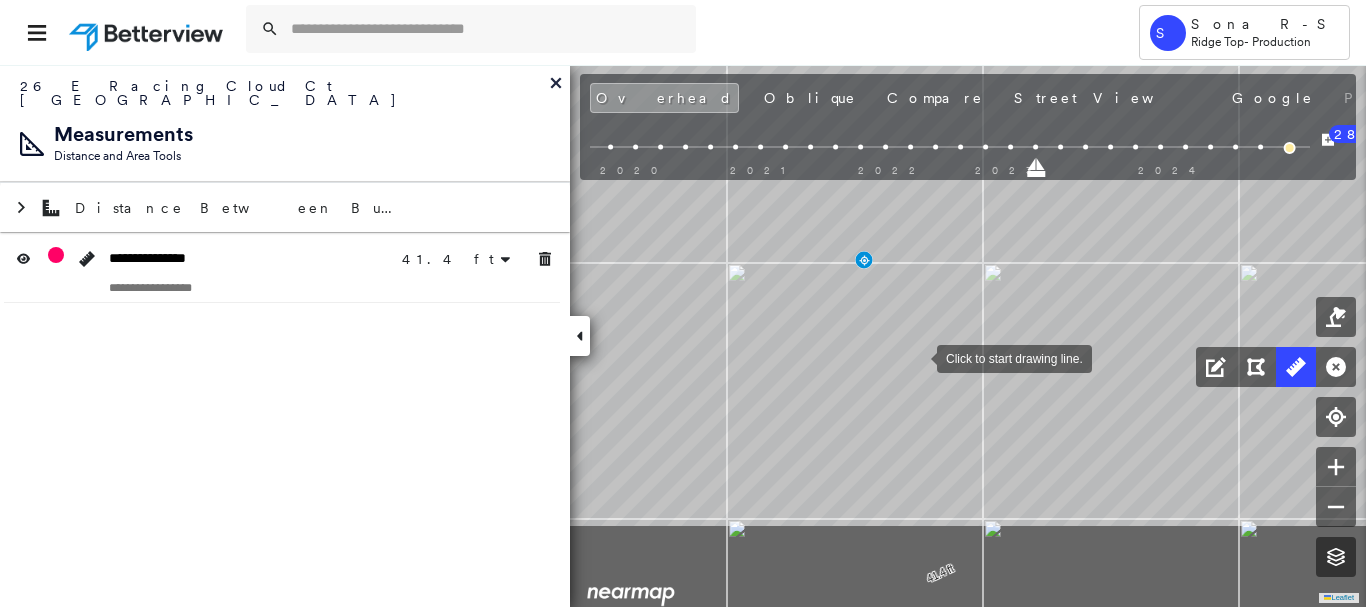 drag, startPoint x: 932, startPoint y: 495, endPoint x: 917, endPoint y: 355, distance: 140.80128 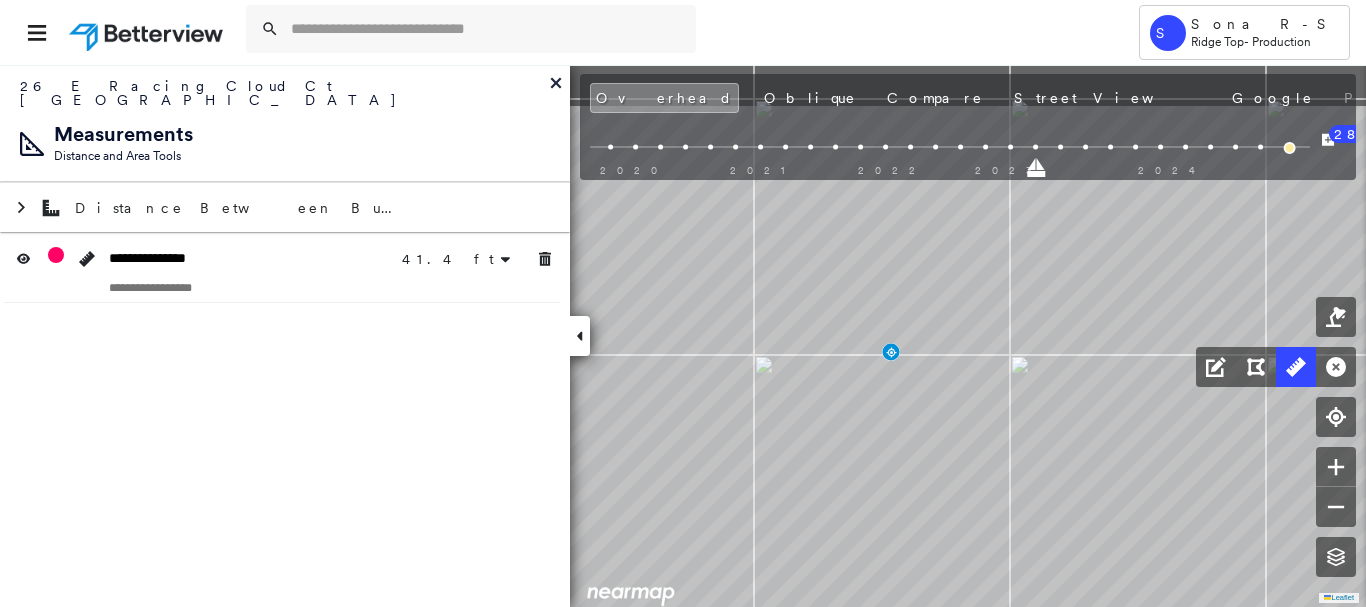 click on "41.4 ft 41.4 ft Click to start drawing line." at bounding box center [839, 33] 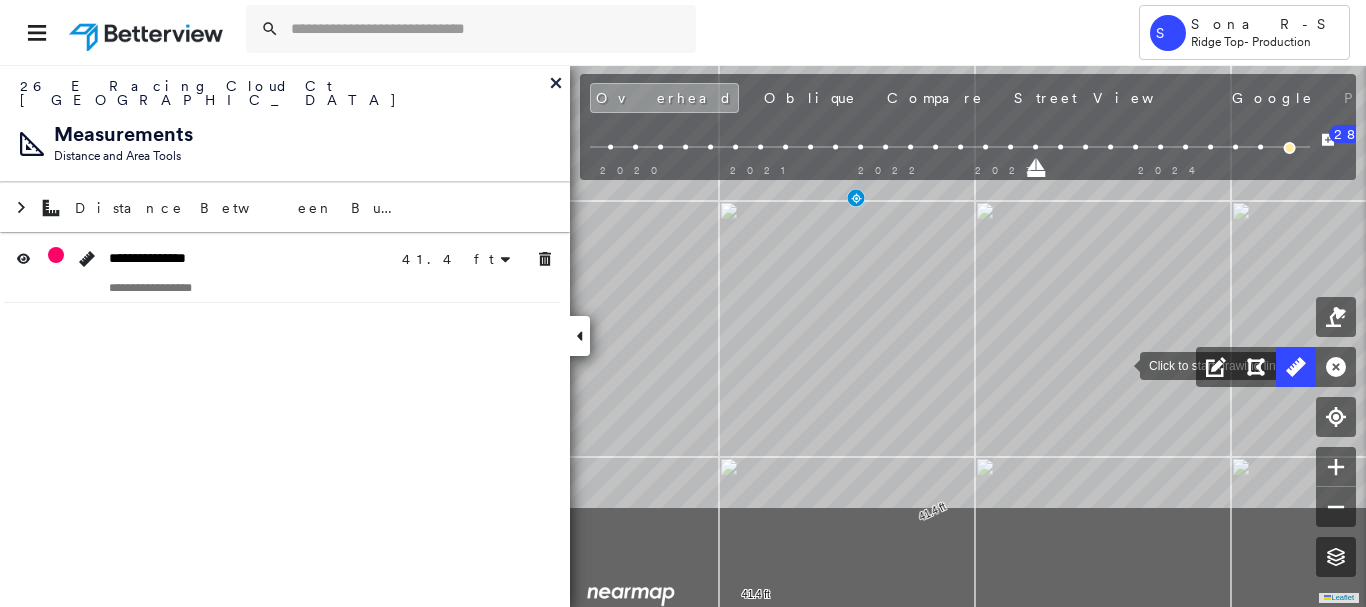 drag, startPoint x: 1155, startPoint y: 519, endPoint x: 1120, endPoint y: 365, distance: 157.9272 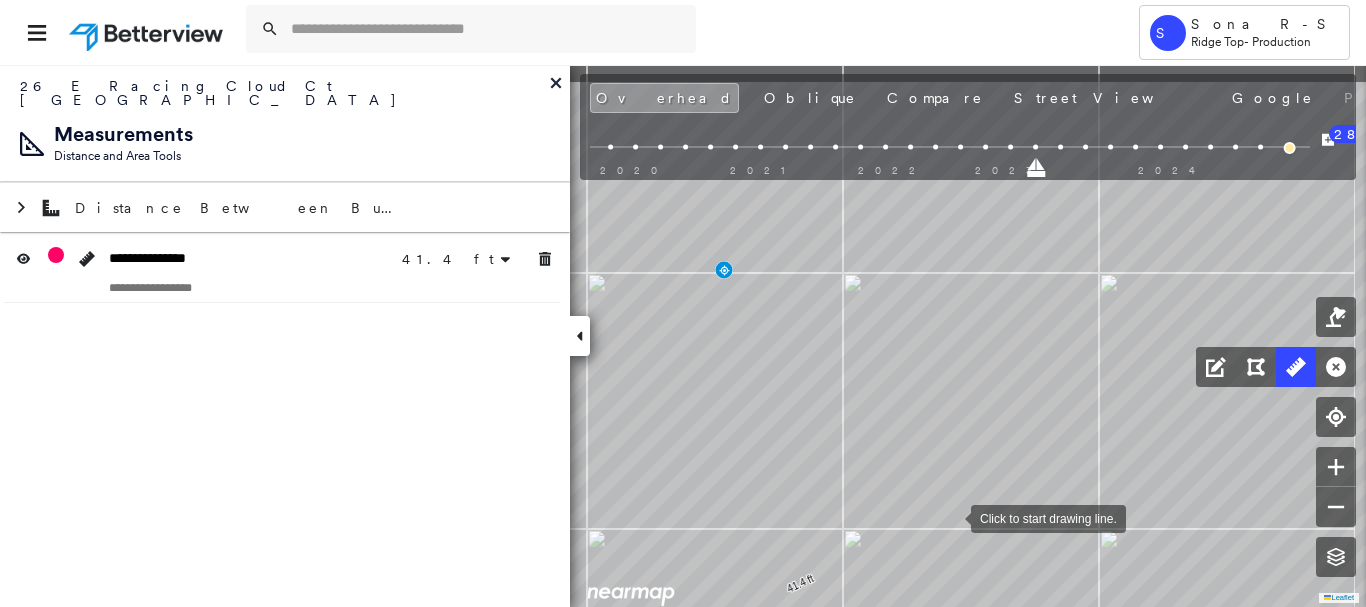 click on "41.4 ft 41.4 ft Click to start drawing line." at bounding box center [672, -49] 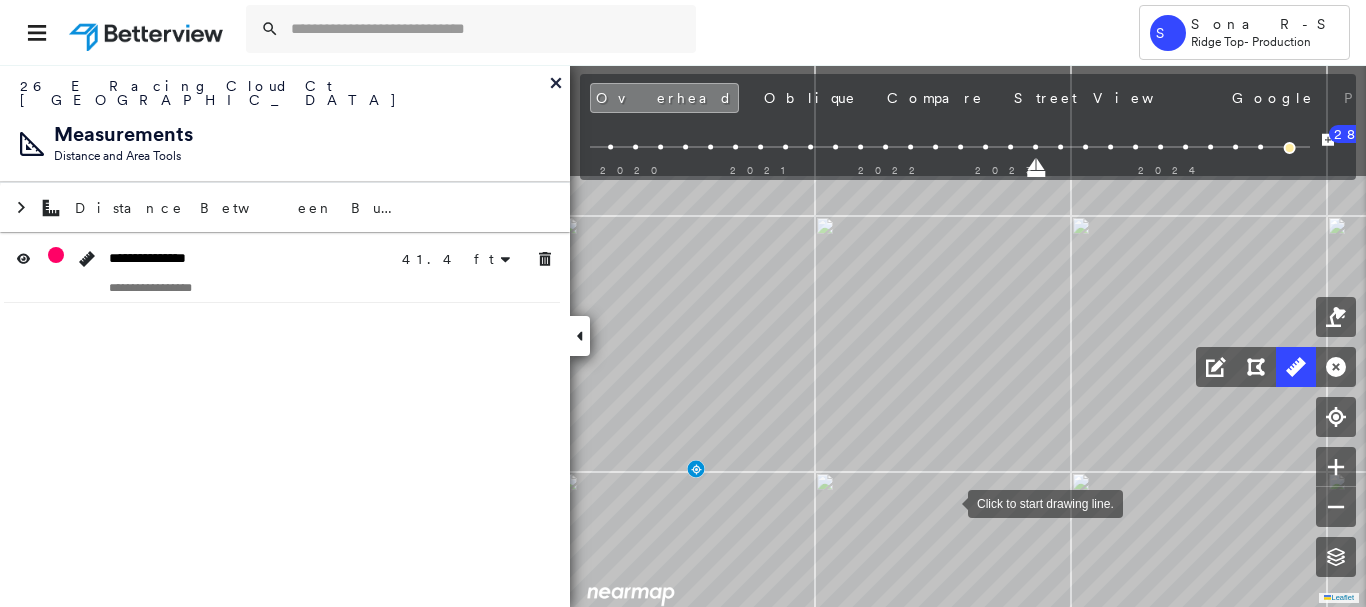 click at bounding box center [948, 502] 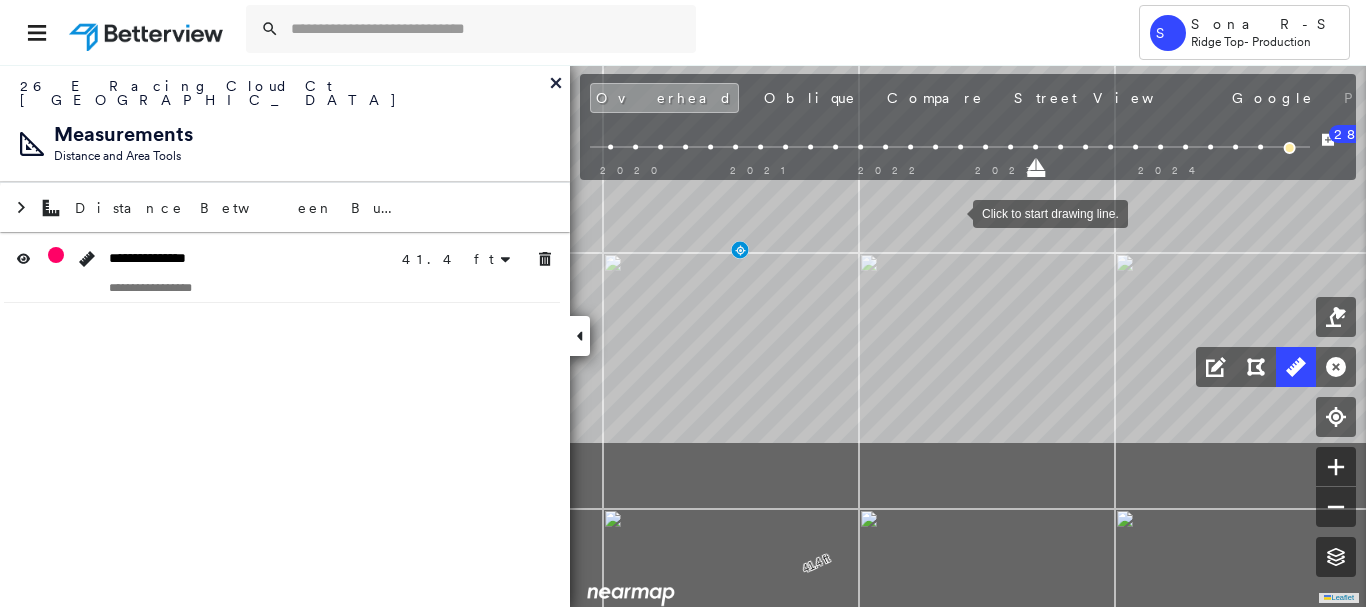 click at bounding box center (953, 212) 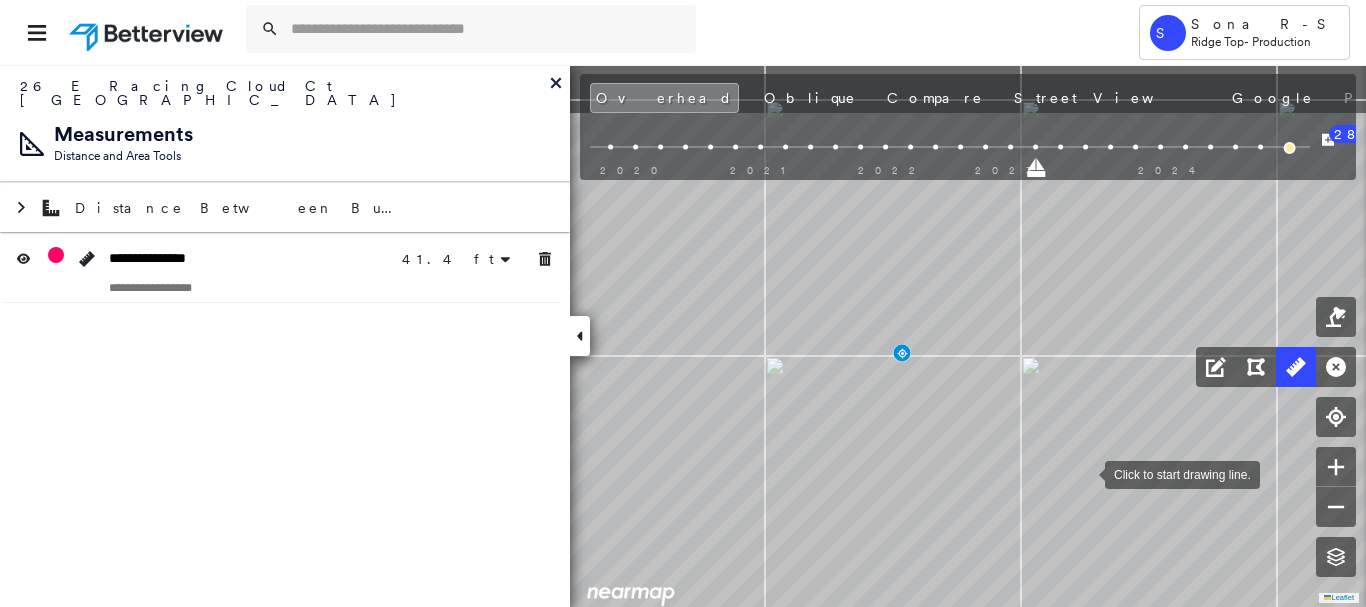 click at bounding box center [1085, 473] 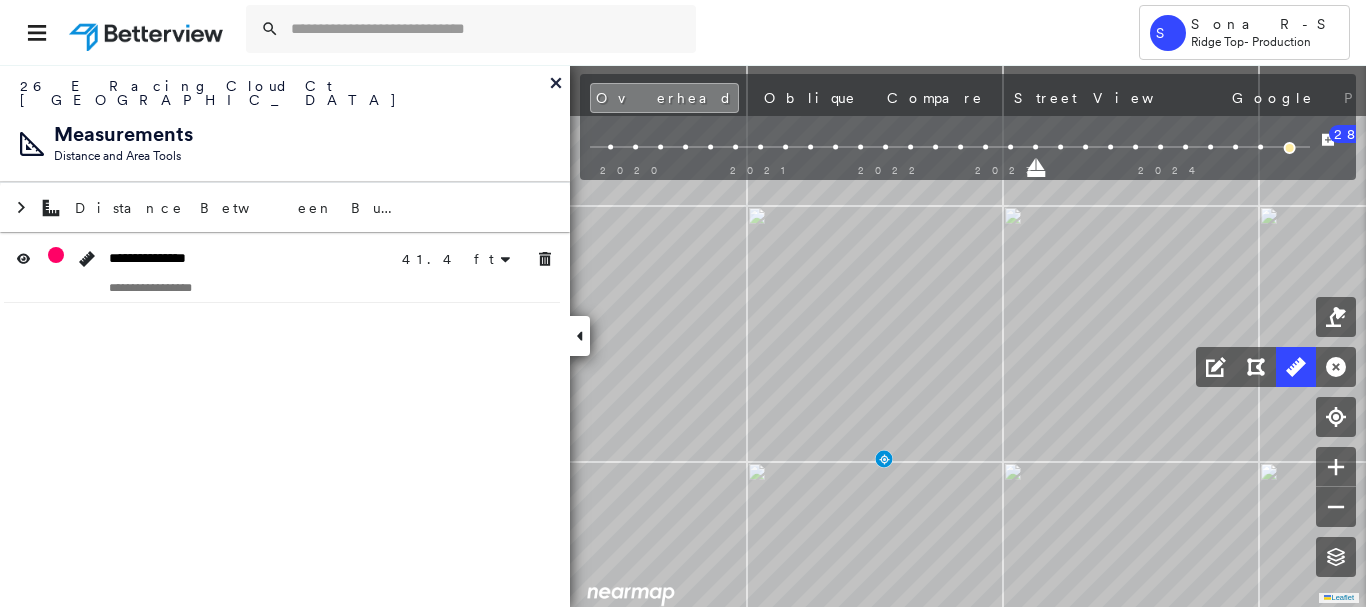 click on "41.4 ft 41.4 ft Click to start drawing line." at bounding box center (832, 140) 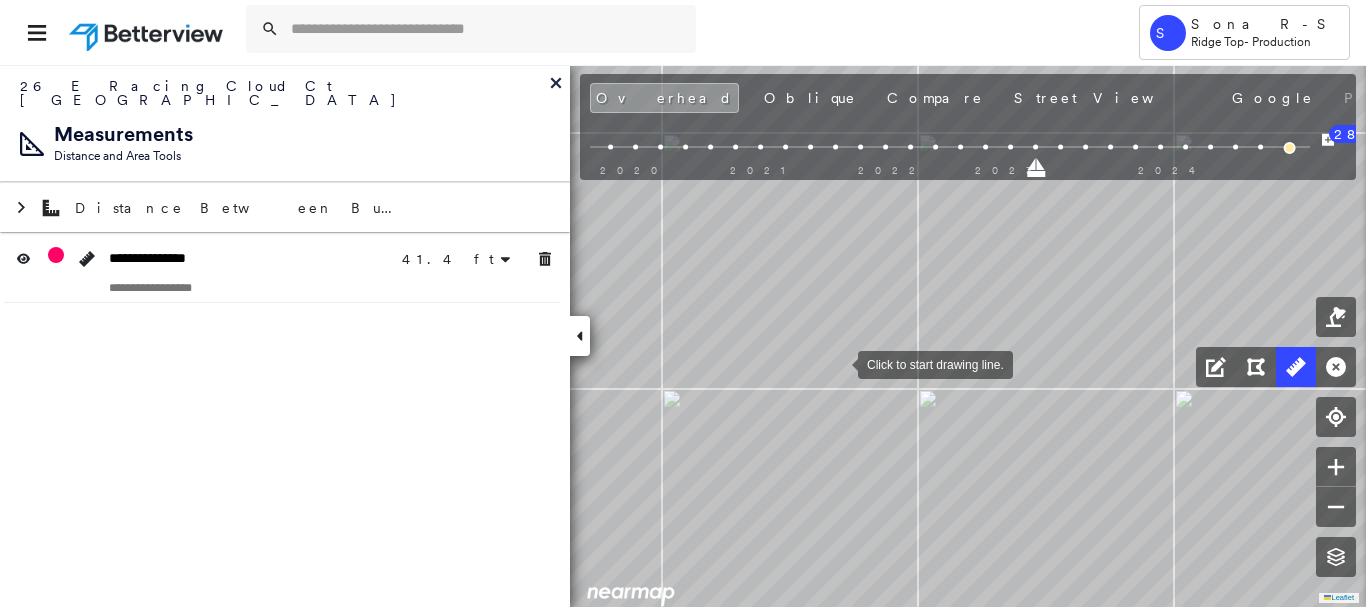 drag, startPoint x: 838, startPoint y: 363, endPoint x: 859, endPoint y: 400, distance: 42.544094 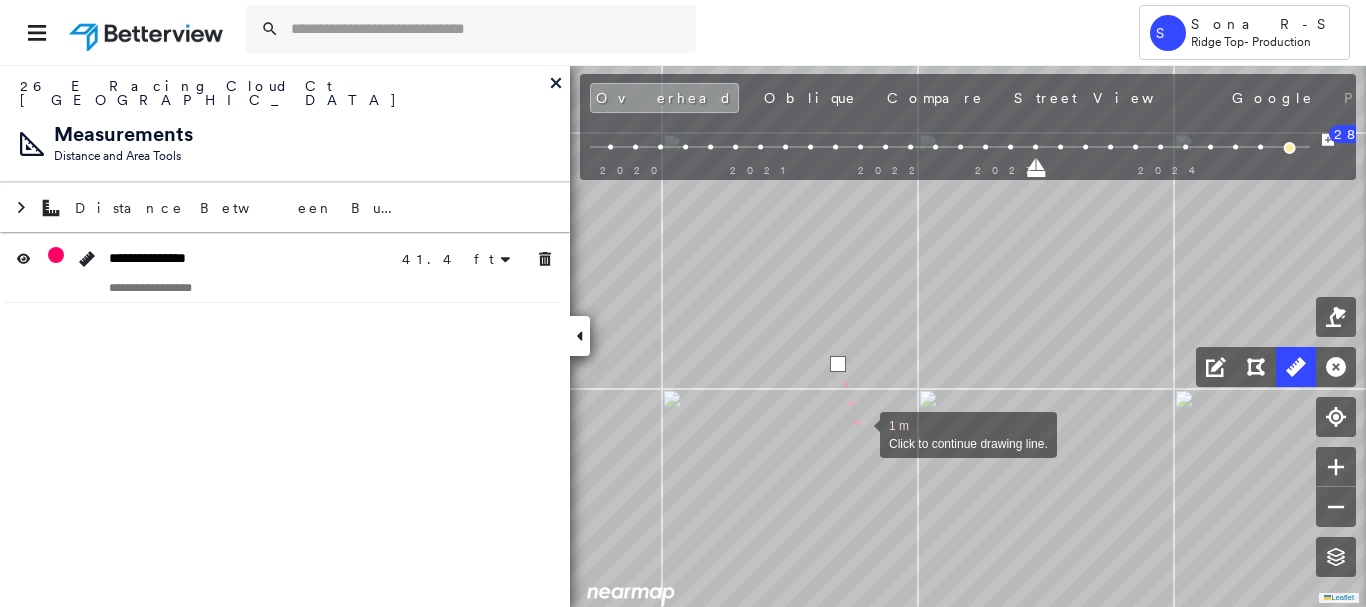 click at bounding box center [860, 433] 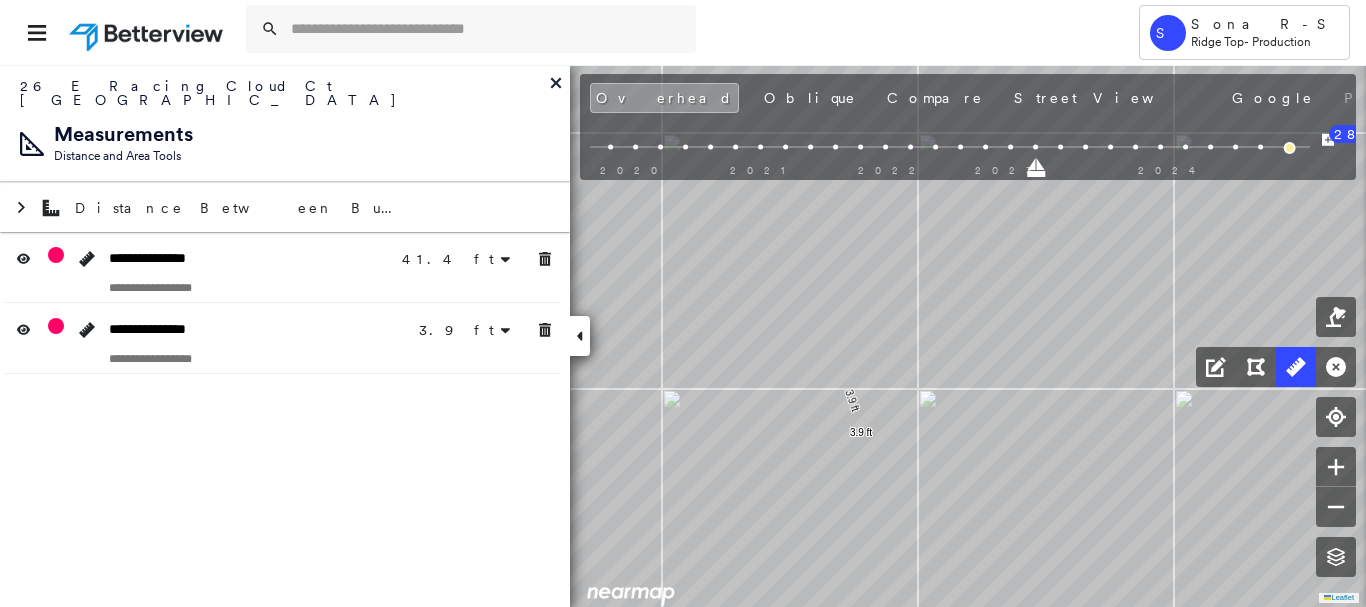 click at bounding box center [282, 287] 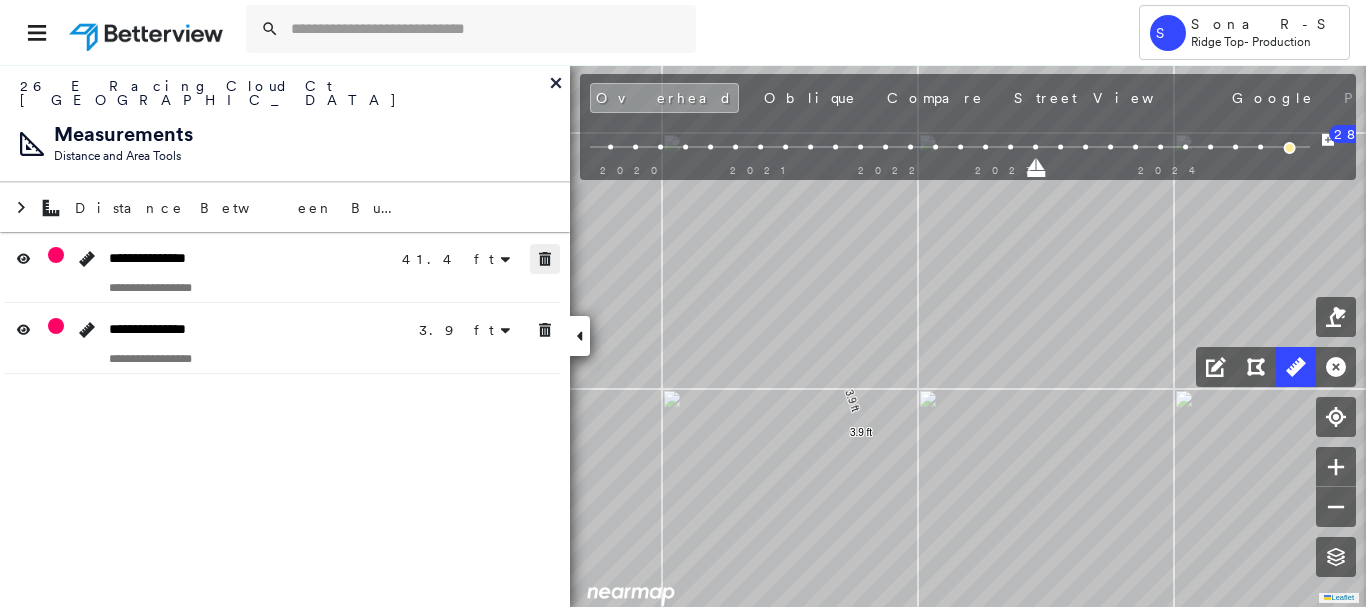 drag, startPoint x: 547, startPoint y: 243, endPoint x: 550, endPoint y: 309, distance: 66.068146 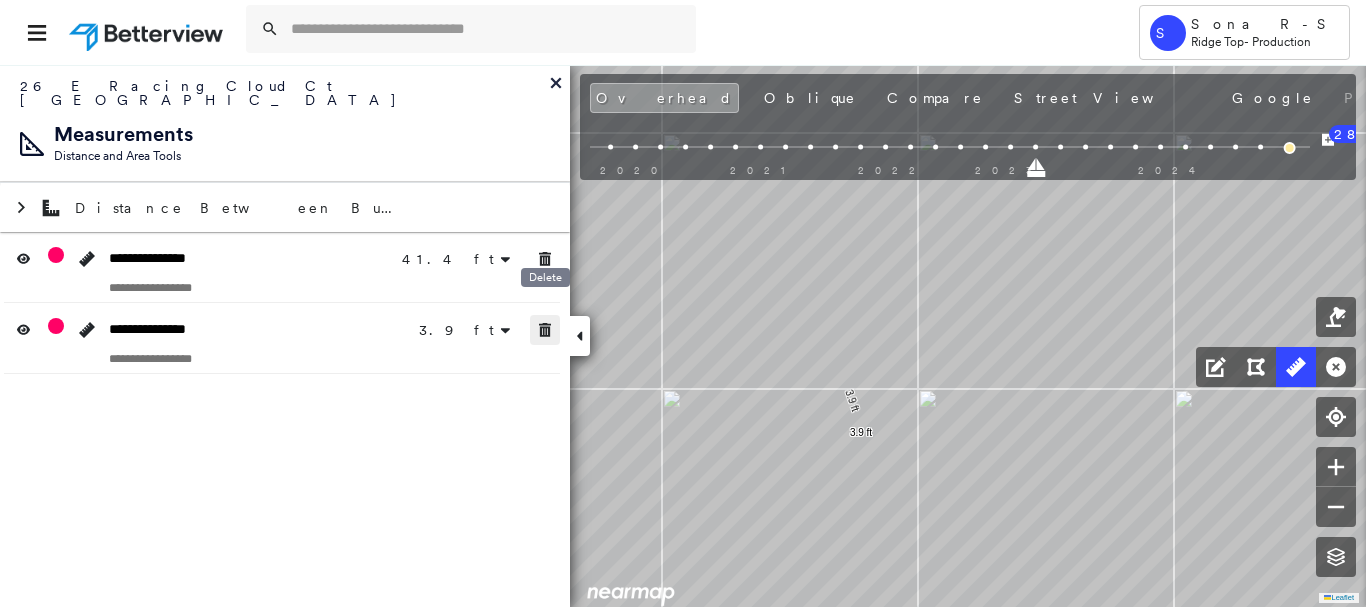 click 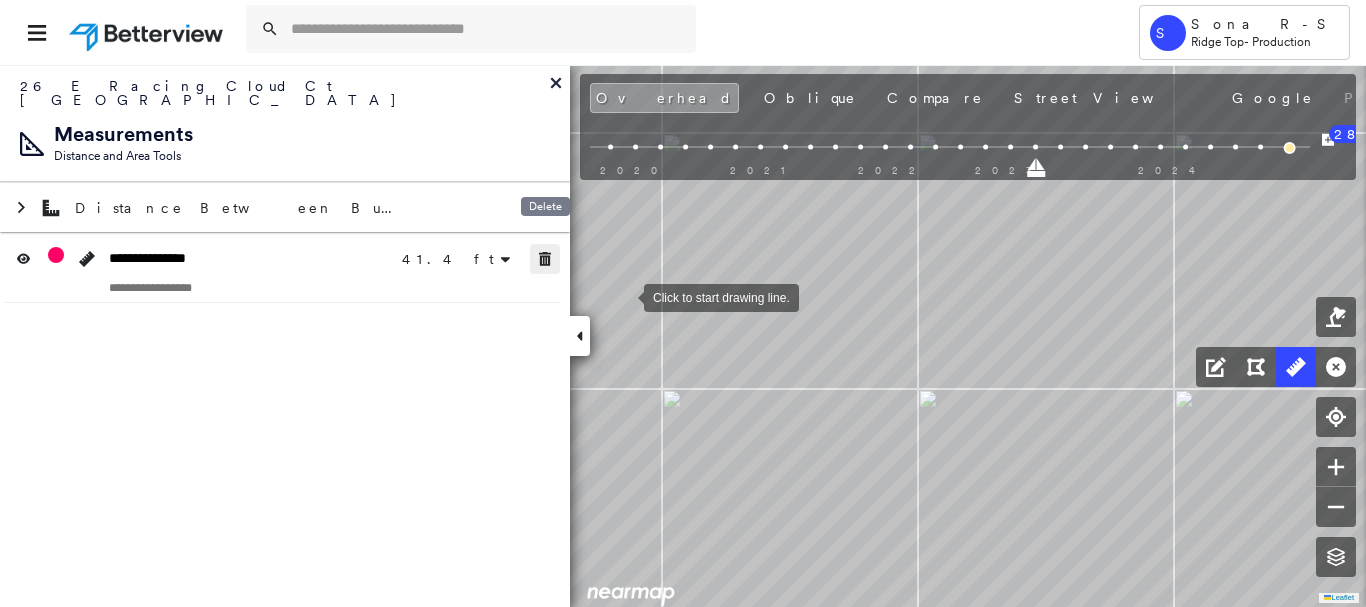 click 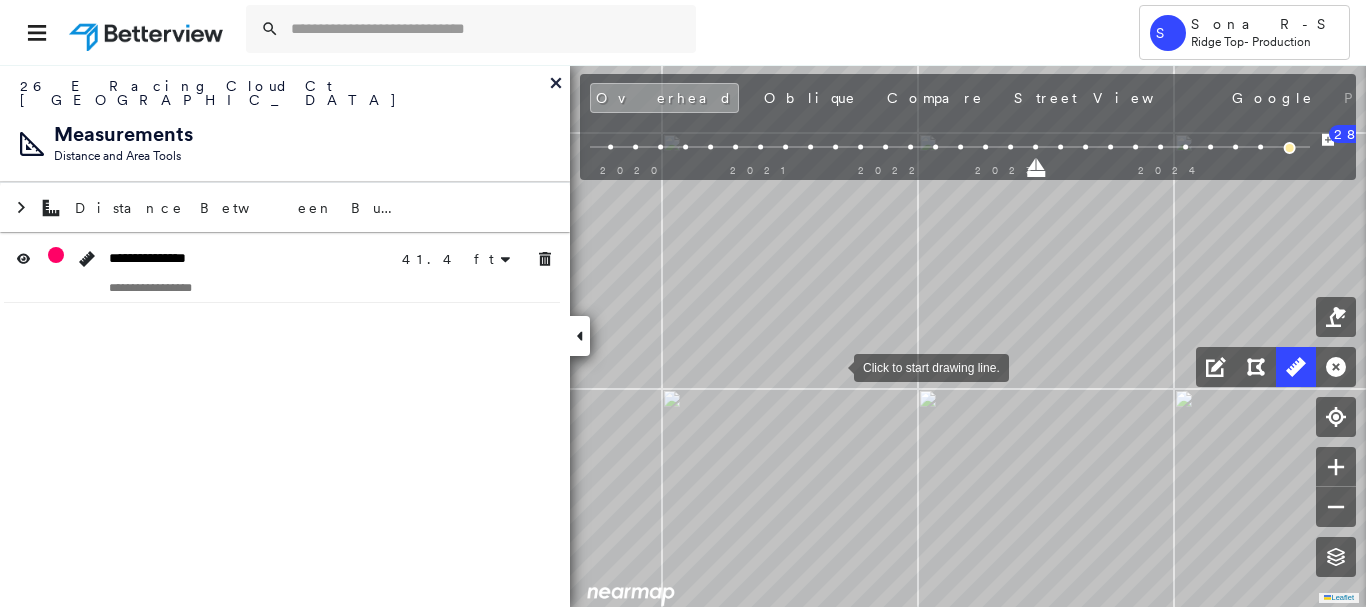 click at bounding box center (834, 366) 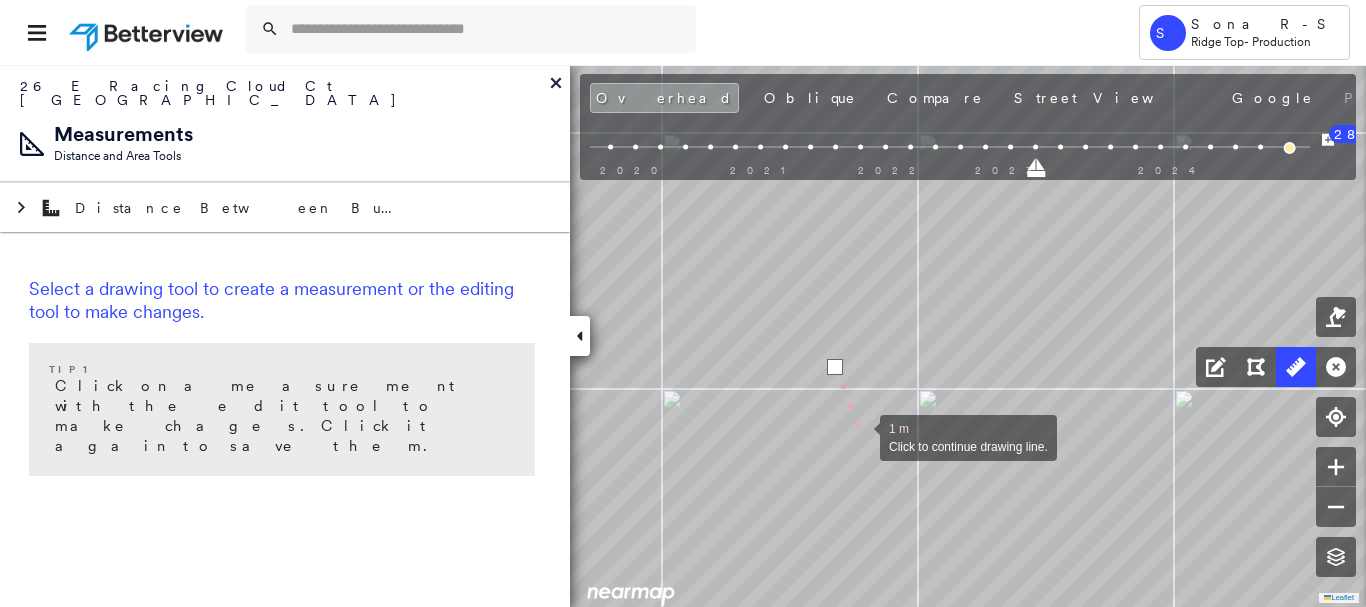 click at bounding box center (860, 436) 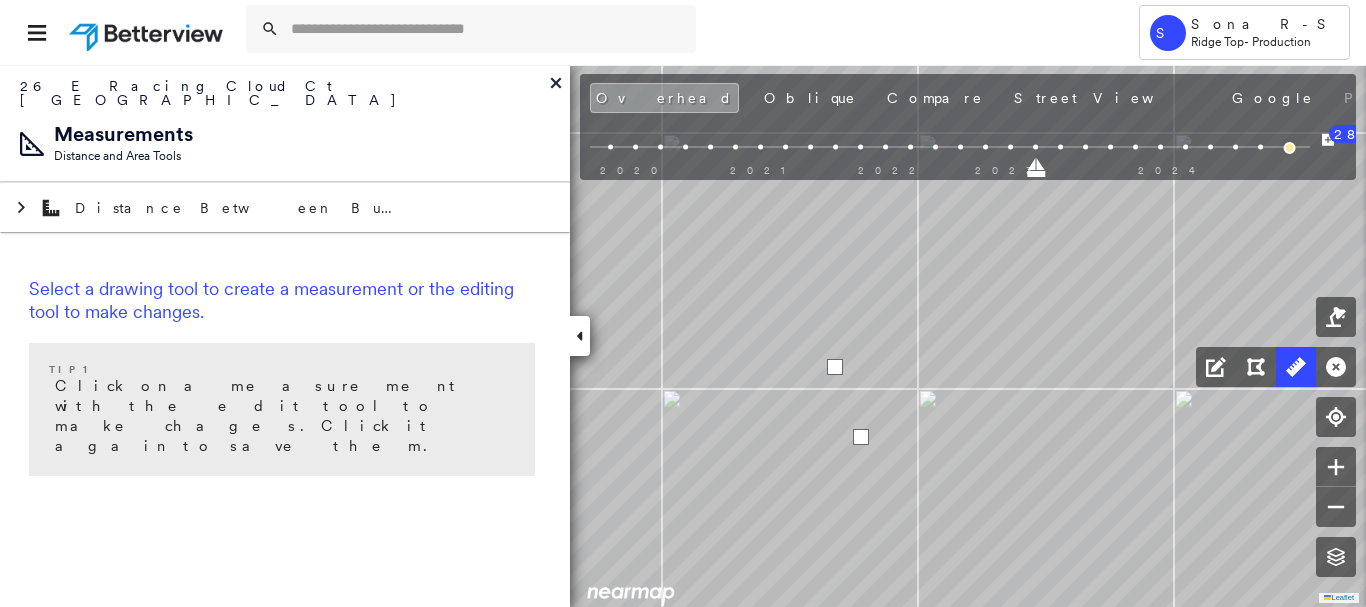 click at bounding box center [861, 437] 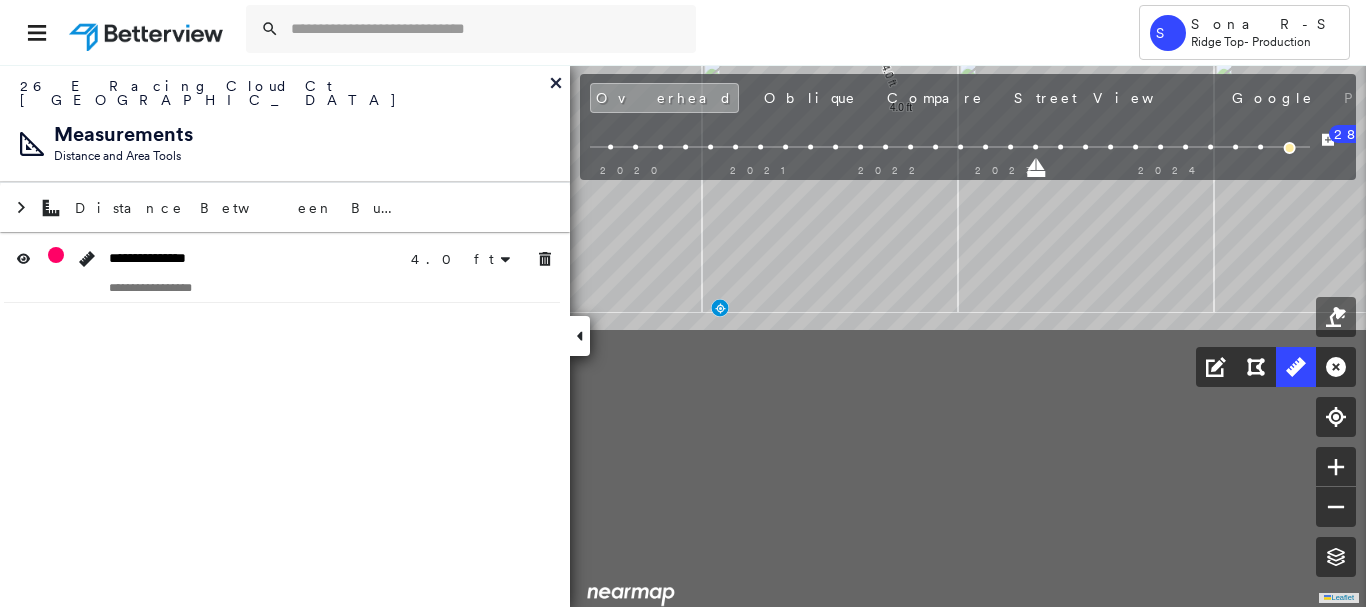 drag, startPoint x: 928, startPoint y: 391, endPoint x: 968, endPoint y: 62, distance: 331.4227 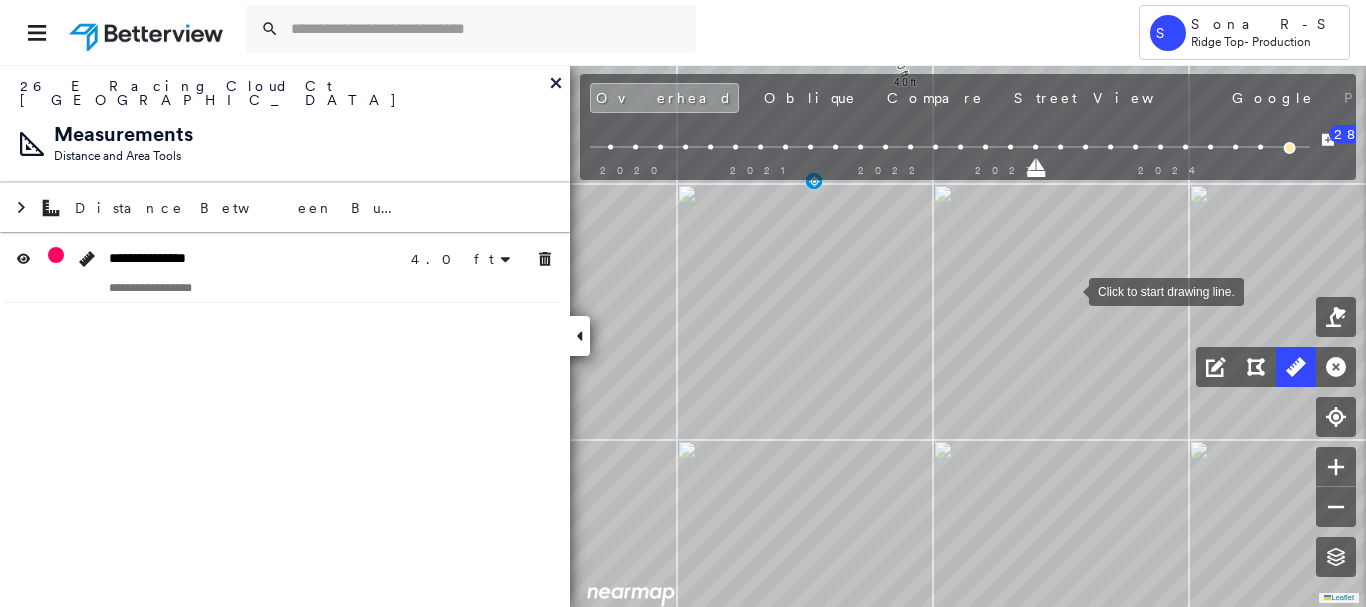 drag, startPoint x: 1067, startPoint y: 292, endPoint x: 1089, endPoint y: 403, distance: 113.15918 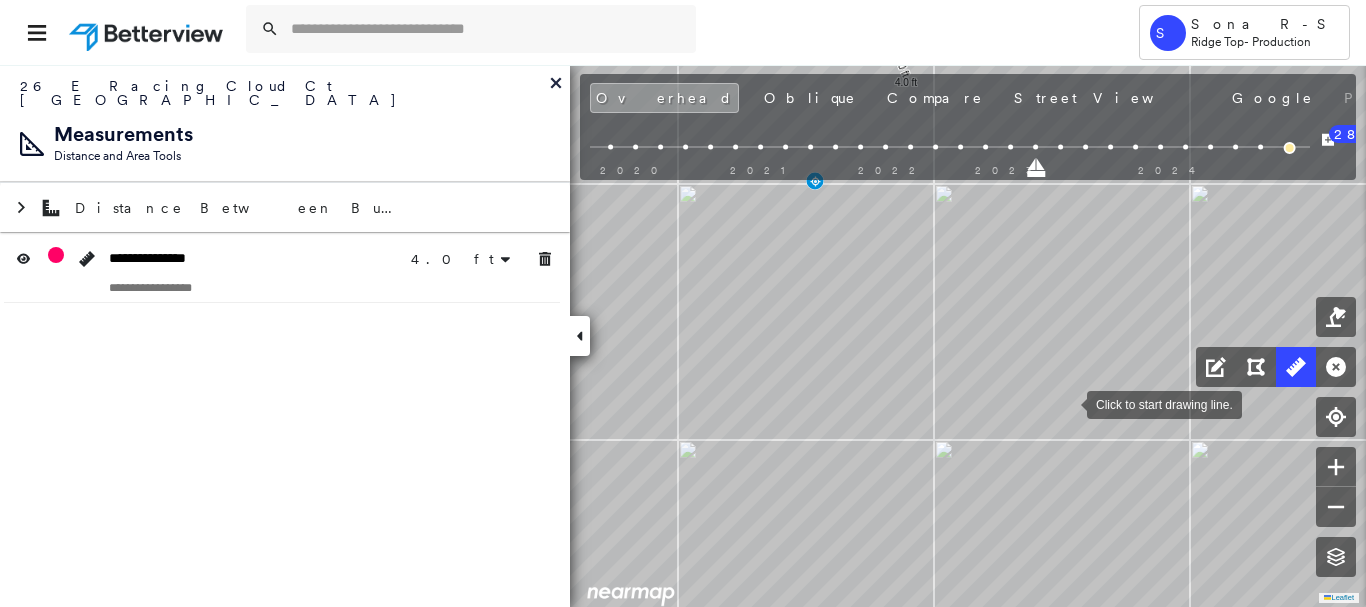click at bounding box center (1067, 403) 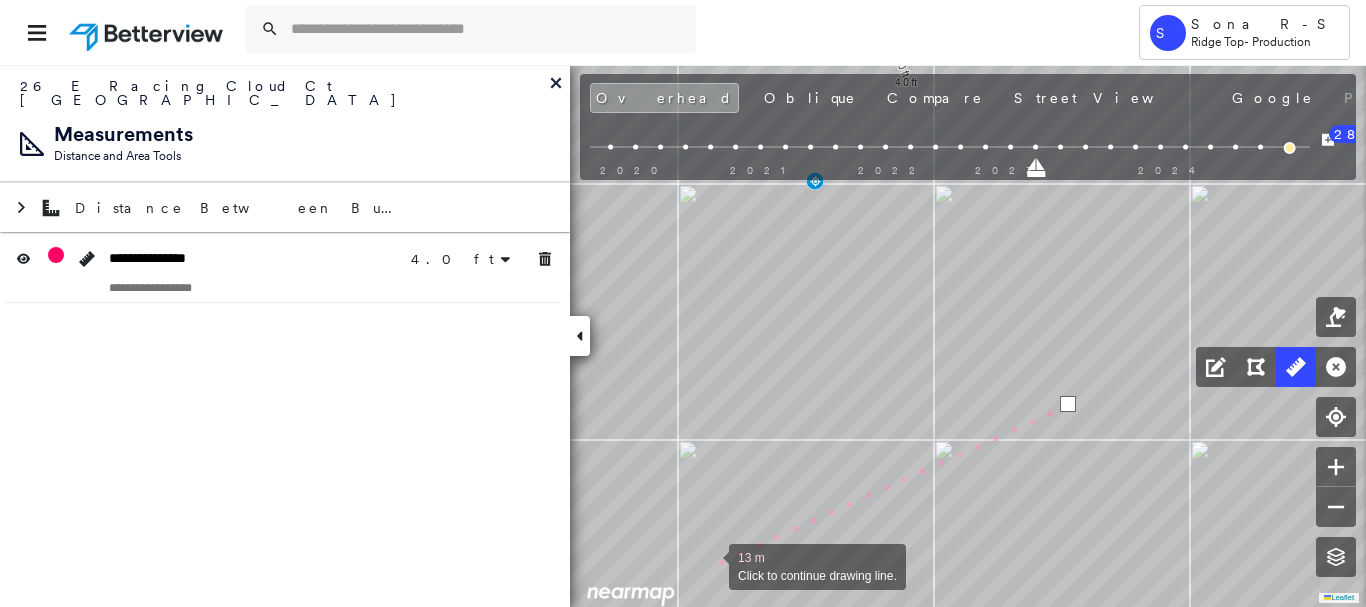 click at bounding box center (709, 565) 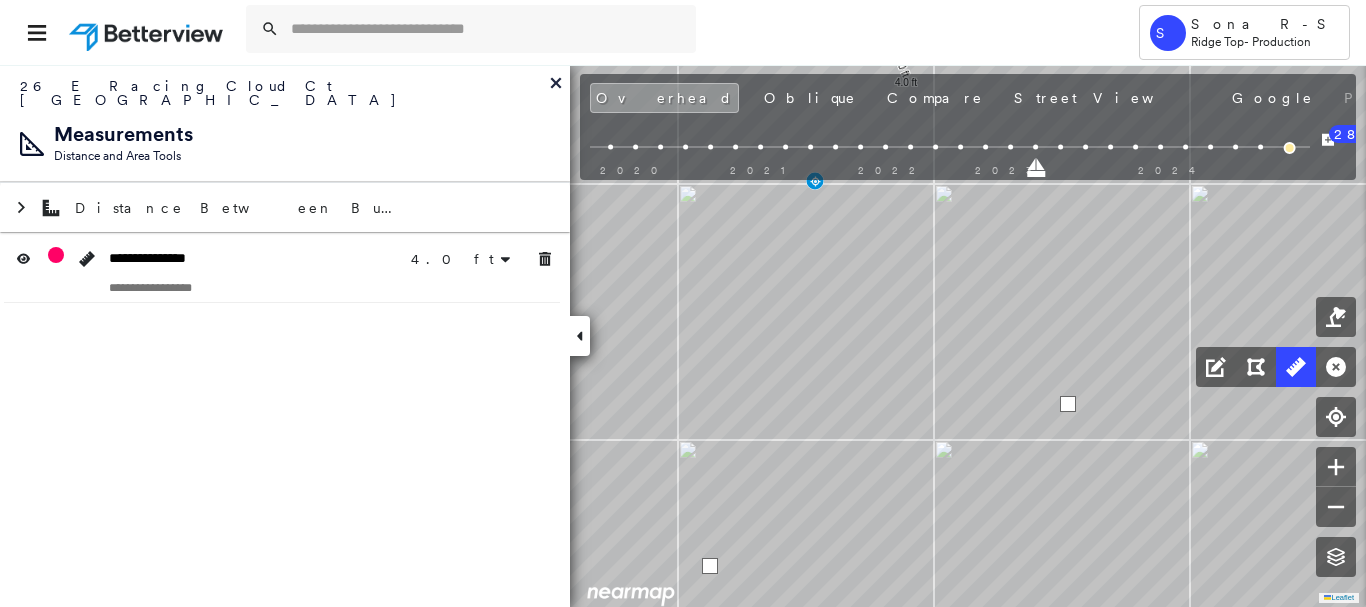 click at bounding box center [710, 566] 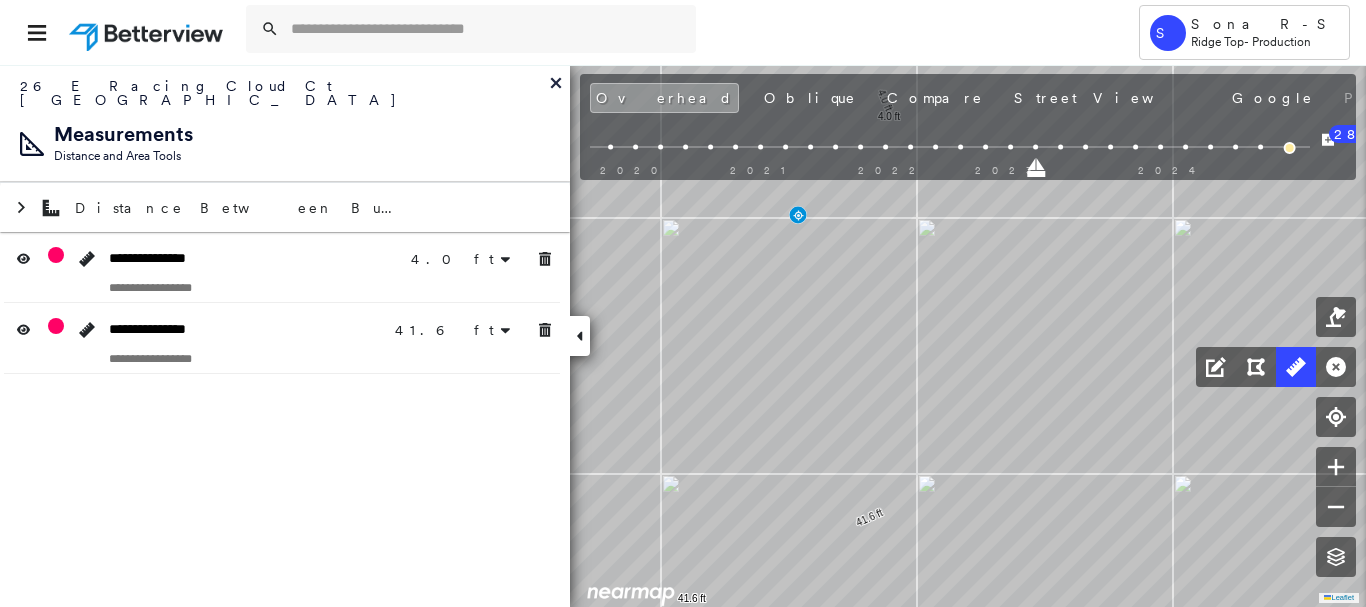 drag, startPoint x: 1013, startPoint y: 394, endPoint x: 1004, endPoint y: 423, distance: 30.364452 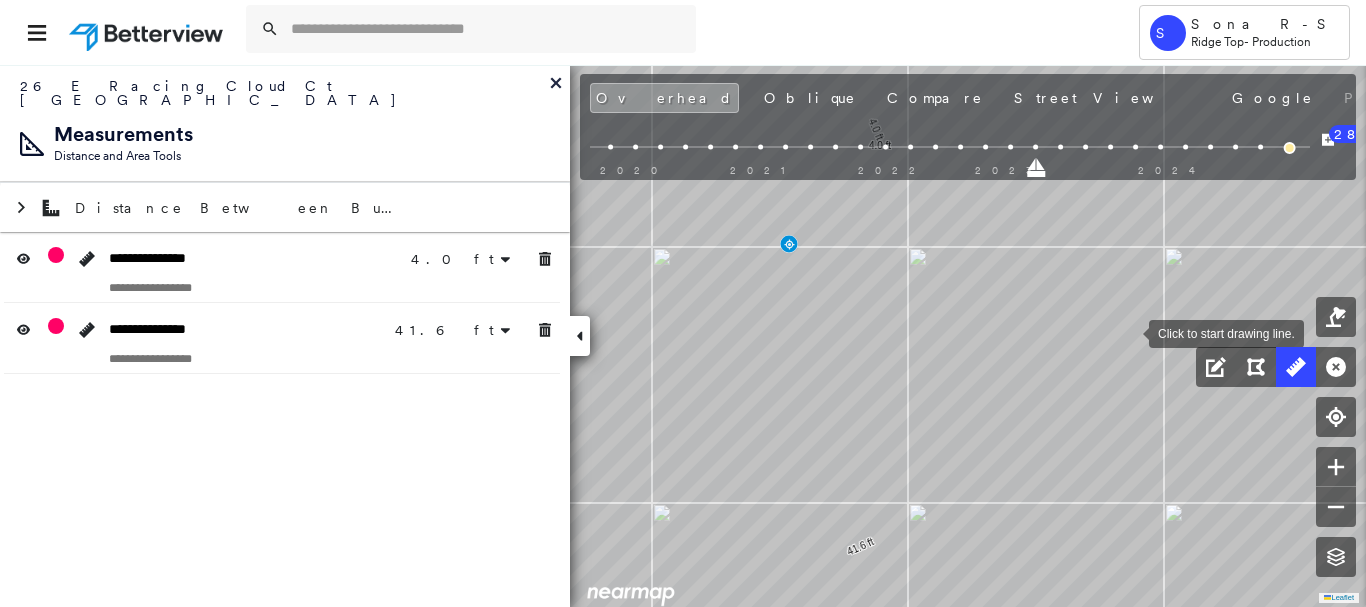 drag, startPoint x: 1129, startPoint y: 332, endPoint x: 1111, endPoint y: 350, distance: 25.455845 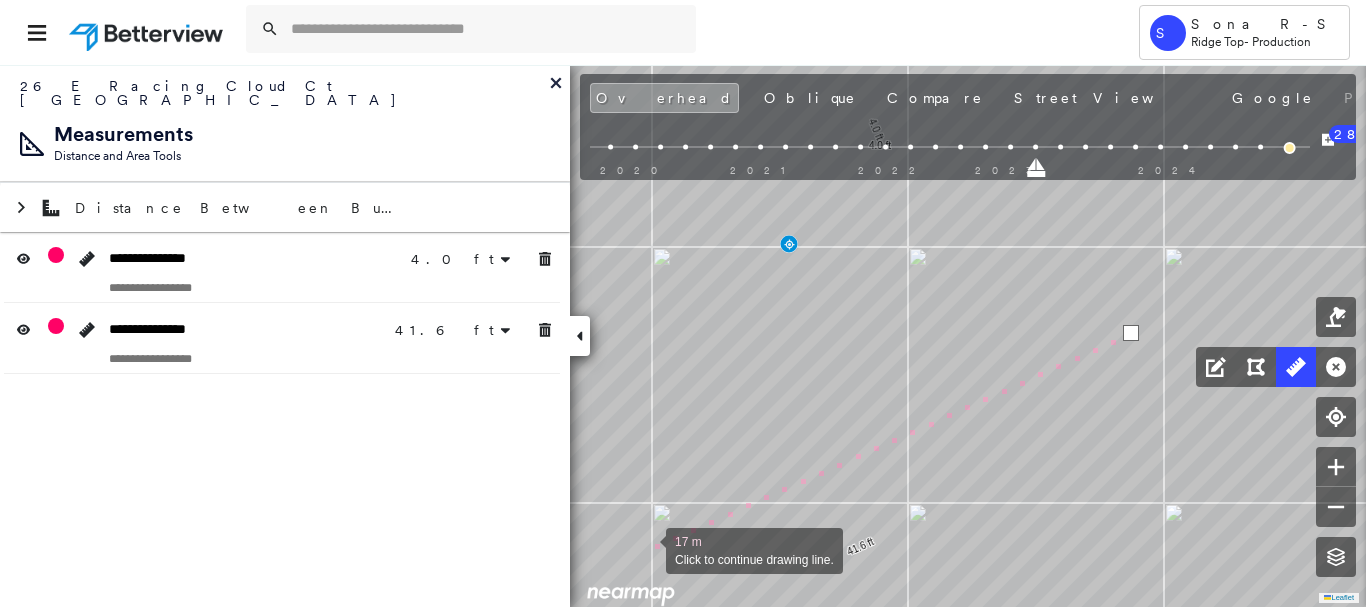 click at bounding box center [646, 549] 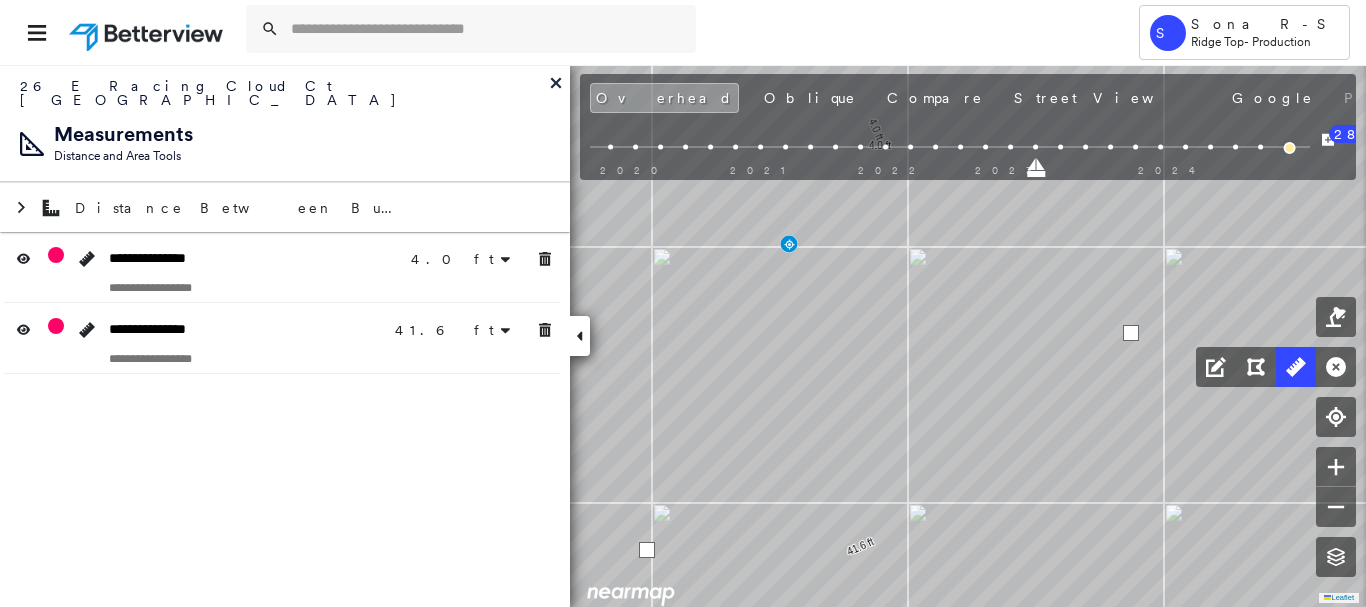 click at bounding box center (647, 550) 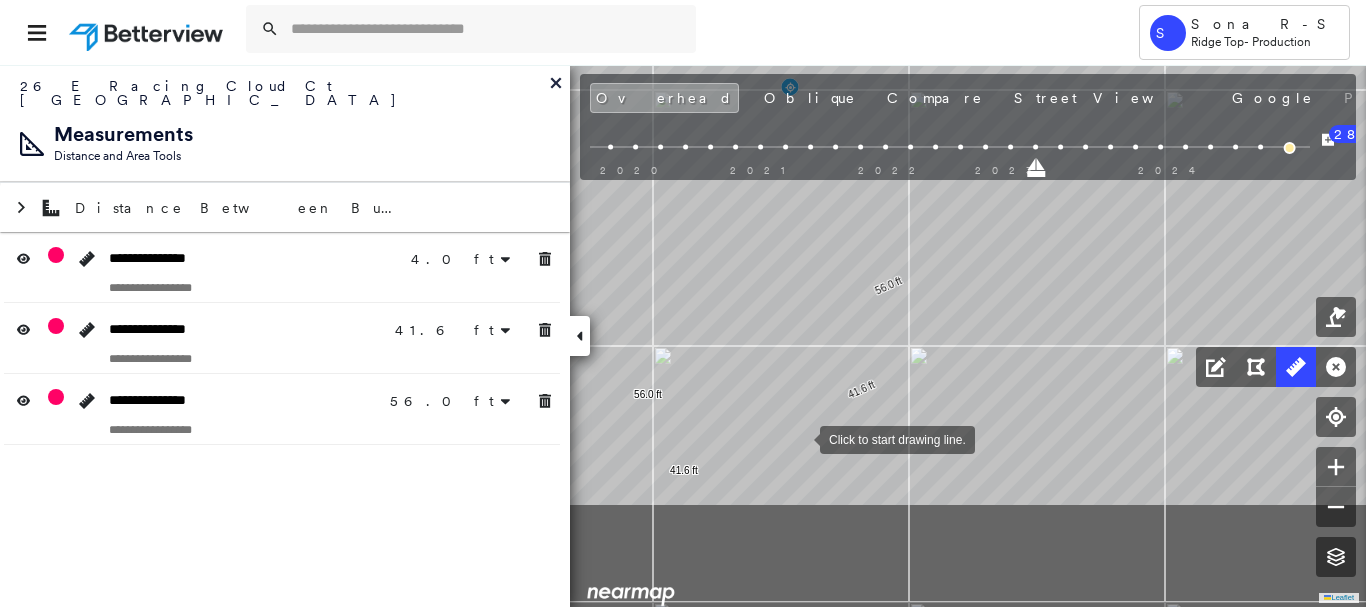click at bounding box center (800, 438) 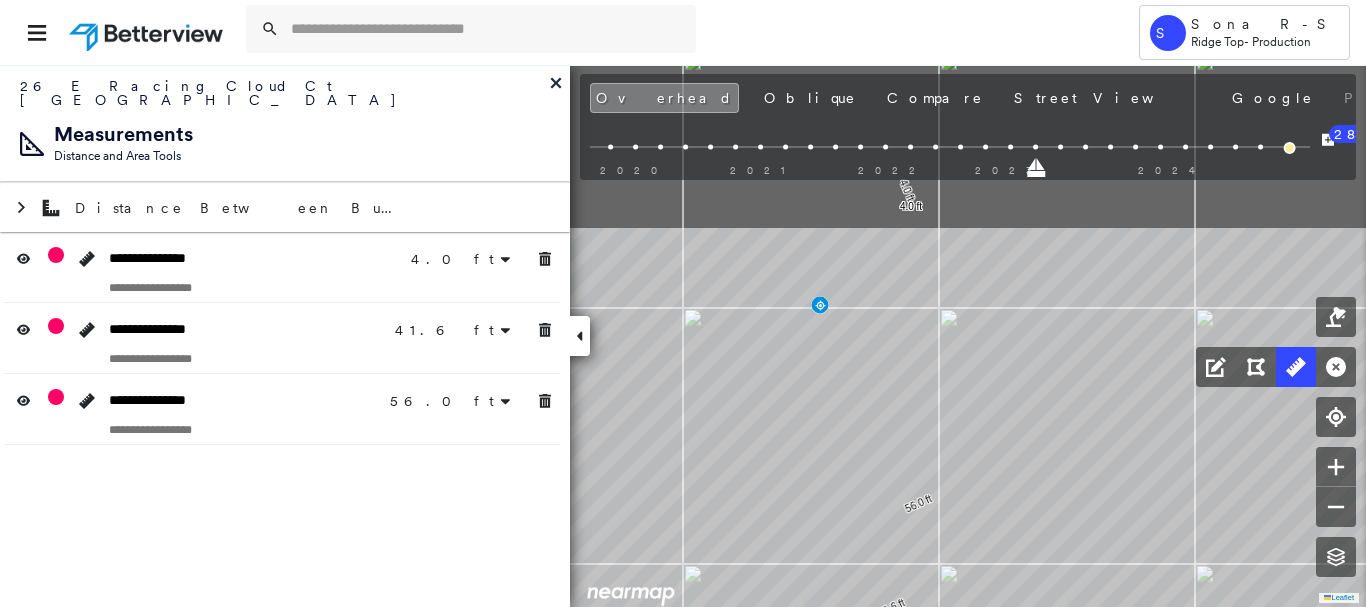 drag, startPoint x: 737, startPoint y: 495, endPoint x: 776, endPoint y: 638, distance: 148.22281 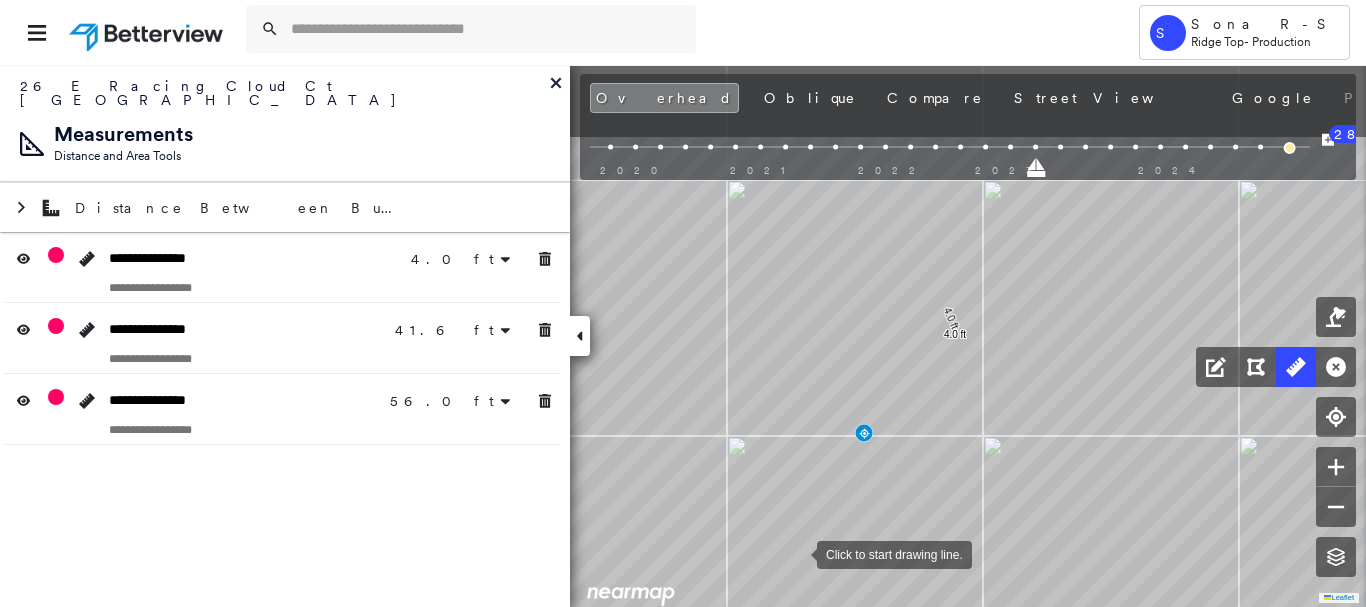drag, startPoint x: 776, startPoint y: 638, endPoint x: 797, endPoint y: 552, distance: 88.52683 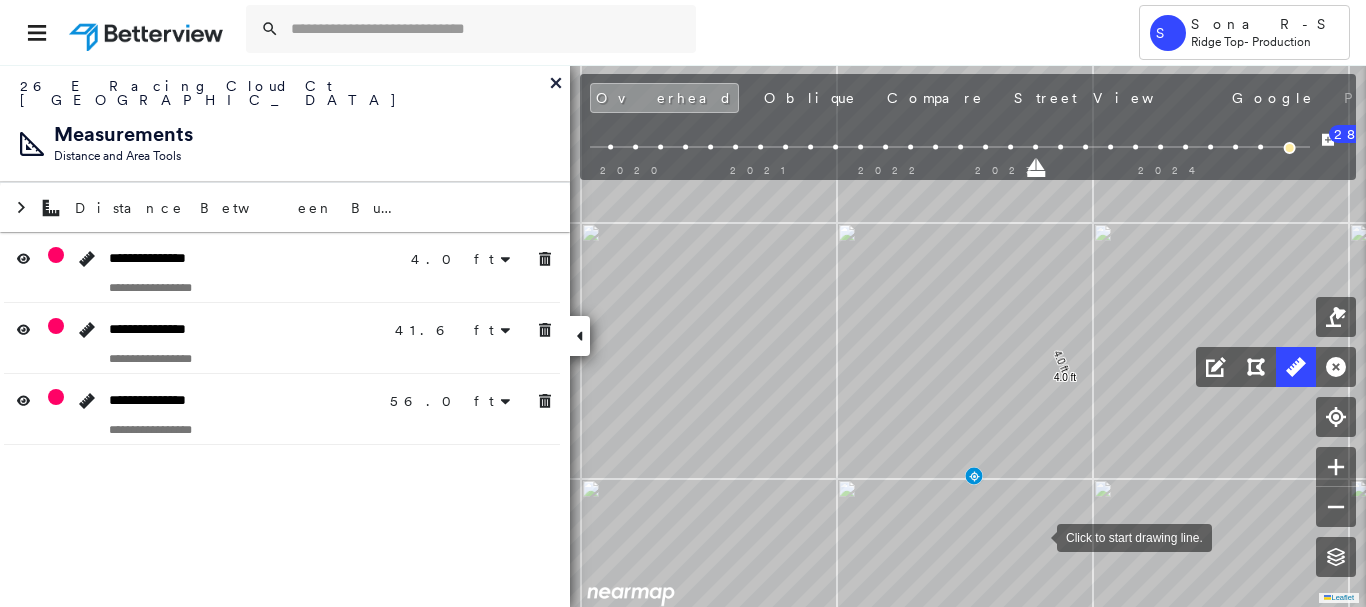 drag, startPoint x: 937, startPoint y: 498, endPoint x: 1037, endPoint y: 535, distance: 106.62551 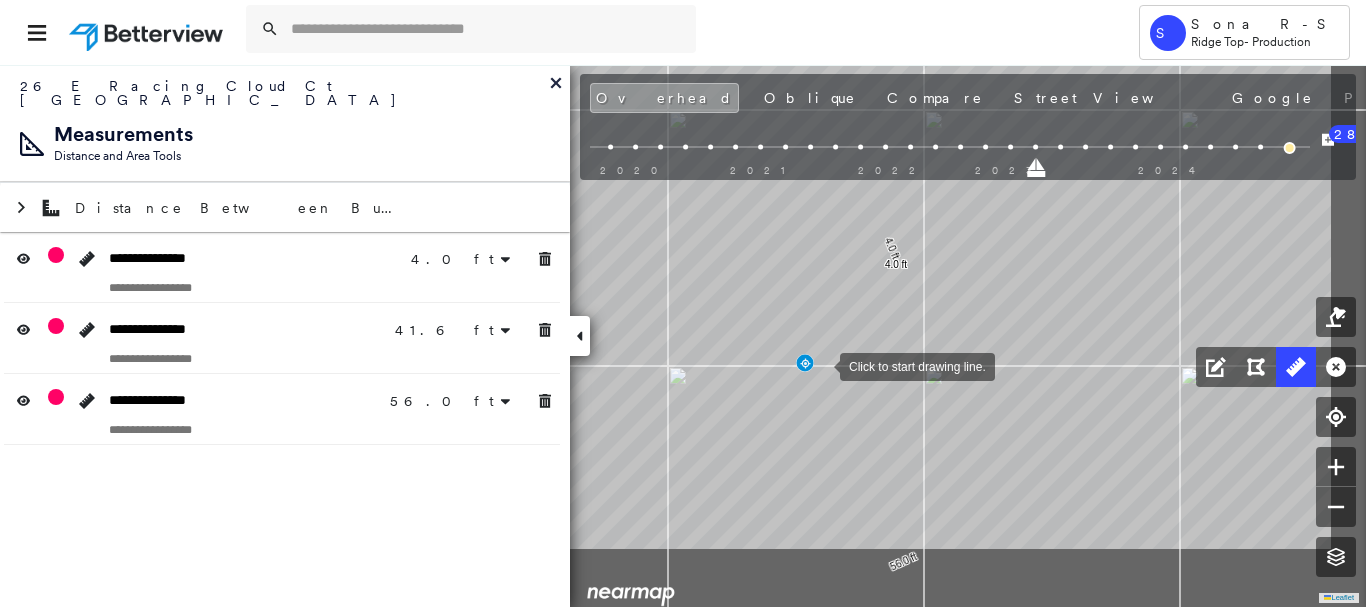 drag, startPoint x: 987, startPoint y: 461, endPoint x: 820, endPoint y: 369, distance: 190.66463 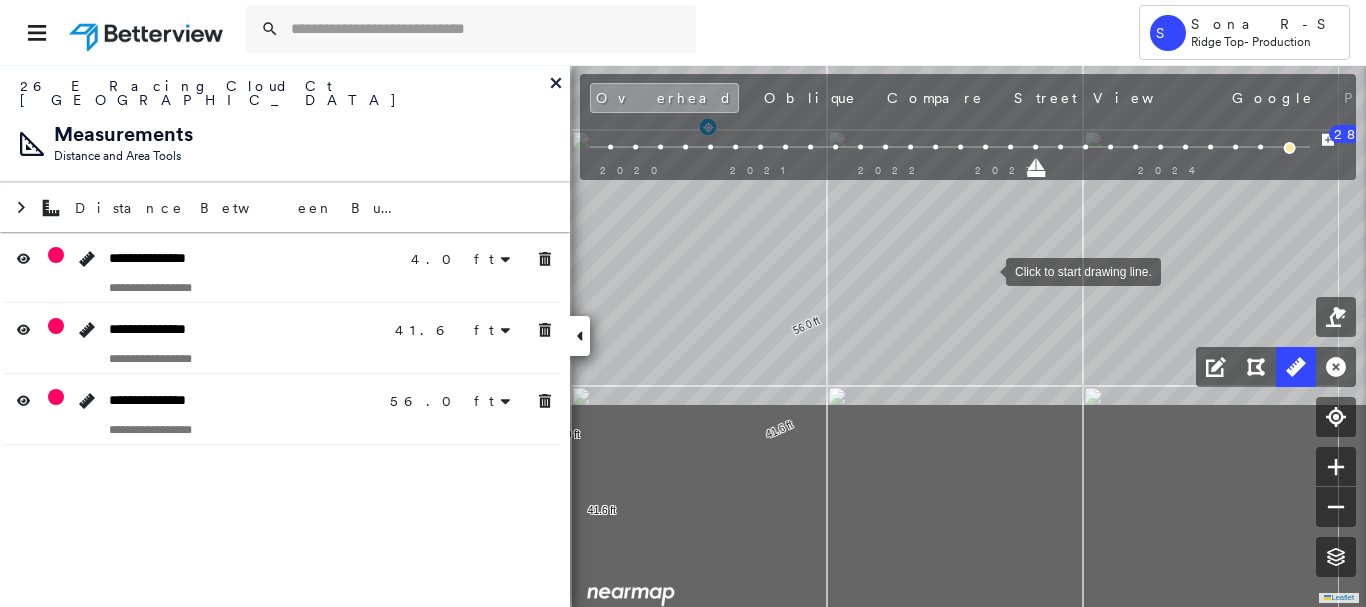 drag, startPoint x: 1084, startPoint y: 529, endPoint x: 987, endPoint y: 272, distance: 274.6962 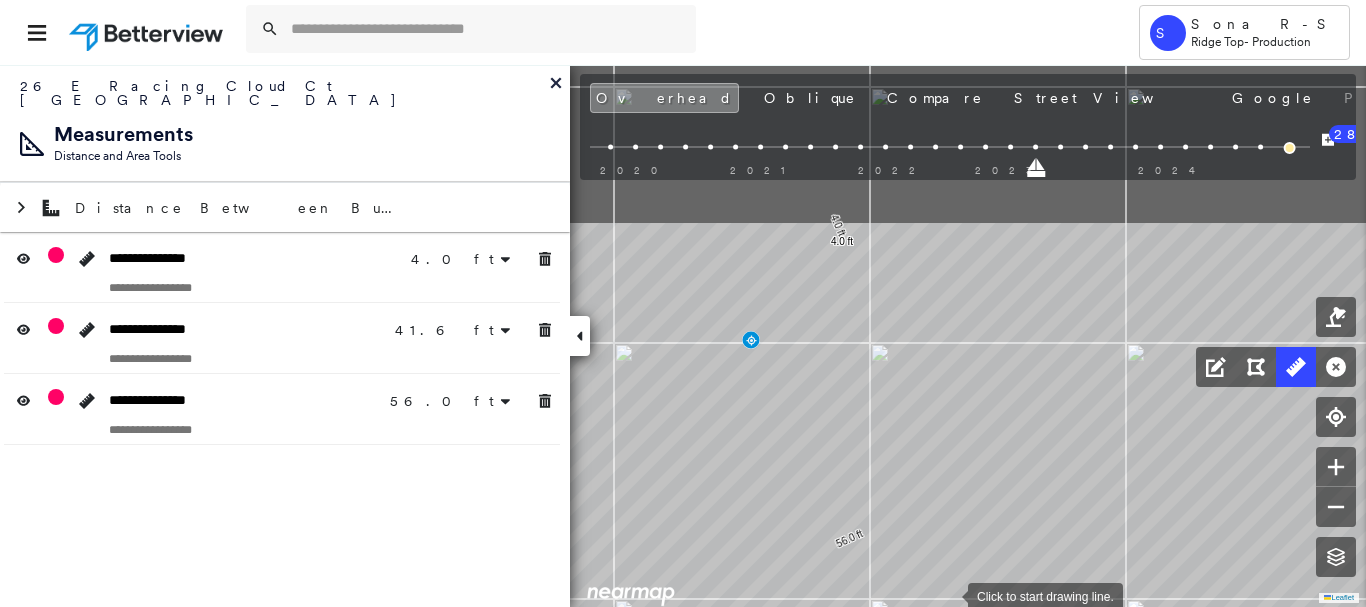 drag, startPoint x: 940, startPoint y: 570, endPoint x: 947, endPoint y: 591, distance: 22.135944 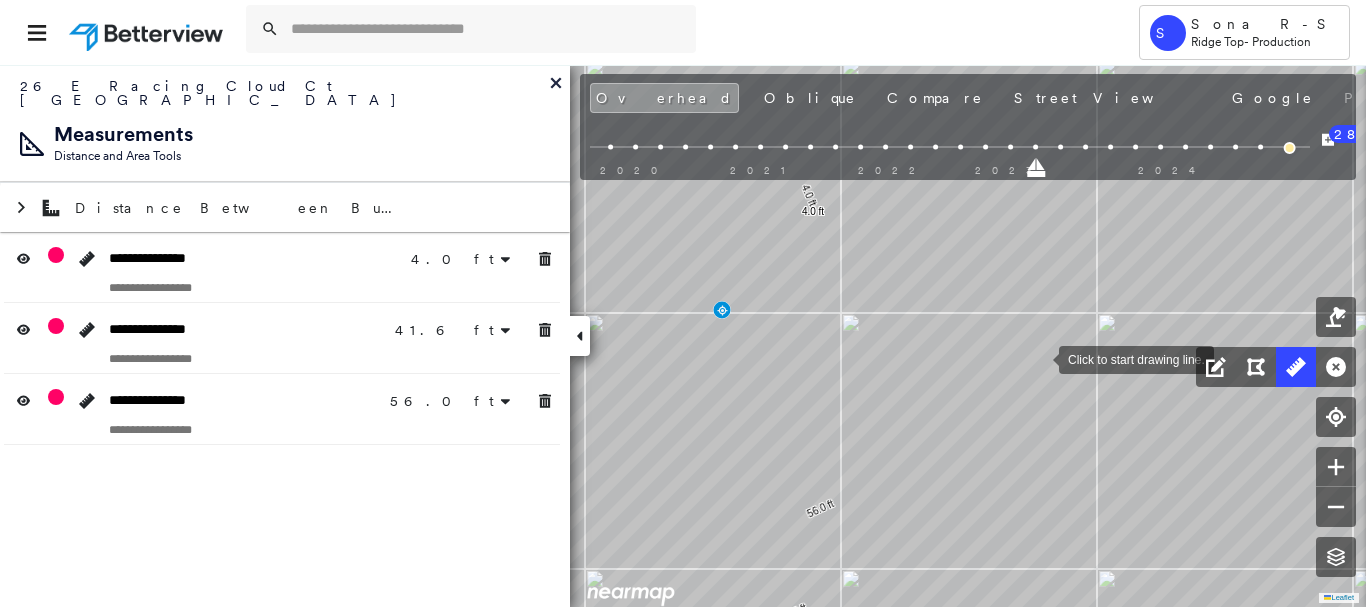 drag, startPoint x: 1070, startPoint y: 393, endPoint x: 1041, endPoint y: 363, distance: 41.725292 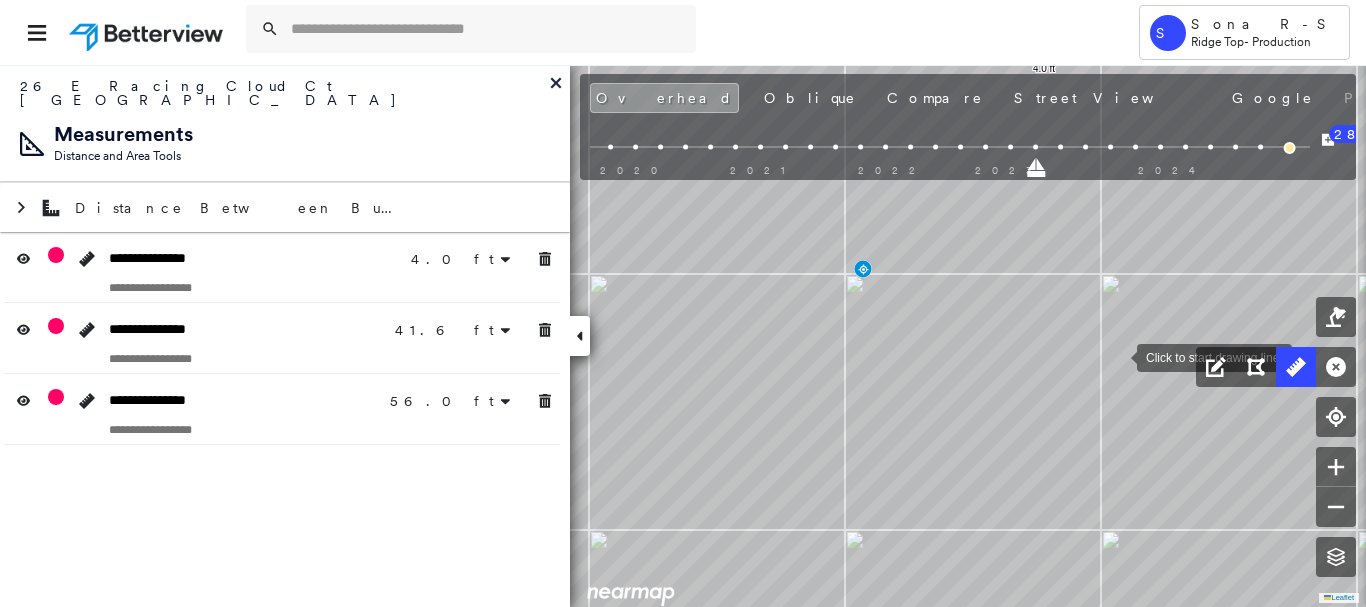 click at bounding box center [1117, 356] 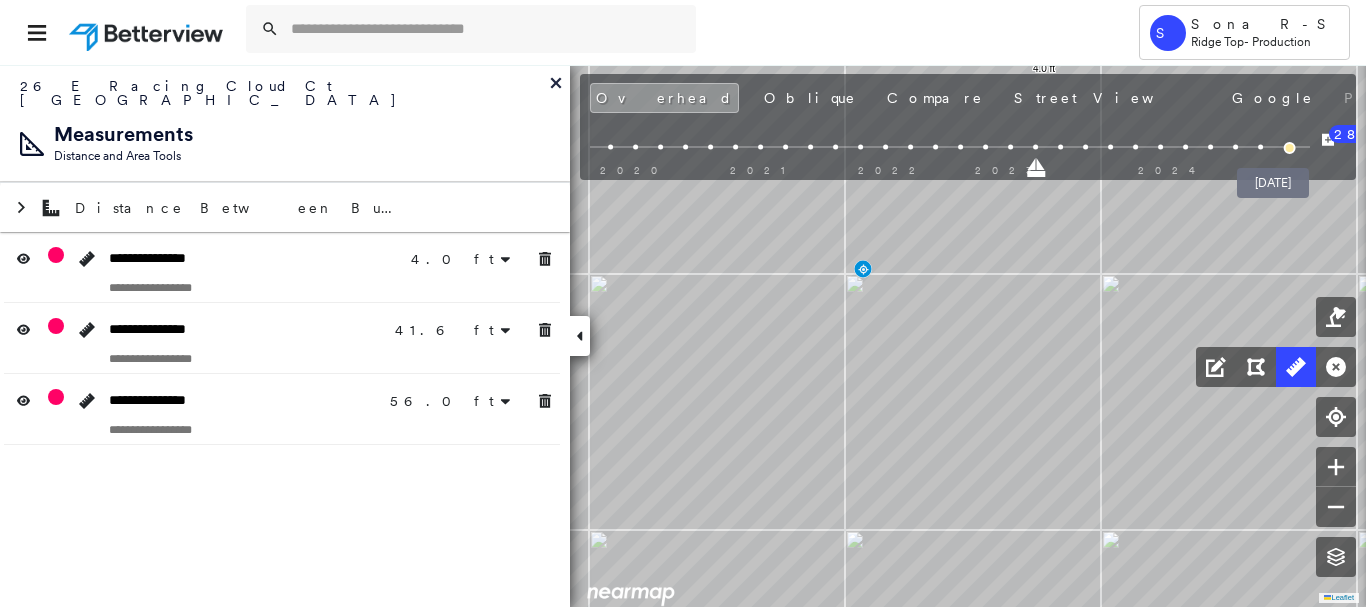 click at bounding box center (1289, 148) 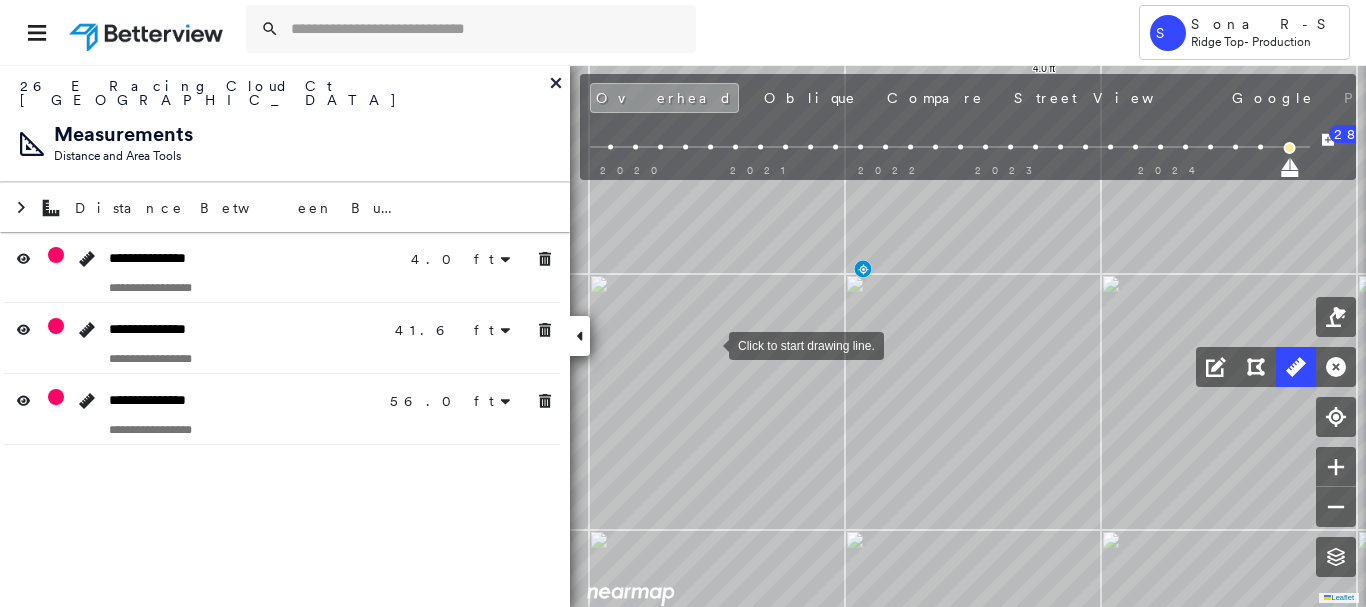 click at bounding box center (709, 344) 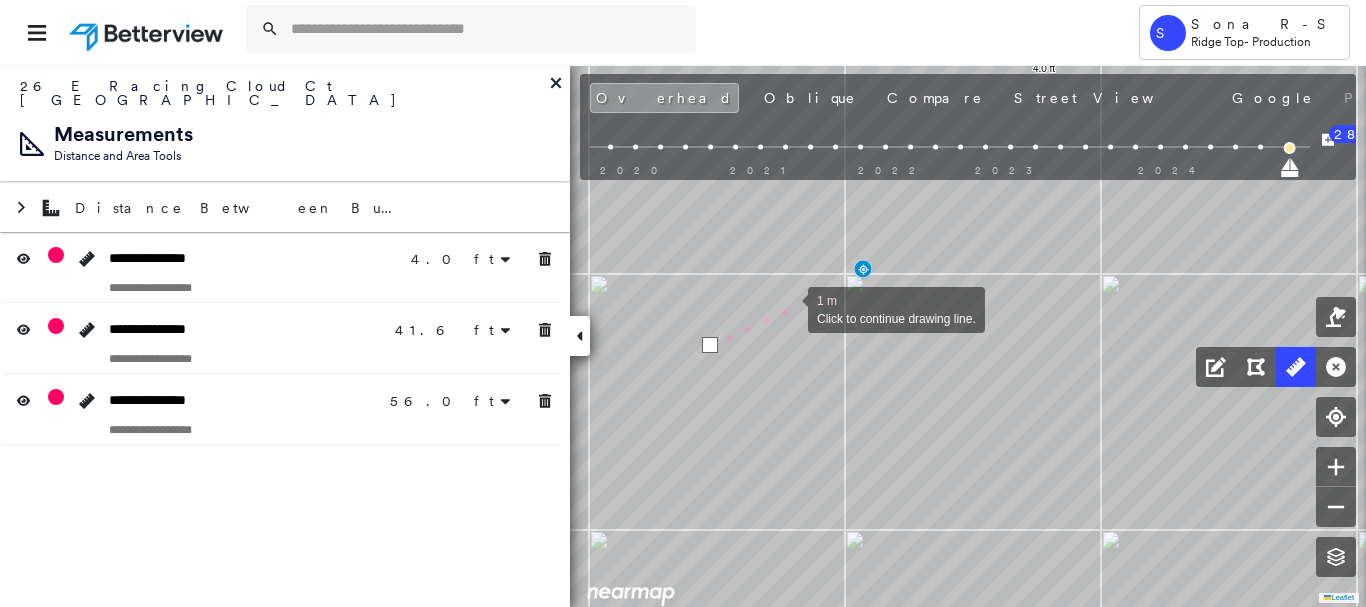 click at bounding box center (788, 308) 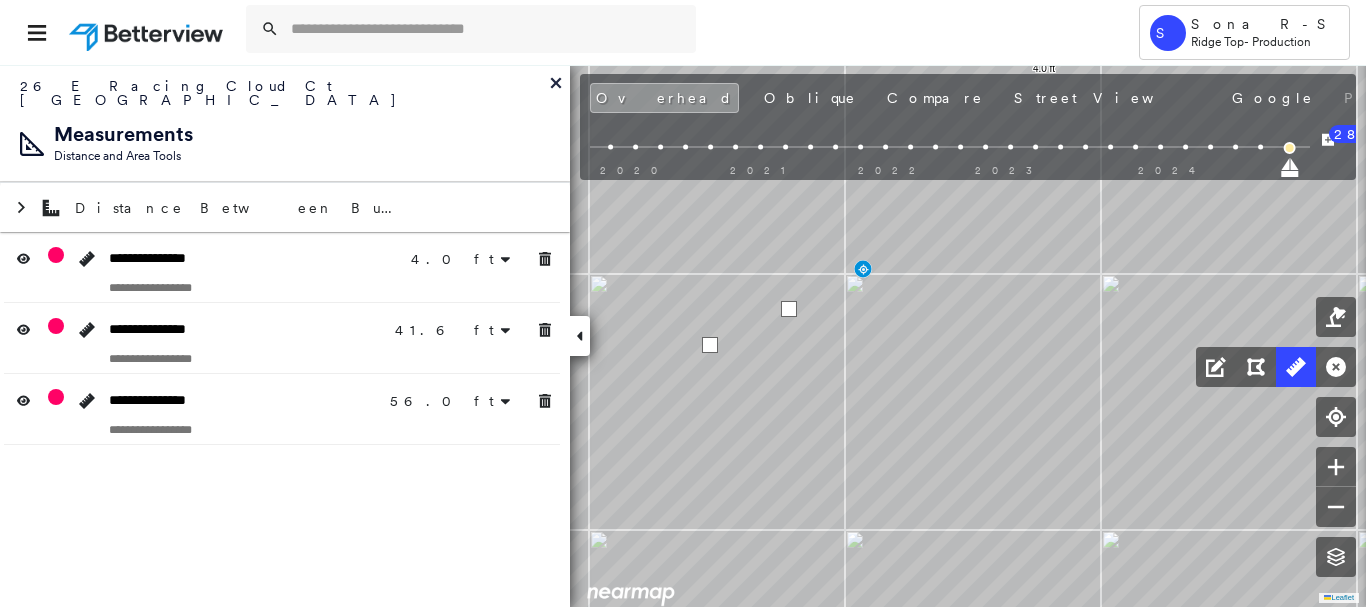 click at bounding box center (789, 309) 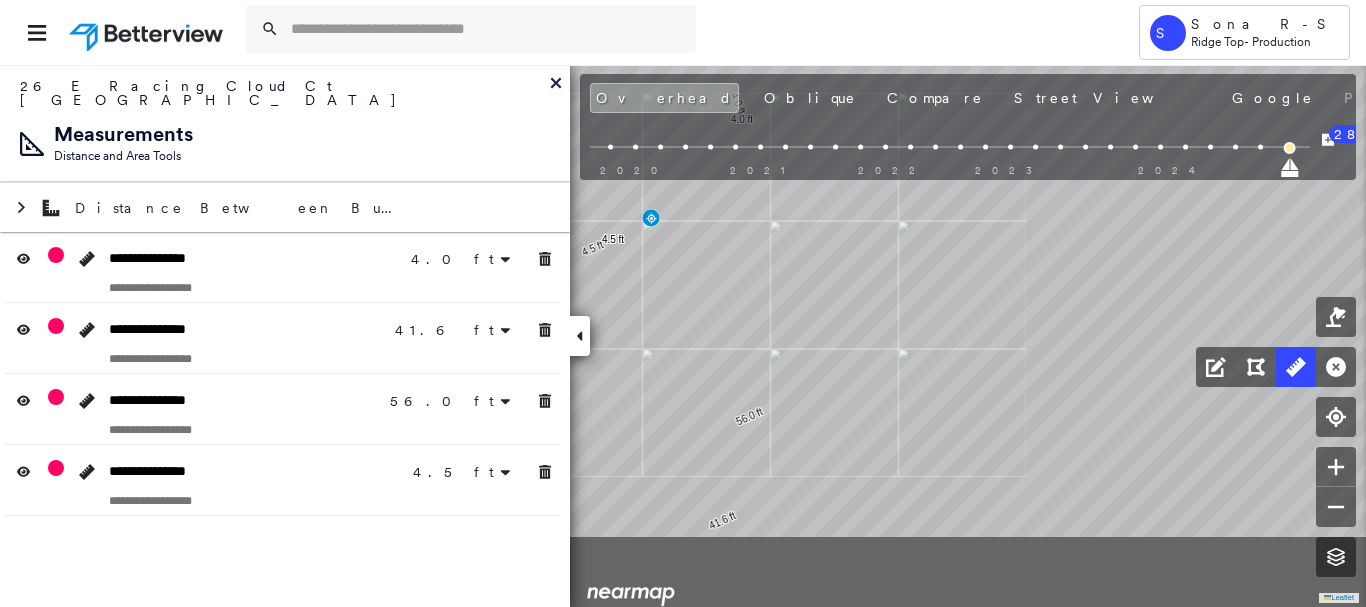 click at bounding box center [865, 398] 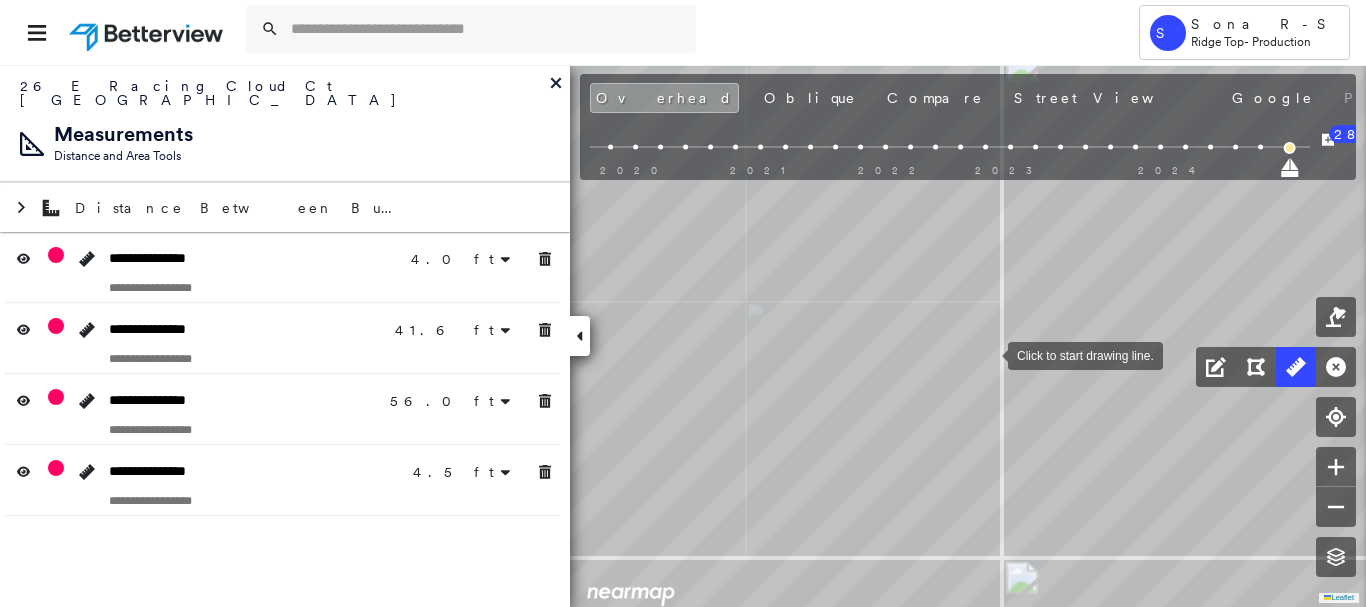 click at bounding box center [988, 354] 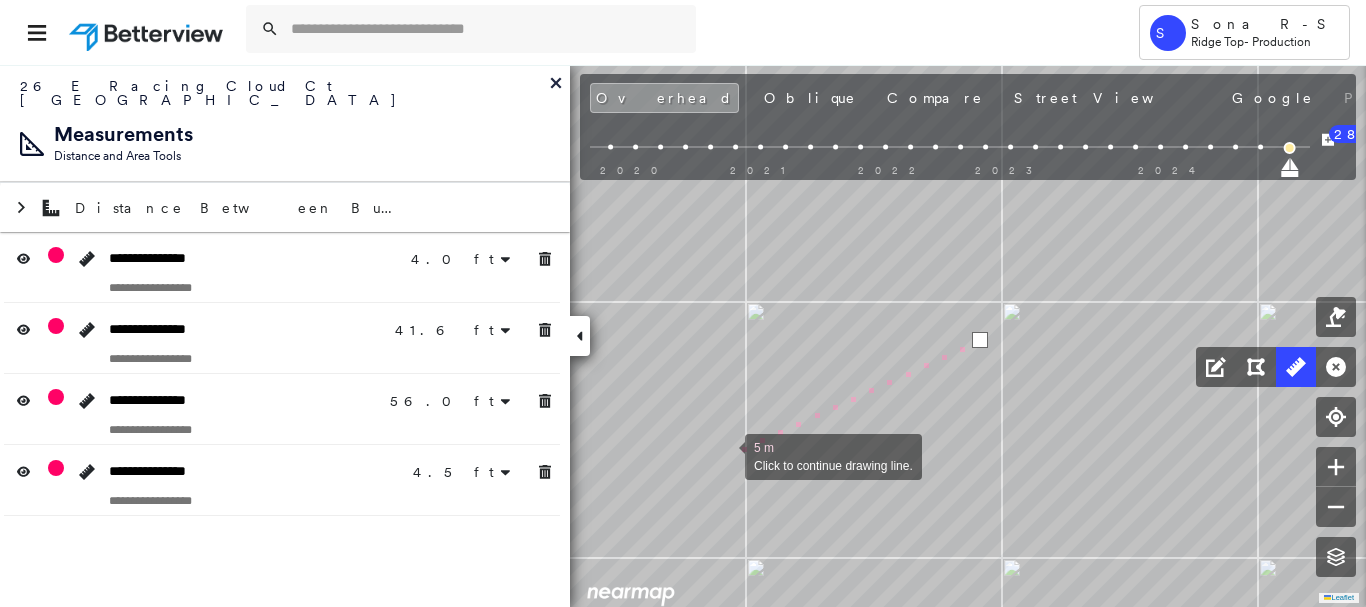 click at bounding box center [725, 455] 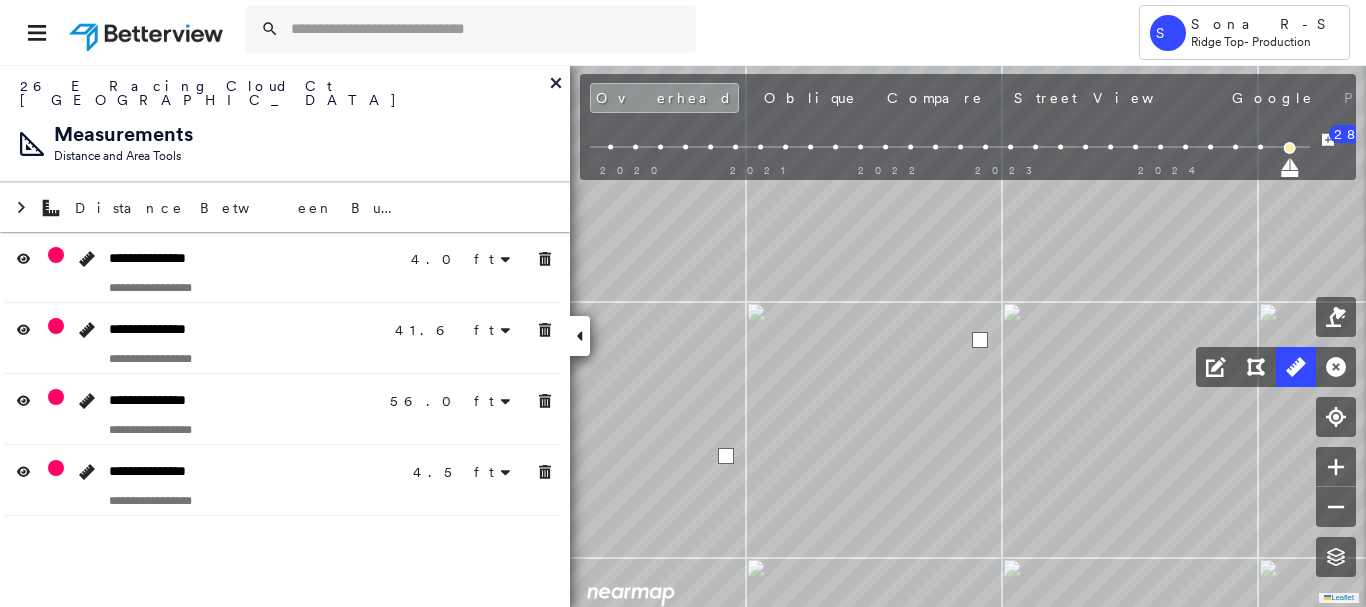 click at bounding box center [726, 456] 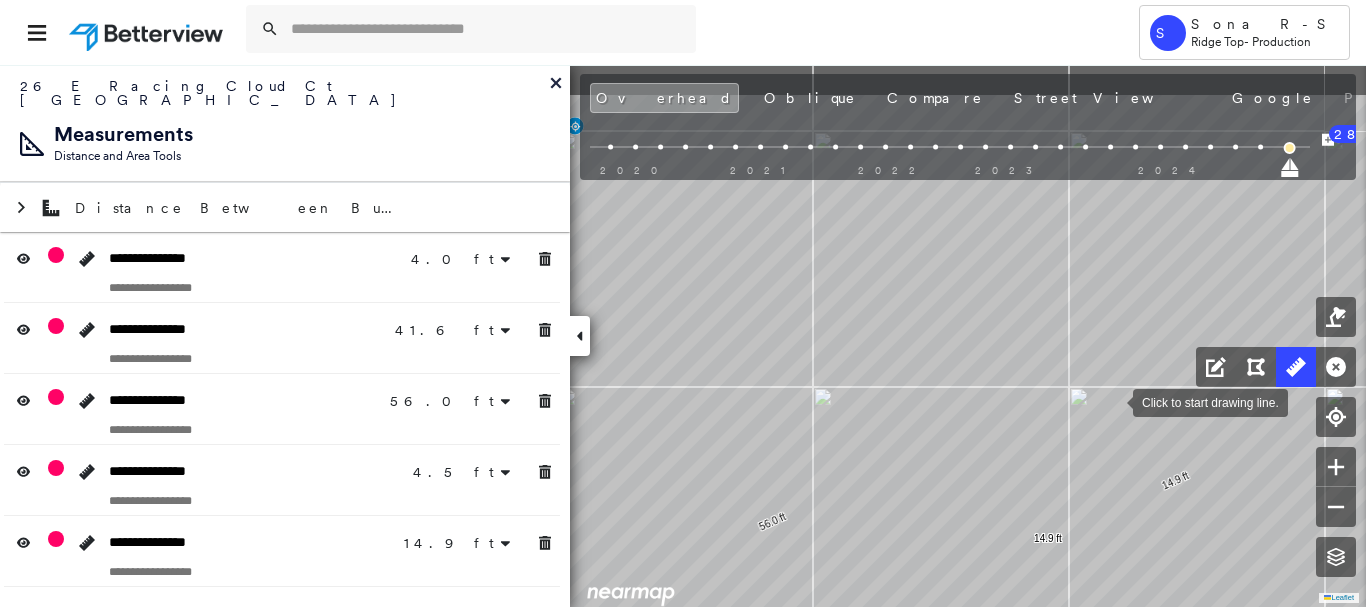 drag, startPoint x: 741, startPoint y: 296, endPoint x: 1107, endPoint y: 401, distance: 380.7637 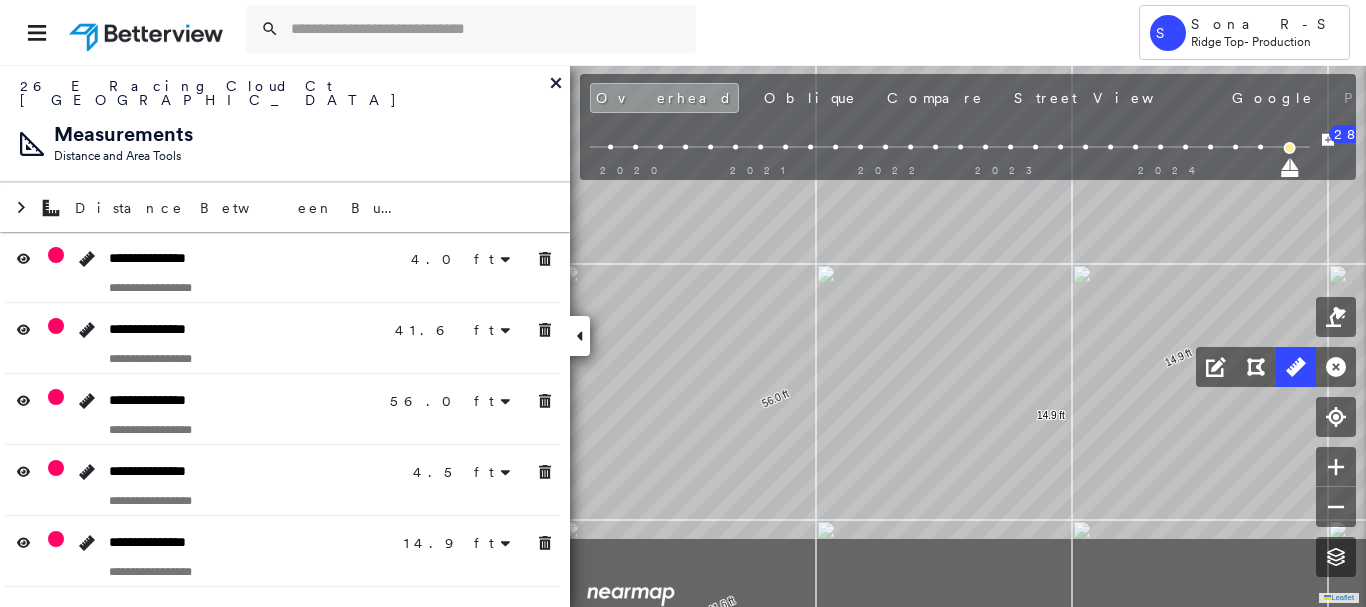 drag, startPoint x: 910, startPoint y: 430, endPoint x: 889, endPoint y: 338, distance: 94.36631 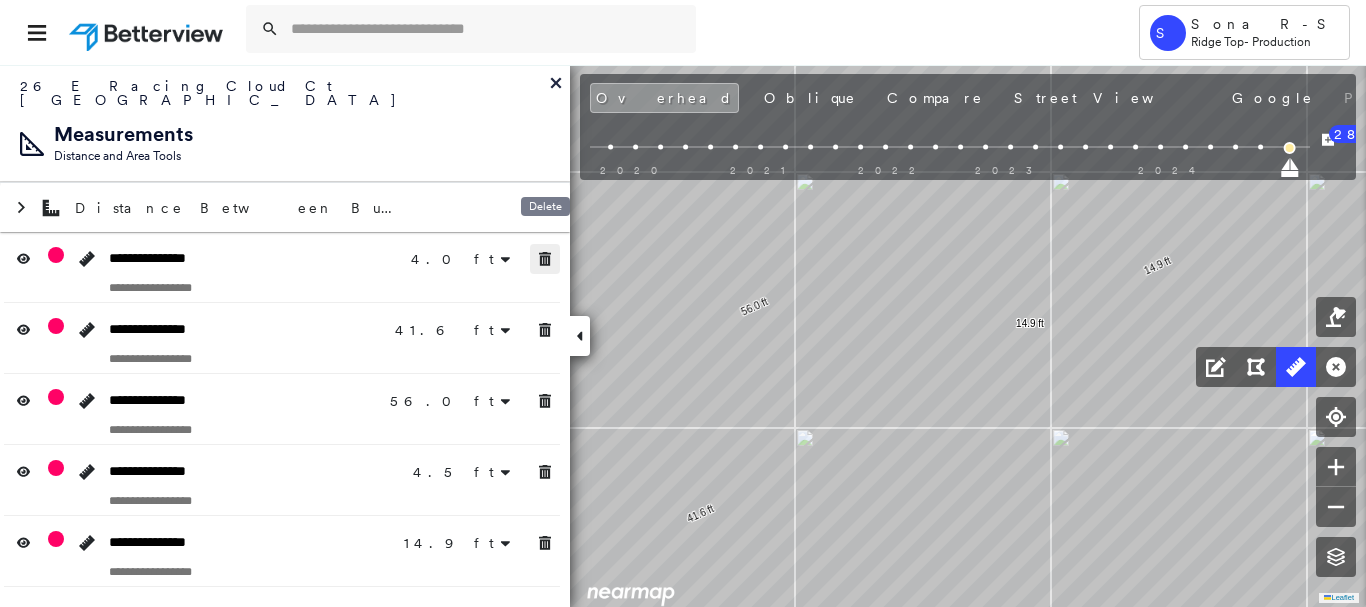 drag, startPoint x: 551, startPoint y: 247, endPoint x: 546, endPoint y: 302, distance: 55.226807 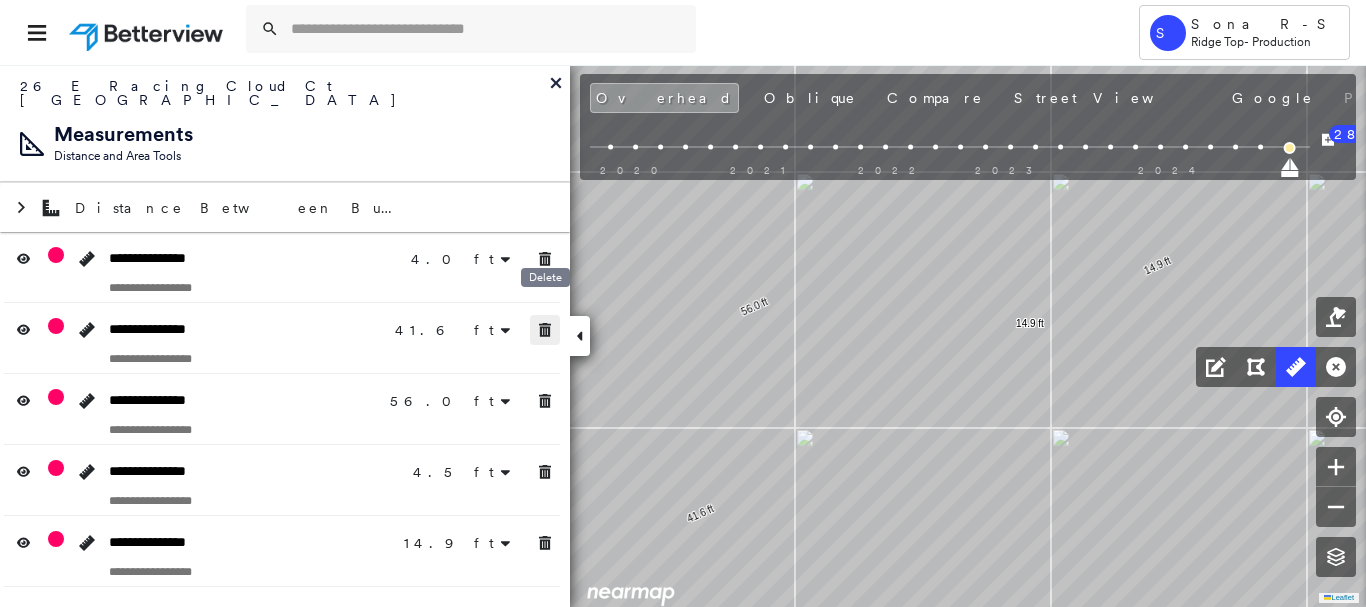 drag, startPoint x: 546, startPoint y: 311, endPoint x: 548, endPoint y: 387, distance: 76.02631 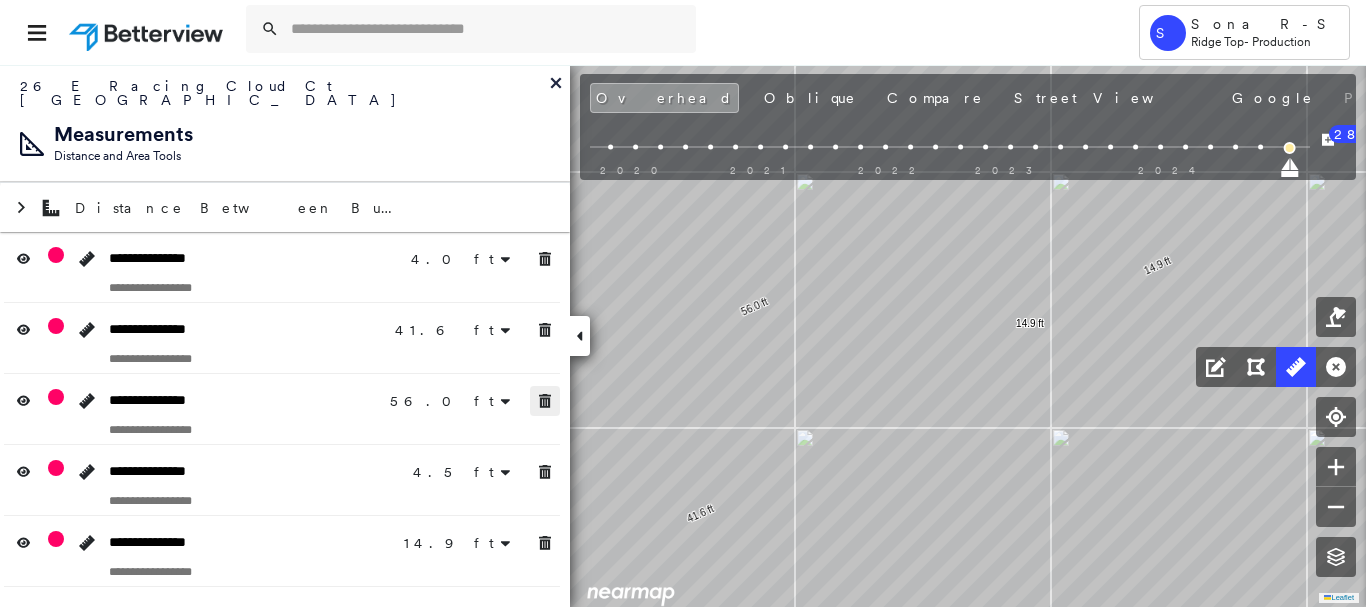 click 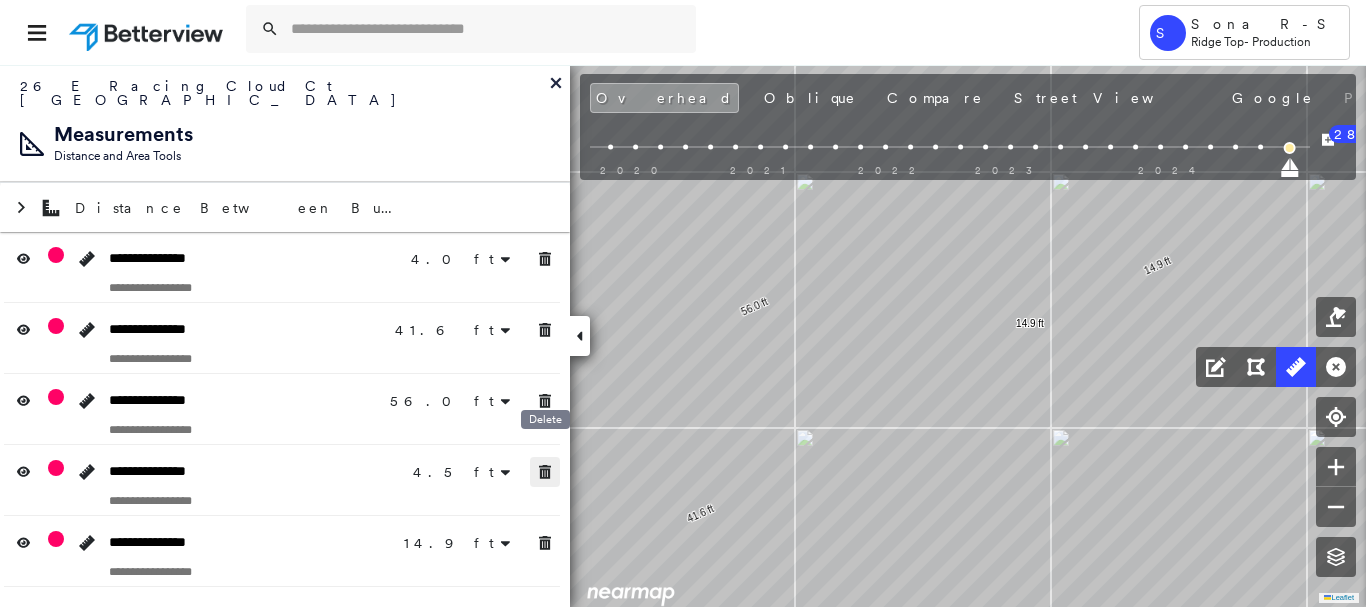drag, startPoint x: 548, startPoint y: 464, endPoint x: 547, endPoint y: 517, distance: 53.009434 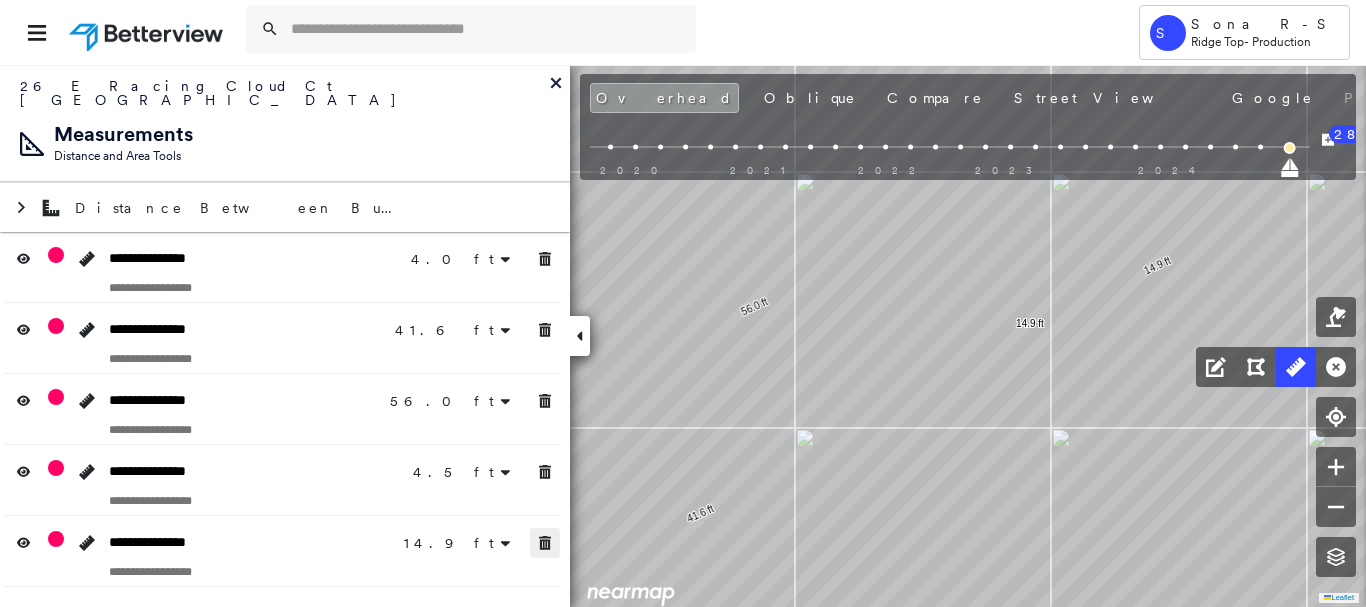 click at bounding box center [545, 543] 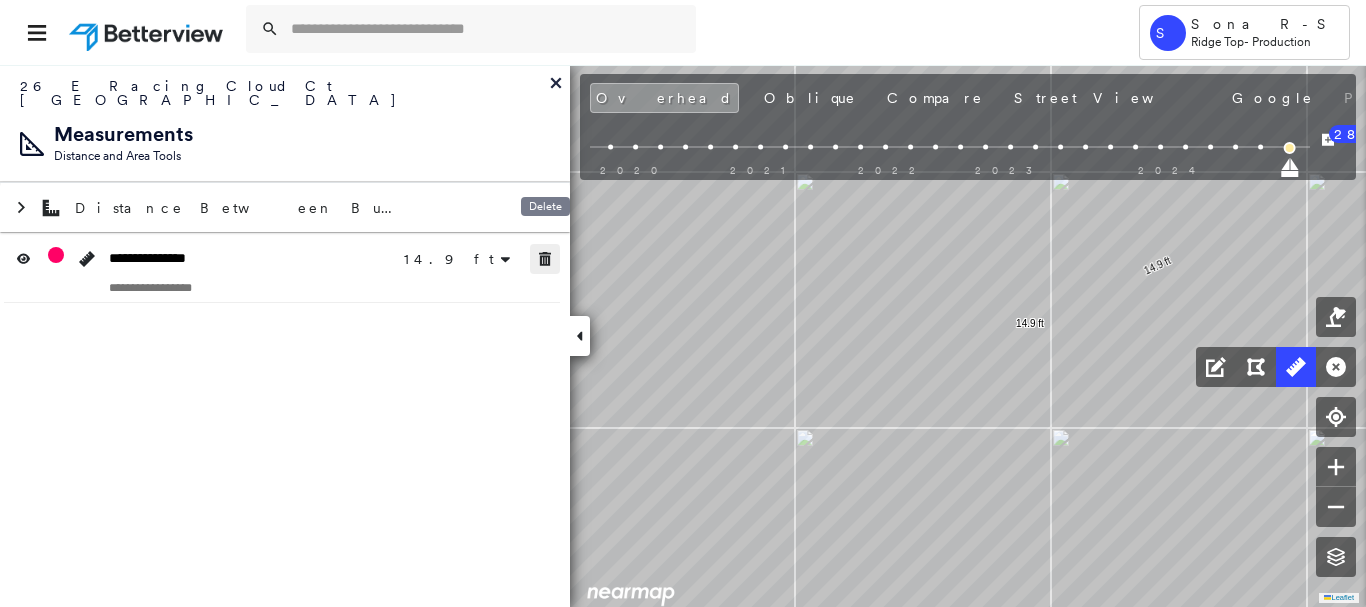 click 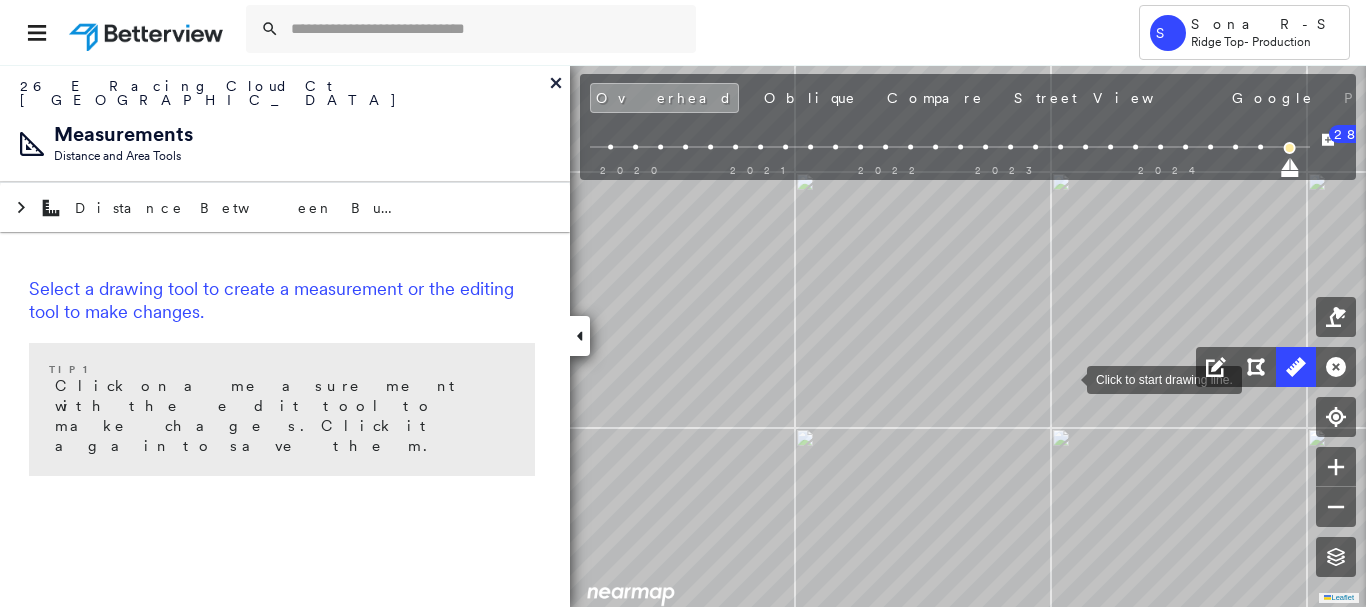 click at bounding box center [1067, 378] 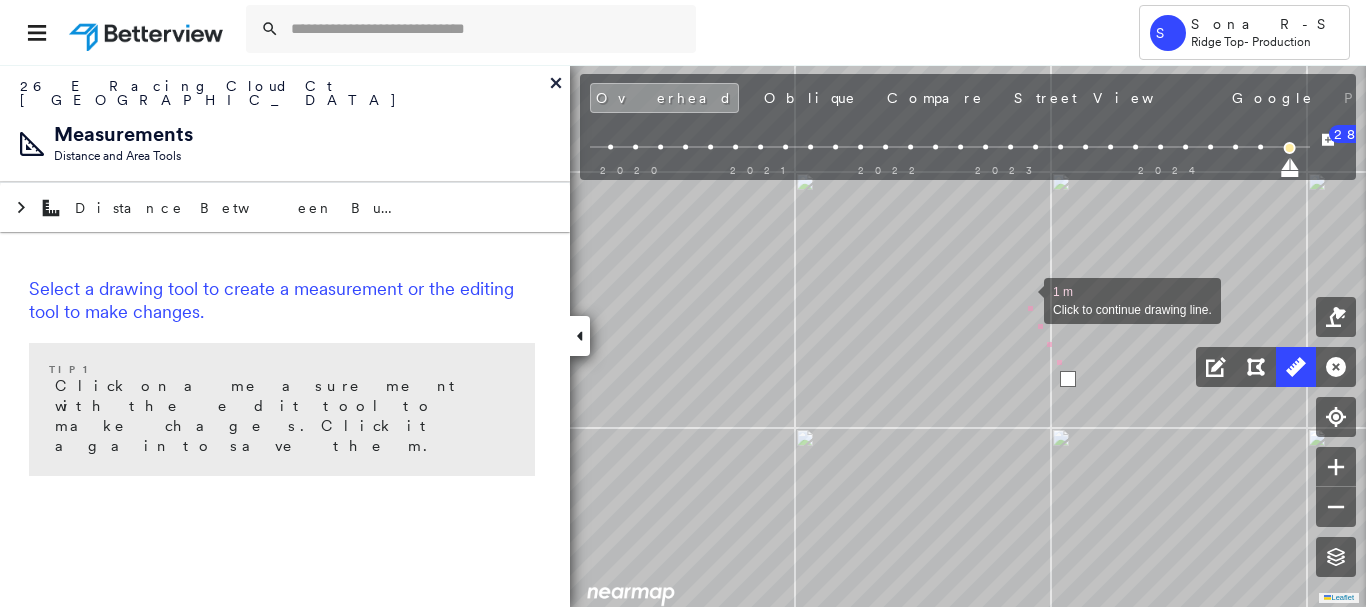 click at bounding box center [1024, 299] 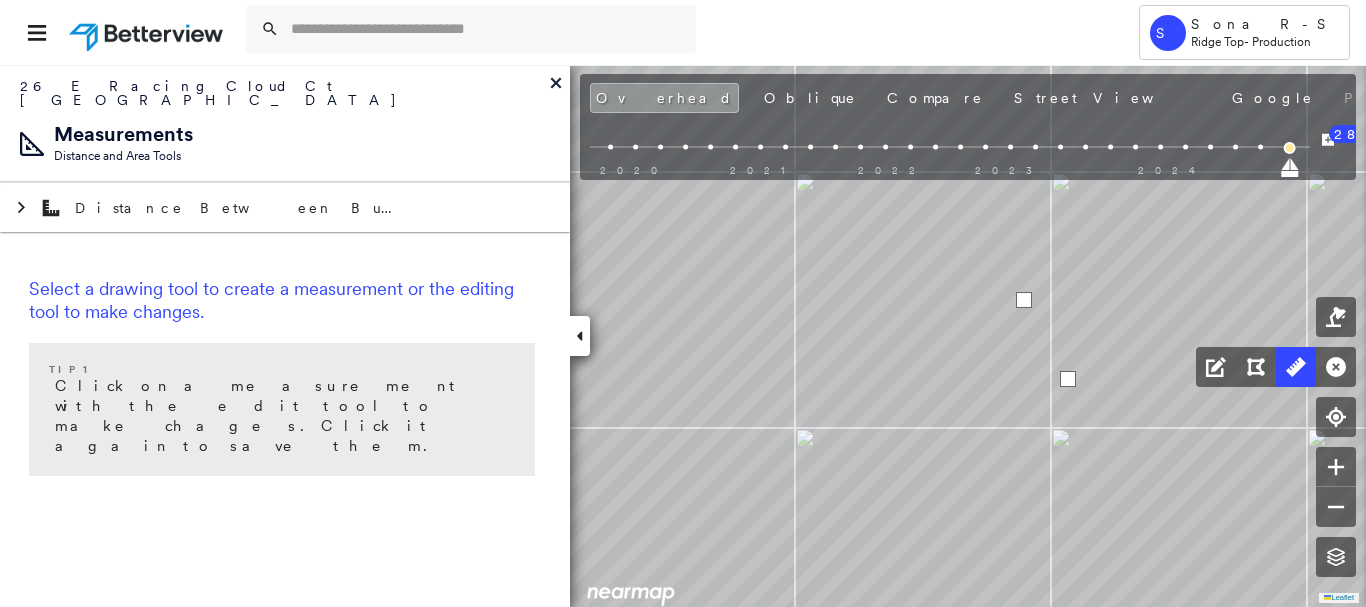 click at bounding box center (1024, 300) 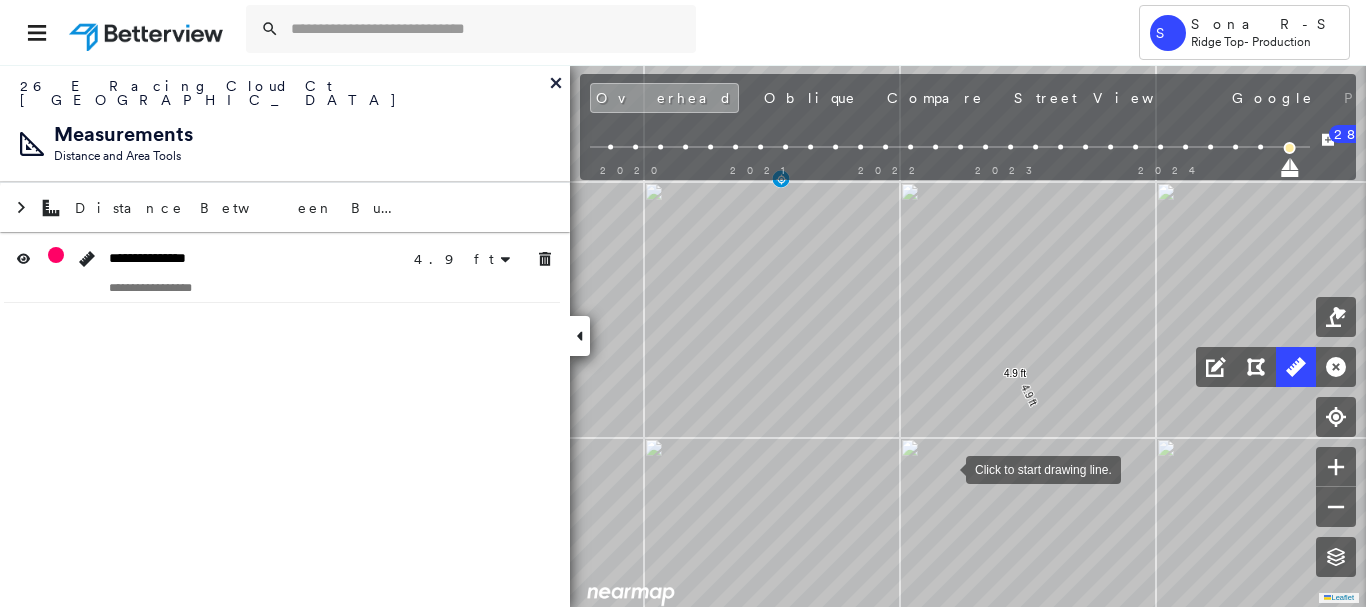 click at bounding box center (946, 468) 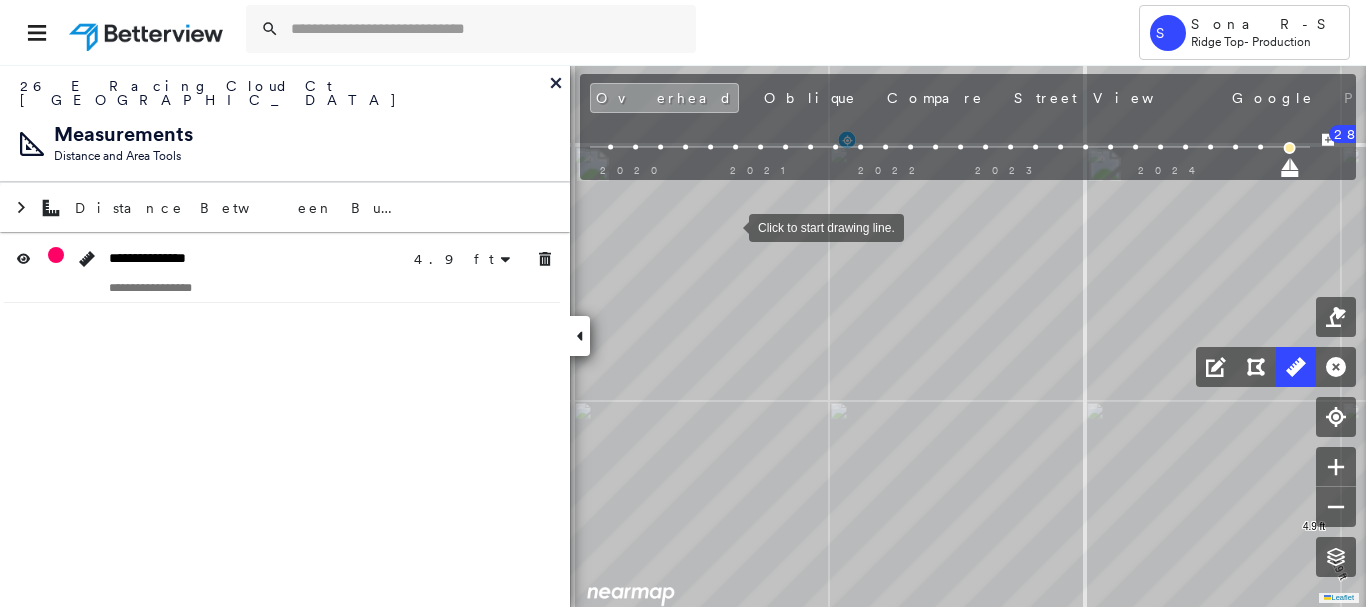 click at bounding box center [729, 226] 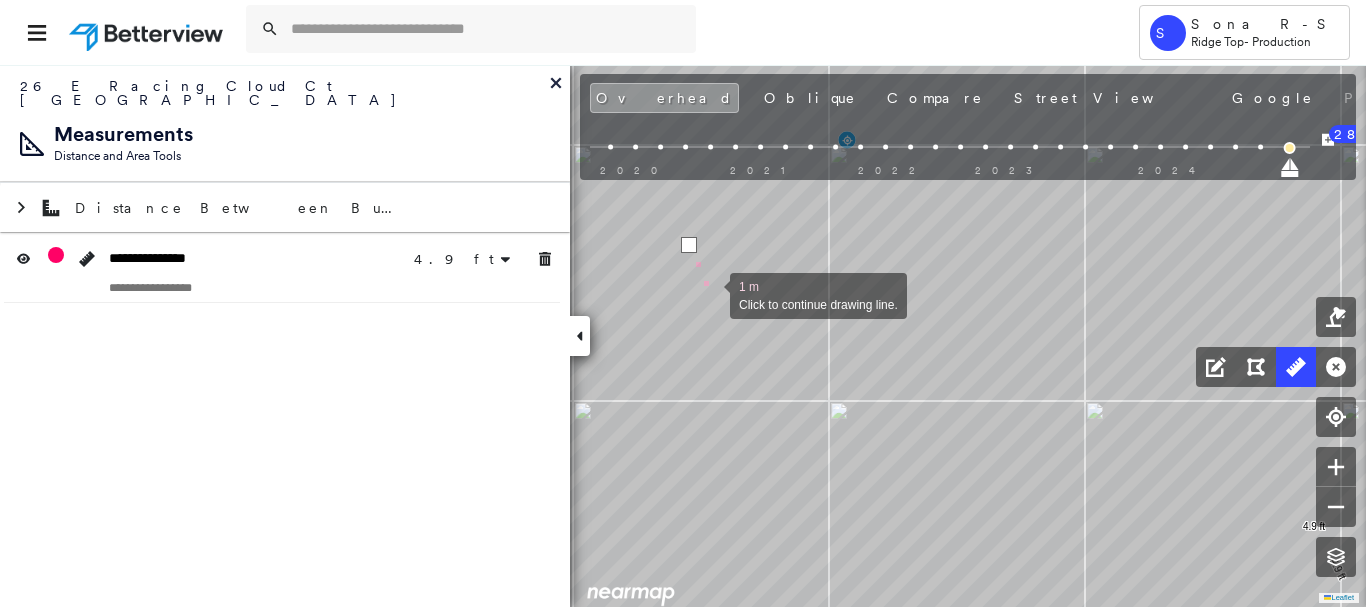 click at bounding box center [710, 294] 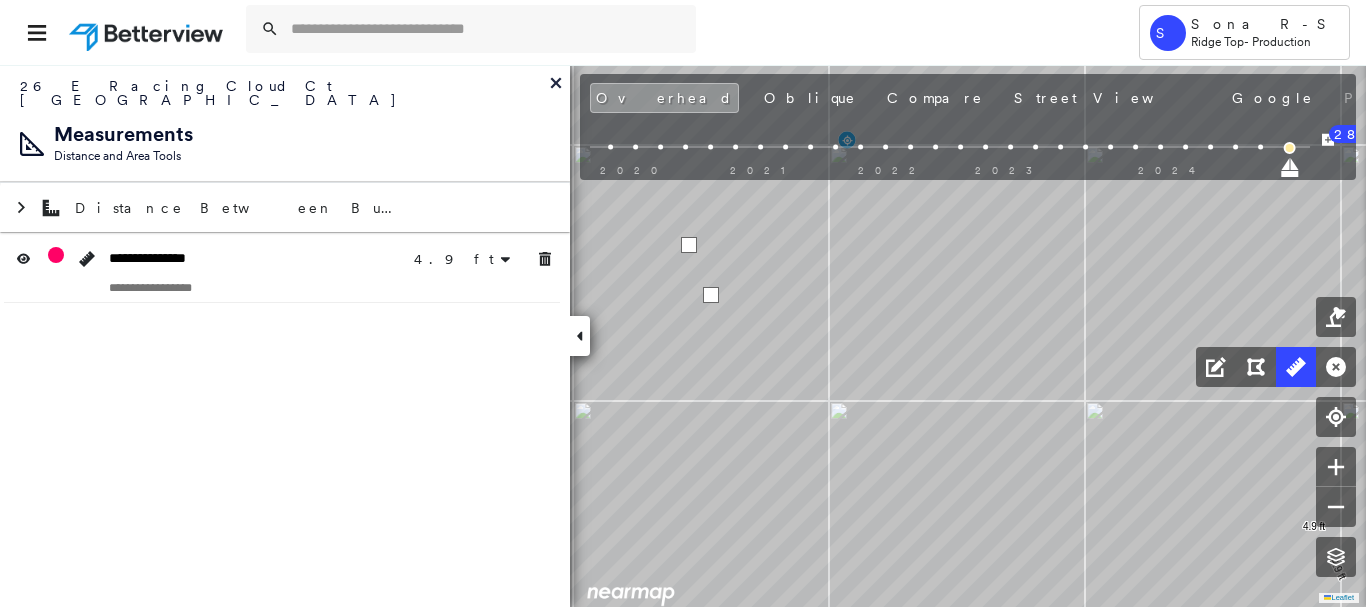 click at bounding box center [711, 295] 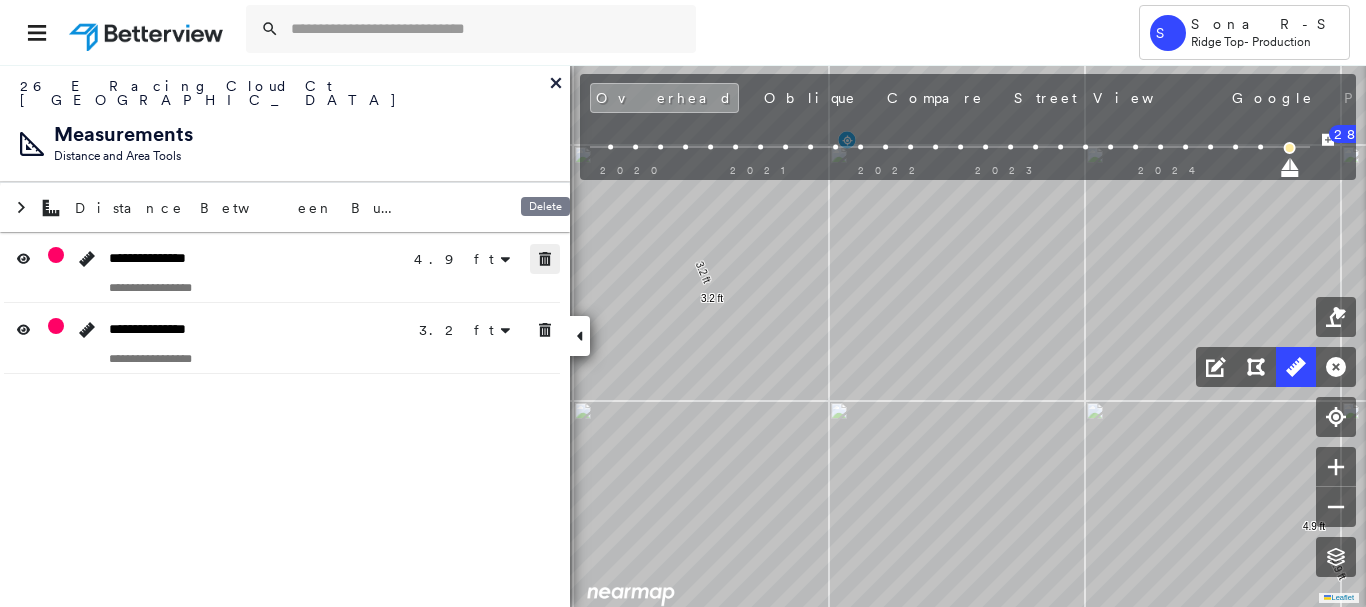 drag, startPoint x: 555, startPoint y: 232, endPoint x: 537, endPoint y: 322, distance: 91.78235 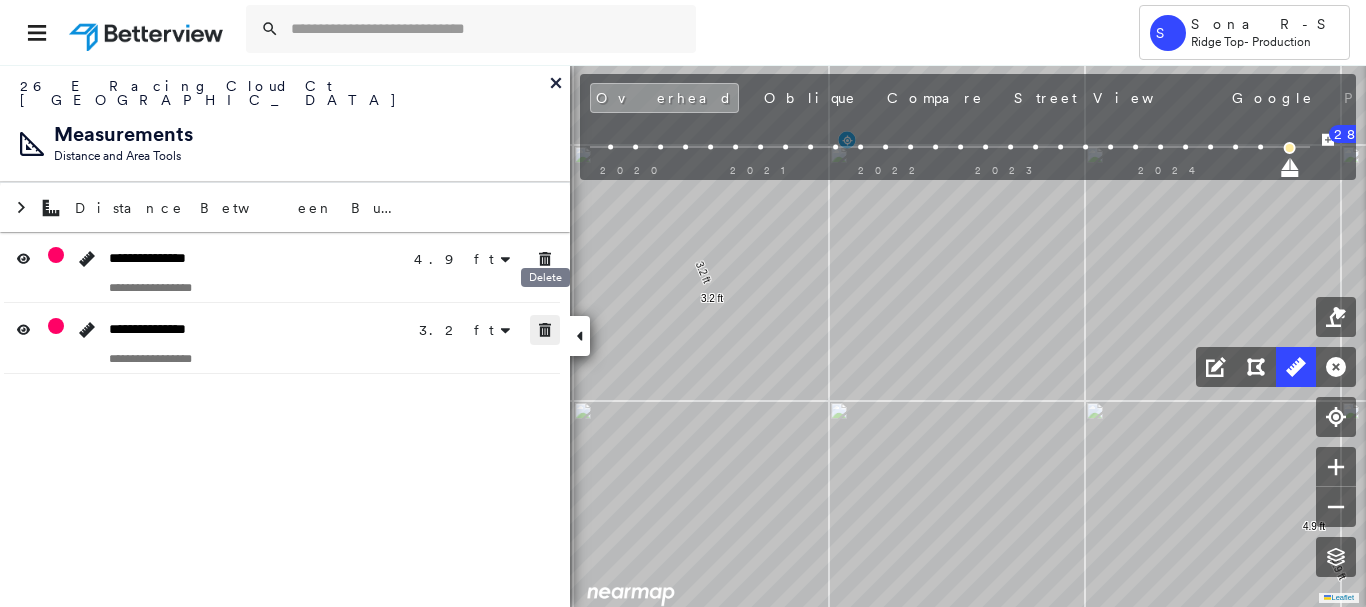 click at bounding box center [545, 330] 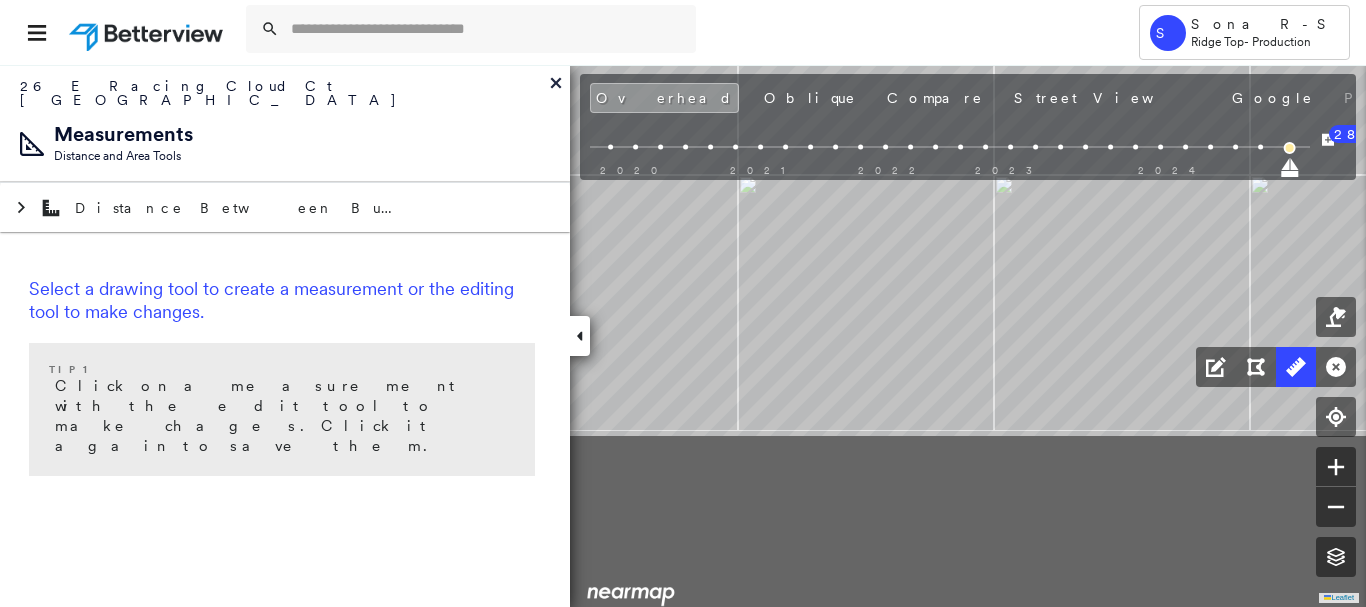 click on "Click to start drawing line." at bounding box center [1074, -597] 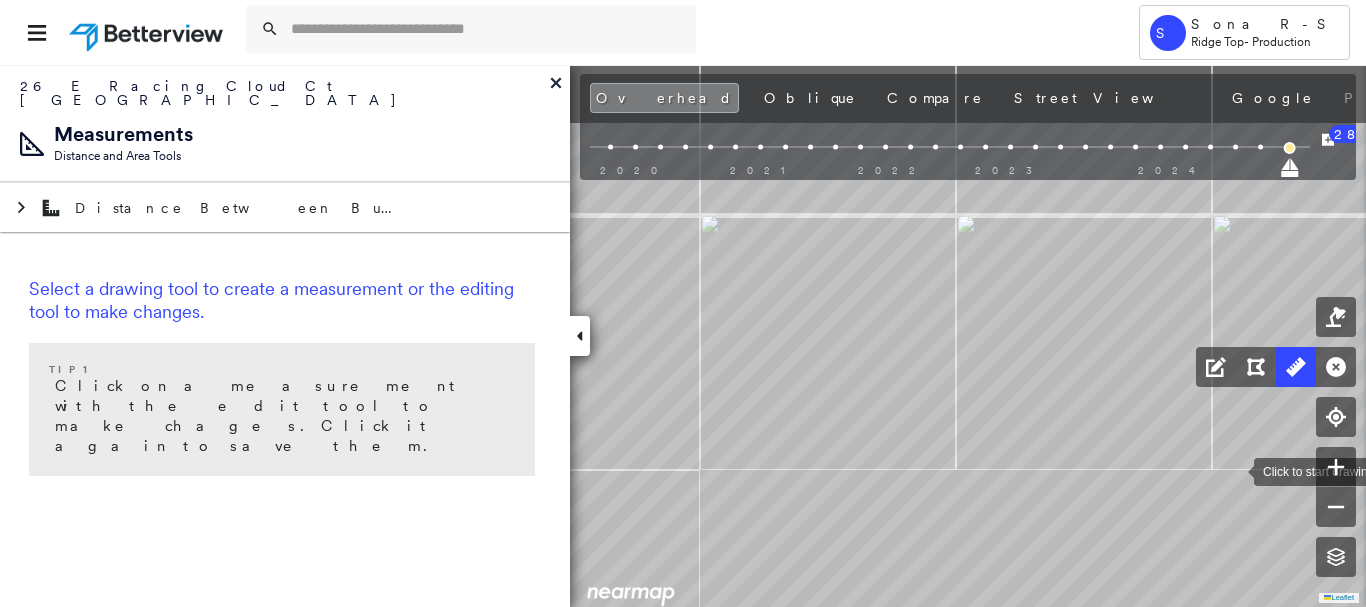 drag, startPoint x: 747, startPoint y: 466, endPoint x: 1230, endPoint y: 465, distance: 483.00104 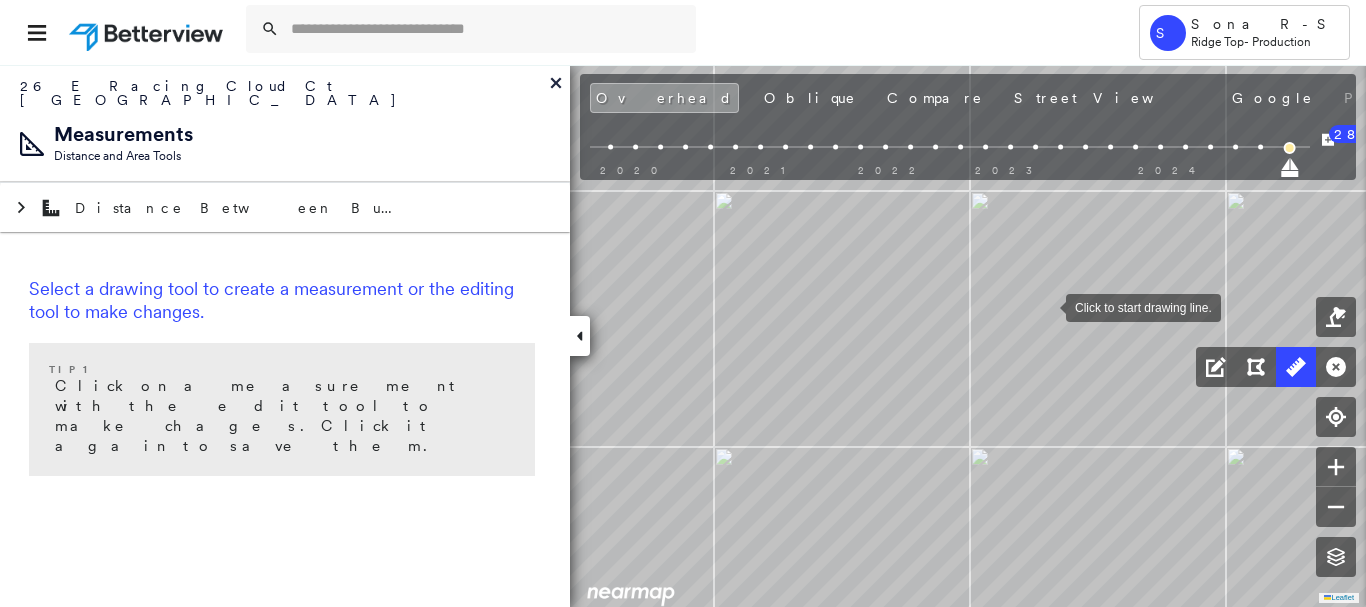 click at bounding box center [1046, 306] 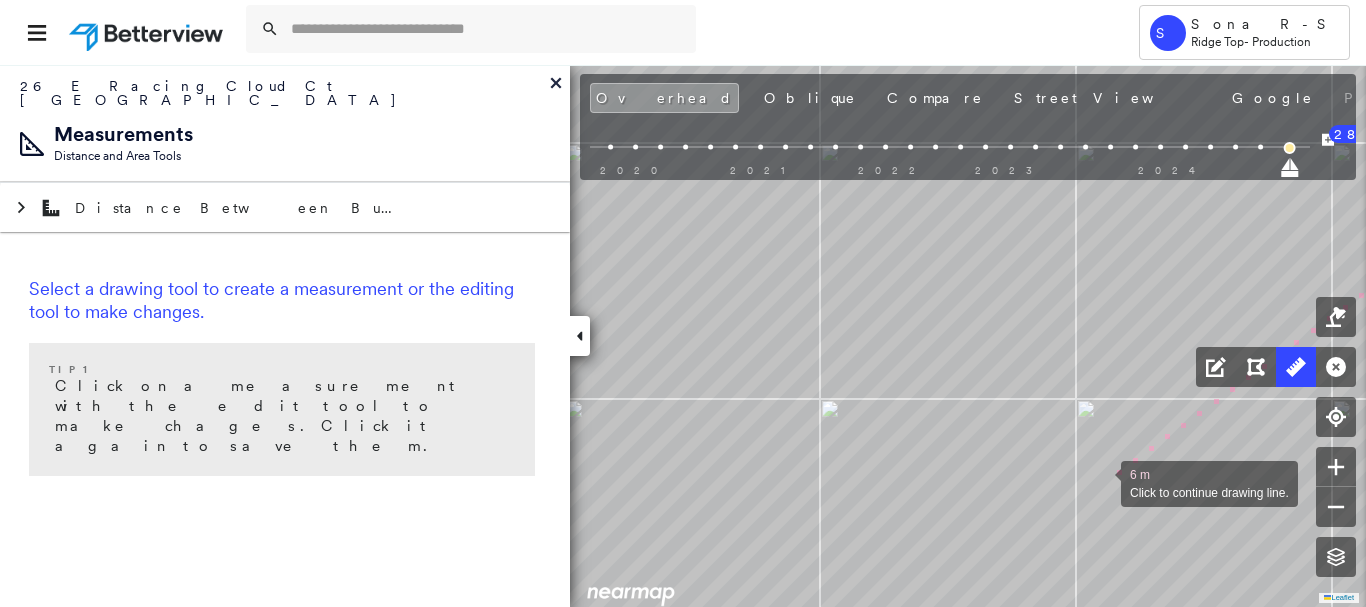click on "6 m Click to continue drawing line." at bounding box center [1595, -438] 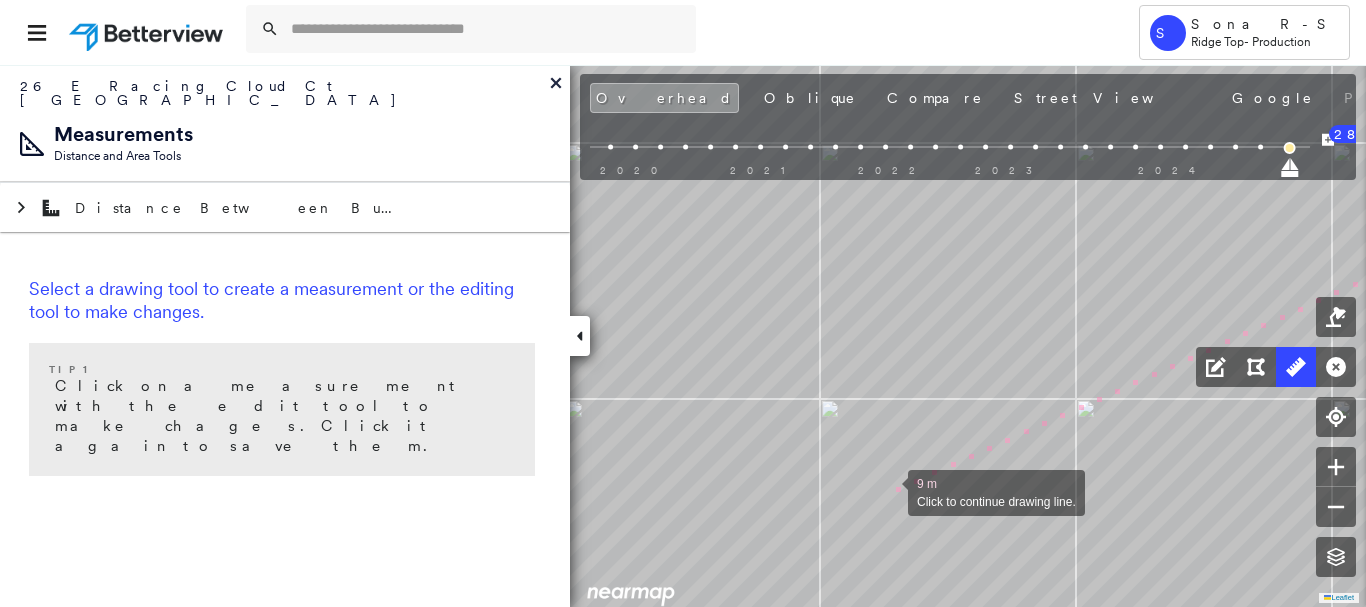 click at bounding box center [888, 491] 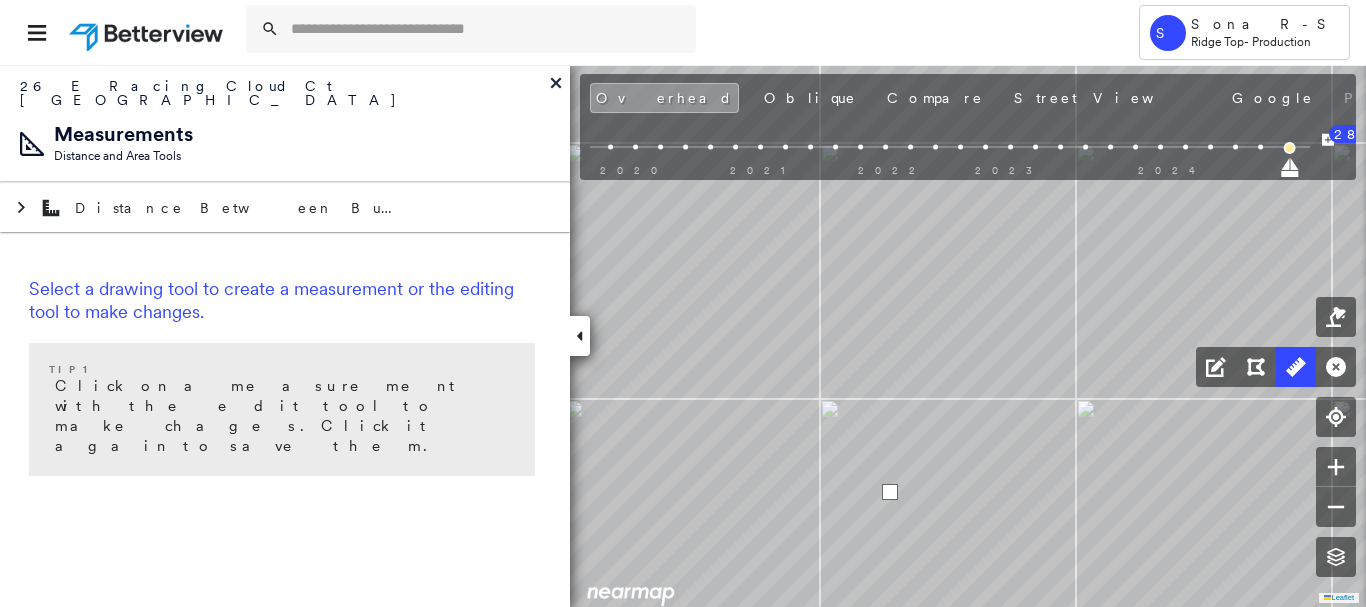 click at bounding box center [890, 492] 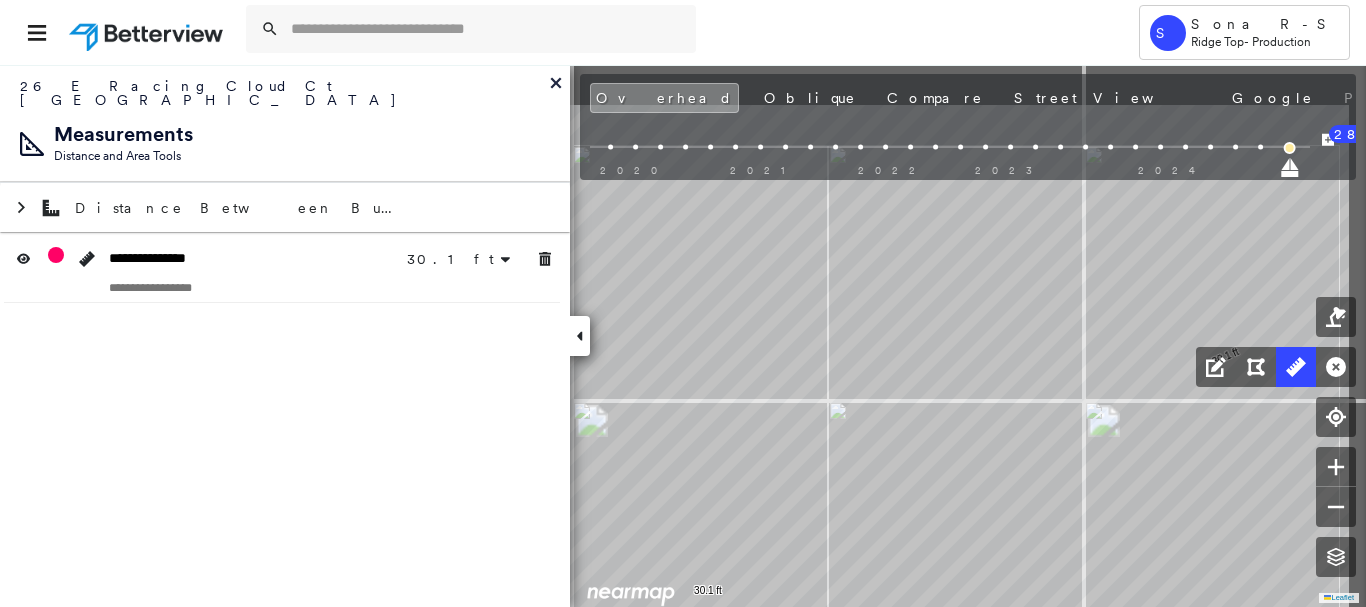 click on "30.1 ft 30.1 ft Click to start drawing line." at bounding box center (1442, -343) 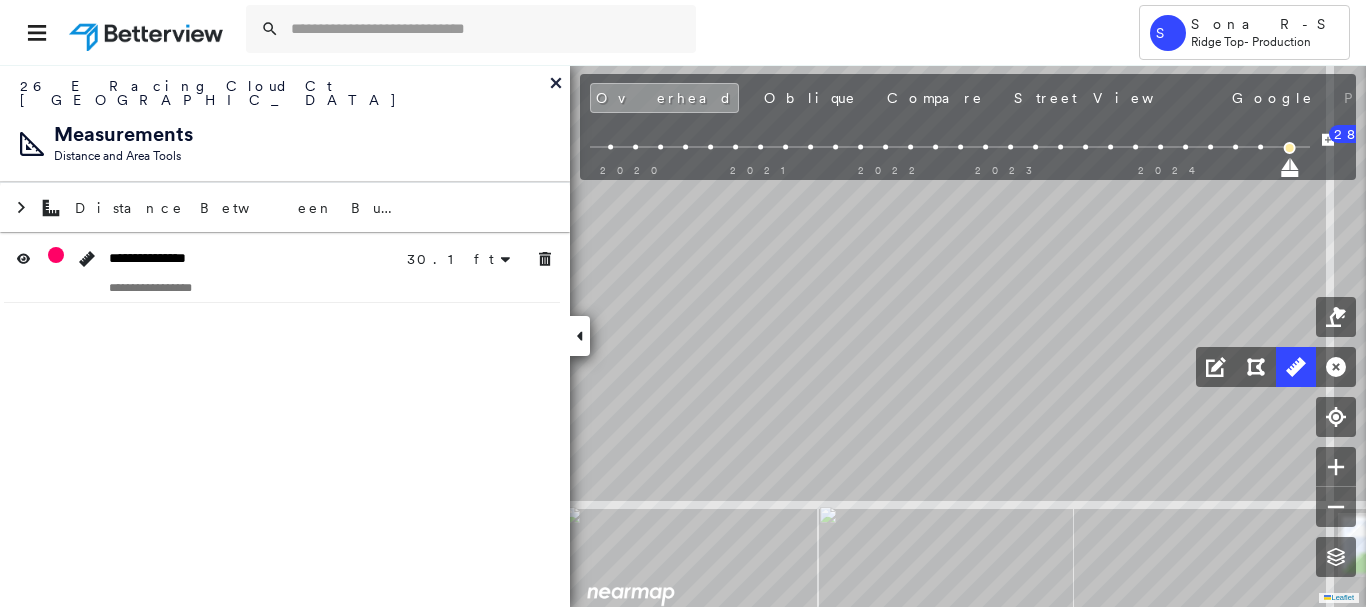 click at bounding box center (776, 269) 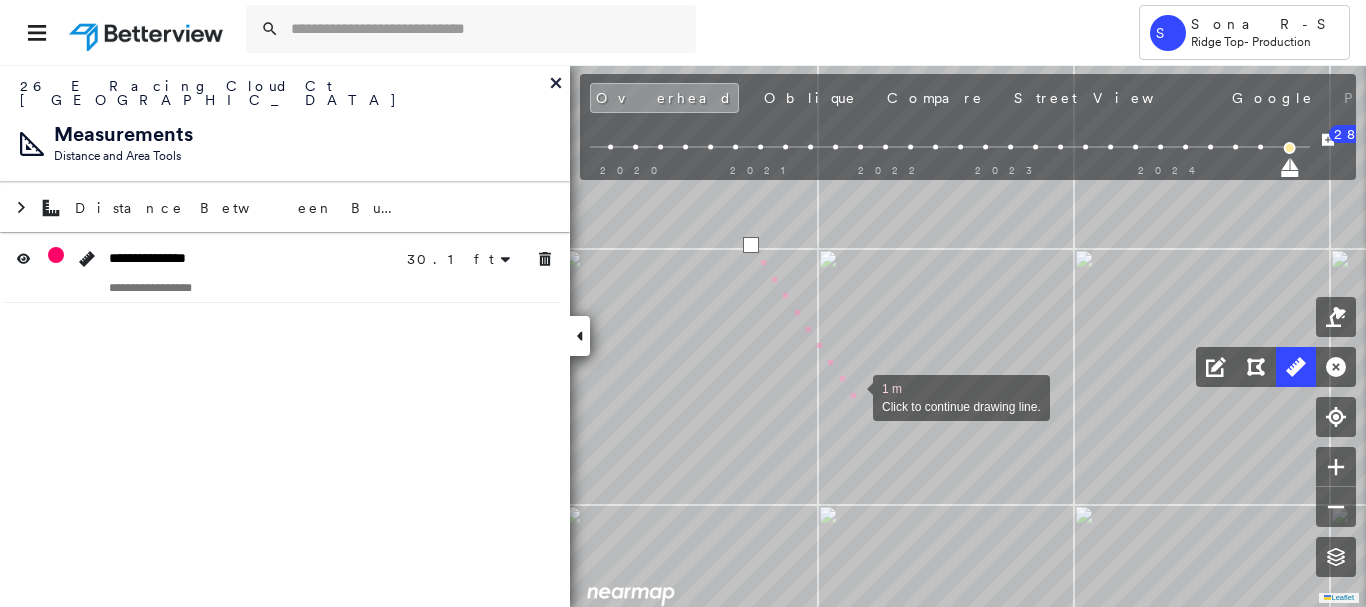 click at bounding box center [853, 396] 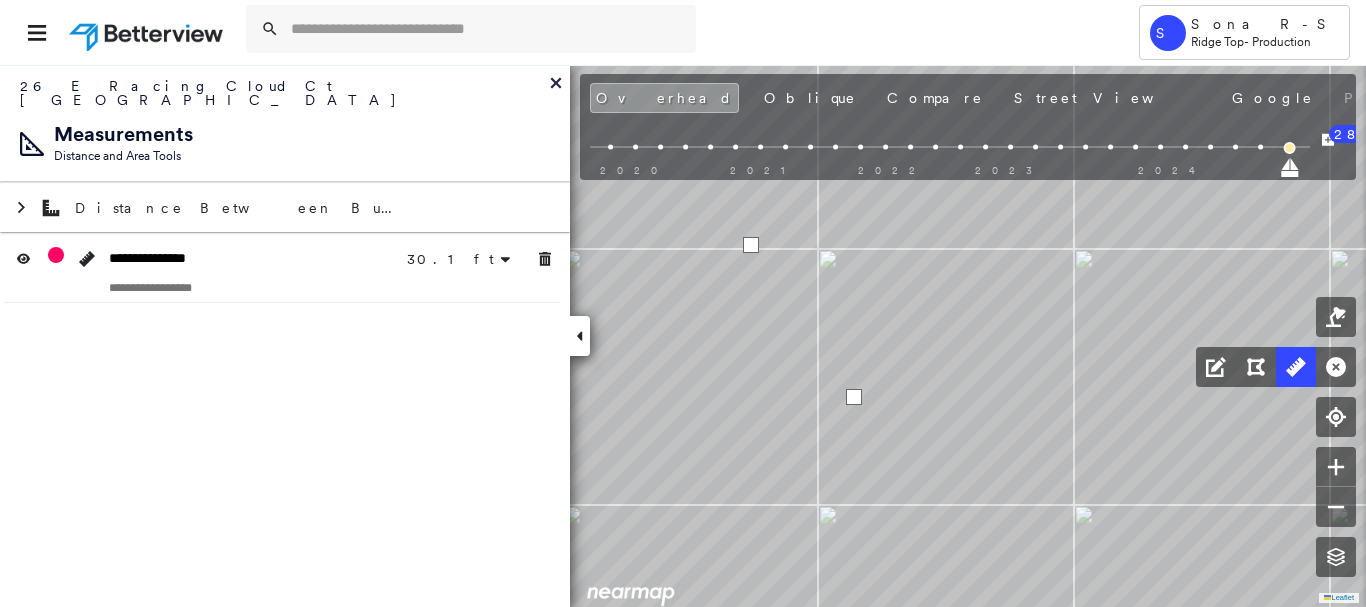 click at bounding box center (854, 397) 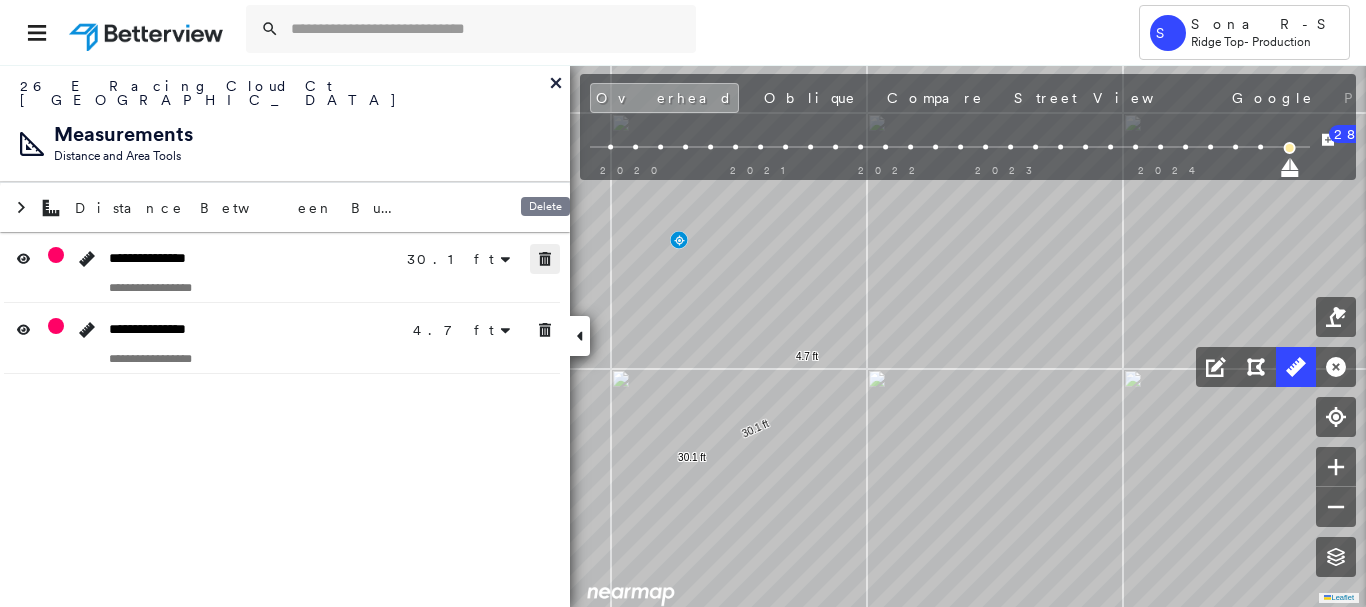 click 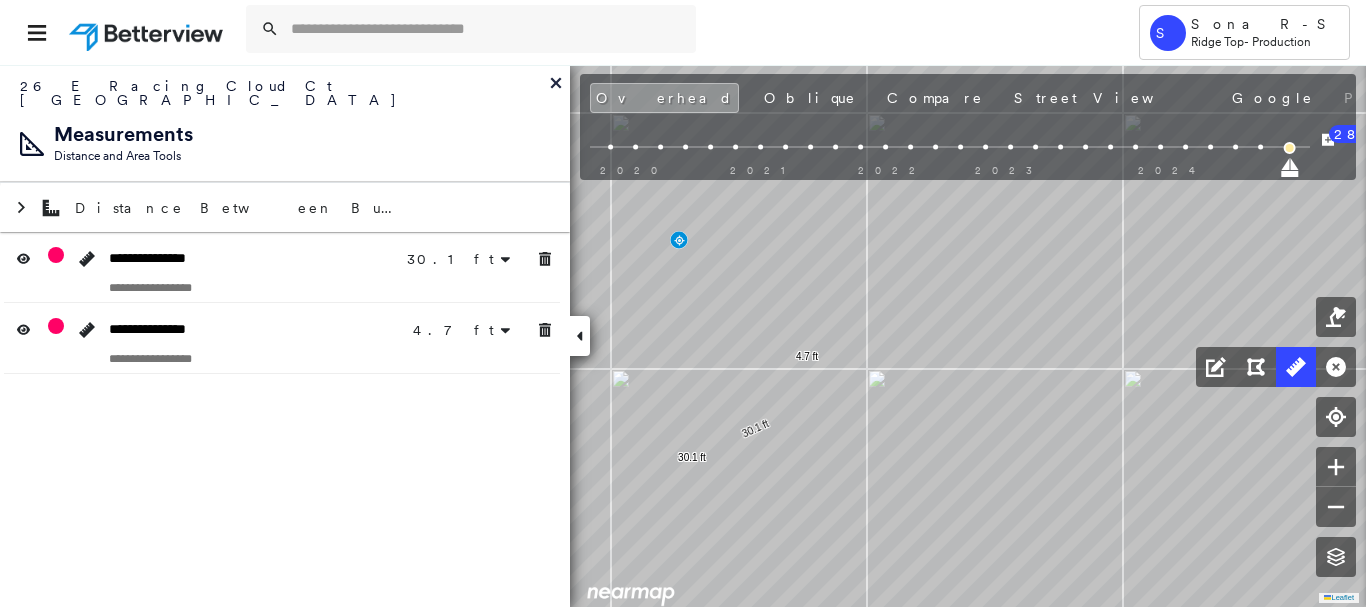 click at bounding box center (282, 358) 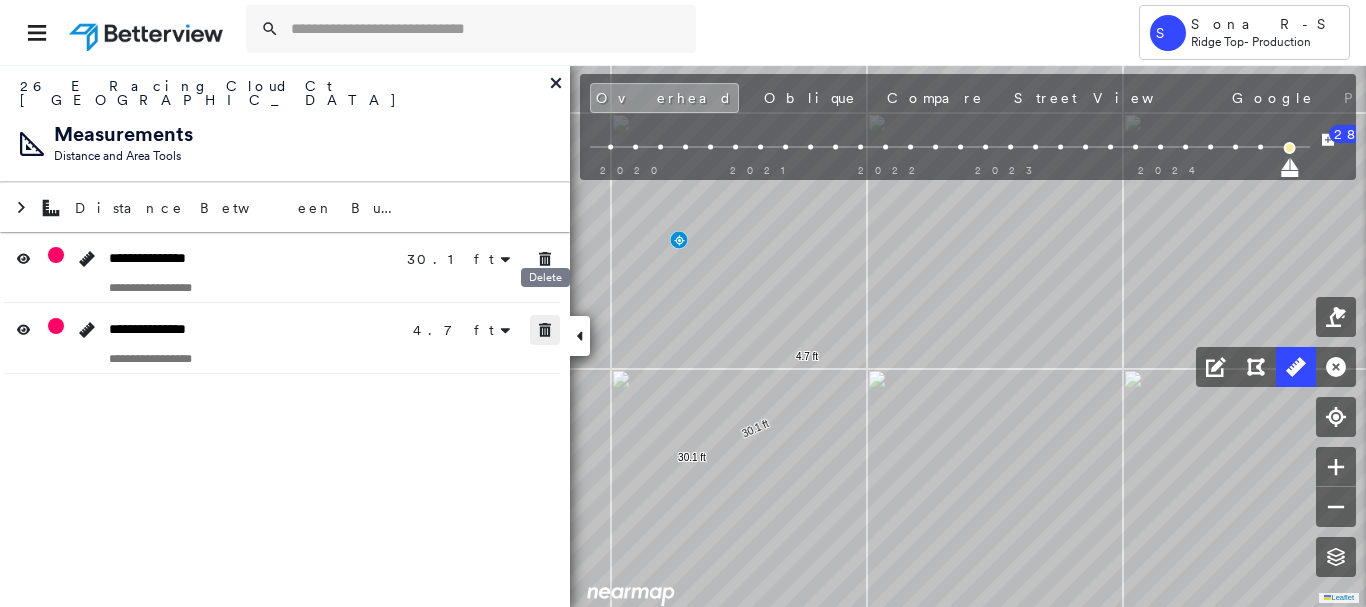 click at bounding box center (545, 330) 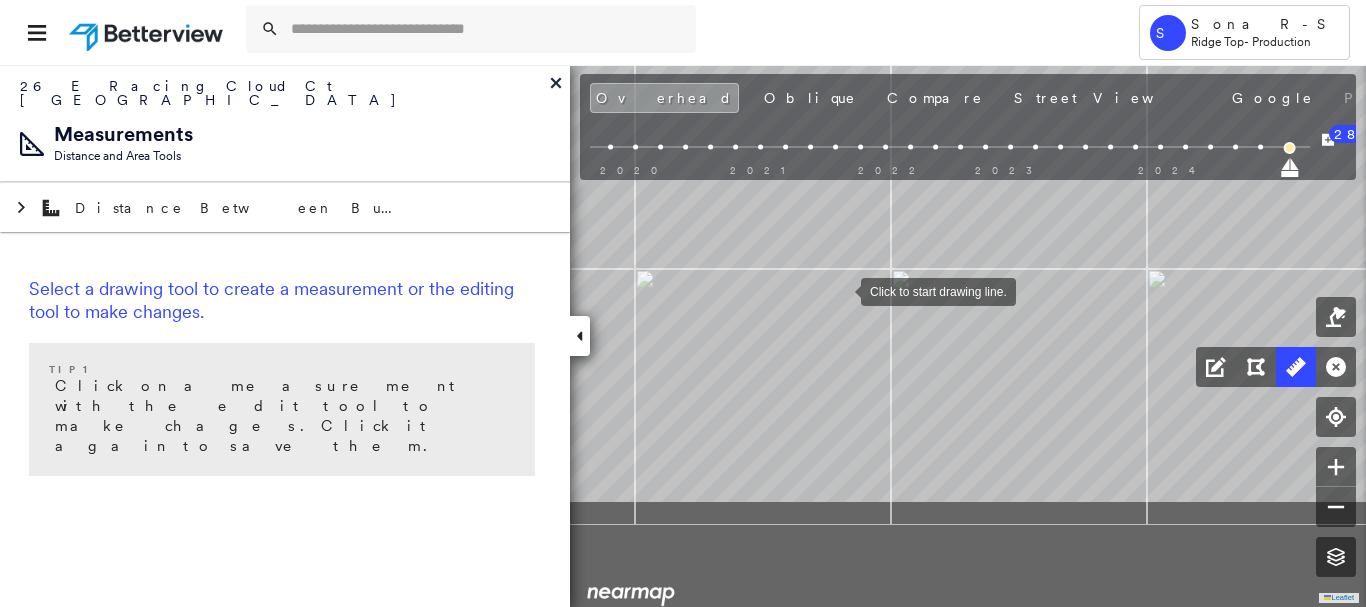 drag, startPoint x: 841, startPoint y: 303, endPoint x: 839, endPoint y: 285, distance: 18.110771 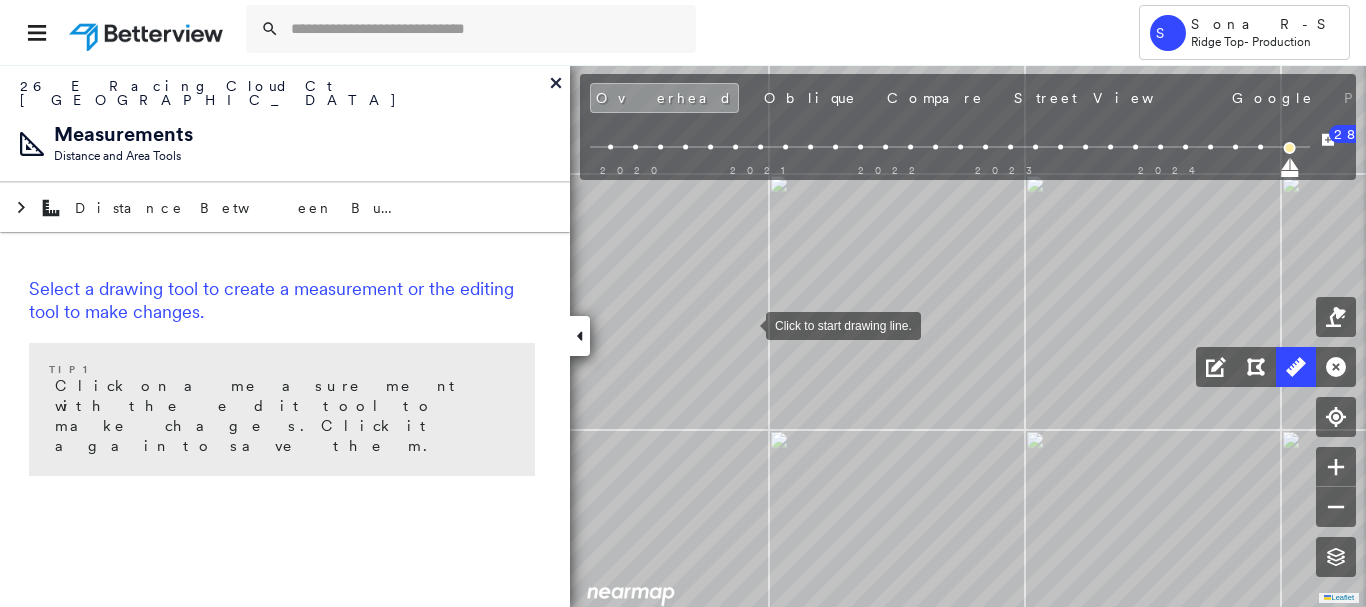 click at bounding box center [746, 324] 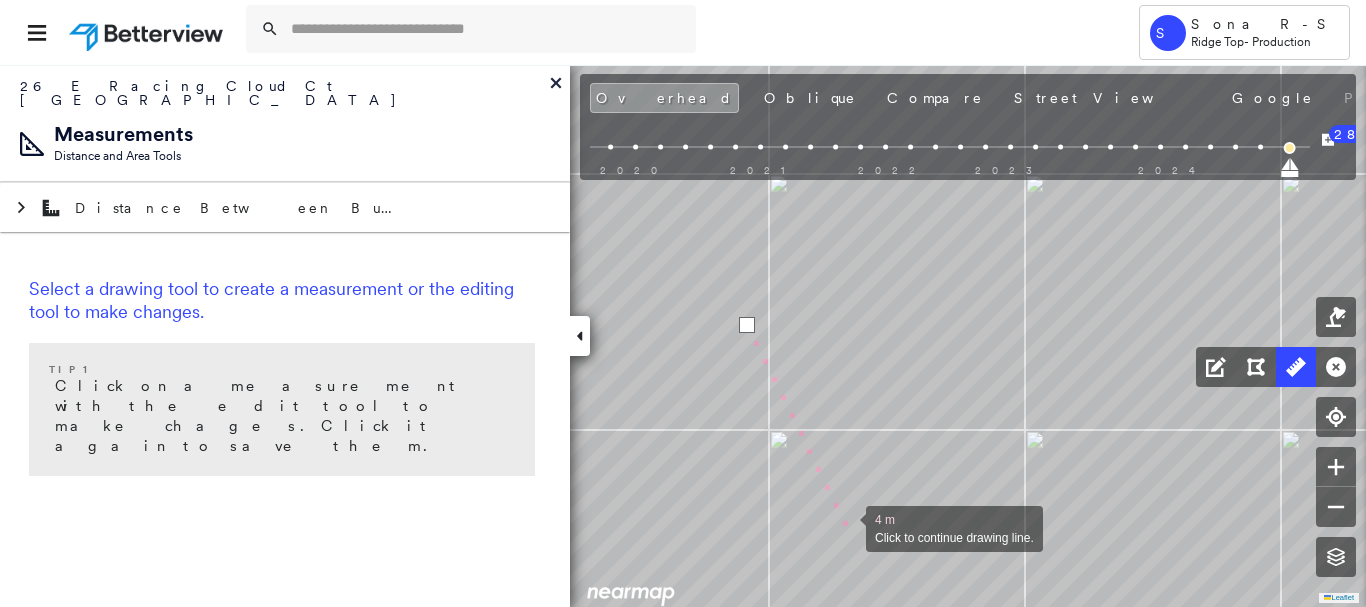 click at bounding box center [846, 527] 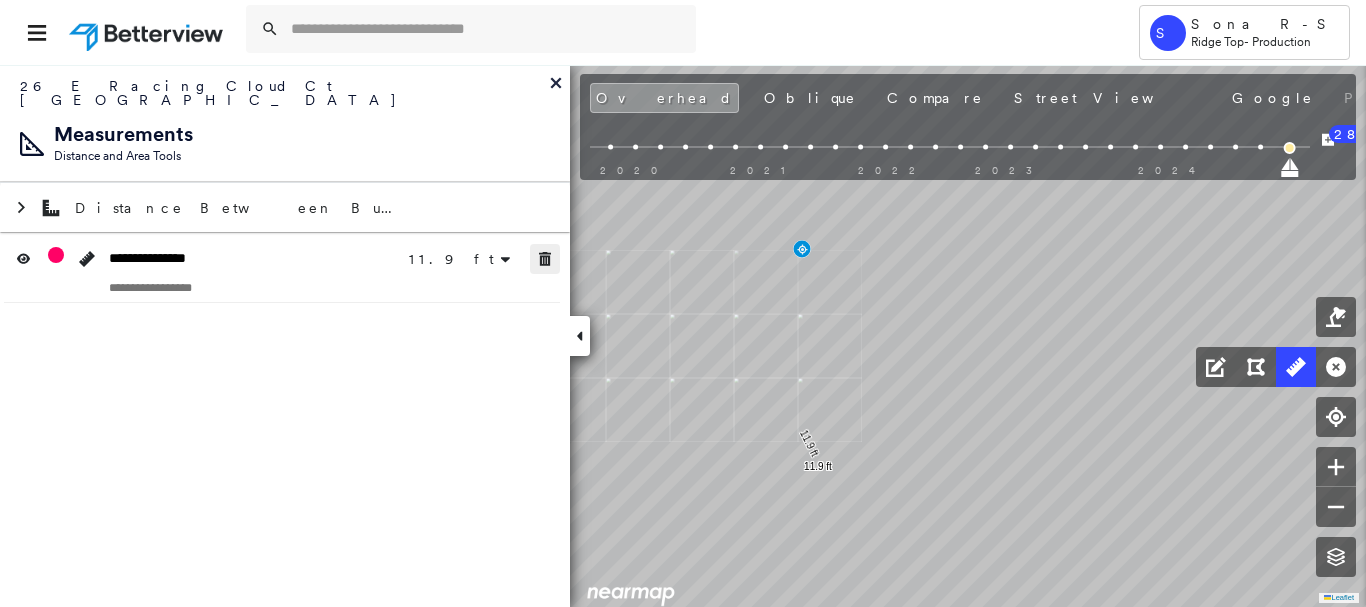 click 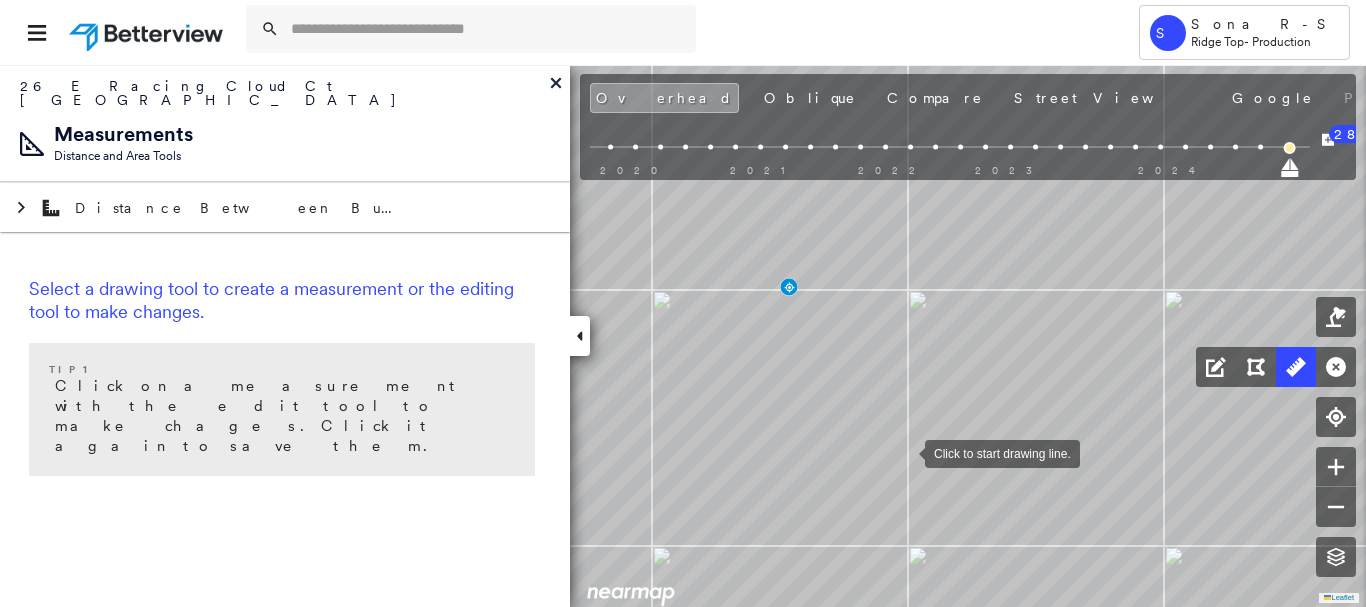 drag, startPoint x: 1012, startPoint y: 396, endPoint x: 904, endPoint y: 452, distance: 121.65525 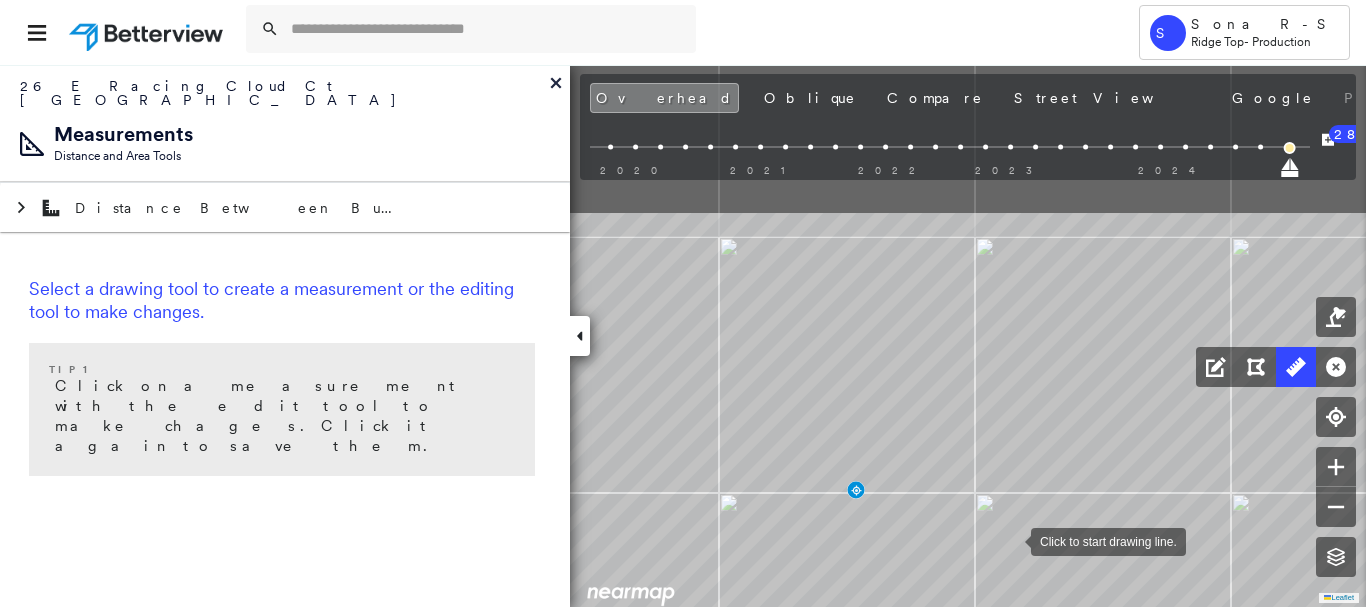 click at bounding box center (1011, 540) 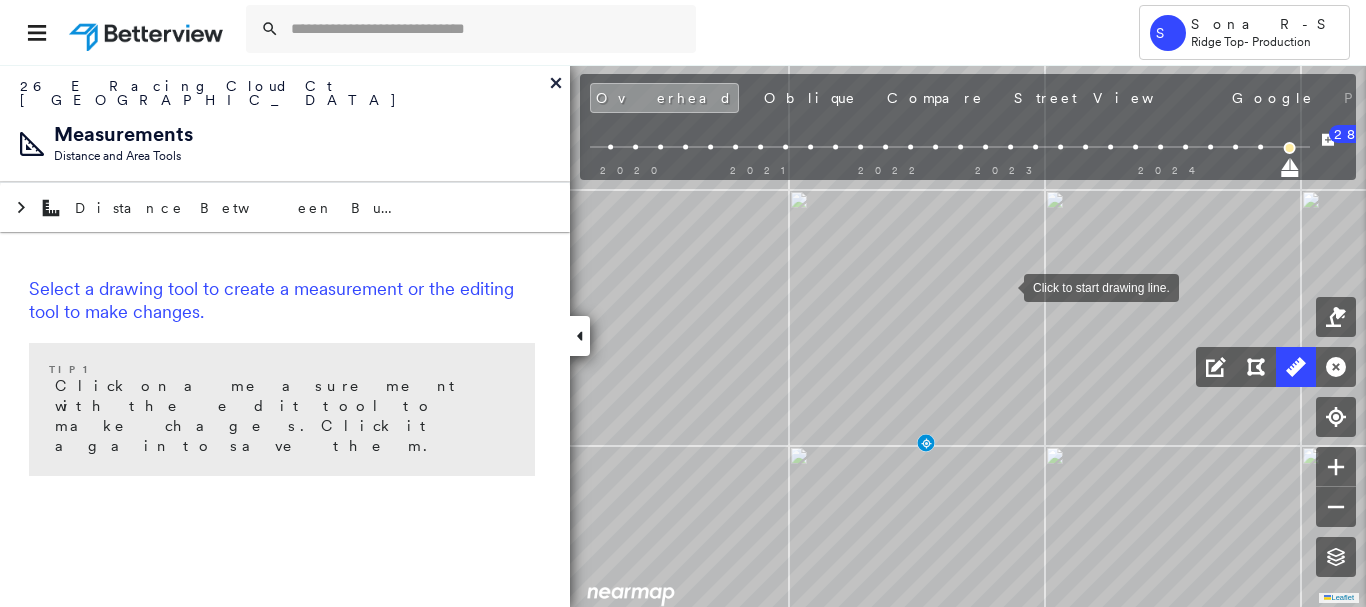 drag, startPoint x: 934, startPoint y: 335, endPoint x: 1003, endPoint y: 287, distance: 84.05355 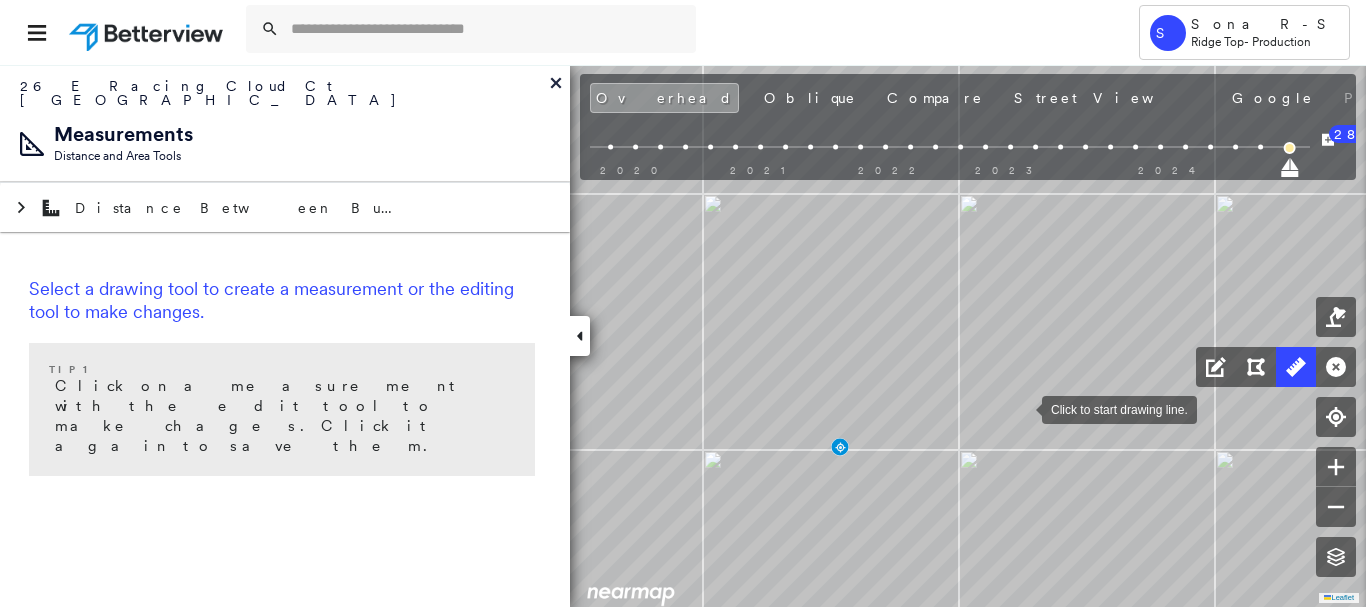 drag, startPoint x: 1115, startPoint y: 407, endPoint x: 1030, endPoint y: 403, distance: 85.09406 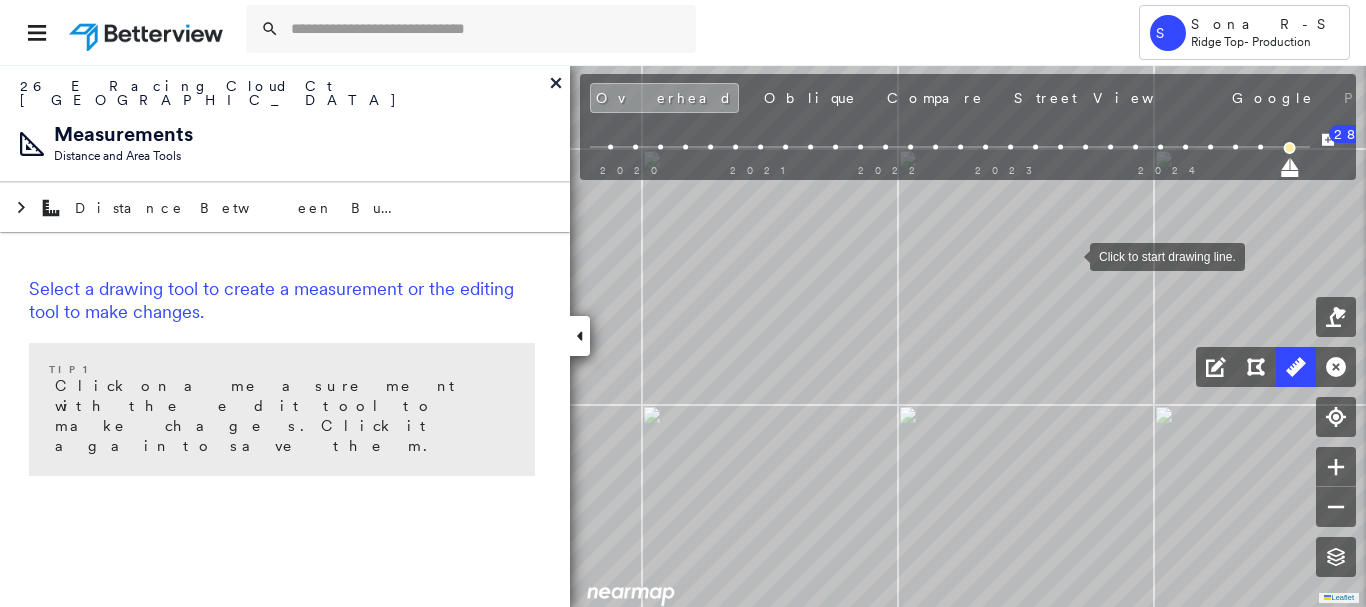 drag, startPoint x: 1070, startPoint y: 255, endPoint x: 1030, endPoint y: 284, distance: 49.40648 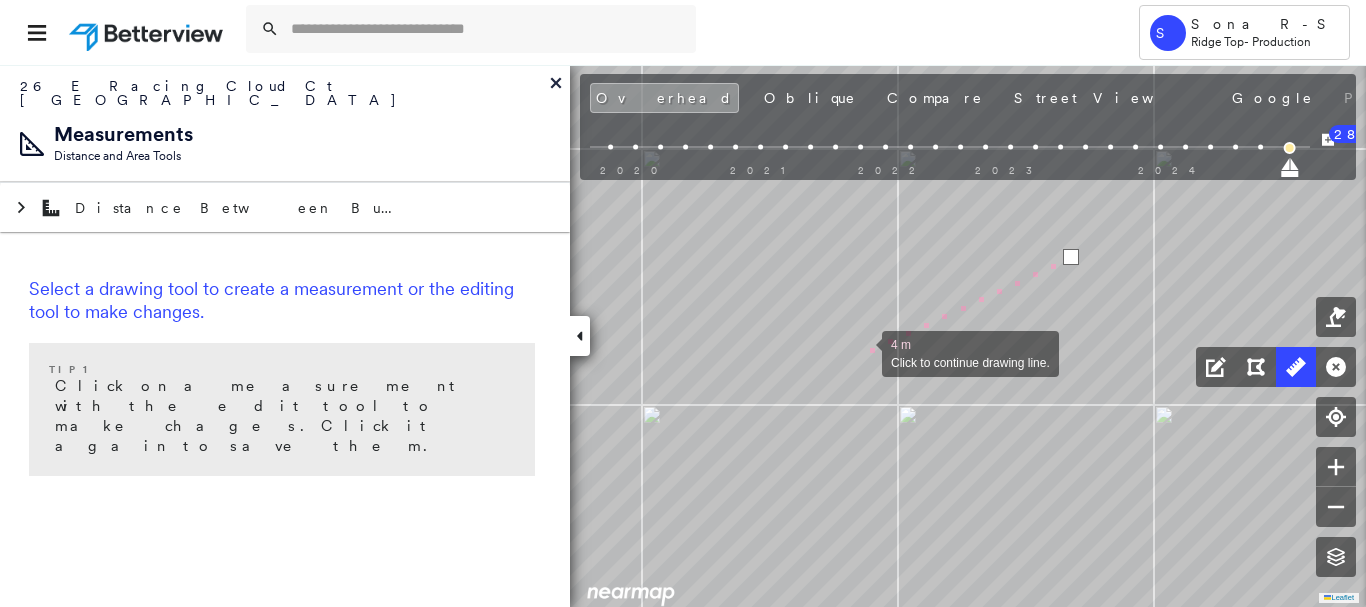 click at bounding box center (862, 352) 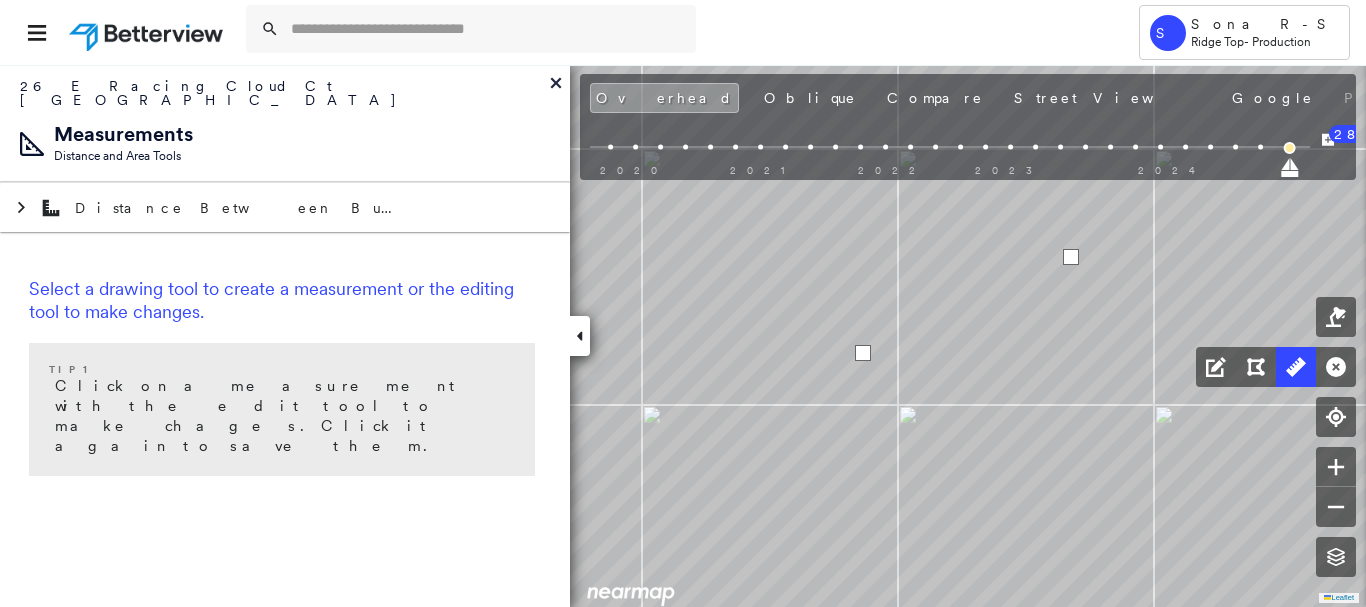 click at bounding box center (863, 353) 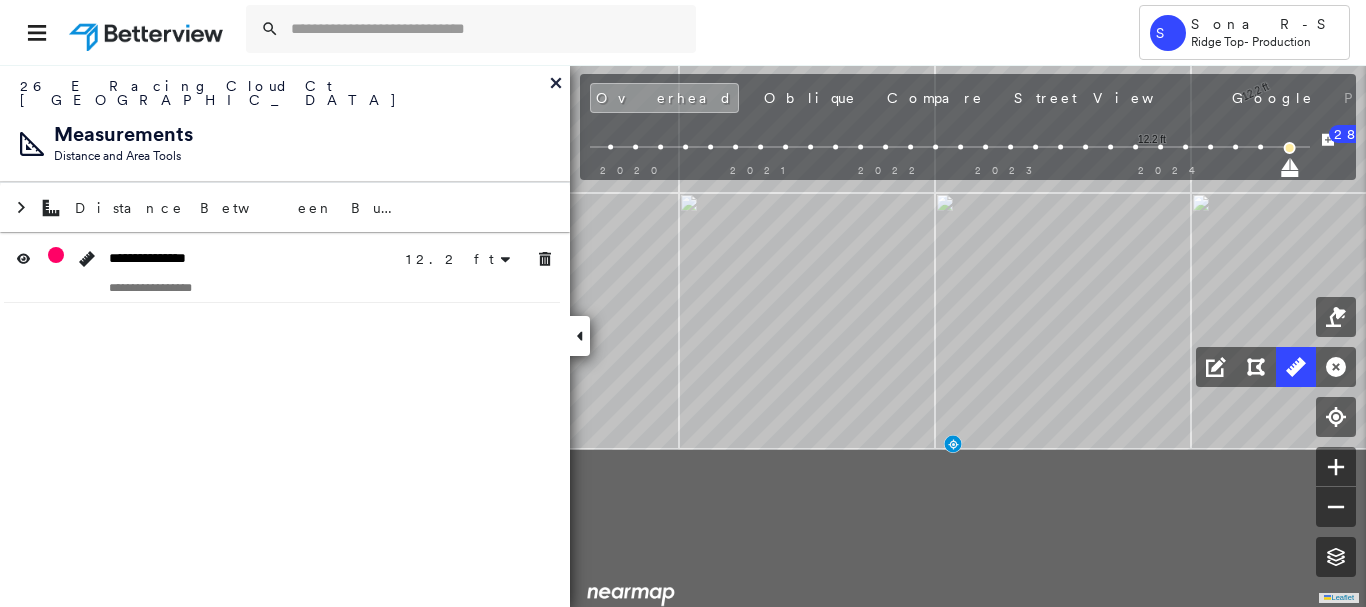 drag, startPoint x: 869, startPoint y: 496, endPoint x: 1182, endPoint y: 257, distance: 393.81467 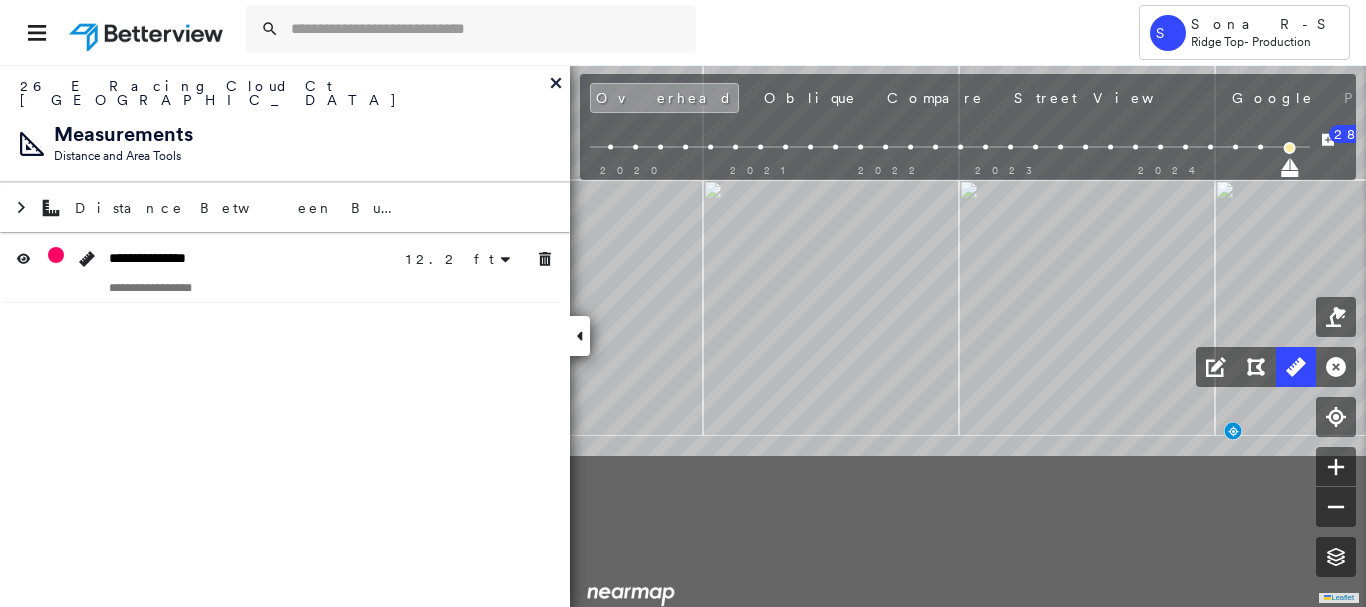 drag, startPoint x: 928, startPoint y: 472, endPoint x: 964, endPoint y: 239, distance: 235.76471 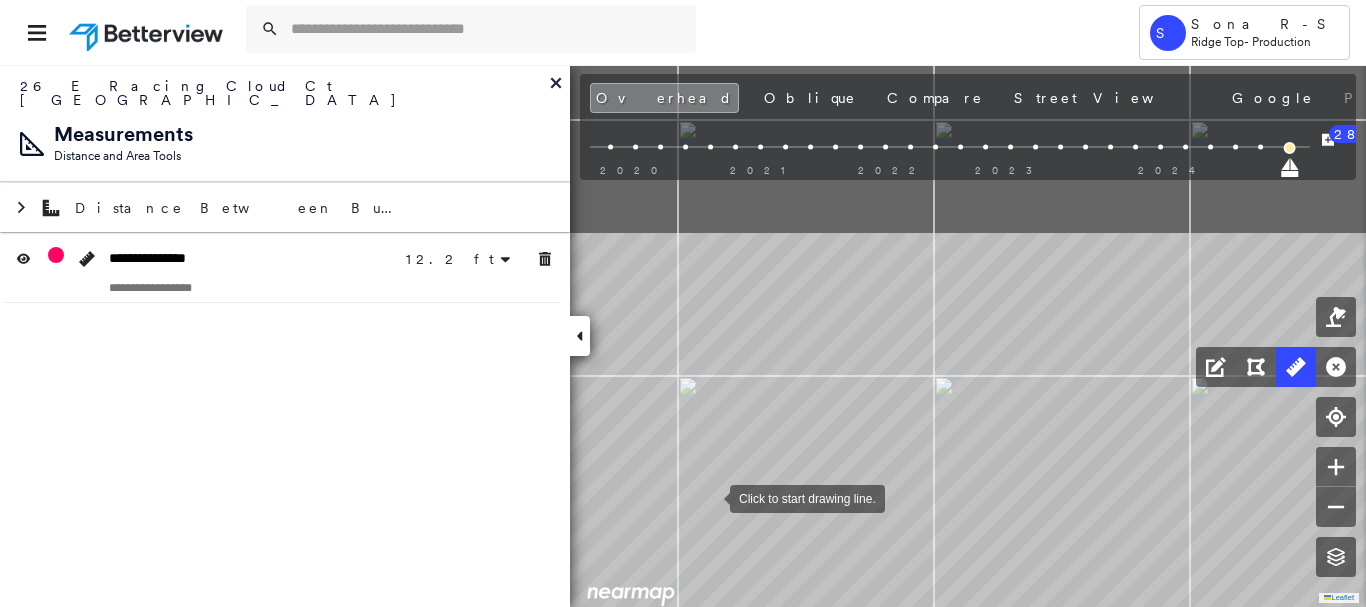 drag, startPoint x: 735, startPoint y: 433, endPoint x: 709, endPoint y: 495, distance: 67.23094 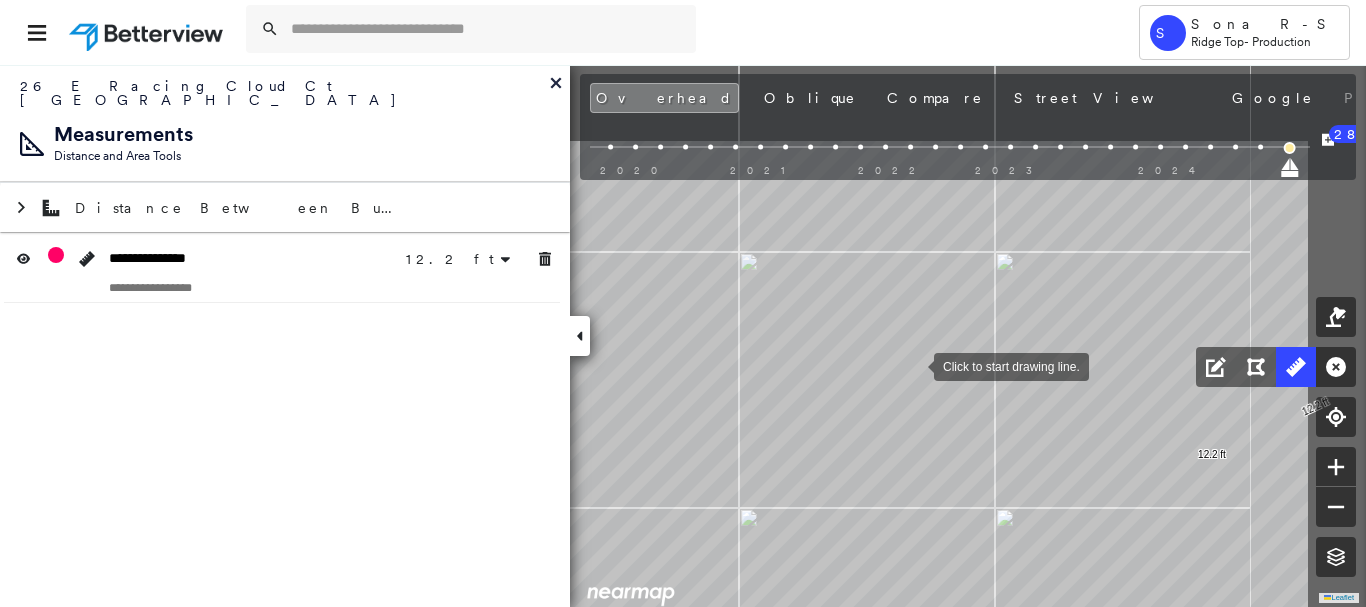 drag, startPoint x: 1030, startPoint y: 283, endPoint x: 922, endPoint y: 360, distance: 132.63861 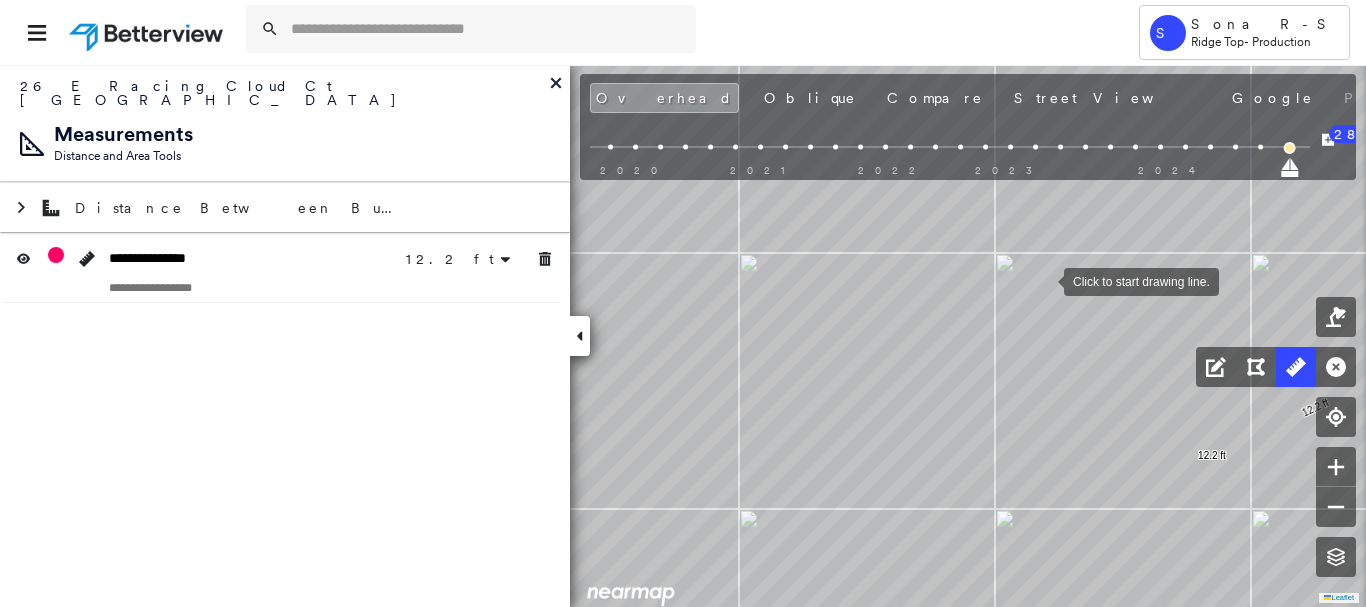 click at bounding box center [1044, 280] 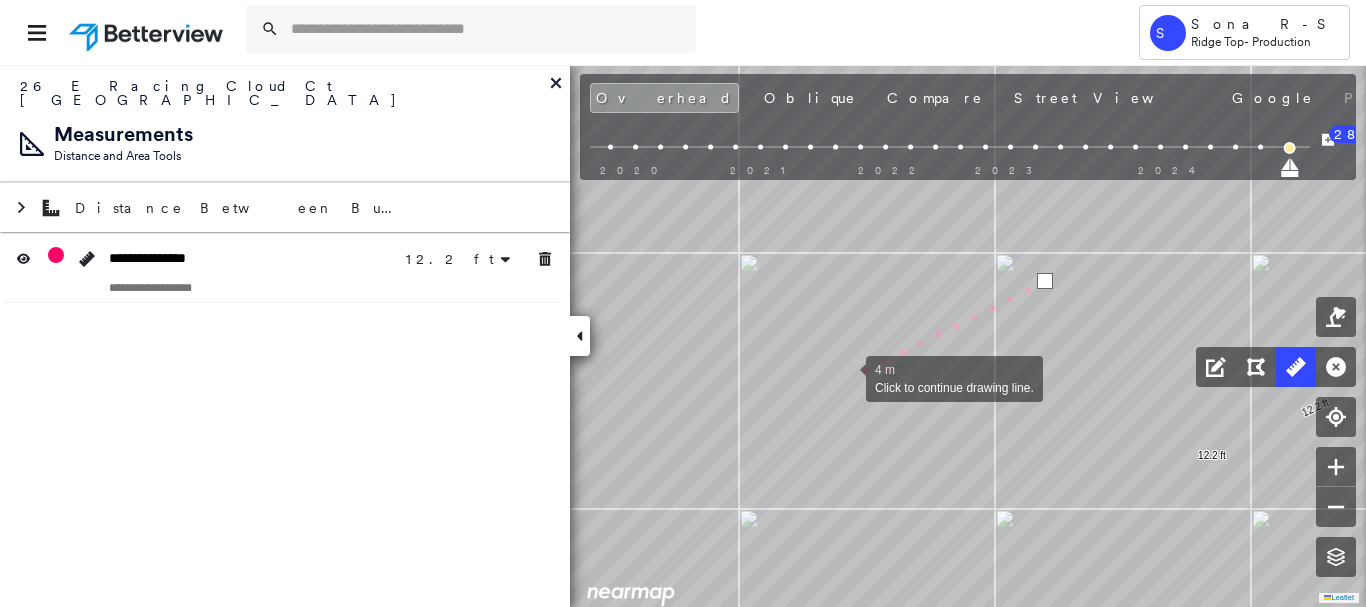 click at bounding box center [846, 377] 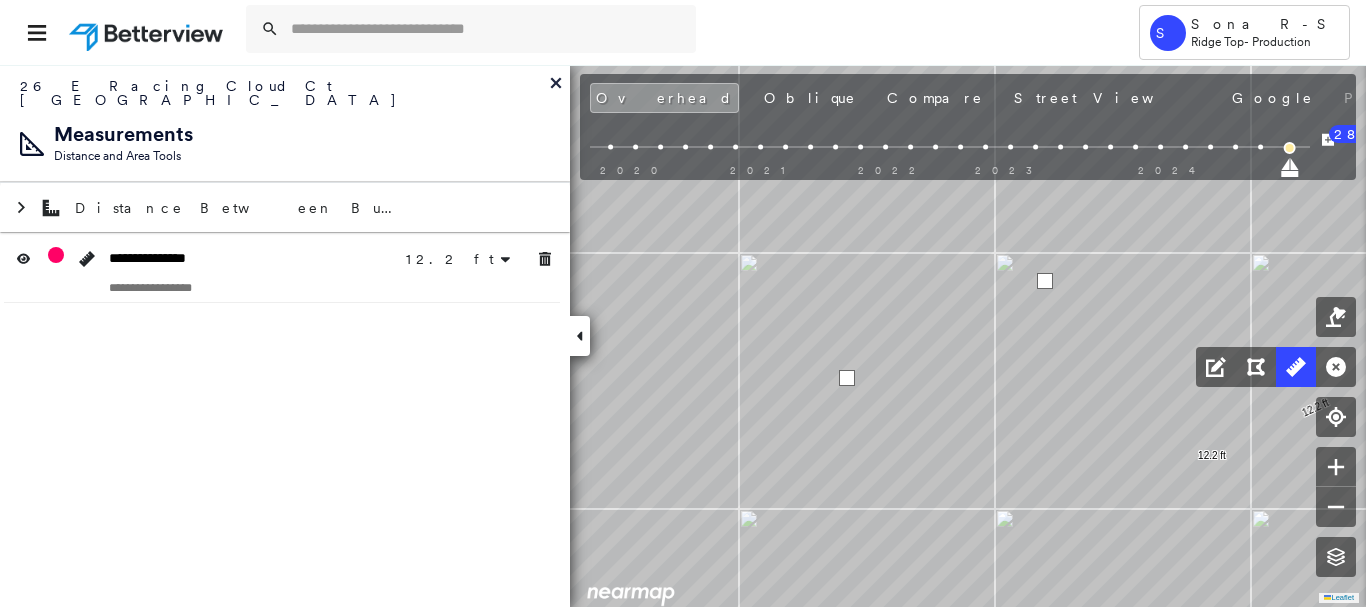 click at bounding box center [847, 378] 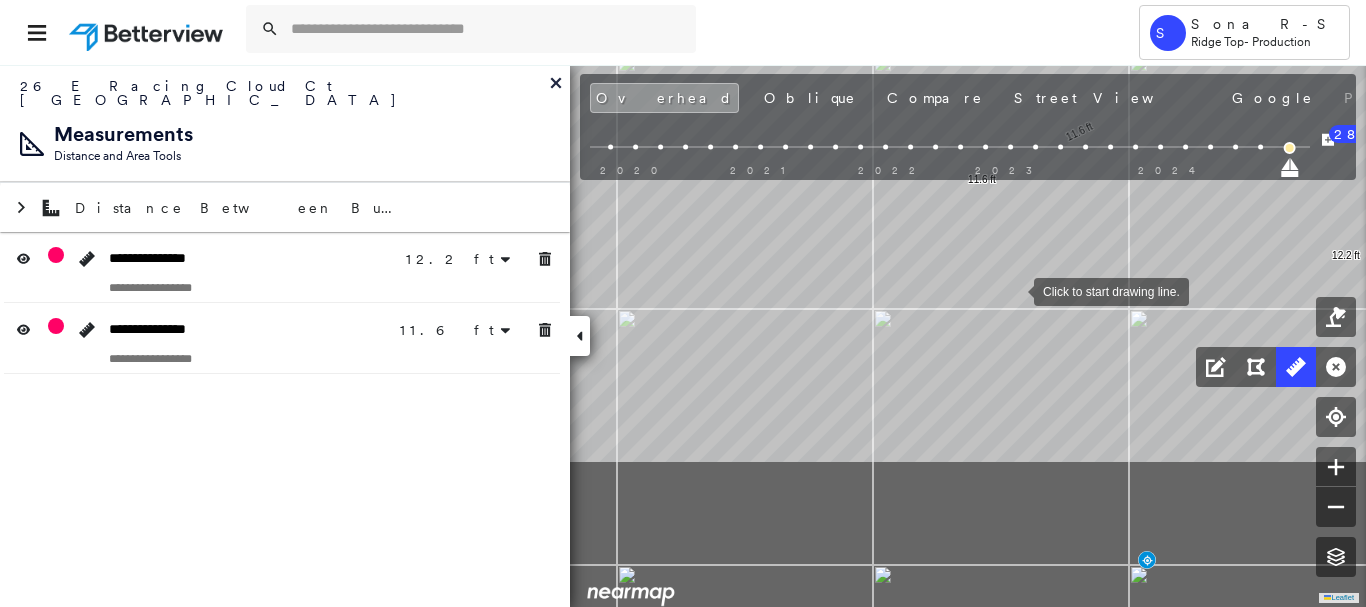 drag, startPoint x: 877, startPoint y: 496, endPoint x: 1012, endPoint y: 296, distance: 241.29857 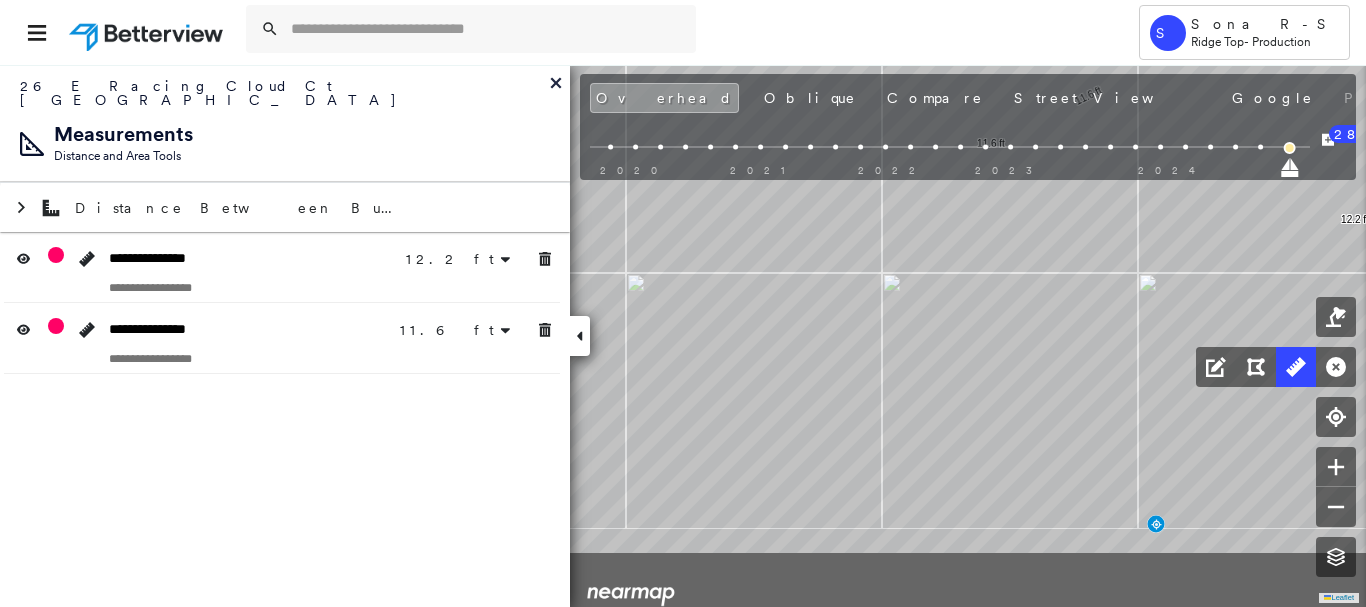 drag, startPoint x: 874, startPoint y: 462, endPoint x: 851, endPoint y: 312, distance: 151.75308 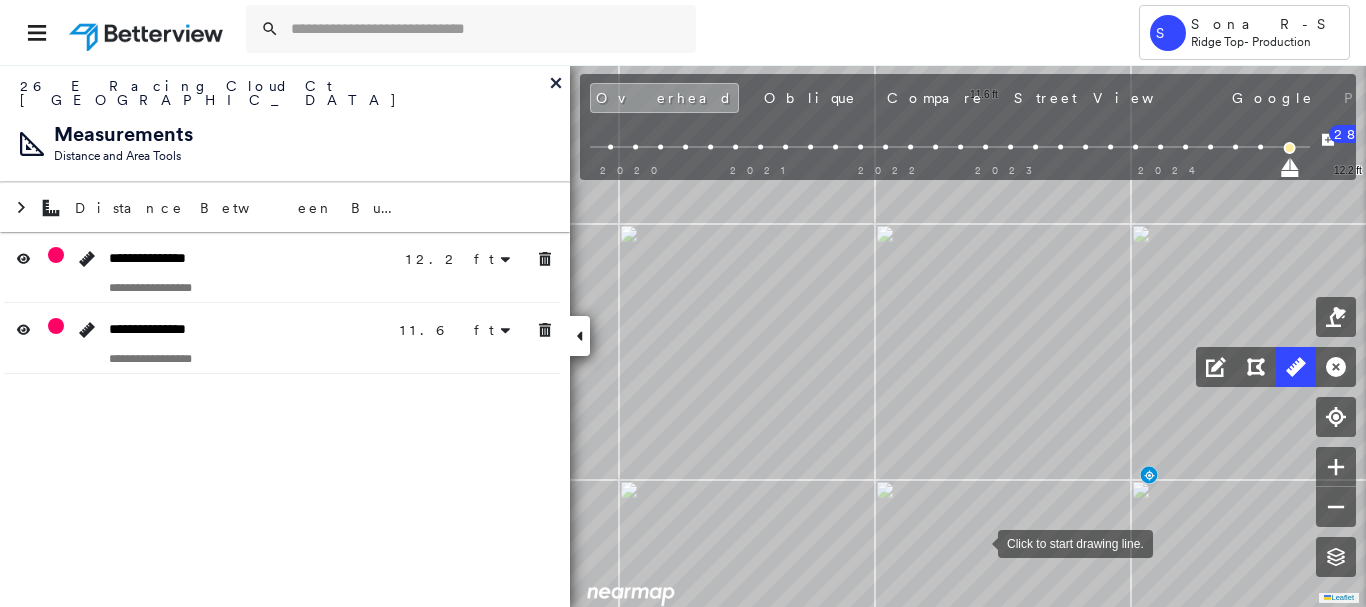 click at bounding box center [978, 542] 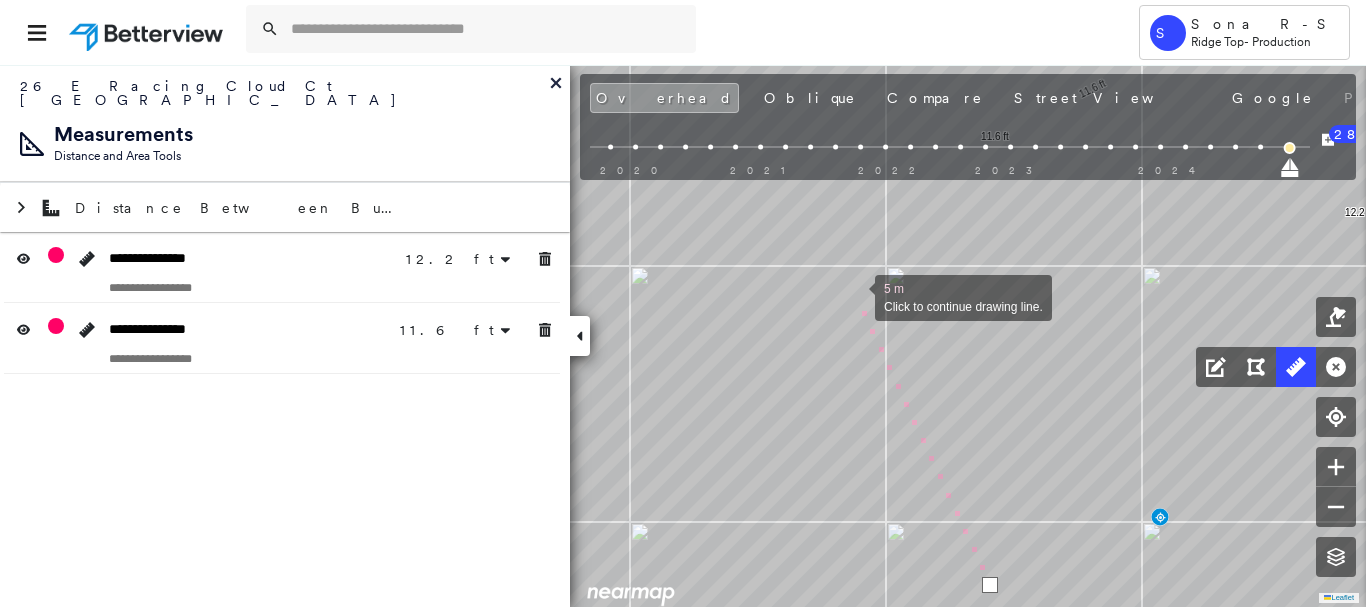drag, startPoint x: 843, startPoint y: 251, endPoint x: 824, endPoint y: 243, distance: 20.615528 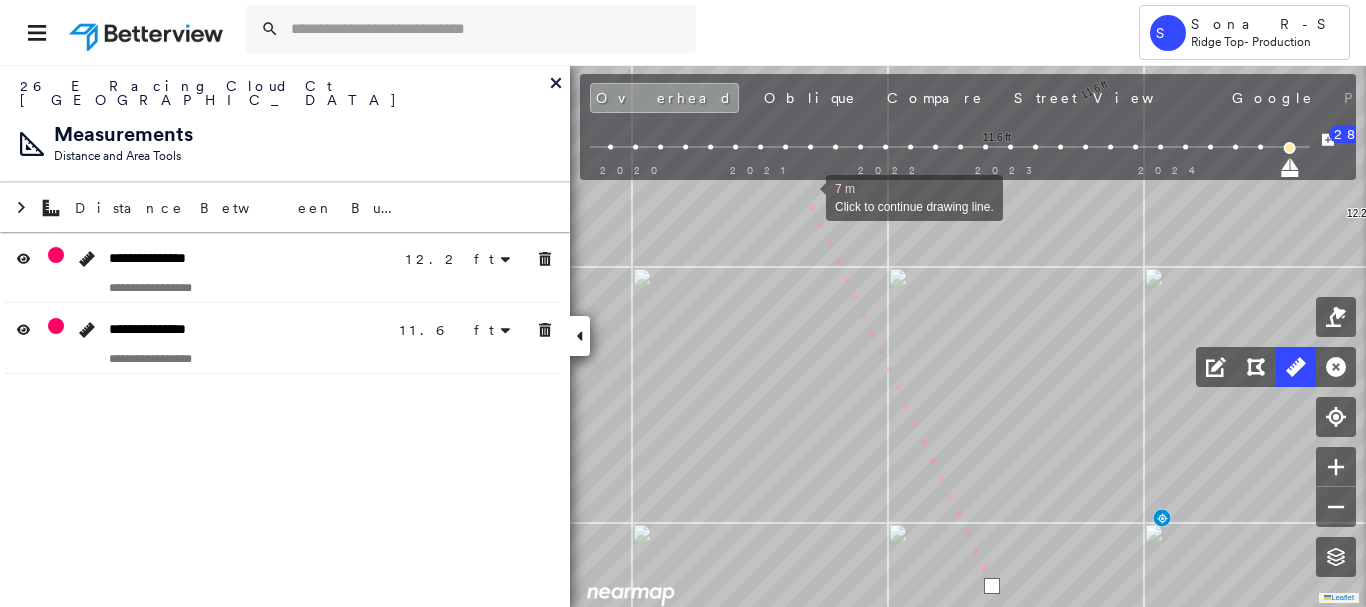 click at bounding box center (806, 196) 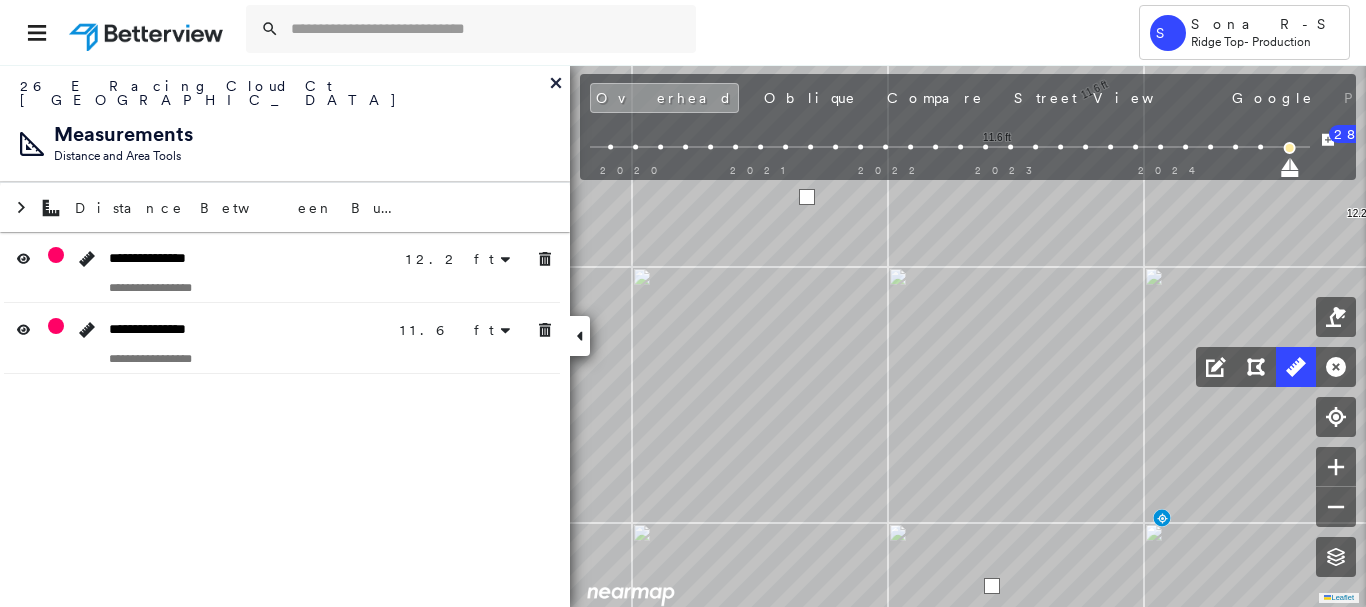 click at bounding box center (807, 197) 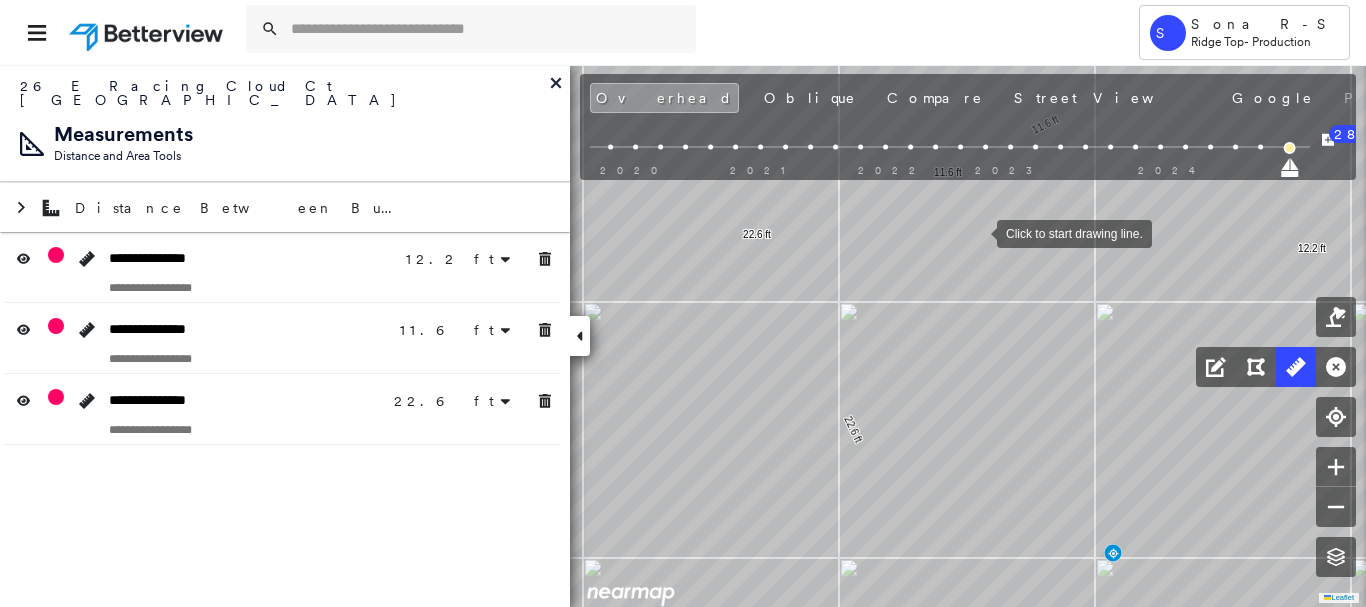 click at bounding box center [977, 232] 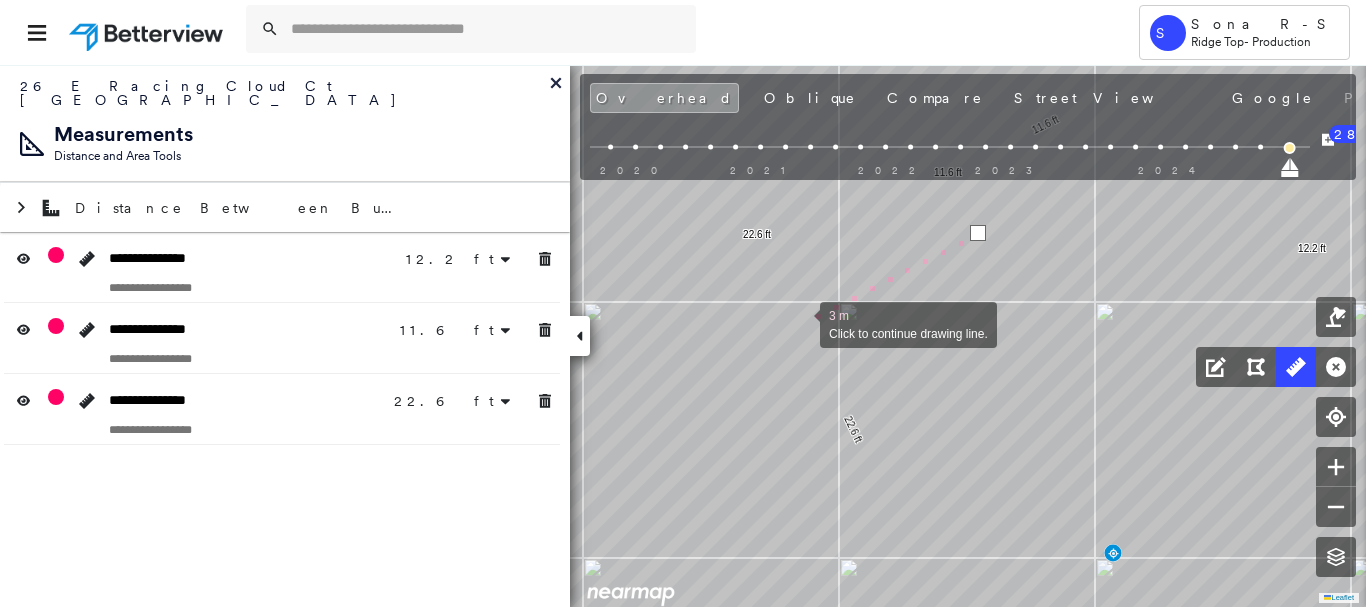 click at bounding box center (800, 323) 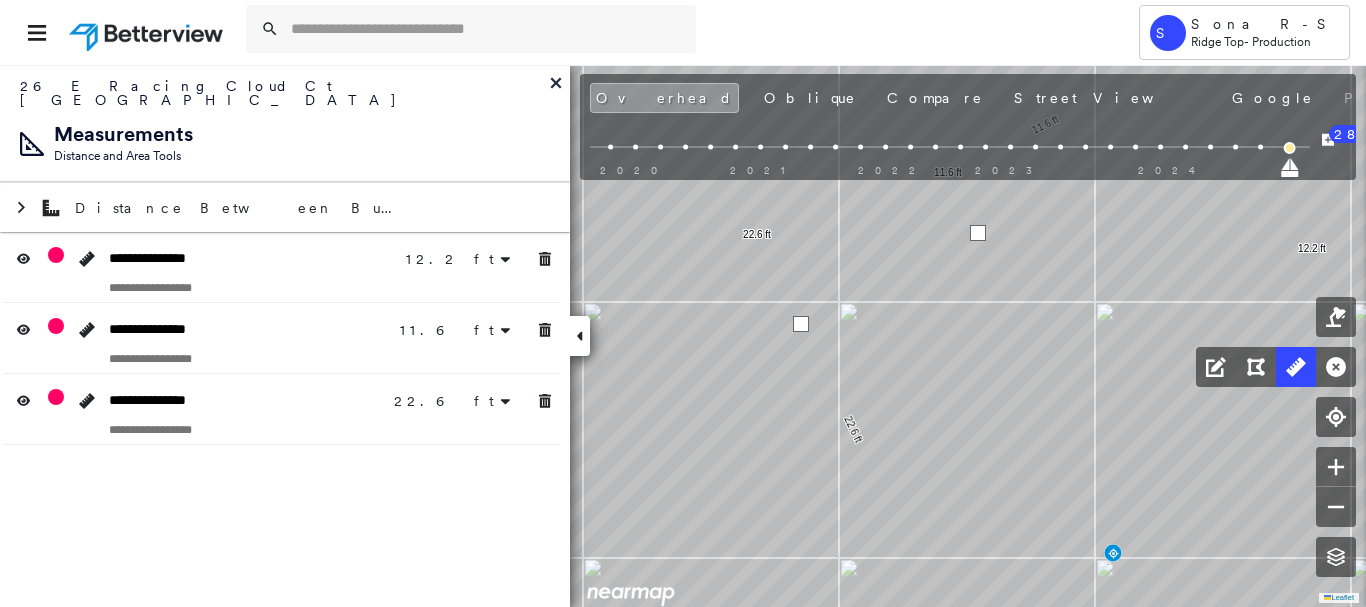 click at bounding box center (801, 324) 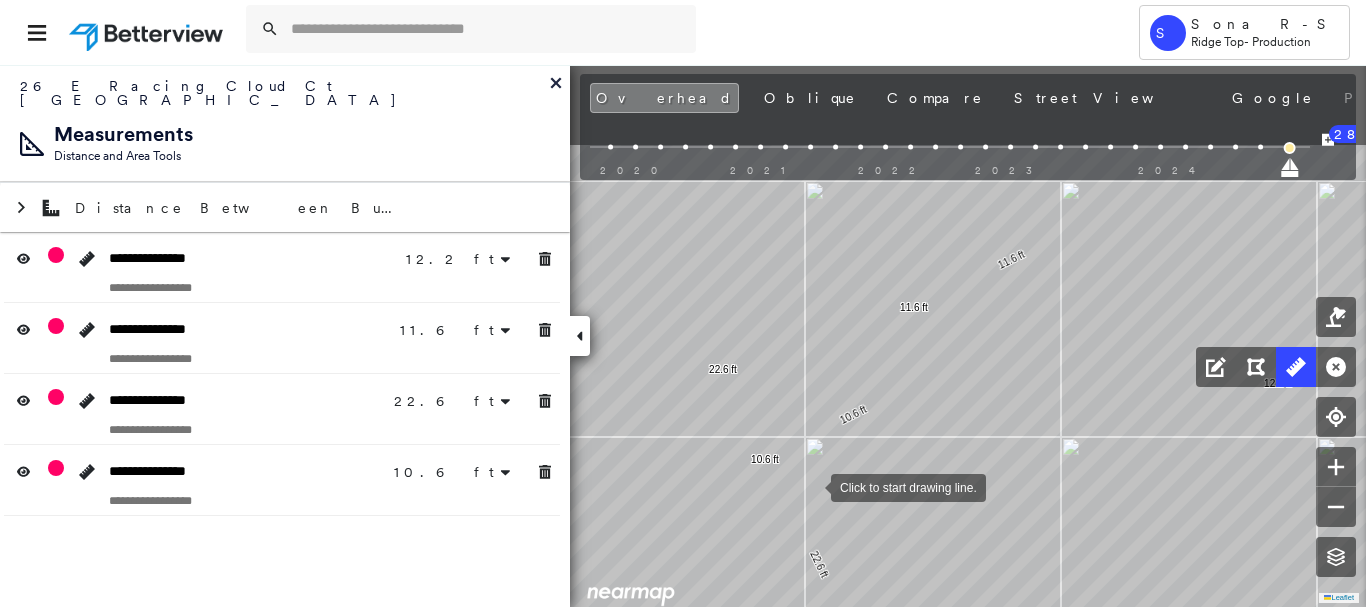 drag, startPoint x: 843, startPoint y: 348, endPoint x: 814, endPoint y: 484, distance: 139.05754 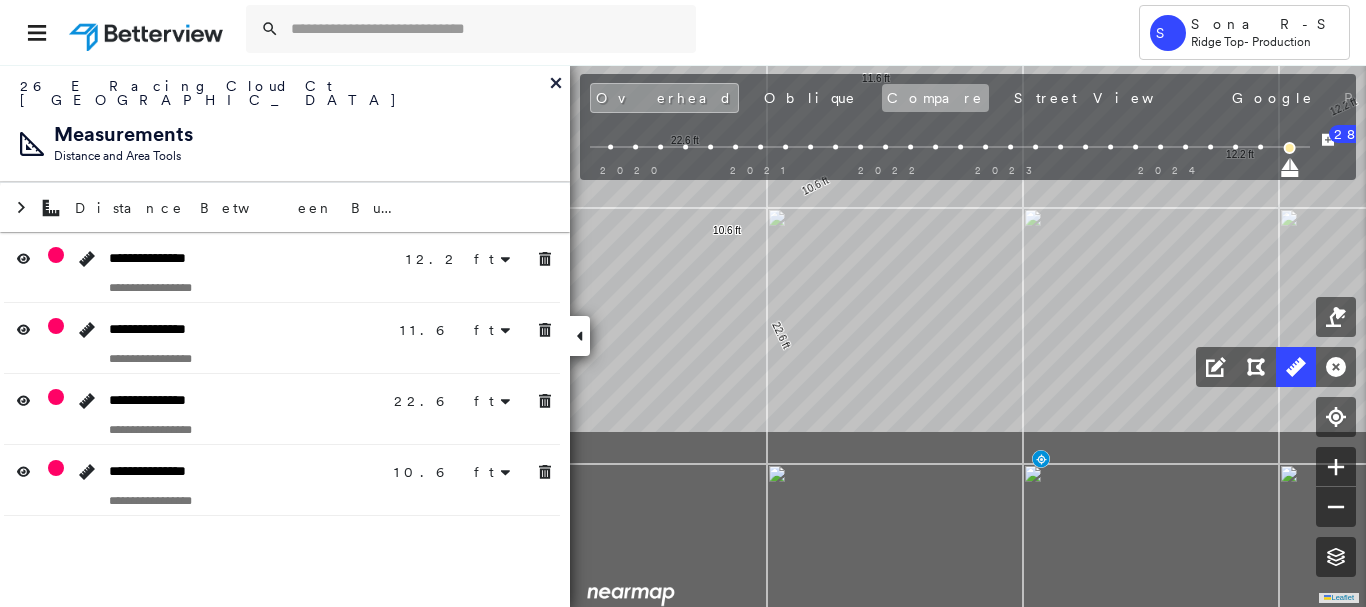 drag, startPoint x: 814, startPoint y: 484, endPoint x: 791, endPoint y: 95, distance: 389.67935 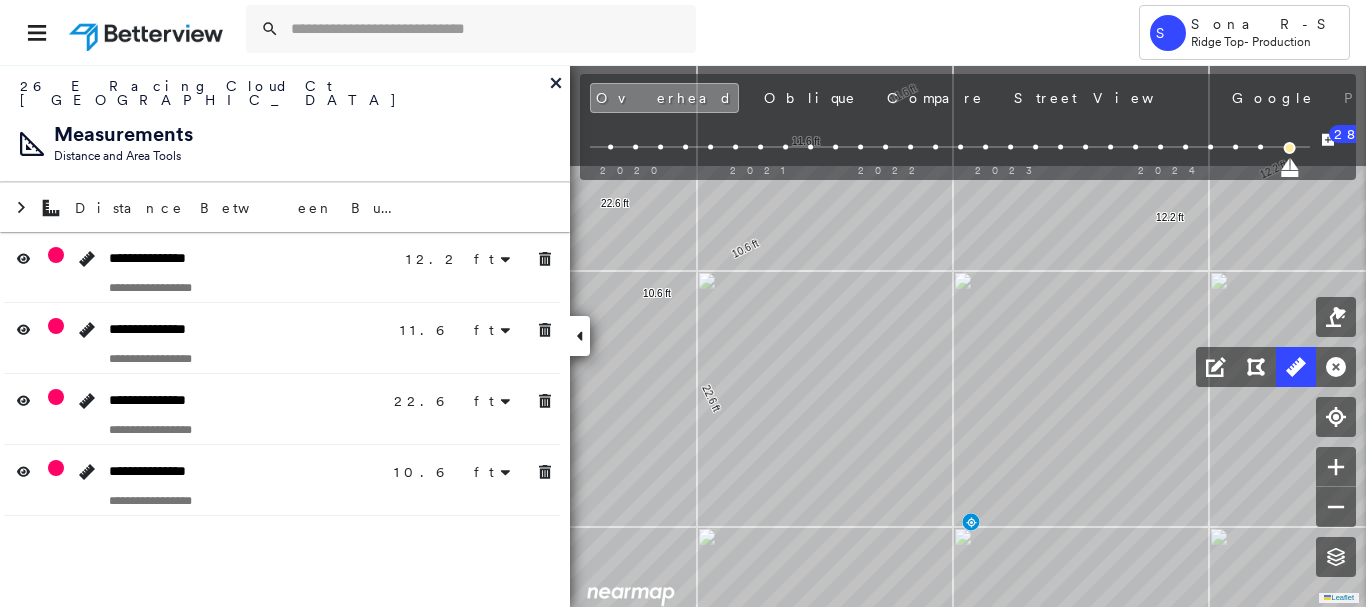 click on "12.2 ft 12.2 ft 11.6 ft 11.6 ft 22.6 ft 22.6 ft 10.6 ft 10.6 ft Click to start drawing line." at bounding box center (1381, -652) 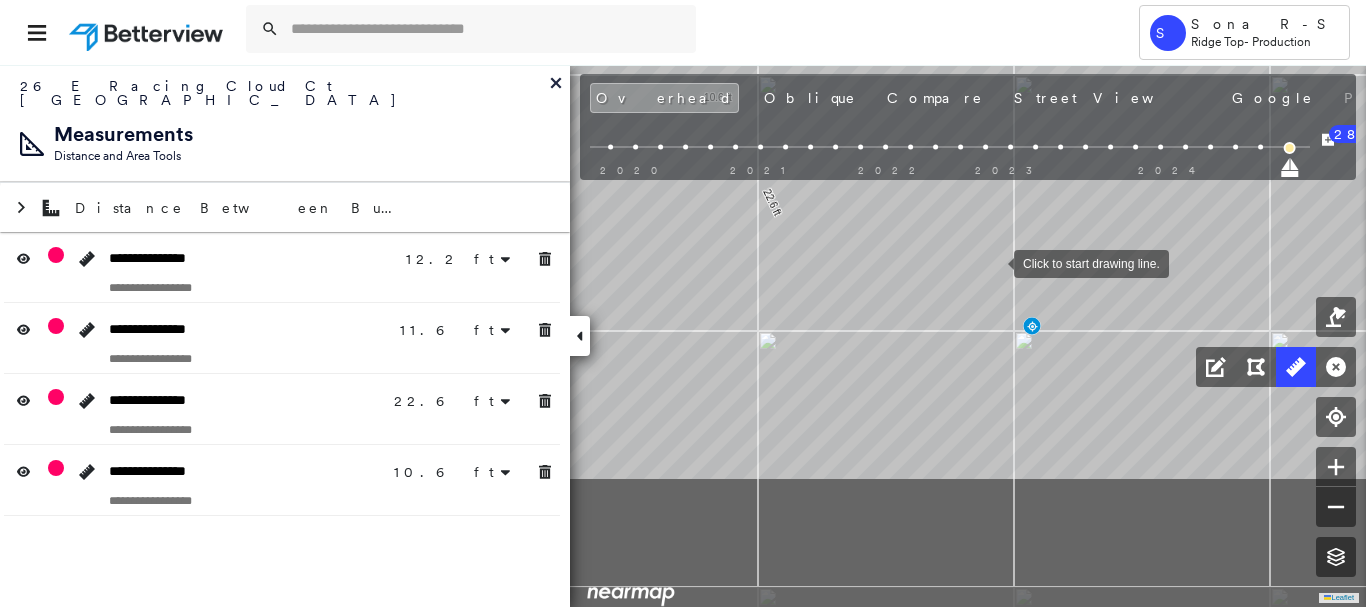 drag, startPoint x: 677, startPoint y: 516, endPoint x: 994, endPoint y: 263, distance: 405.58353 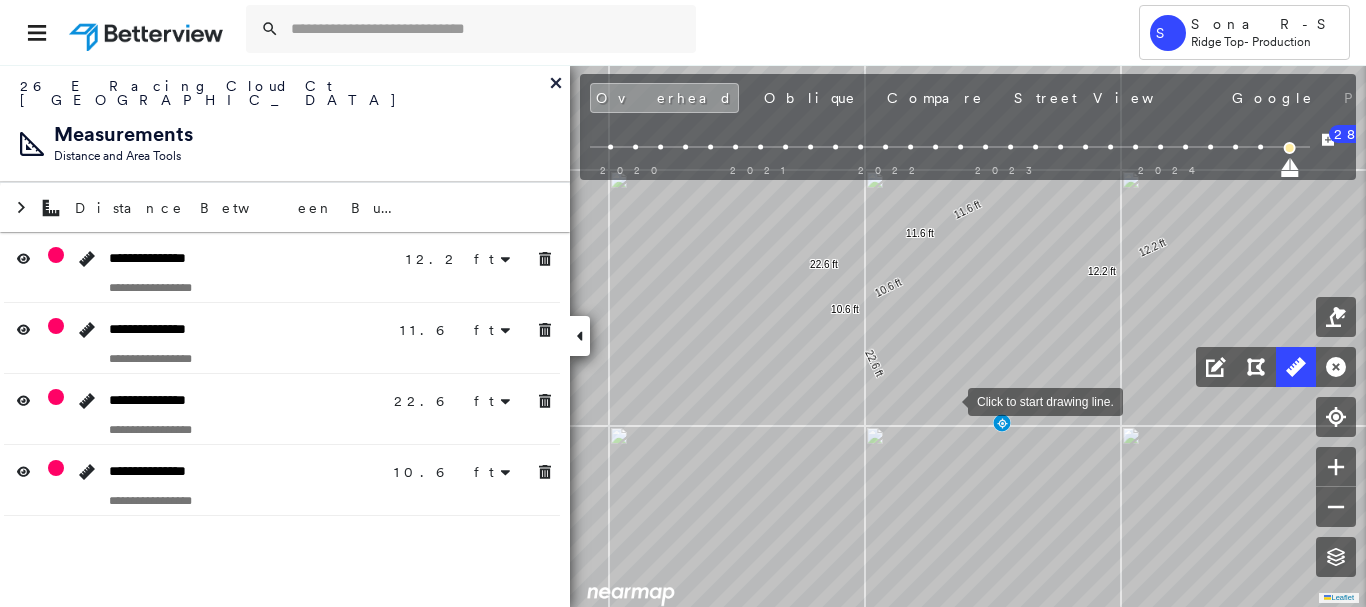 drag, startPoint x: 956, startPoint y: 359, endPoint x: 948, endPoint y: 398, distance: 39.812057 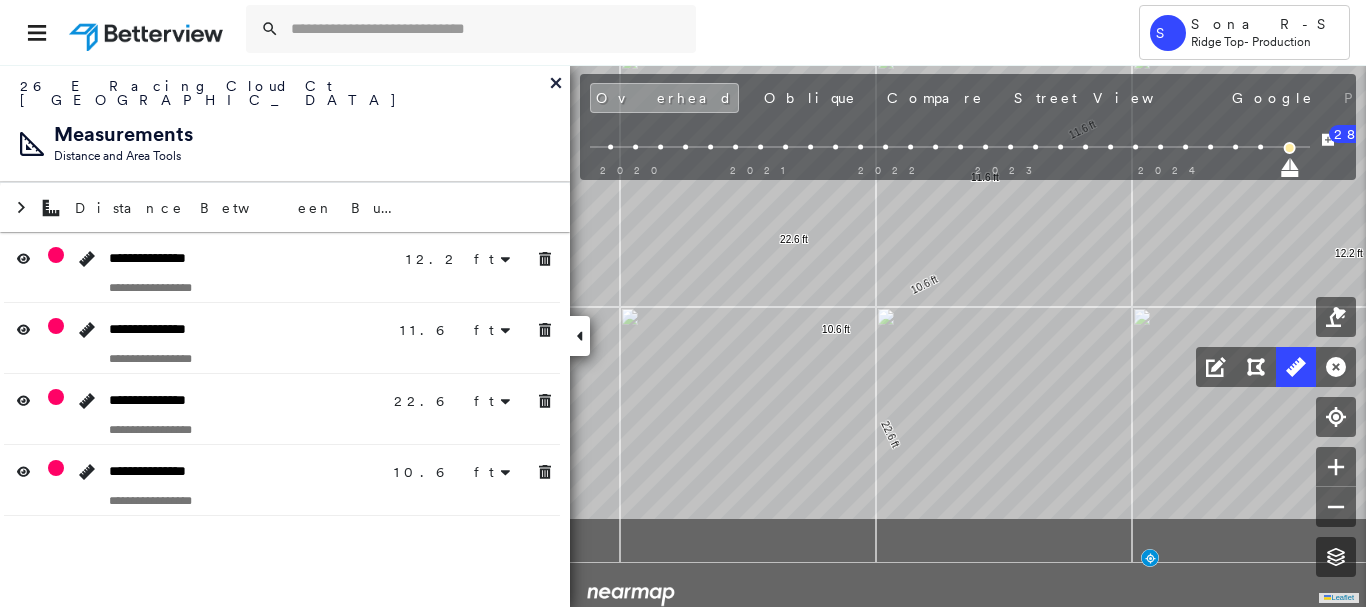 drag, startPoint x: 1020, startPoint y: 364, endPoint x: 1107, endPoint y: 203, distance: 183.00273 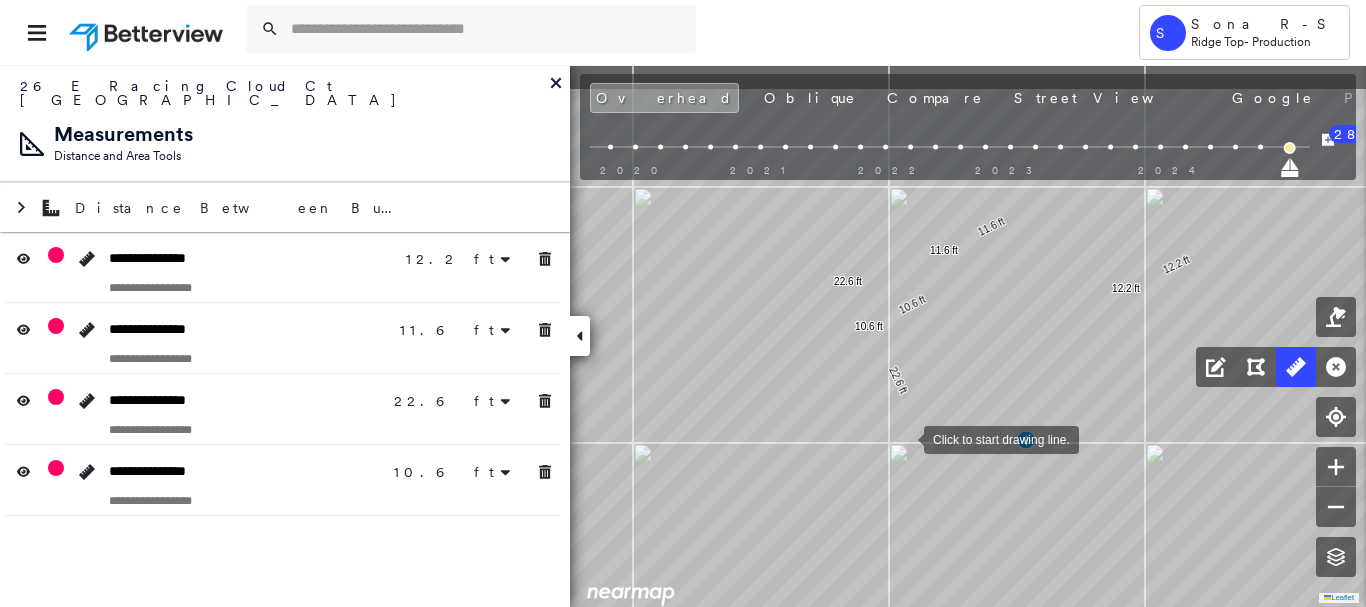 drag, startPoint x: 972, startPoint y: 379, endPoint x: 906, endPoint y: 436, distance: 87.20665 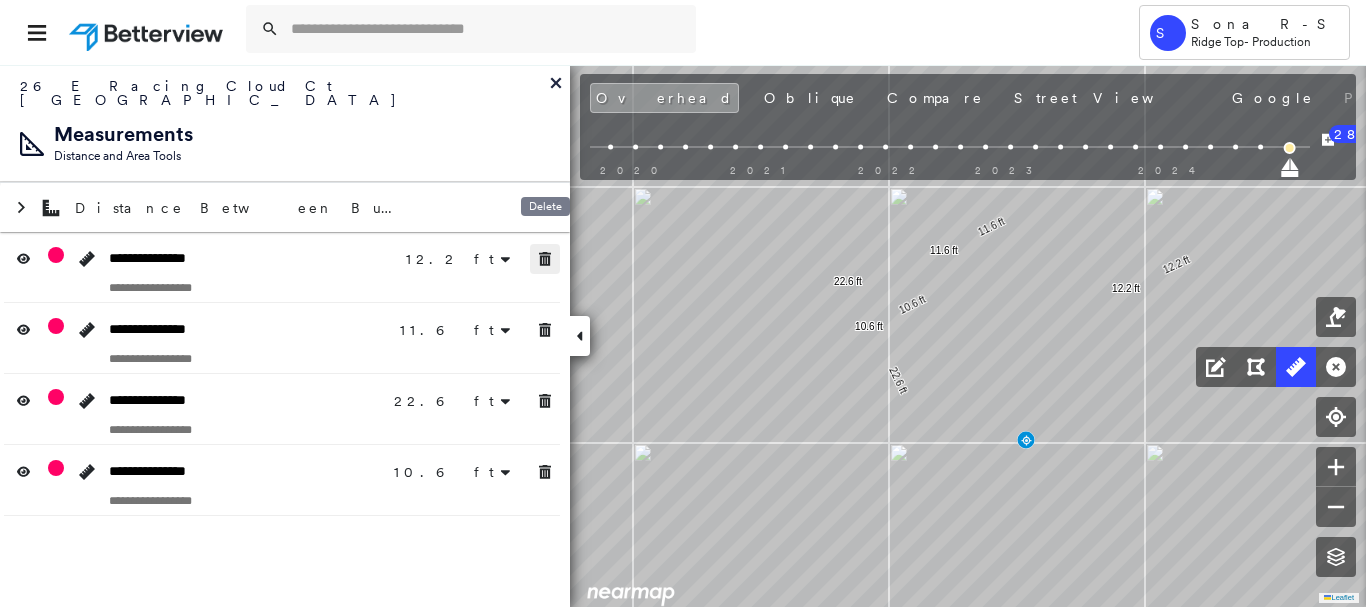 drag, startPoint x: 552, startPoint y: 250, endPoint x: 551, endPoint y: 308, distance: 58.00862 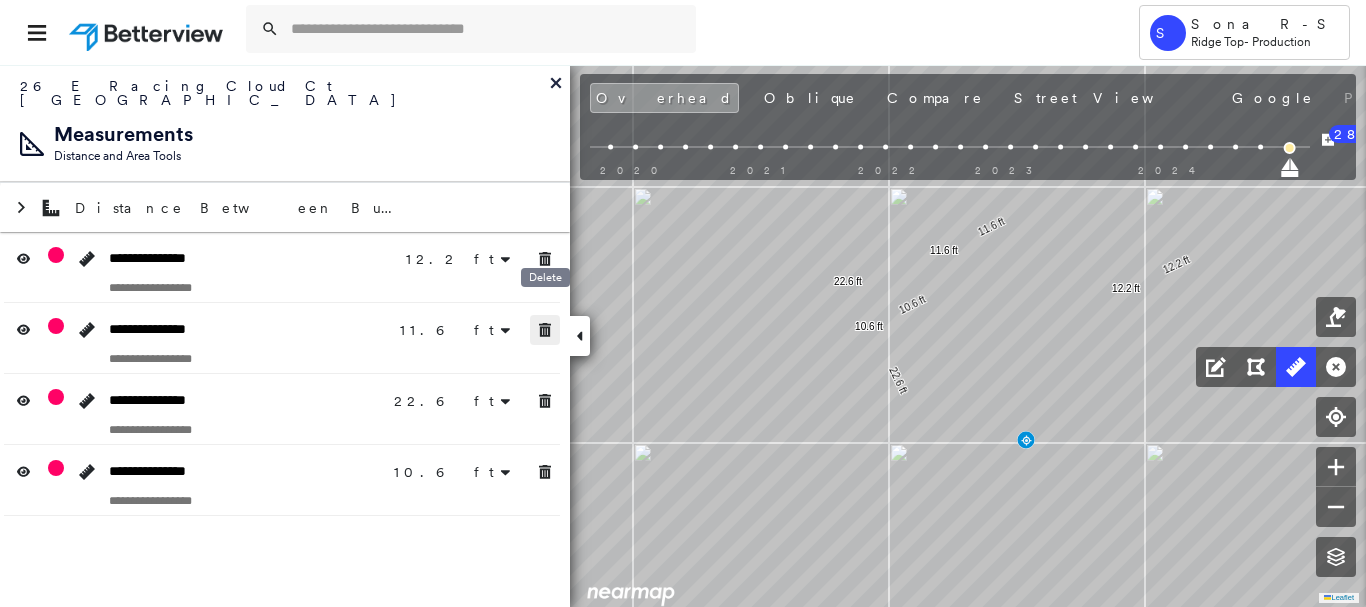 drag, startPoint x: 551, startPoint y: 309, endPoint x: 548, endPoint y: 319, distance: 10.440307 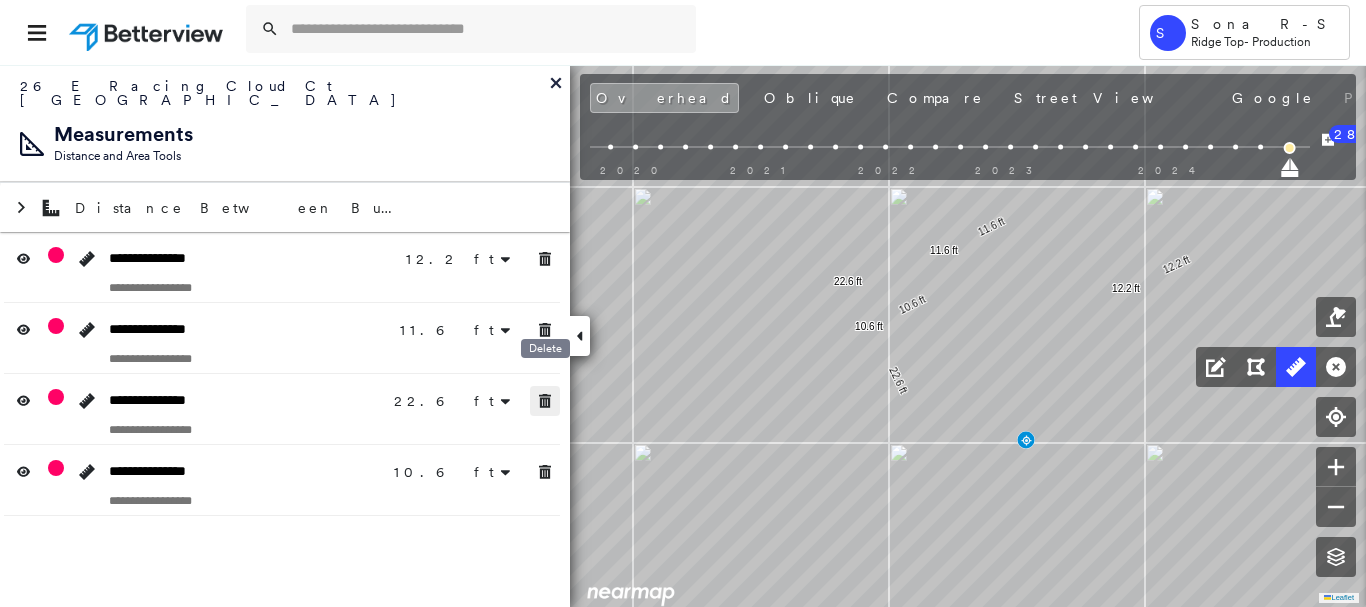 click at bounding box center [545, 401] 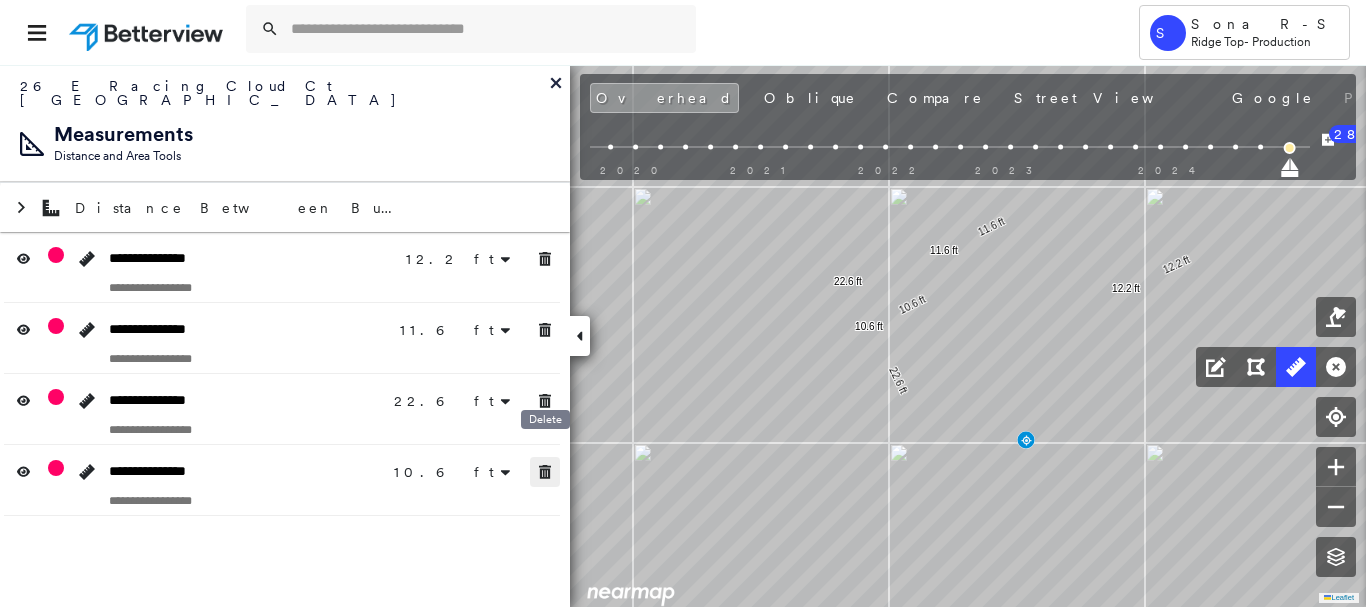 click at bounding box center [545, 472] 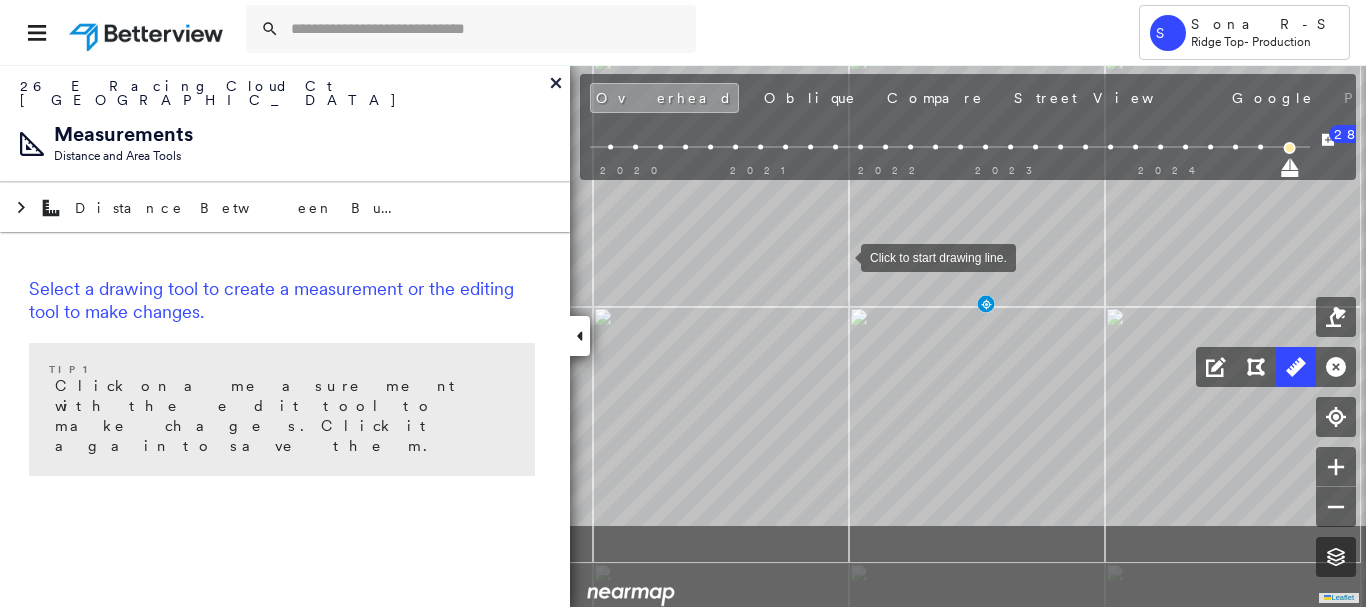 drag, startPoint x: 881, startPoint y: 389, endPoint x: 844, endPoint y: 268, distance: 126.53063 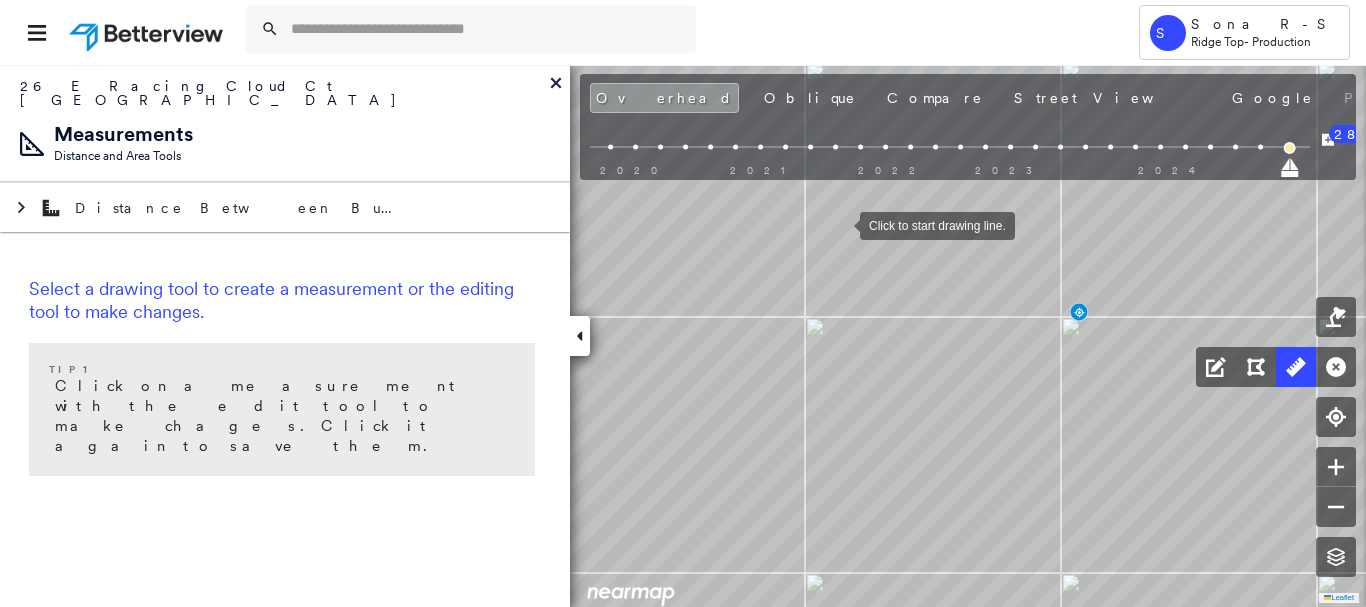 click at bounding box center [840, 224] 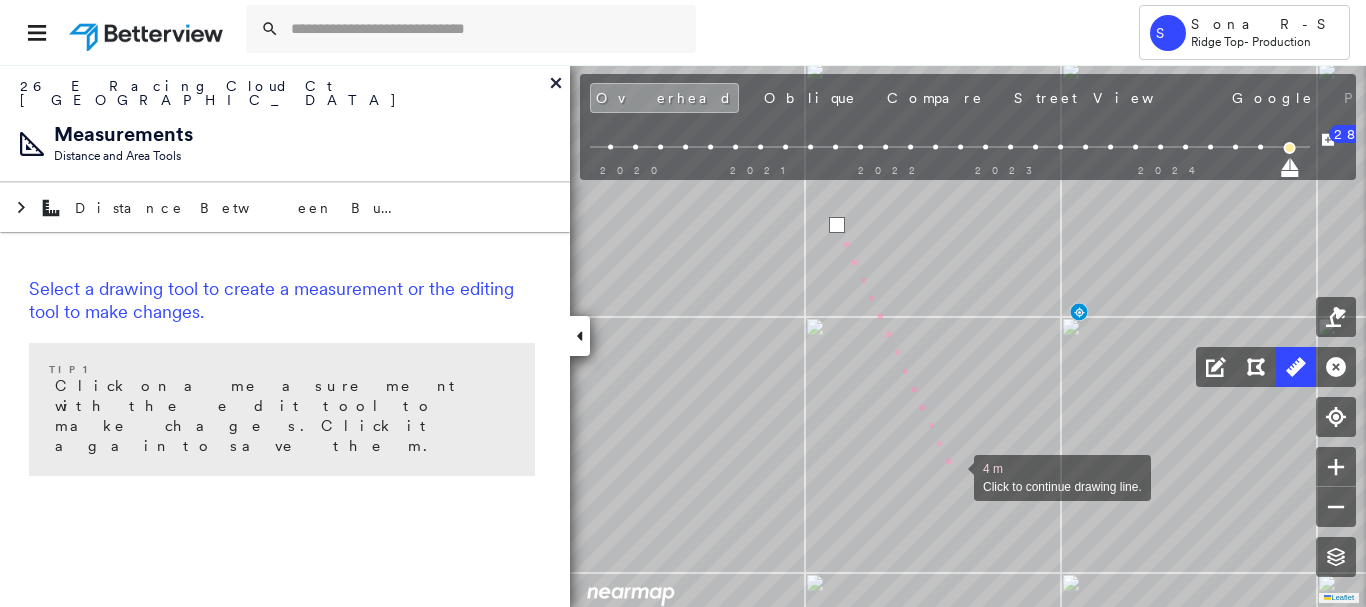 click at bounding box center (954, 476) 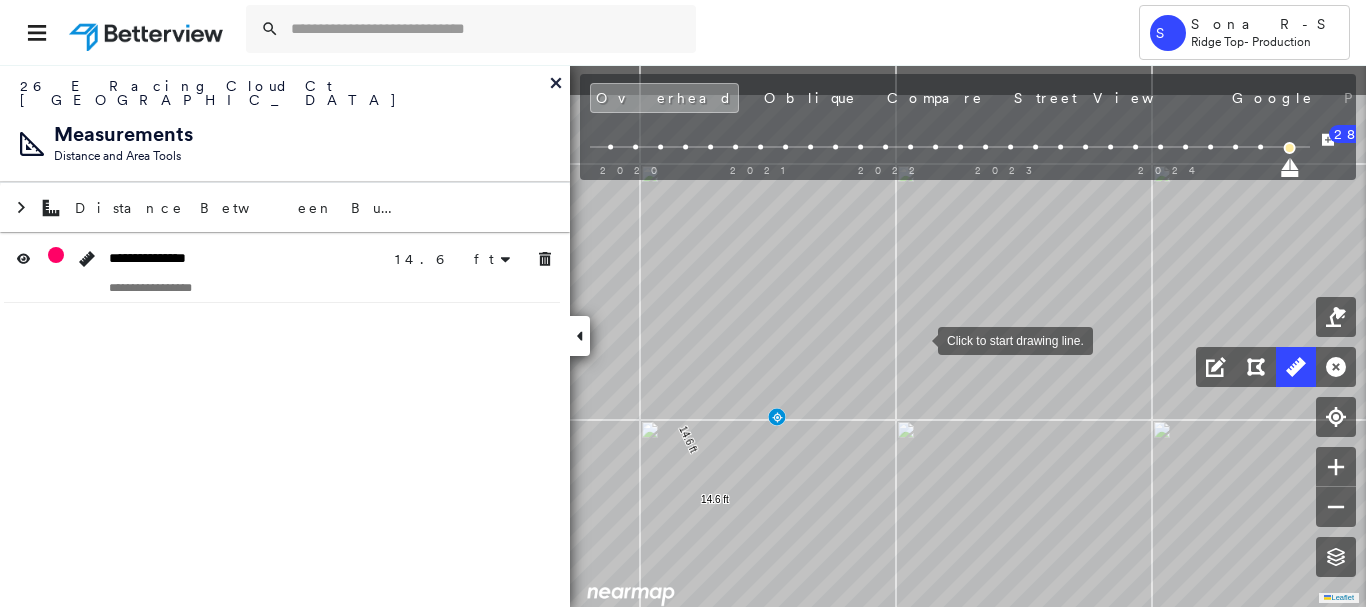 drag, startPoint x: 971, startPoint y: 257, endPoint x: 918, endPoint y: 337, distance: 95.96353 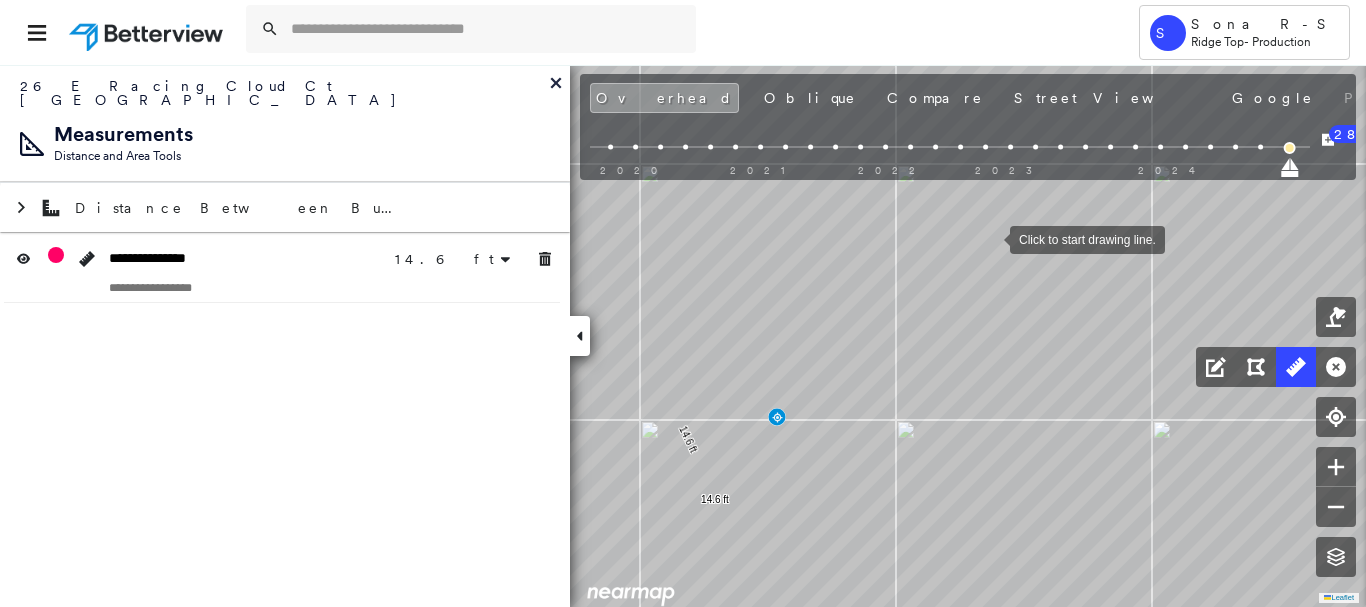 drag, startPoint x: 990, startPoint y: 238, endPoint x: 939, endPoint y: 251, distance: 52.63079 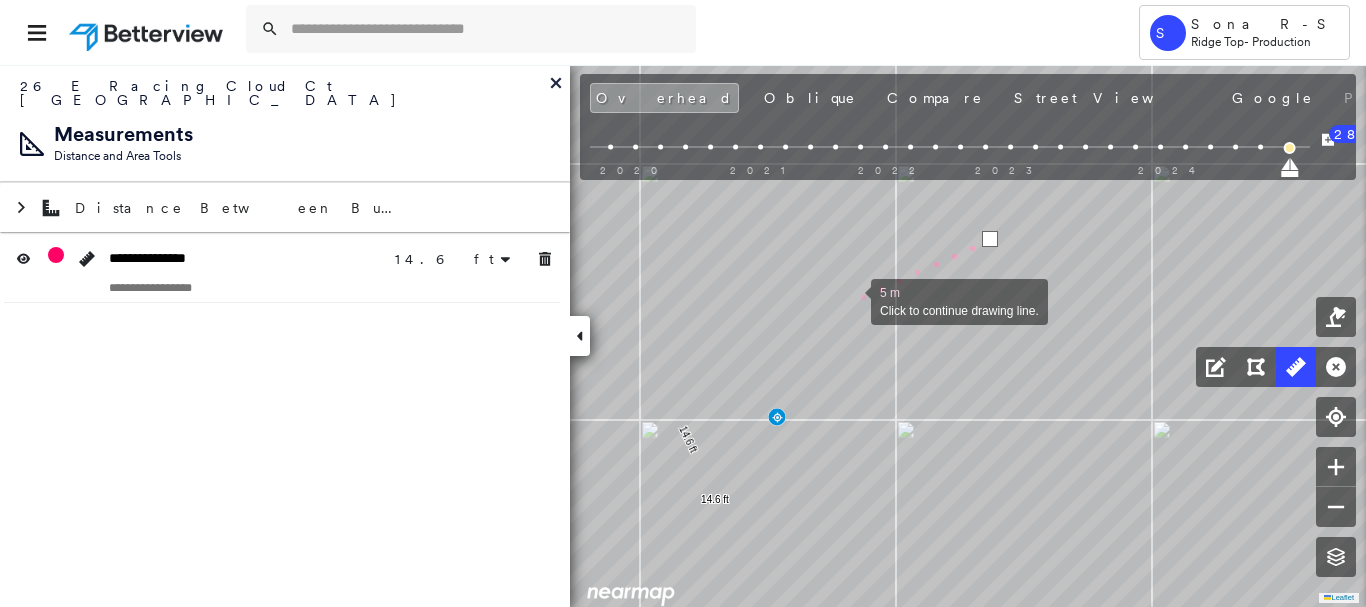 click at bounding box center [851, 300] 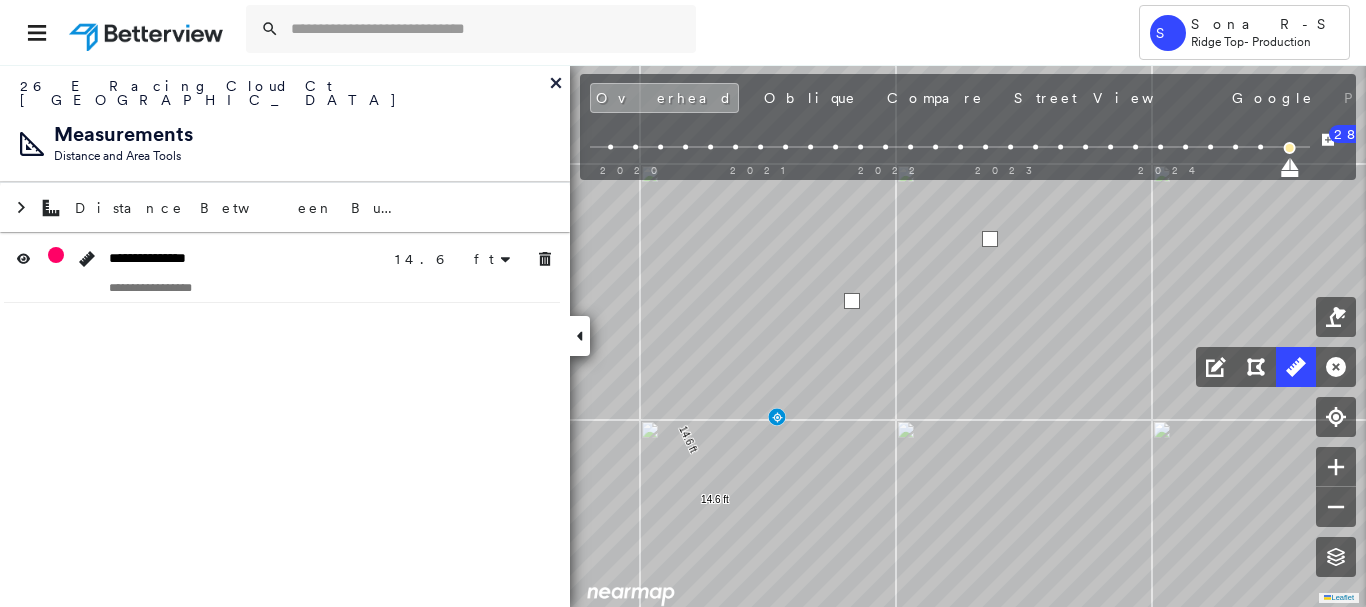 click at bounding box center [852, 301] 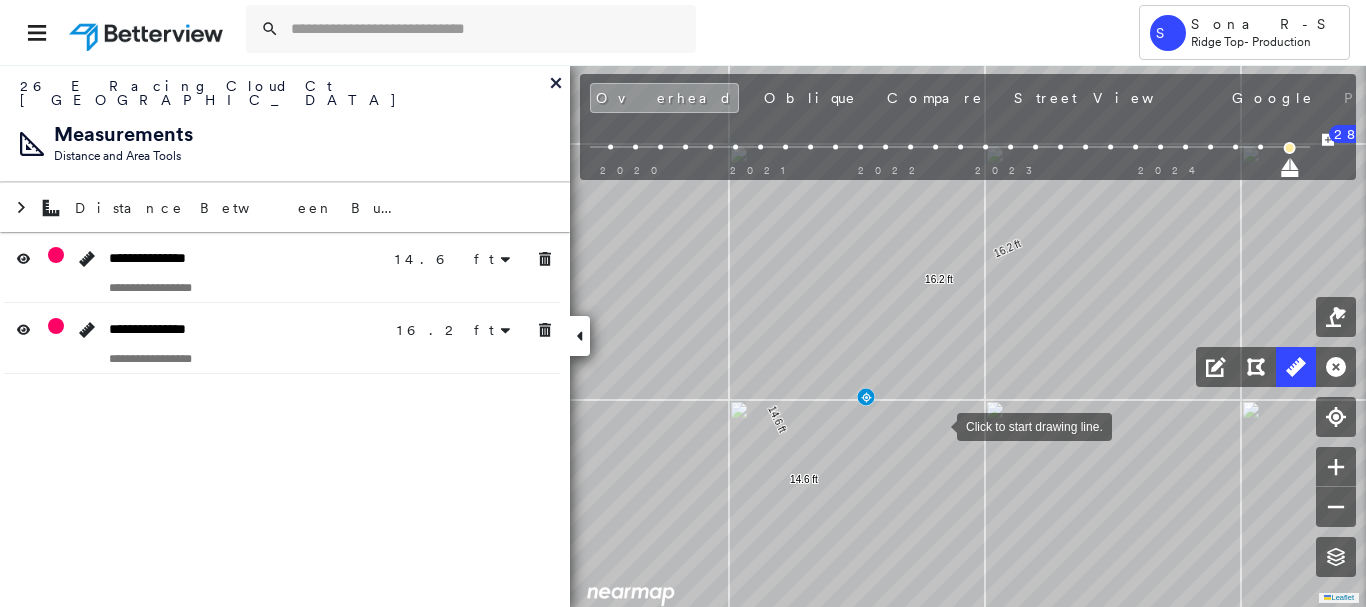 drag, startPoint x: 866, startPoint y: 445, endPoint x: 936, endPoint y: 425, distance: 72.8011 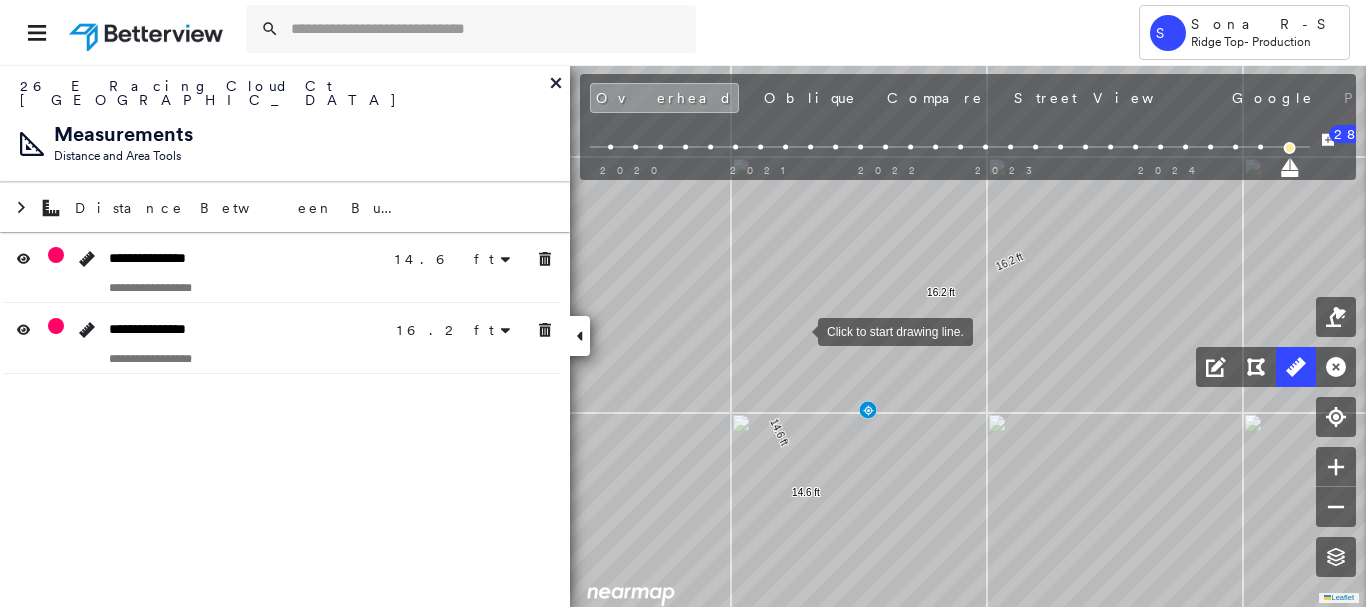 drag, startPoint x: 797, startPoint y: 319, endPoint x: 804, endPoint y: 359, distance: 40.60788 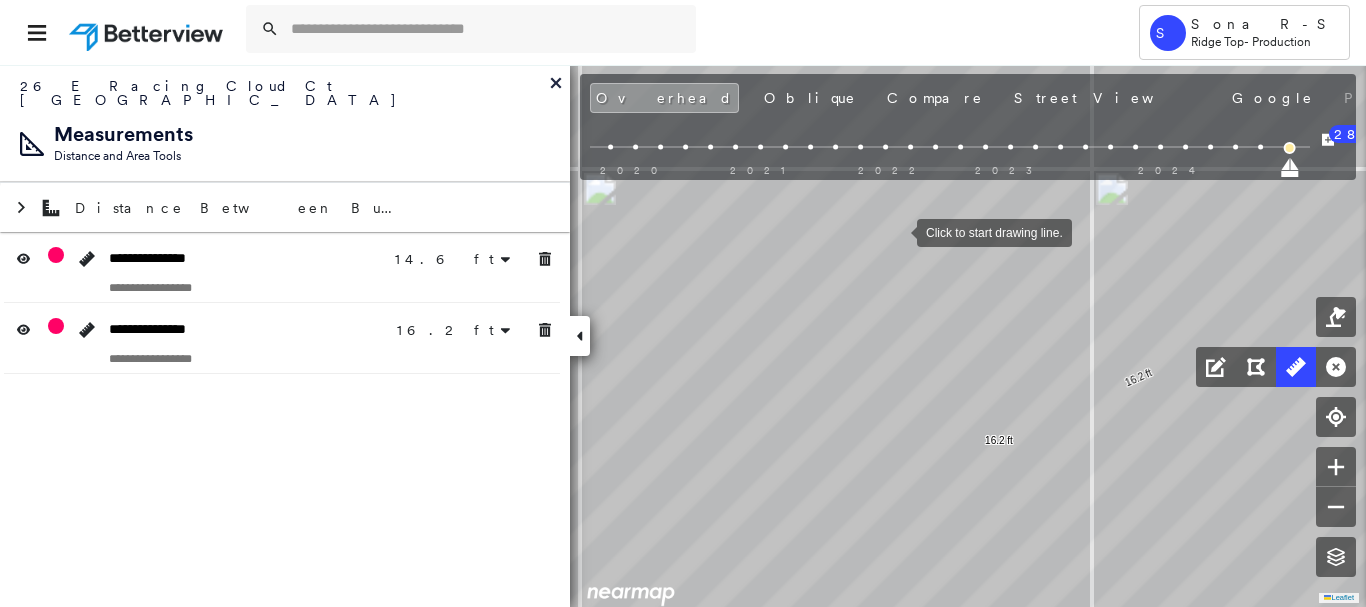 click at bounding box center (897, 231) 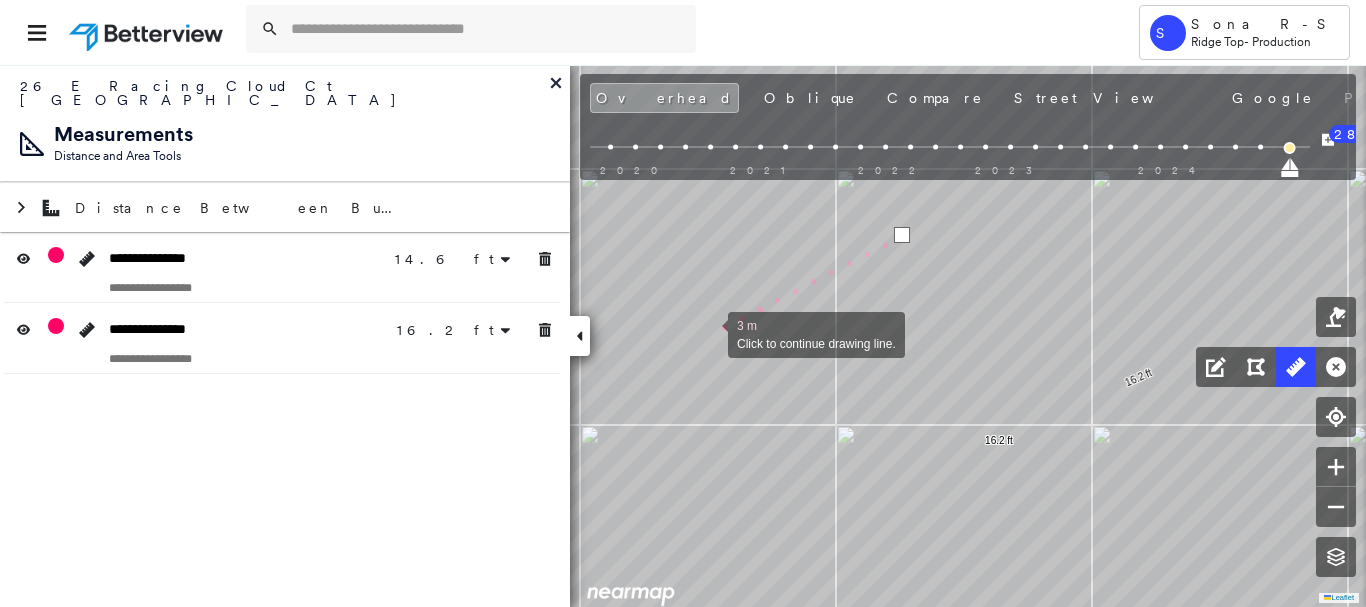 click at bounding box center [708, 333] 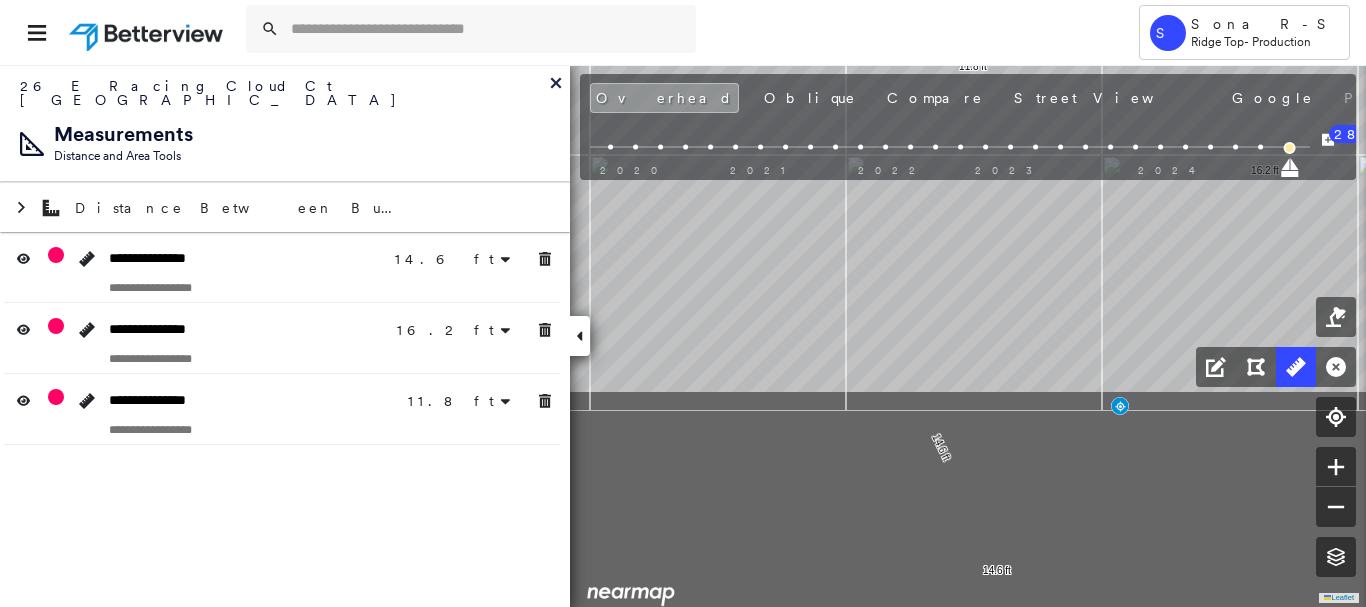 drag, startPoint x: 821, startPoint y: 417, endPoint x: 1143, endPoint y: 560, distance: 352.32513 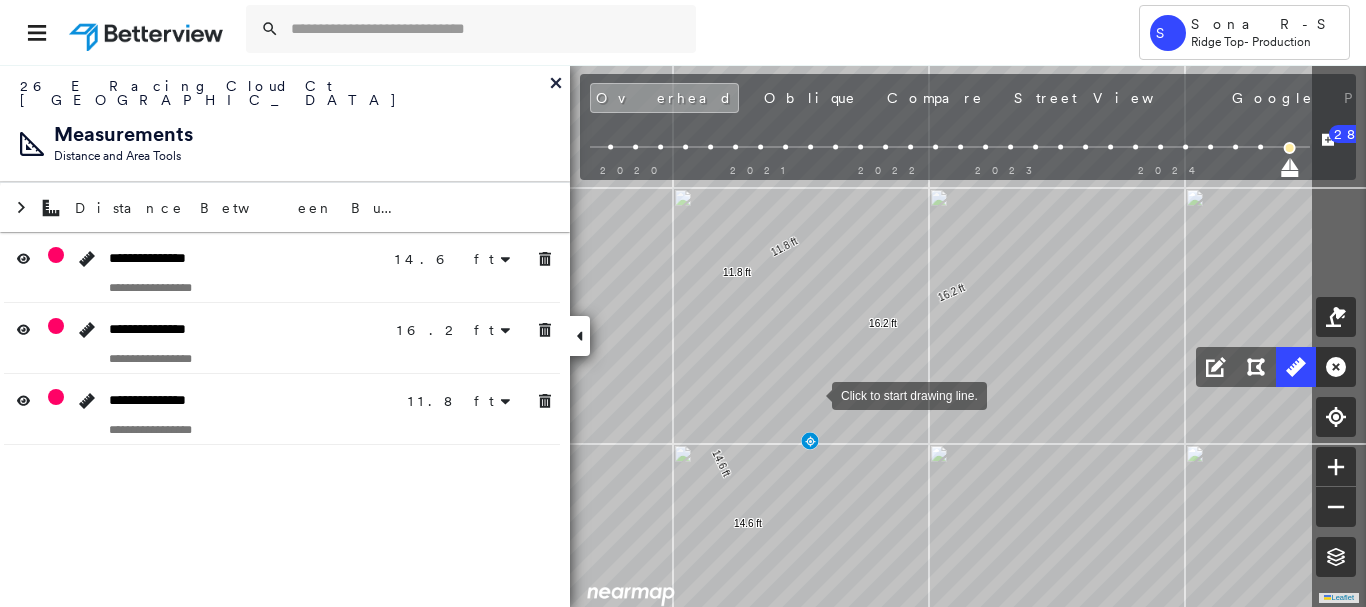drag, startPoint x: 1000, startPoint y: 340, endPoint x: 810, endPoint y: 396, distance: 198.0808 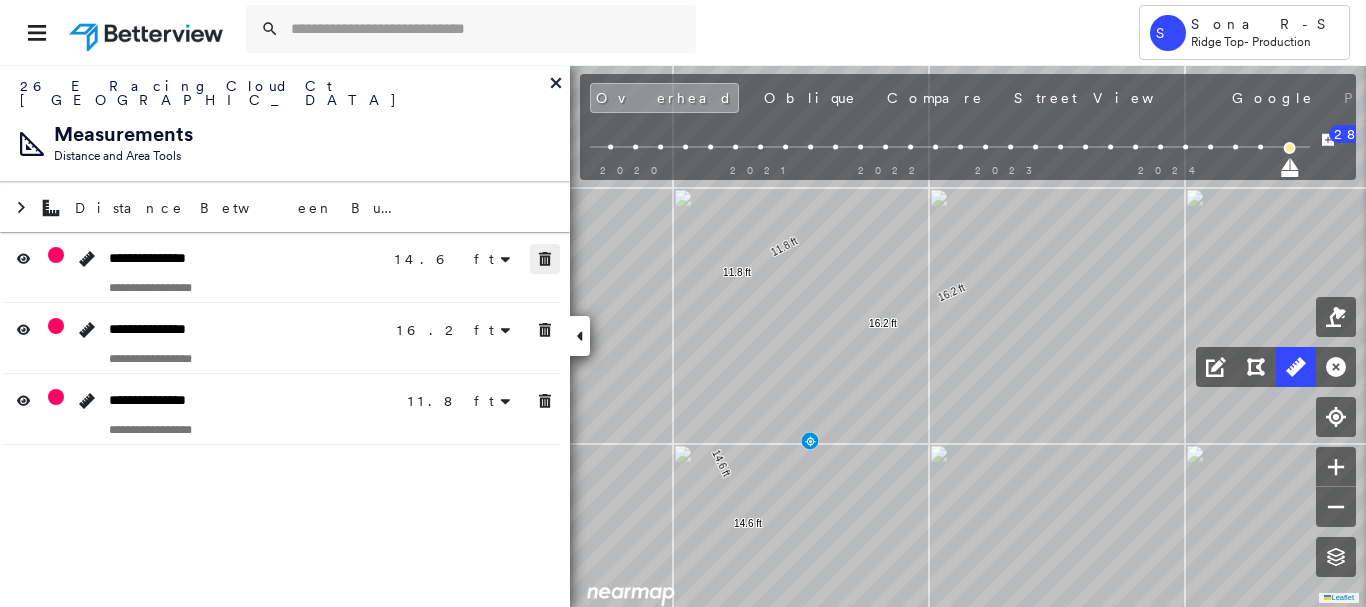 click 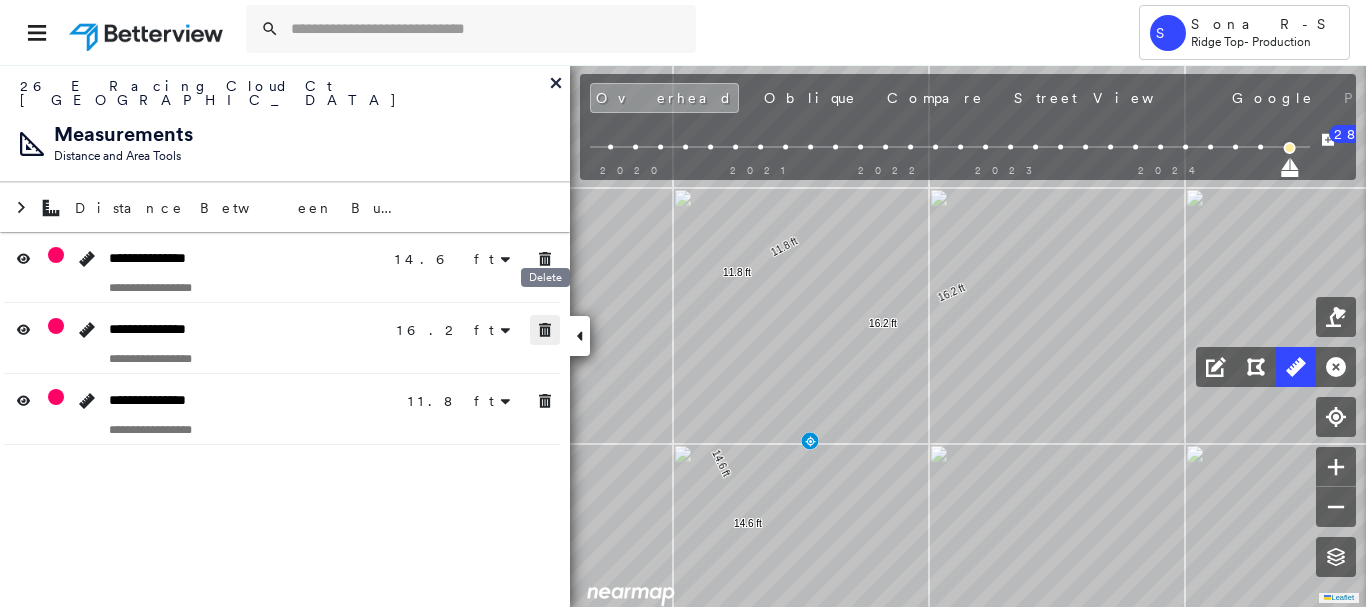drag, startPoint x: 539, startPoint y: 308, endPoint x: 546, endPoint y: 368, distance: 60.40695 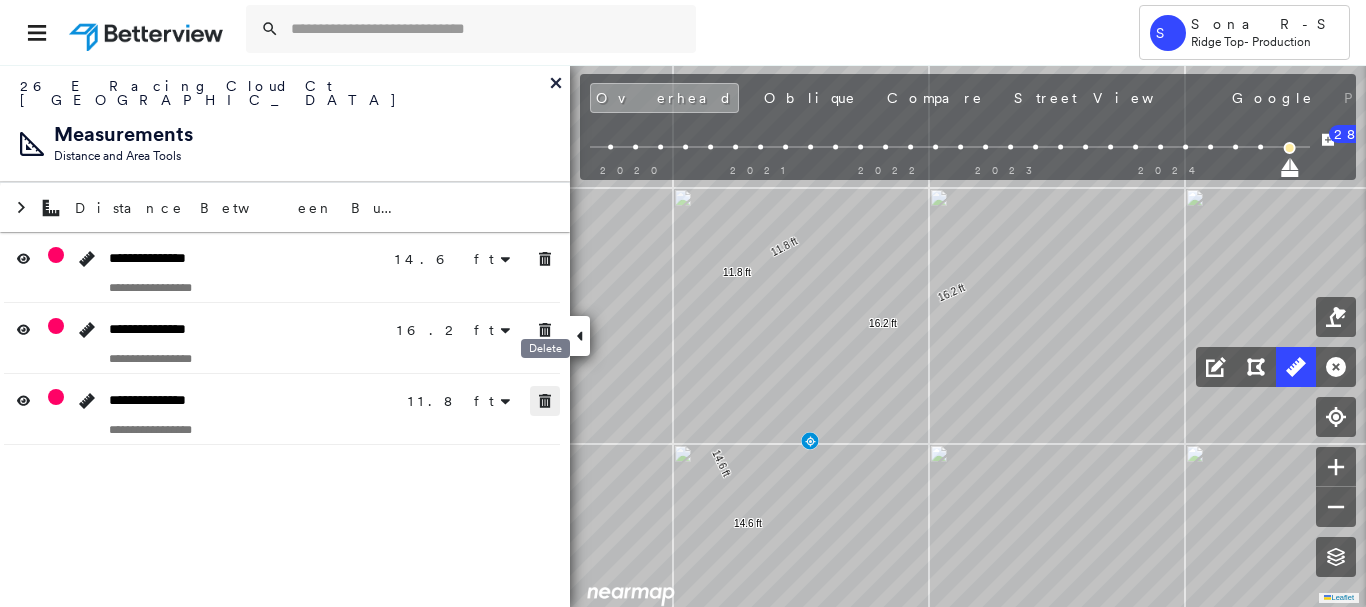 click at bounding box center [545, 401] 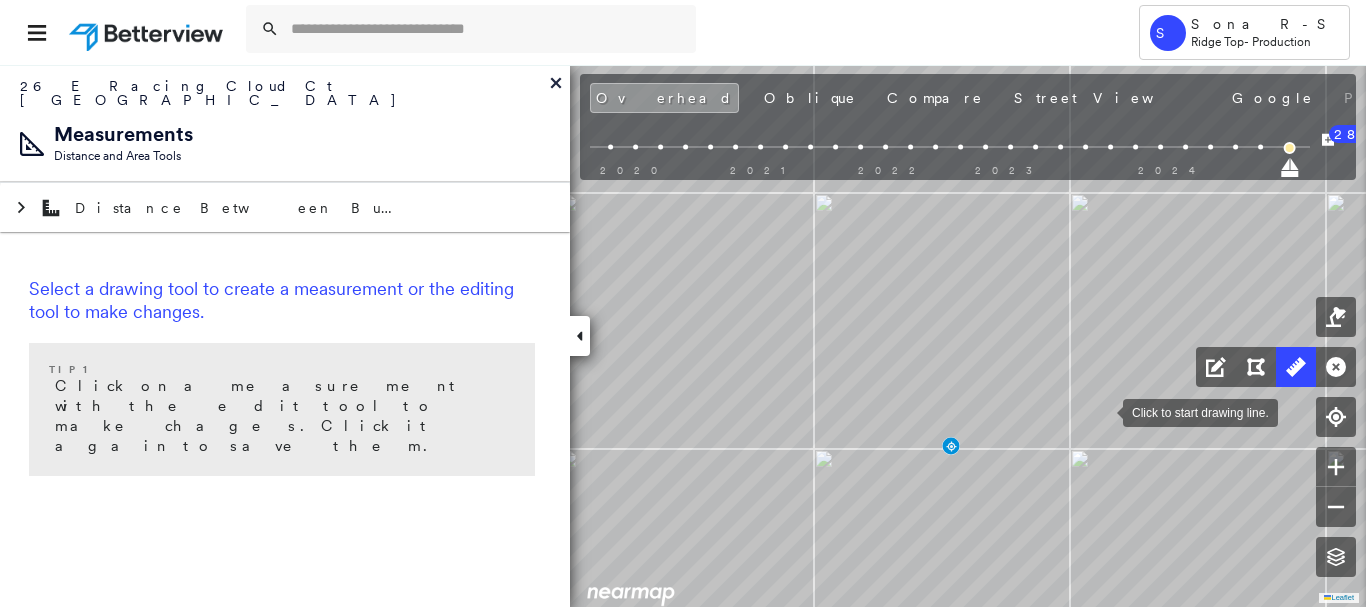 click on "Click to start drawing line." at bounding box center (1671, -1135) 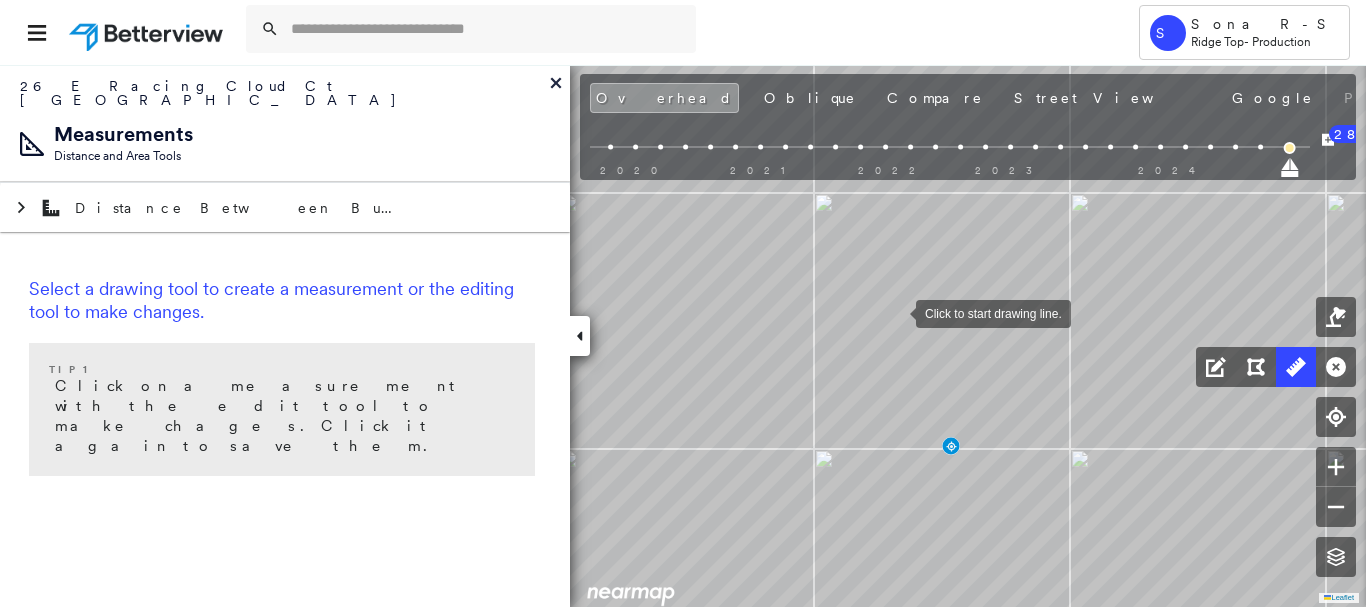 drag, startPoint x: 896, startPoint y: 312, endPoint x: 873, endPoint y: 274, distance: 44.418465 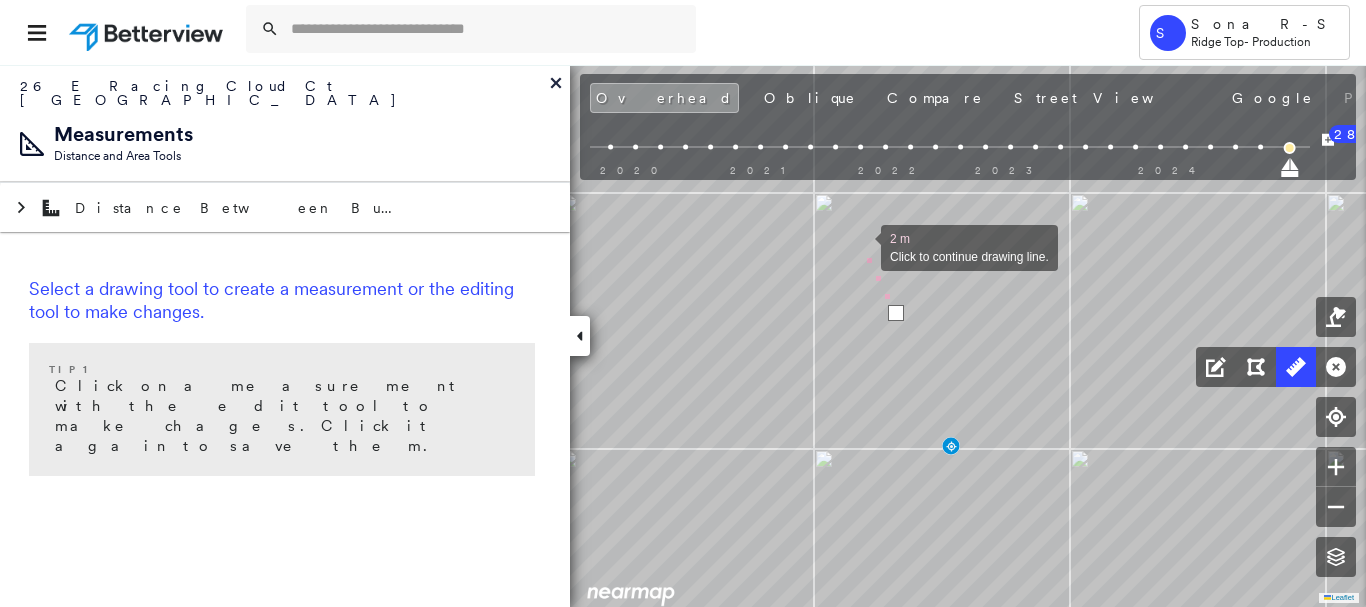 click at bounding box center (861, 246) 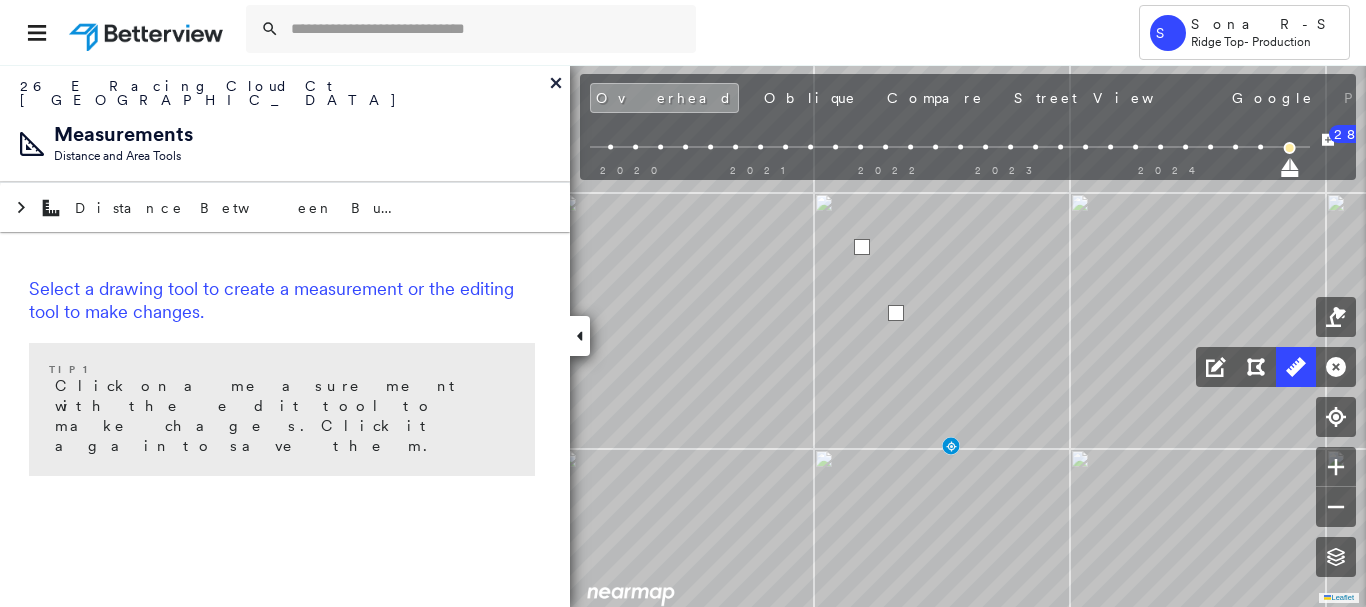 click at bounding box center [862, 247] 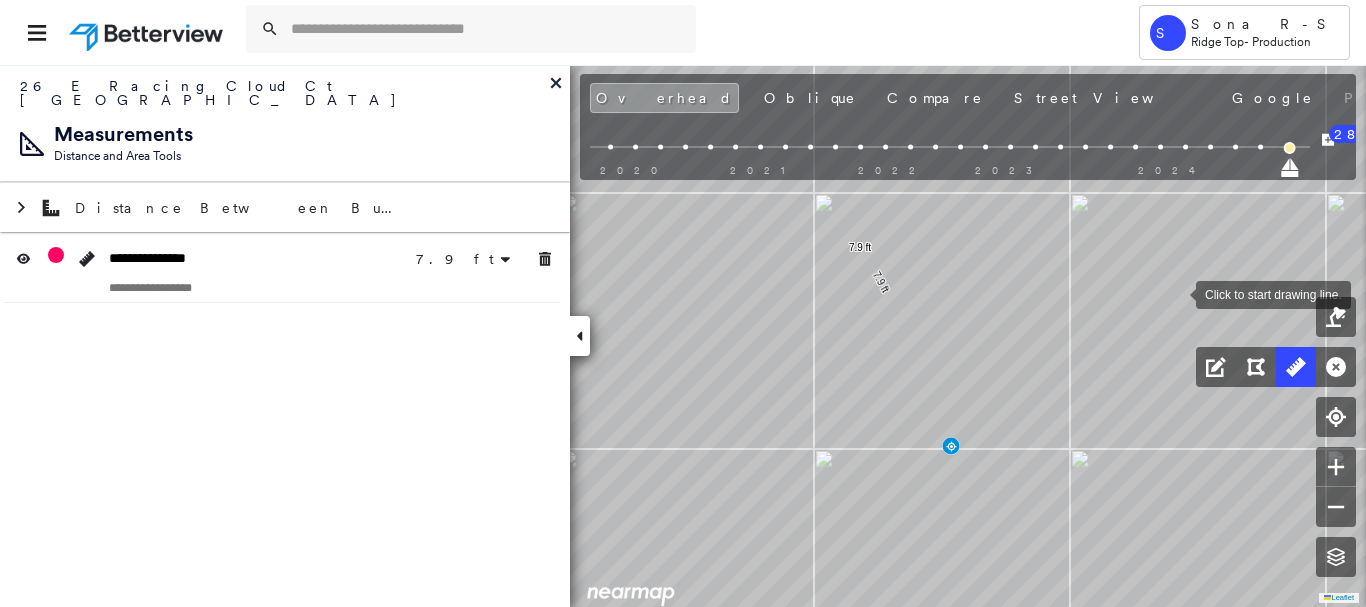 click at bounding box center (1176, 293) 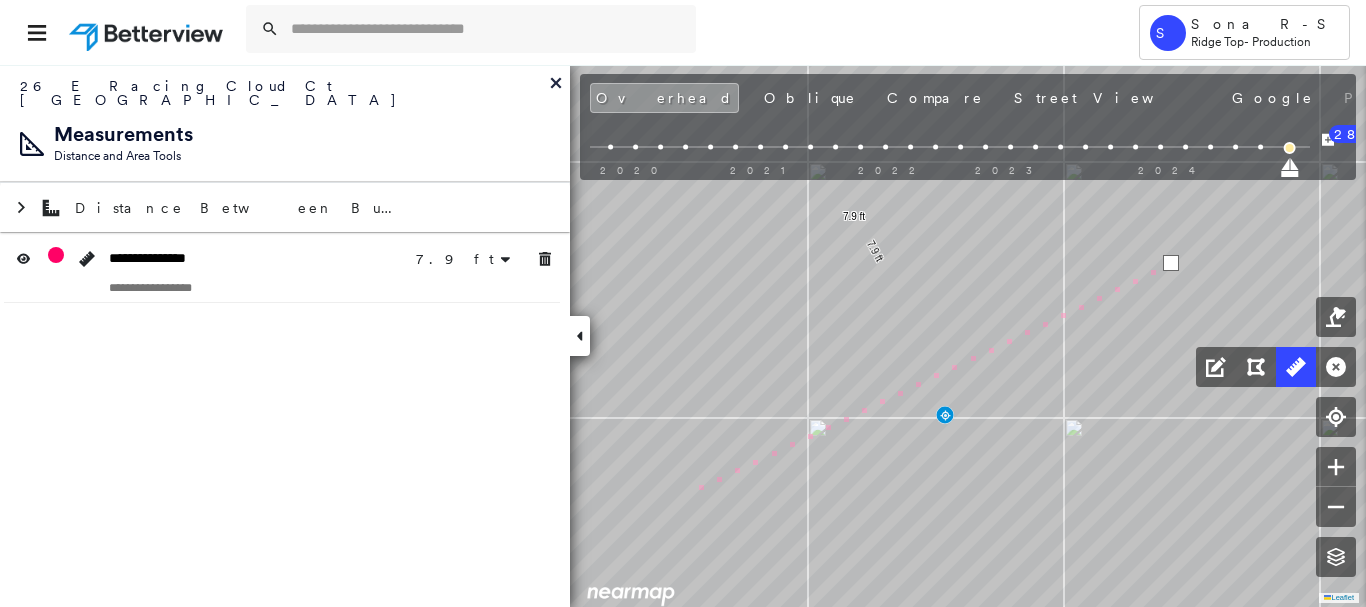 drag, startPoint x: 699, startPoint y: 543, endPoint x: 672, endPoint y: 444, distance: 102.61579 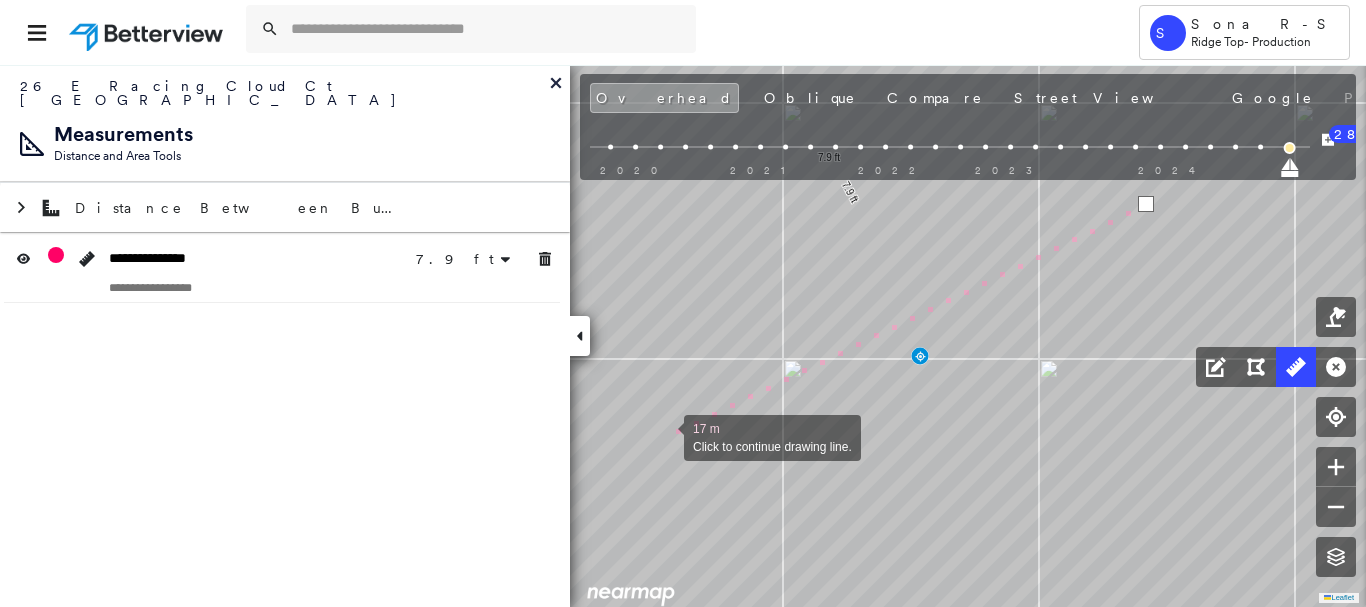 click at bounding box center (664, 436) 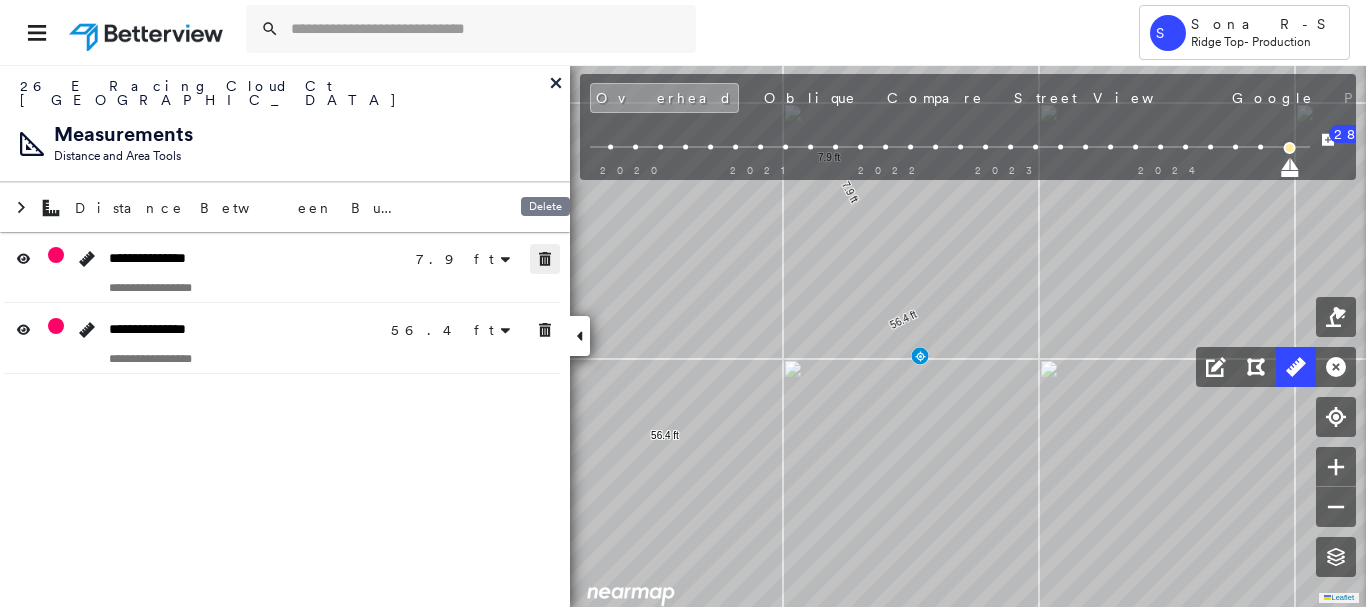 drag, startPoint x: 541, startPoint y: 237, endPoint x: 553, endPoint y: 298, distance: 62.169125 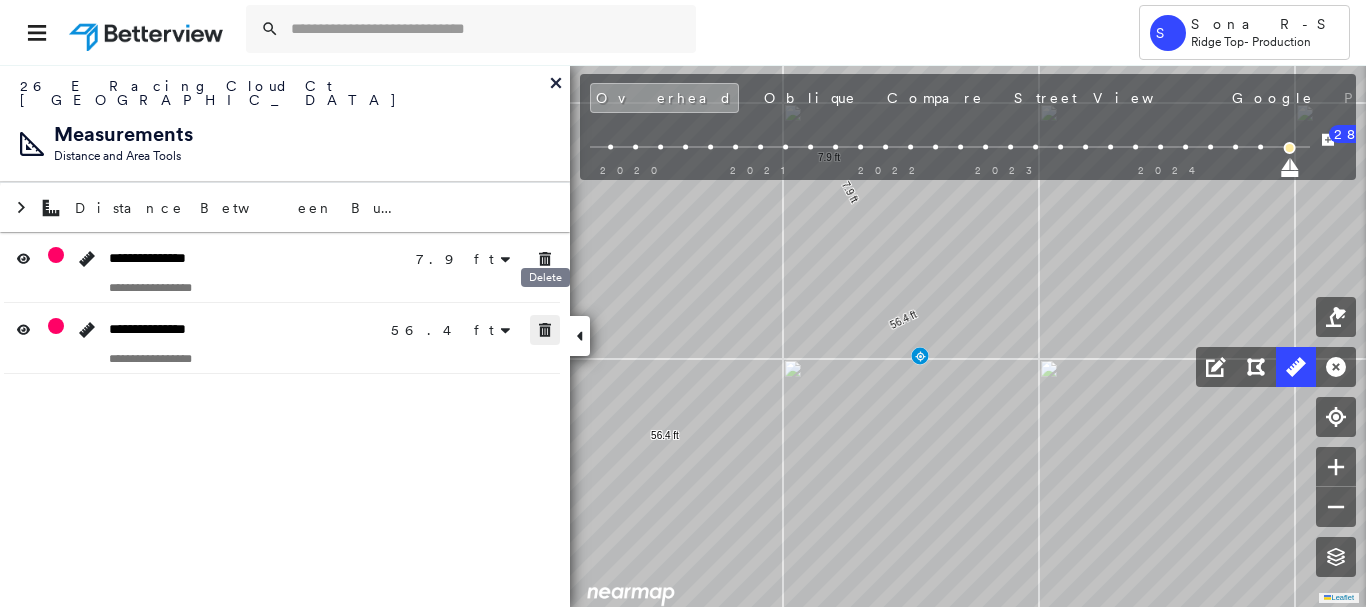 click 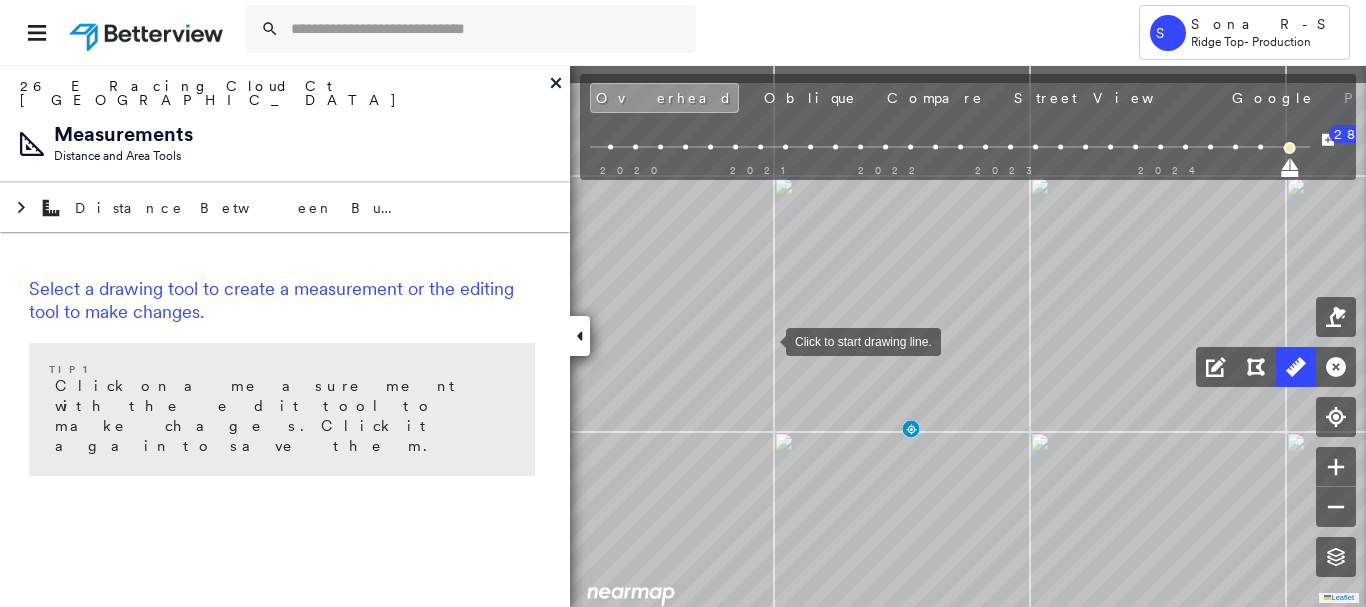 drag, startPoint x: 766, startPoint y: 323, endPoint x: 767, endPoint y: 338, distance: 15.033297 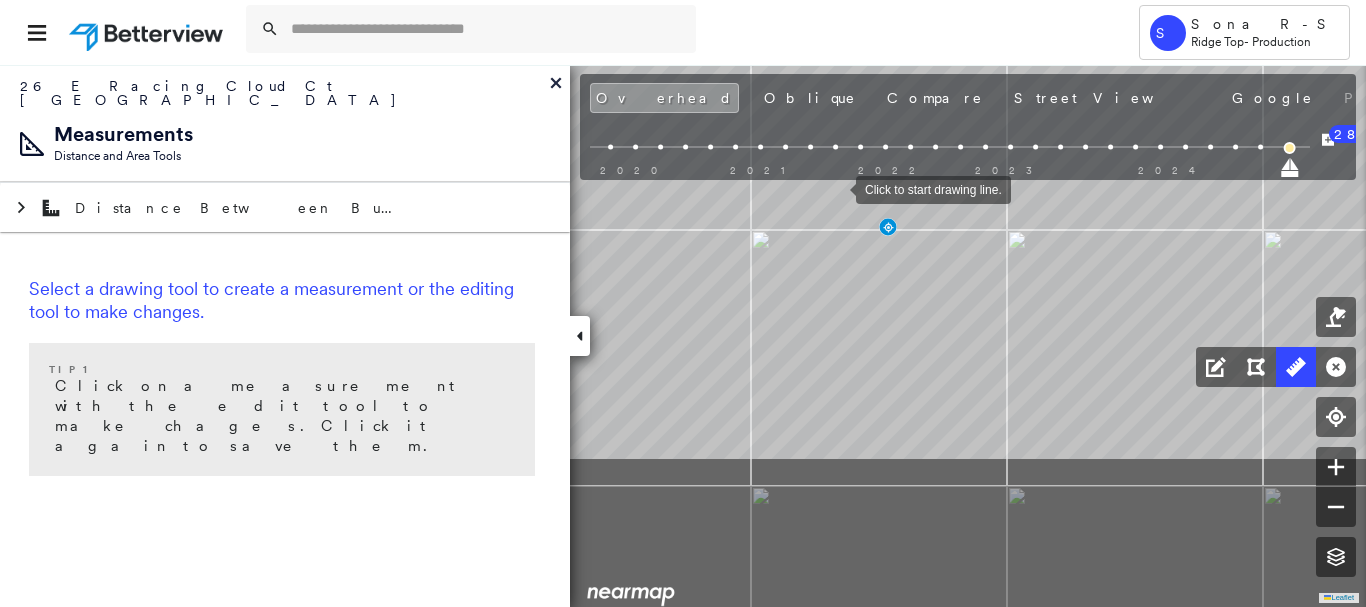drag, startPoint x: 861, startPoint y: 396, endPoint x: 837, endPoint y: 193, distance: 204.4138 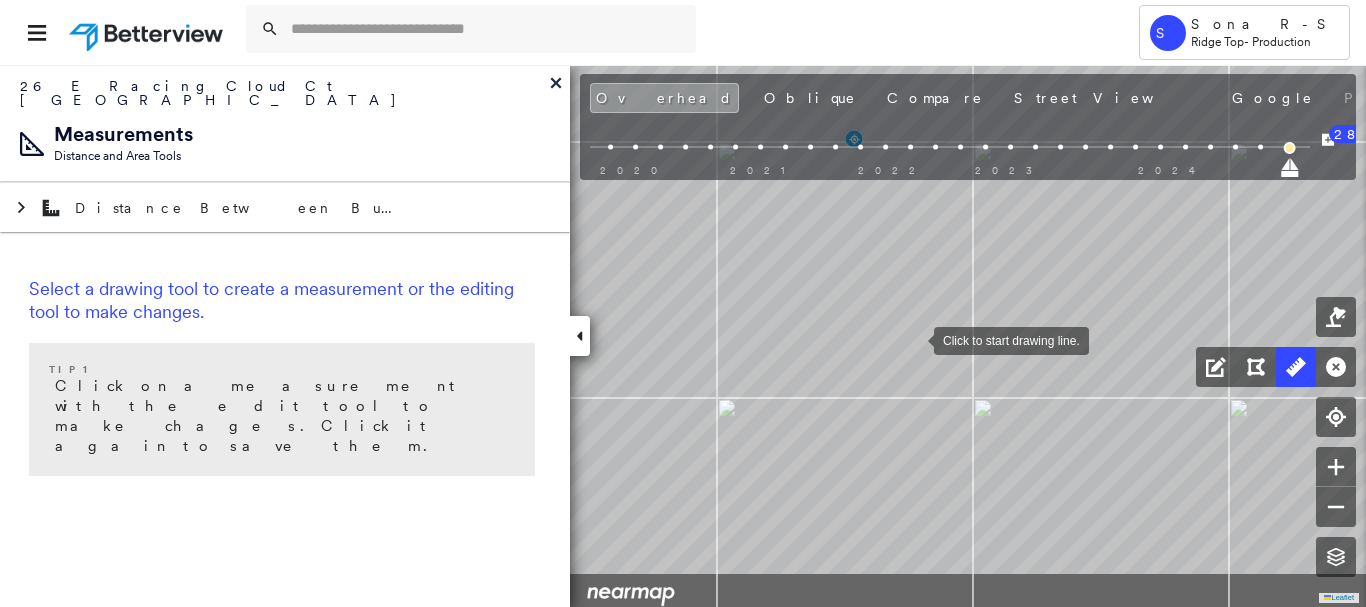 click at bounding box center (914, 339) 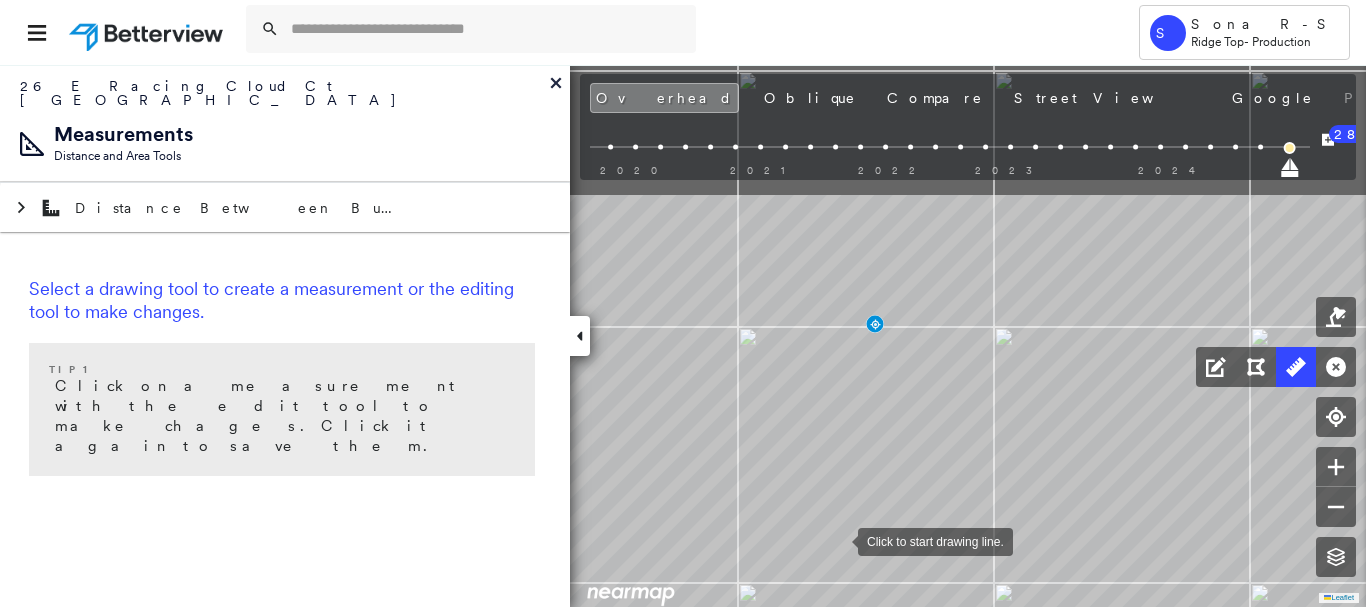 drag, startPoint x: 822, startPoint y: 368, endPoint x: 838, endPoint y: 538, distance: 170.75128 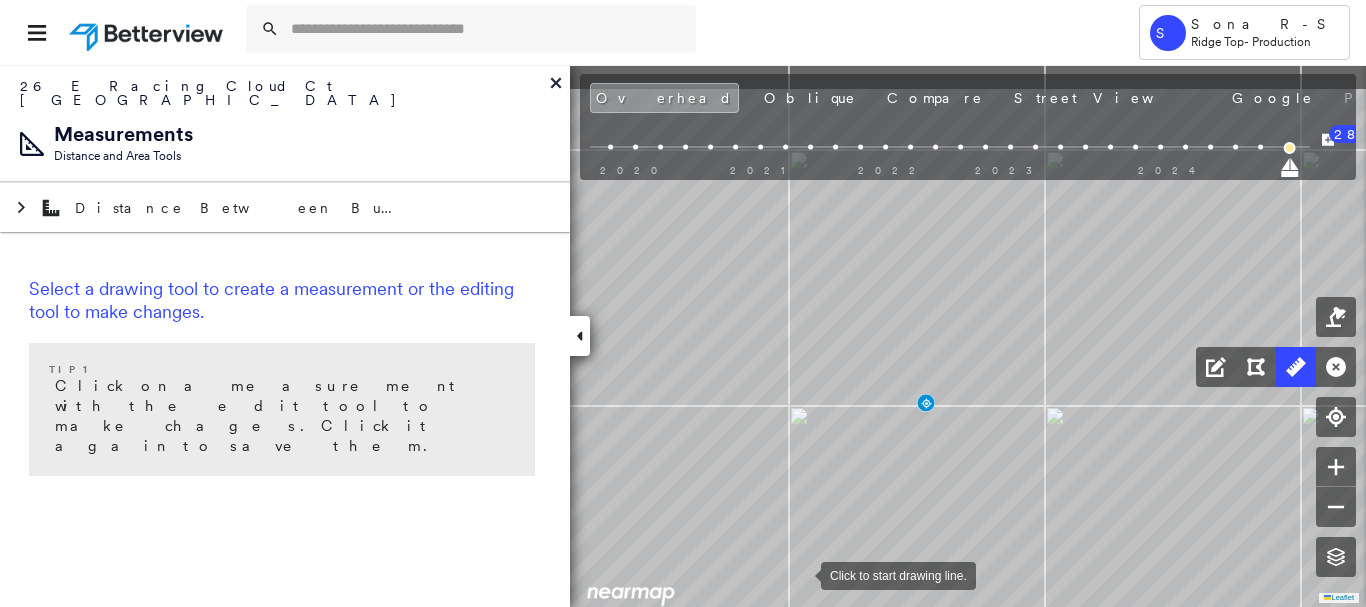 drag, startPoint x: 773, startPoint y: 524, endPoint x: 799, endPoint y: 571, distance: 53.712196 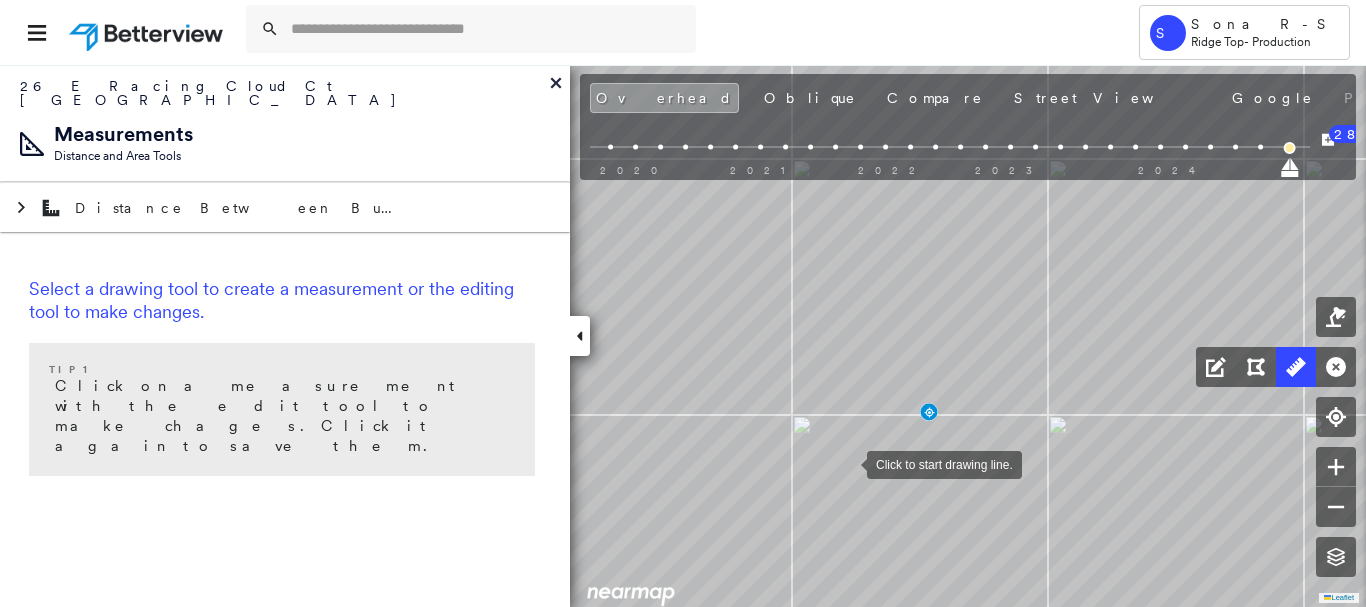 drag, startPoint x: 843, startPoint y: 449, endPoint x: 858, endPoint y: 474, distance: 29.15476 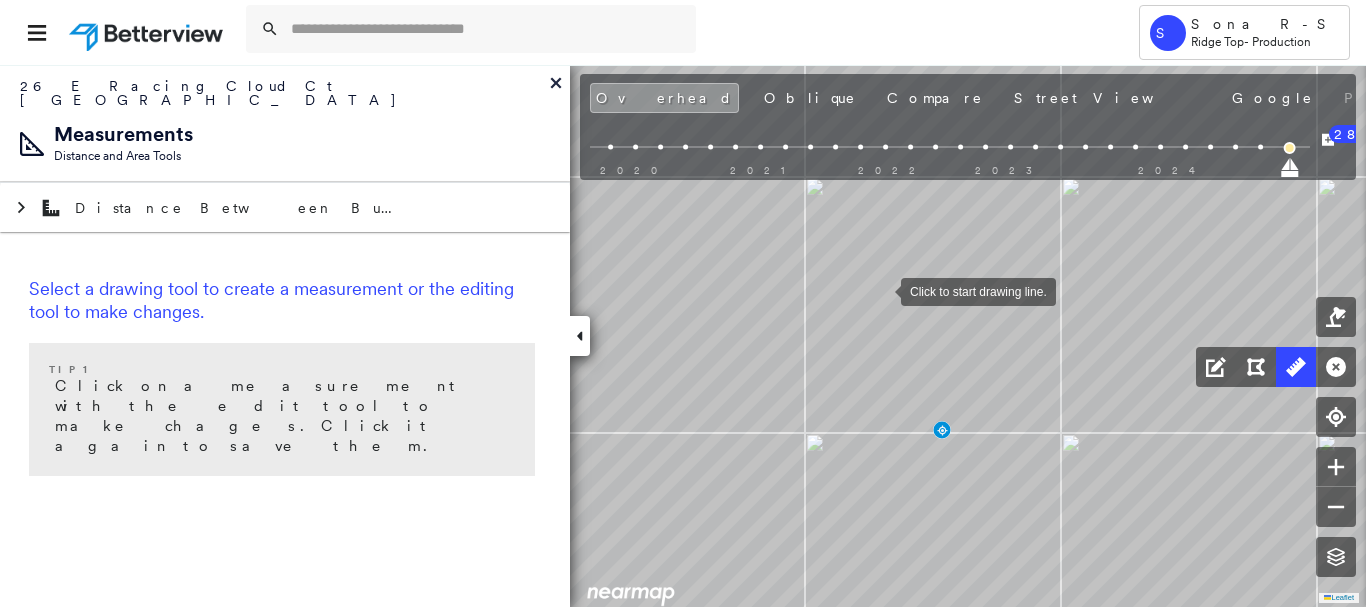 click at bounding box center [881, 290] 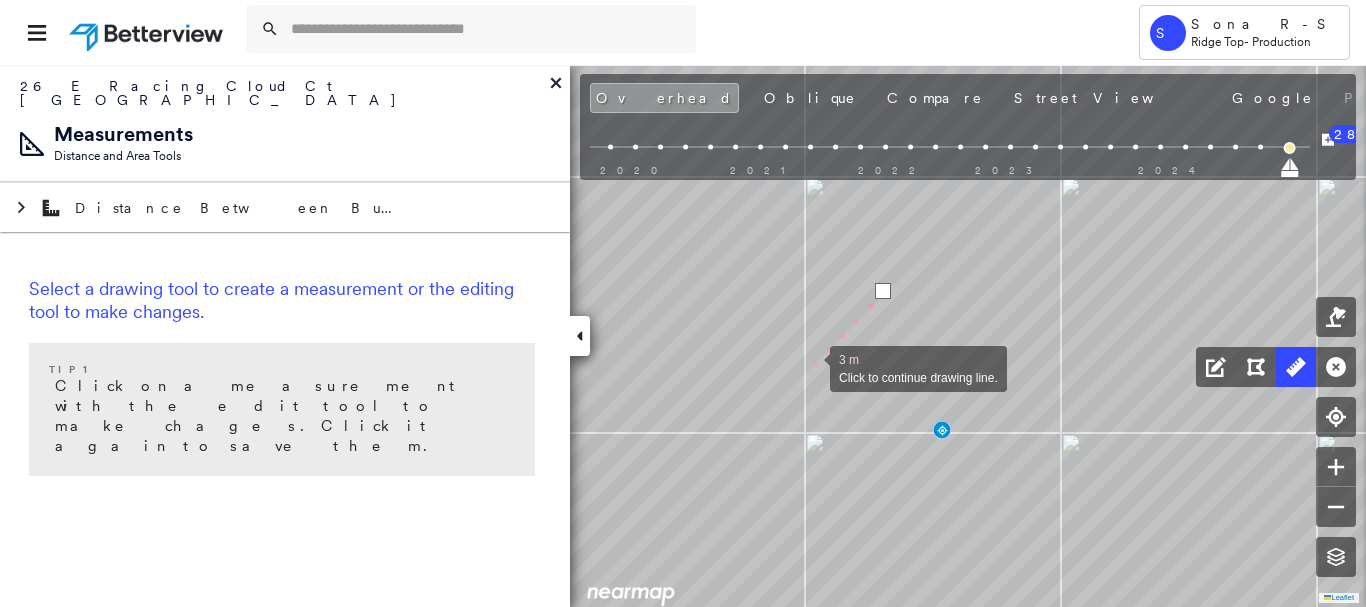click at bounding box center [810, 367] 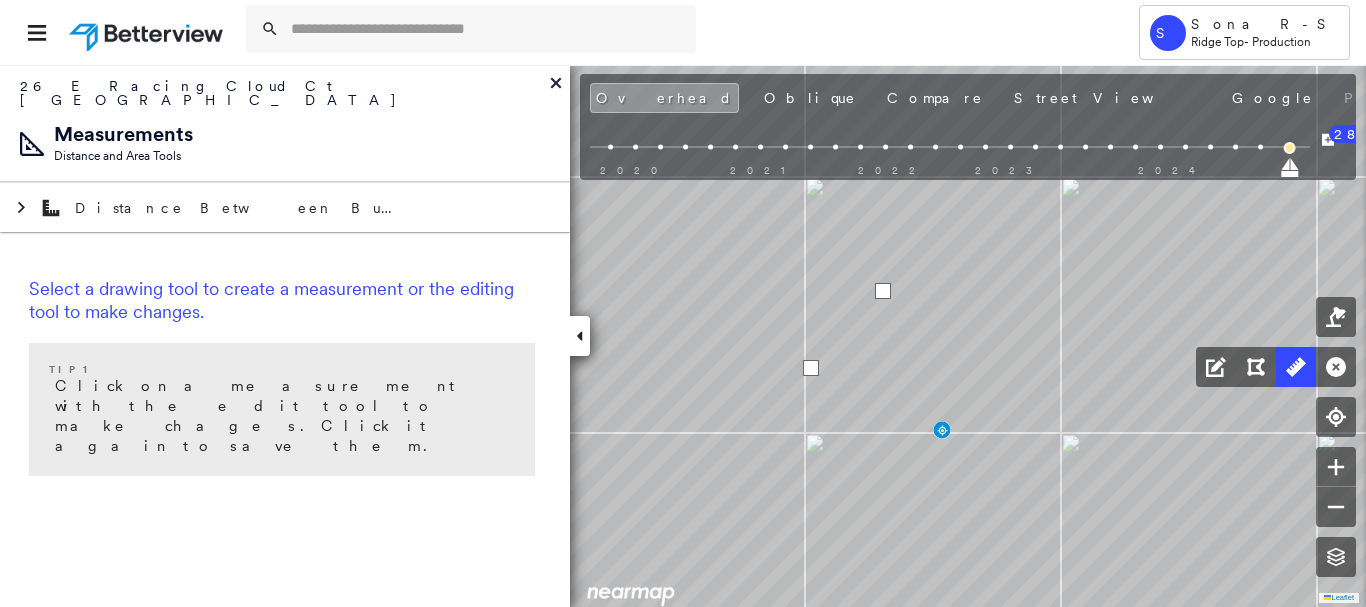 click at bounding box center (811, 368) 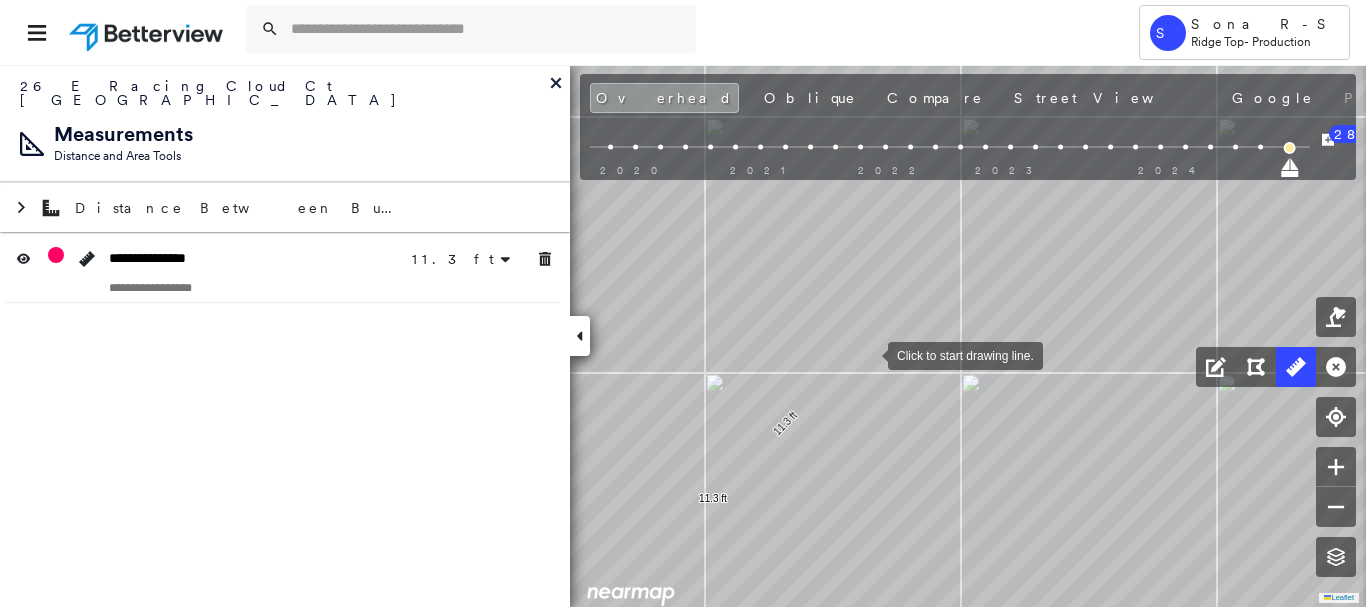 click at bounding box center [868, 354] 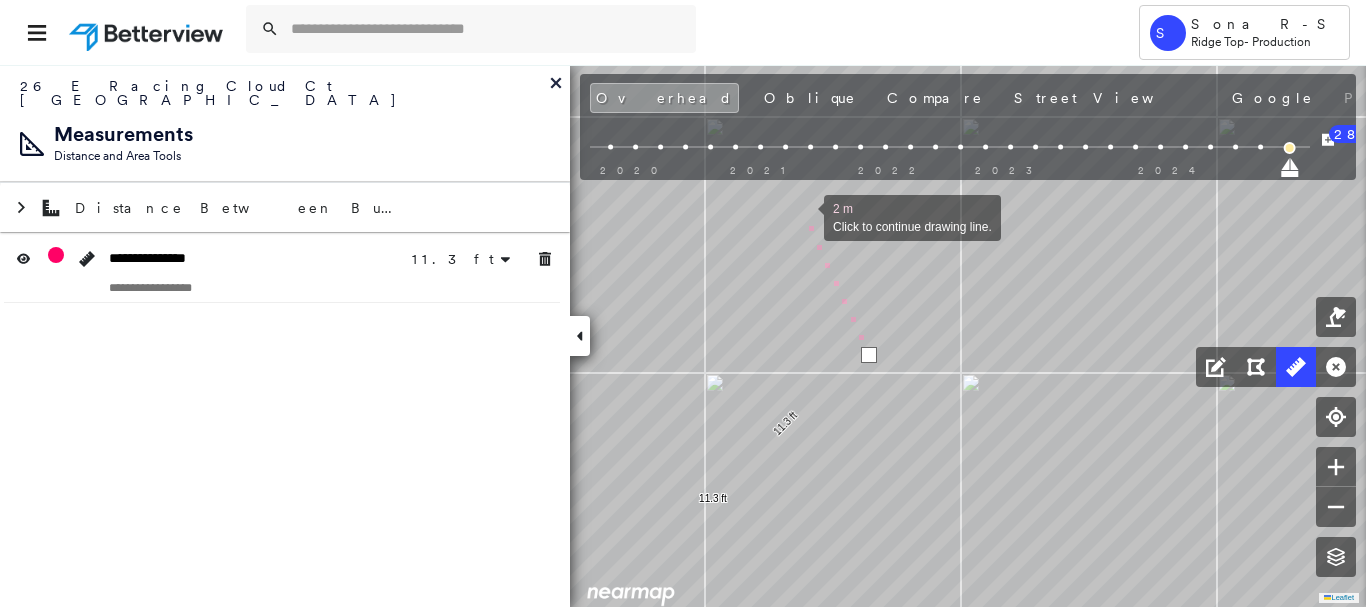 click at bounding box center [804, 216] 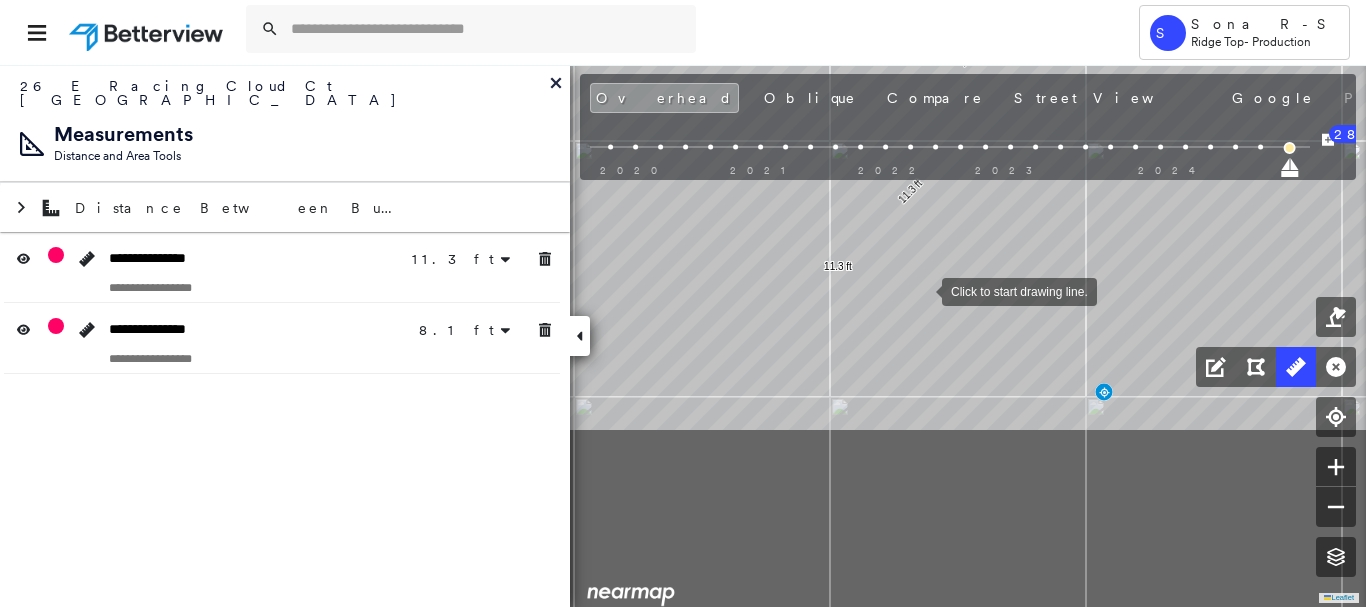 drag, startPoint x: 792, startPoint y: 533, endPoint x: 917, endPoint y: 301, distance: 263.53177 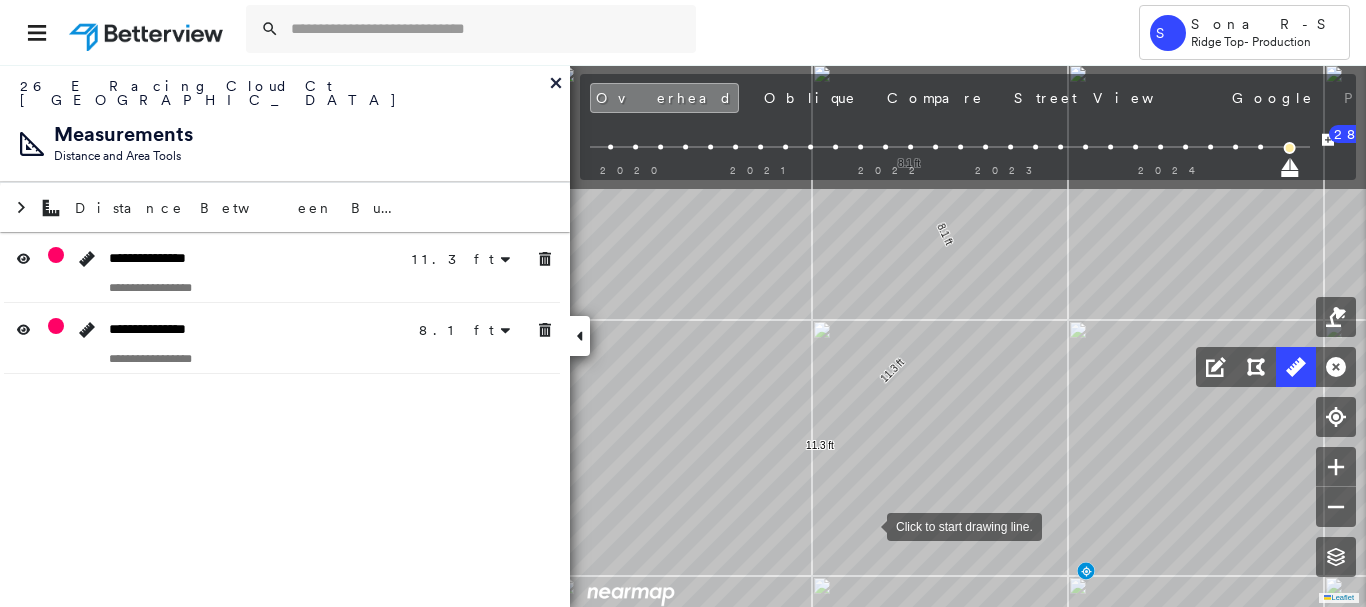 drag, startPoint x: 880, startPoint y: 345, endPoint x: 839, endPoint y: 505, distance: 165.16962 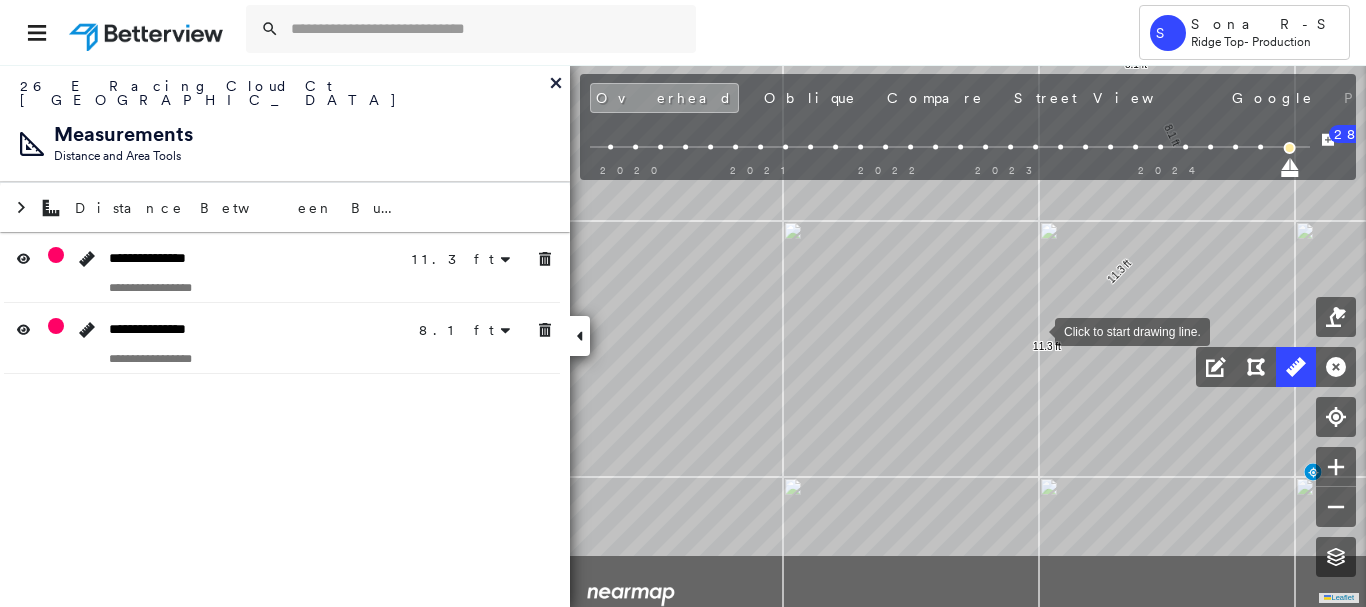 drag, startPoint x: 795, startPoint y: 442, endPoint x: 1029, endPoint y: 326, distance: 261.1743 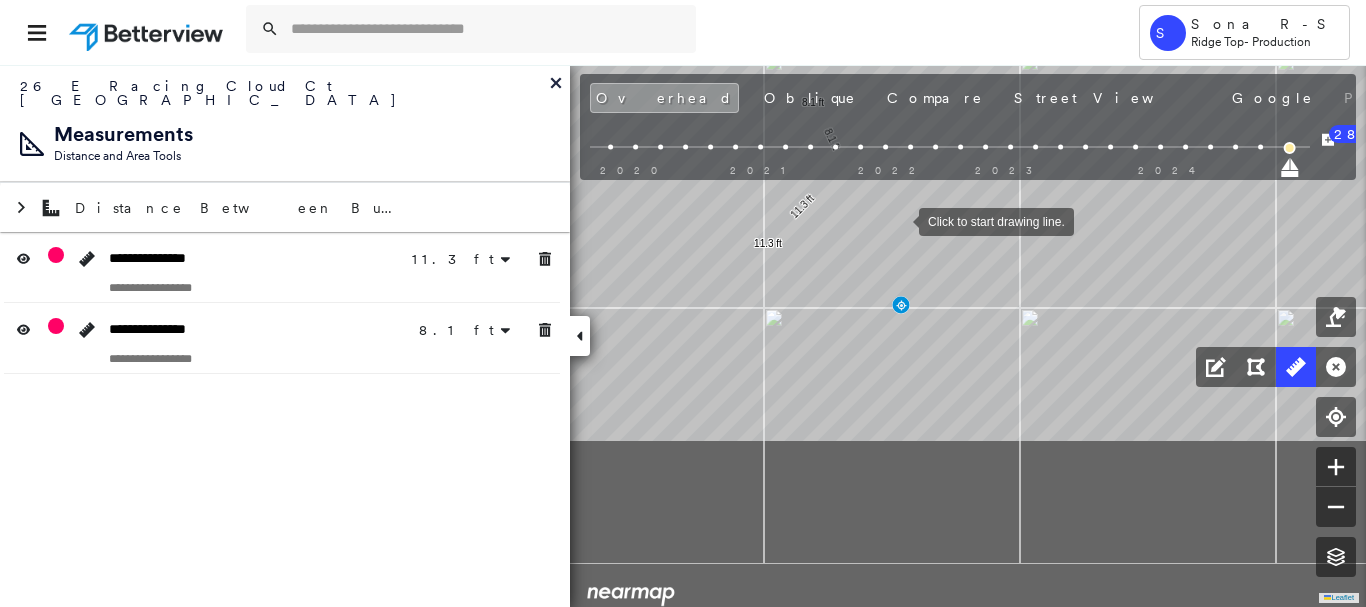 drag, startPoint x: 943, startPoint y: 443, endPoint x: 899, endPoint y: 222, distance: 225.33752 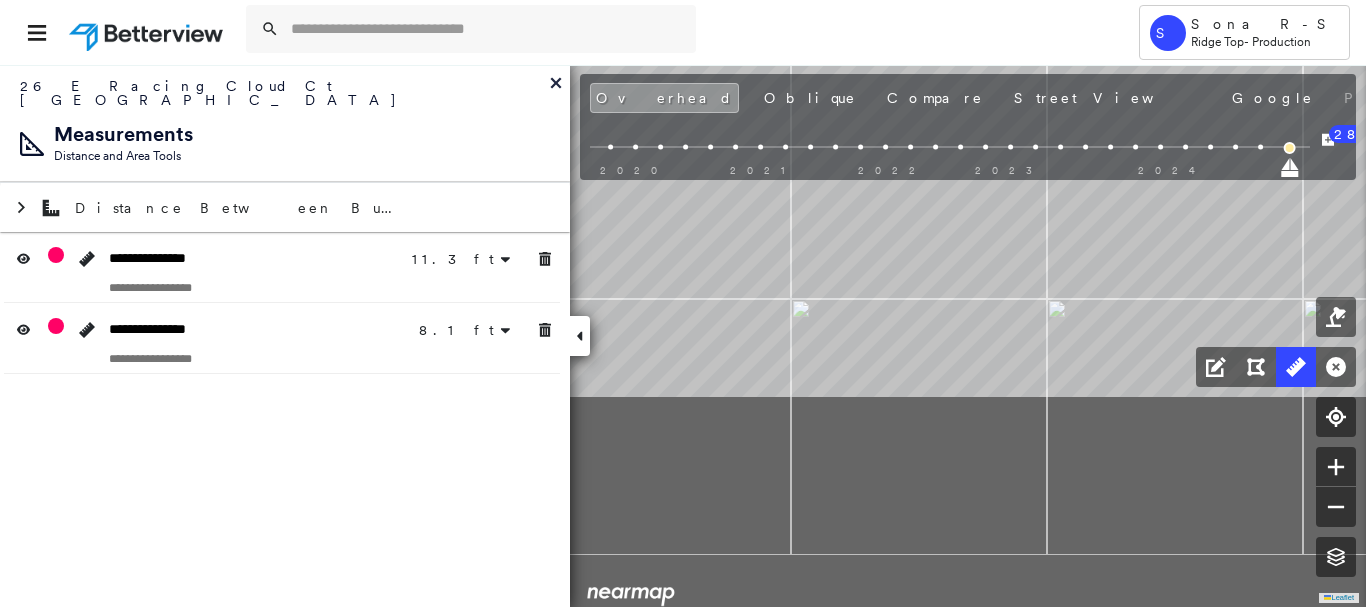 click on "11.3 ft 11.3 ft 8.1 ft 8.1 ft Click to start drawing line." at bounding box center (1979, -1800) 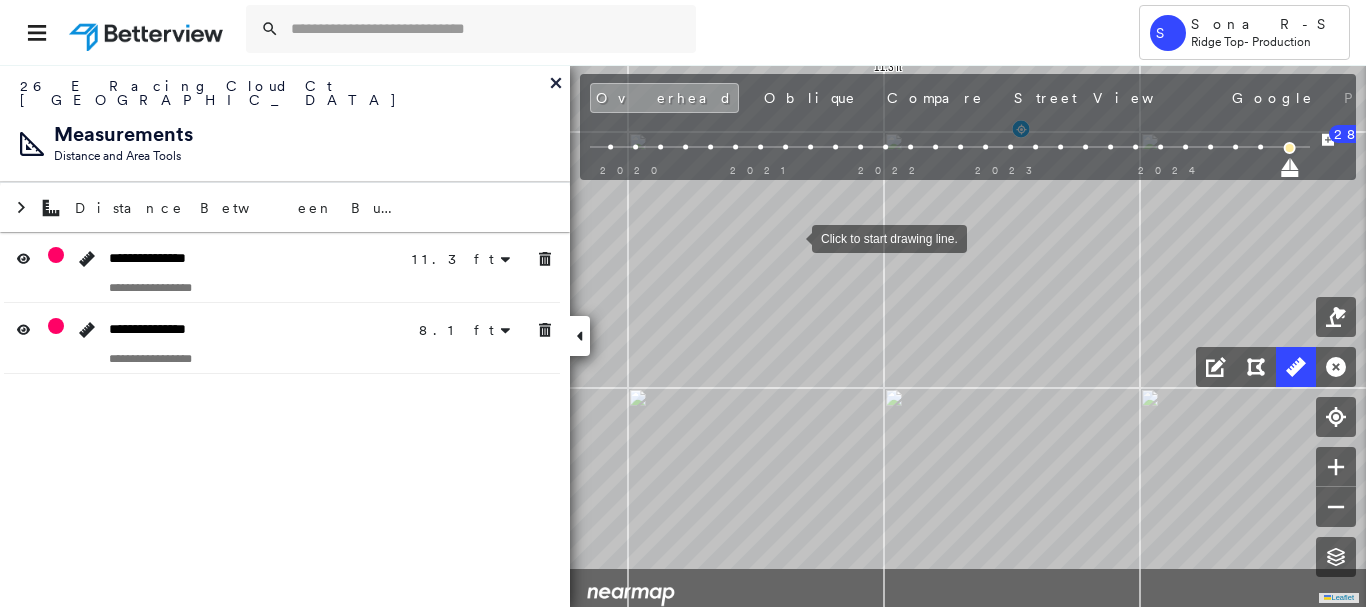 drag, startPoint x: 792, startPoint y: 337, endPoint x: 792, endPoint y: 243, distance: 94 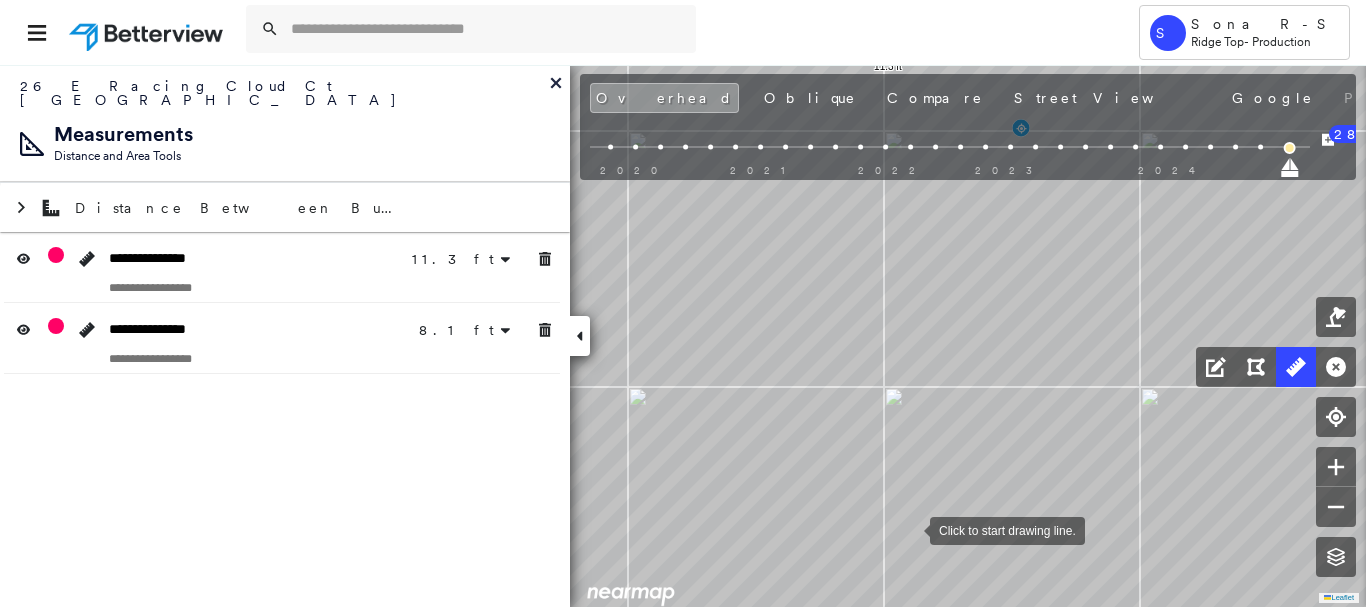 drag, startPoint x: 909, startPoint y: 528, endPoint x: 877, endPoint y: 433, distance: 100.2447 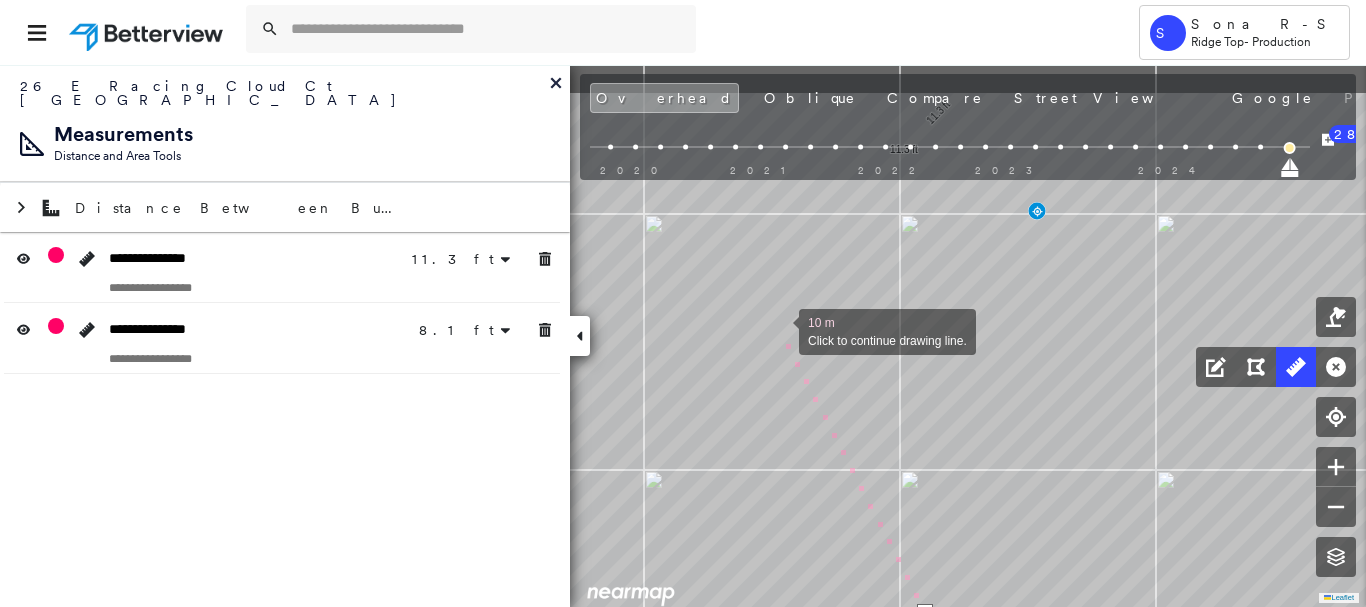 drag, startPoint x: 759, startPoint y: 231, endPoint x: 778, endPoint y: 351, distance: 121.49486 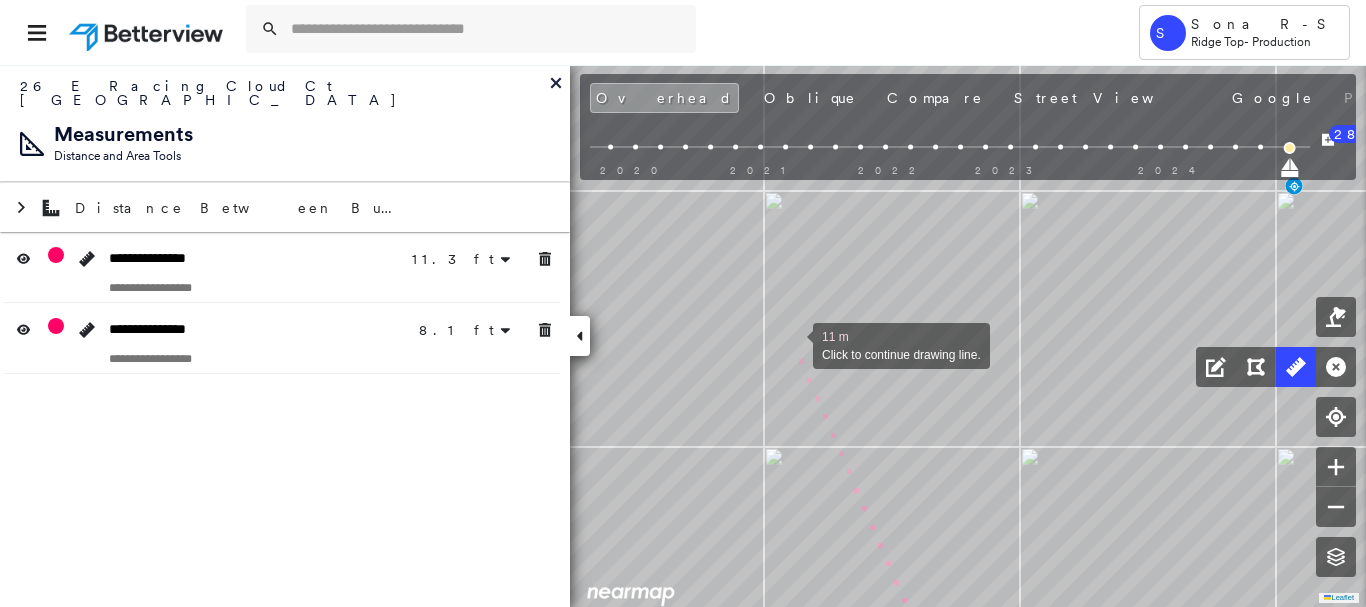 click at bounding box center [793, 344] 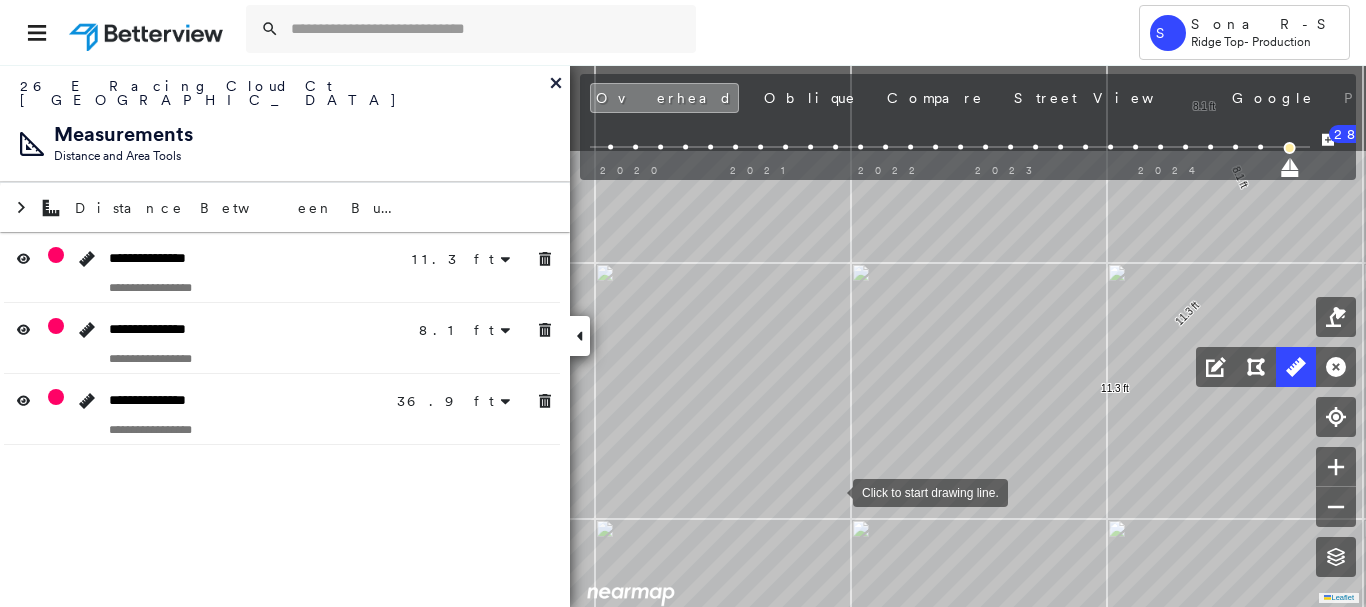 drag, startPoint x: 816, startPoint y: 465, endPoint x: 832, endPoint y: 486, distance: 26.400757 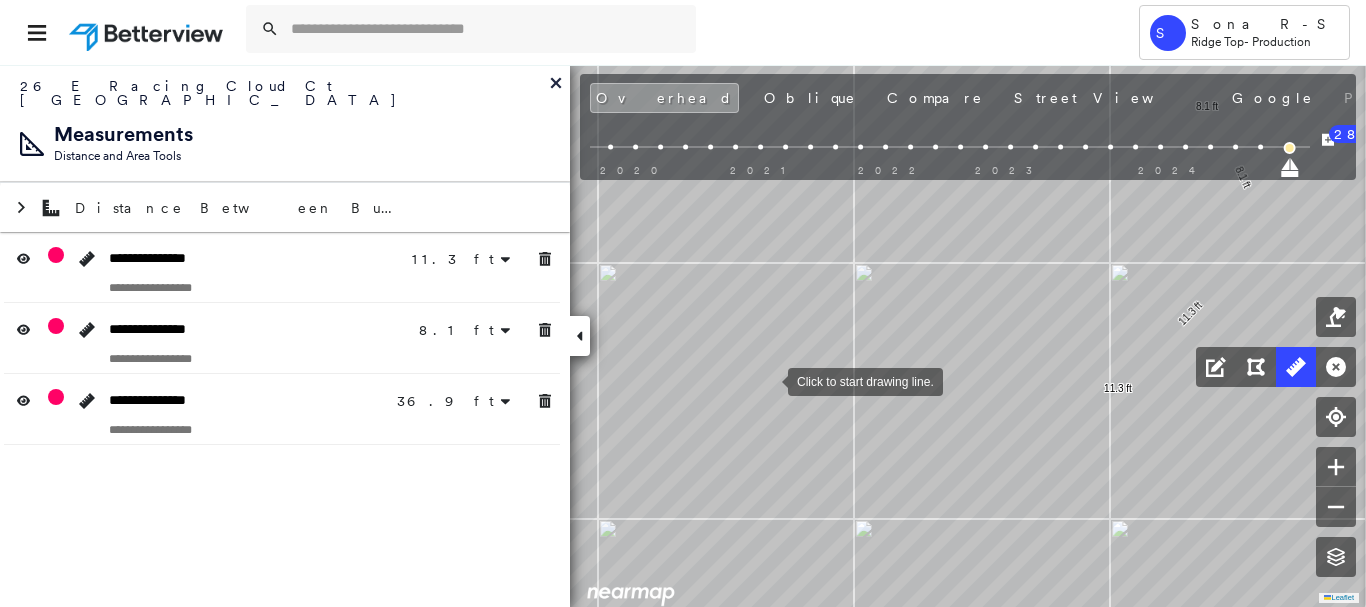 click at bounding box center [768, 380] 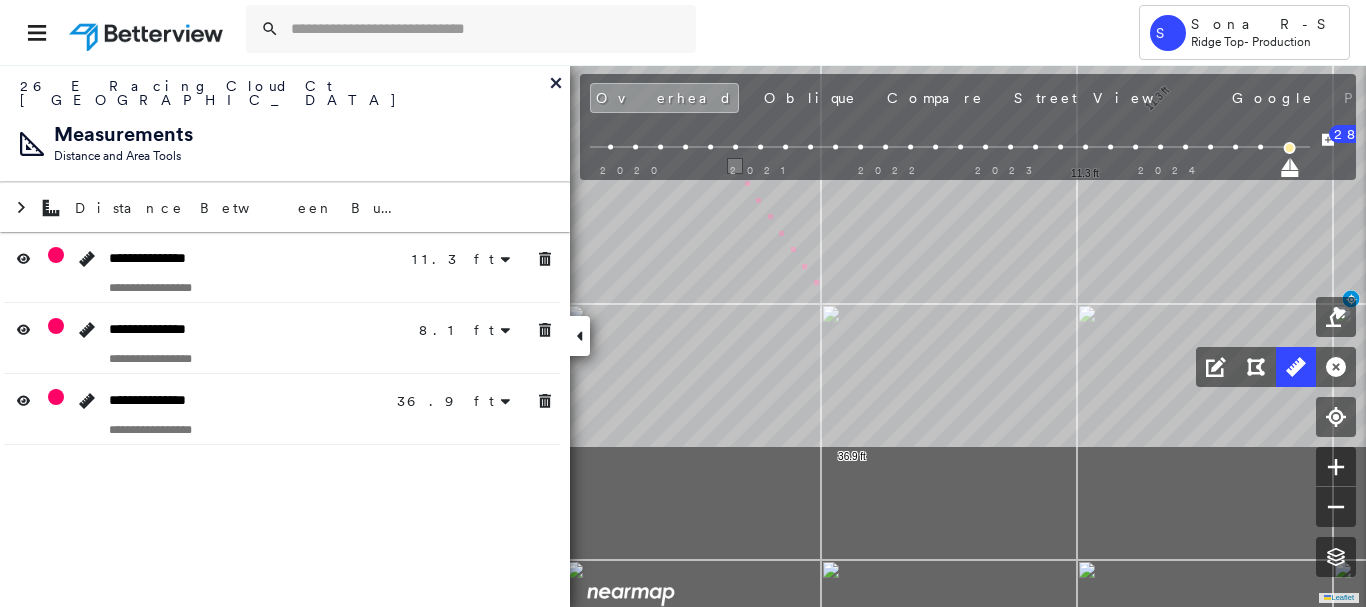 click on "11.3 ft 11.3 ft 8.1 ft 8.1 ft 36.9 ft 36.9 ft 2 m Click to continue drawing line." at bounding box center (2148, -1479) 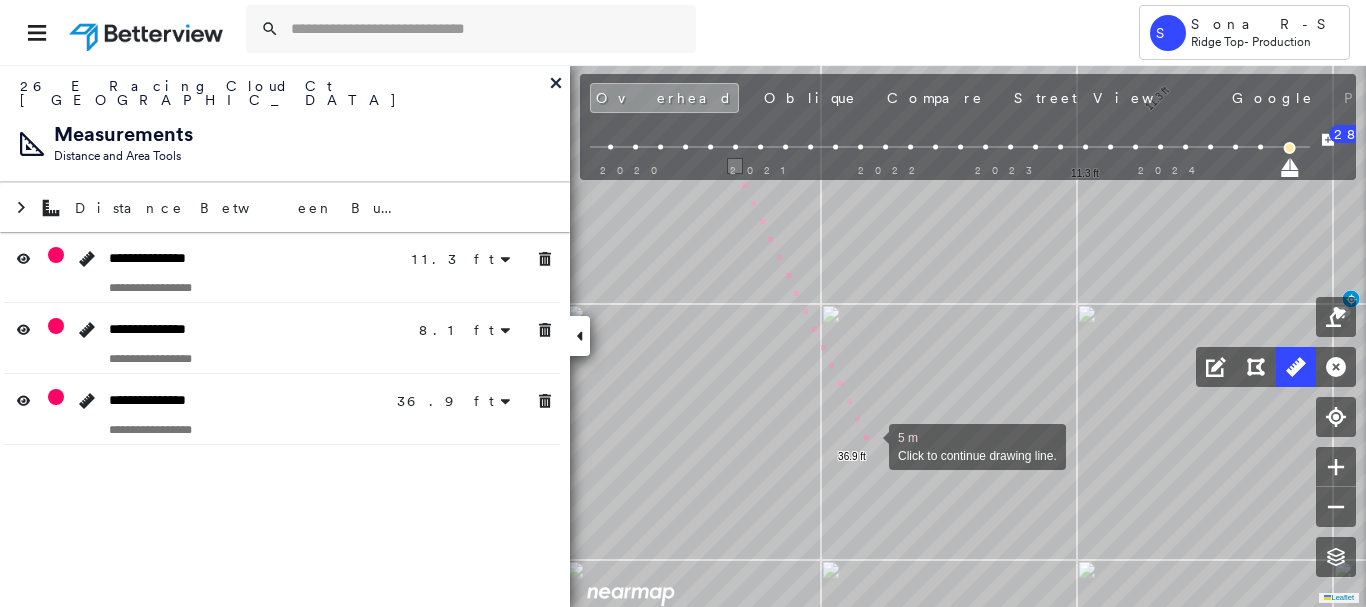 click at bounding box center [869, 445] 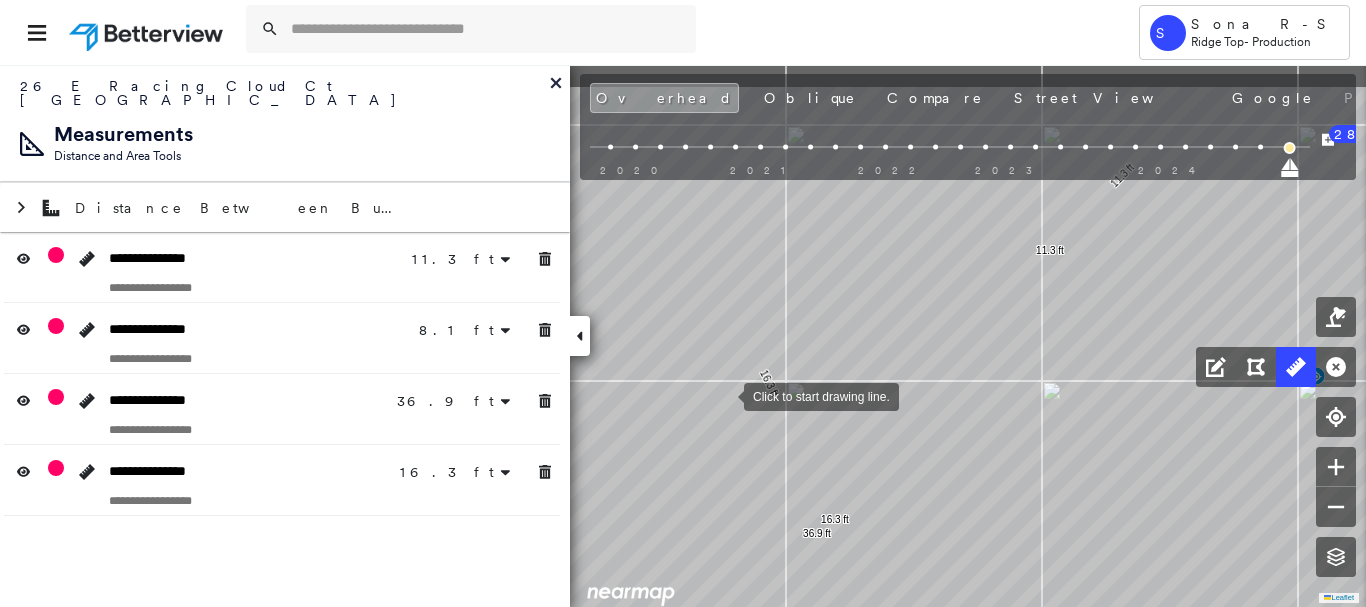 drag, startPoint x: 739, startPoint y: 347, endPoint x: 725, endPoint y: 393, distance: 48.08326 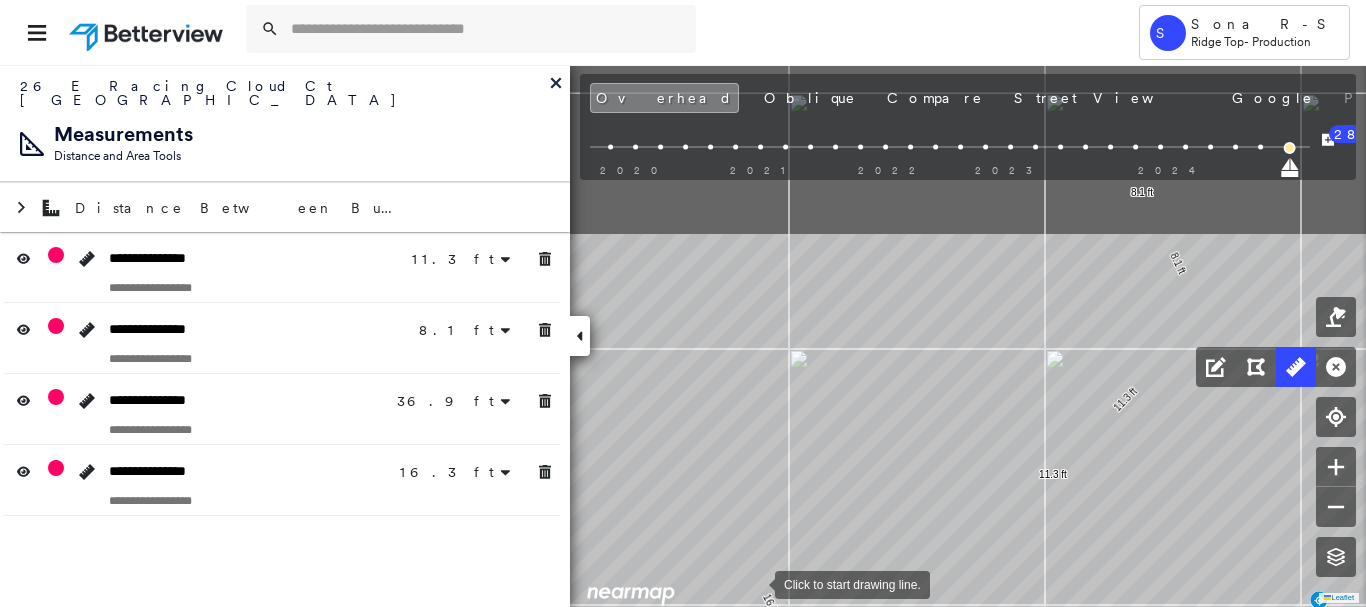 drag, startPoint x: 749, startPoint y: 363, endPoint x: 754, endPoint y: 583, distance: 220.05681 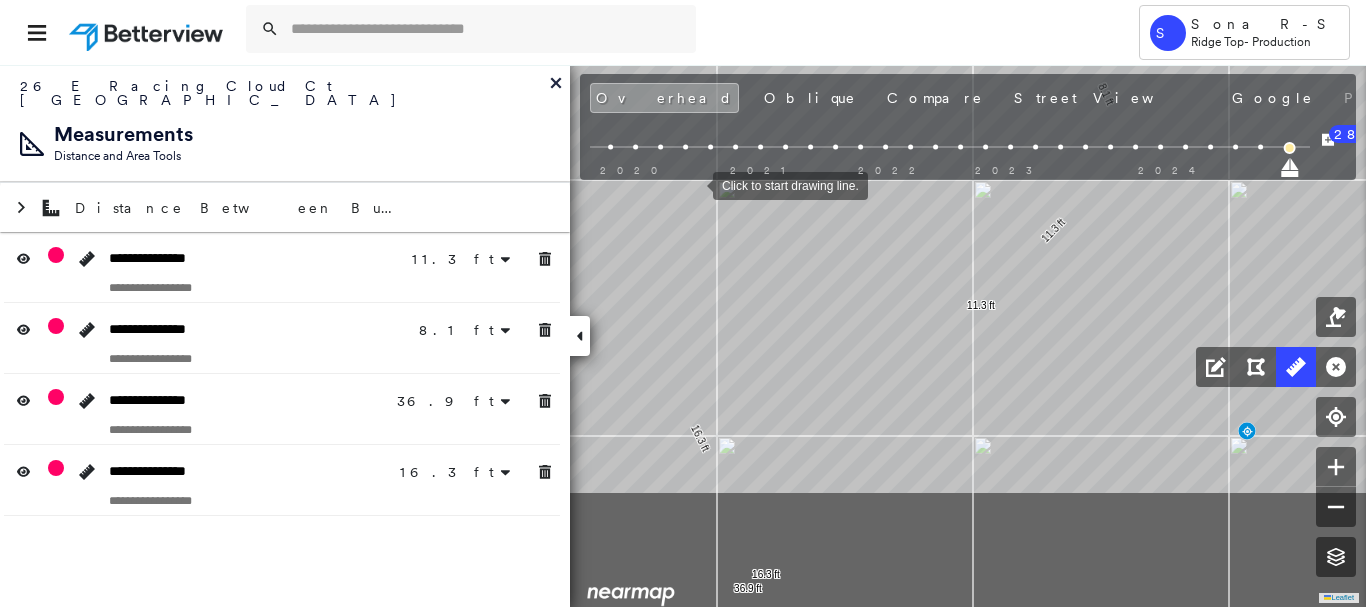 drag, startPoint x: 766, startPoint y: 364, endPoint x: 692, endPoint y: 184, distance: 194.61757 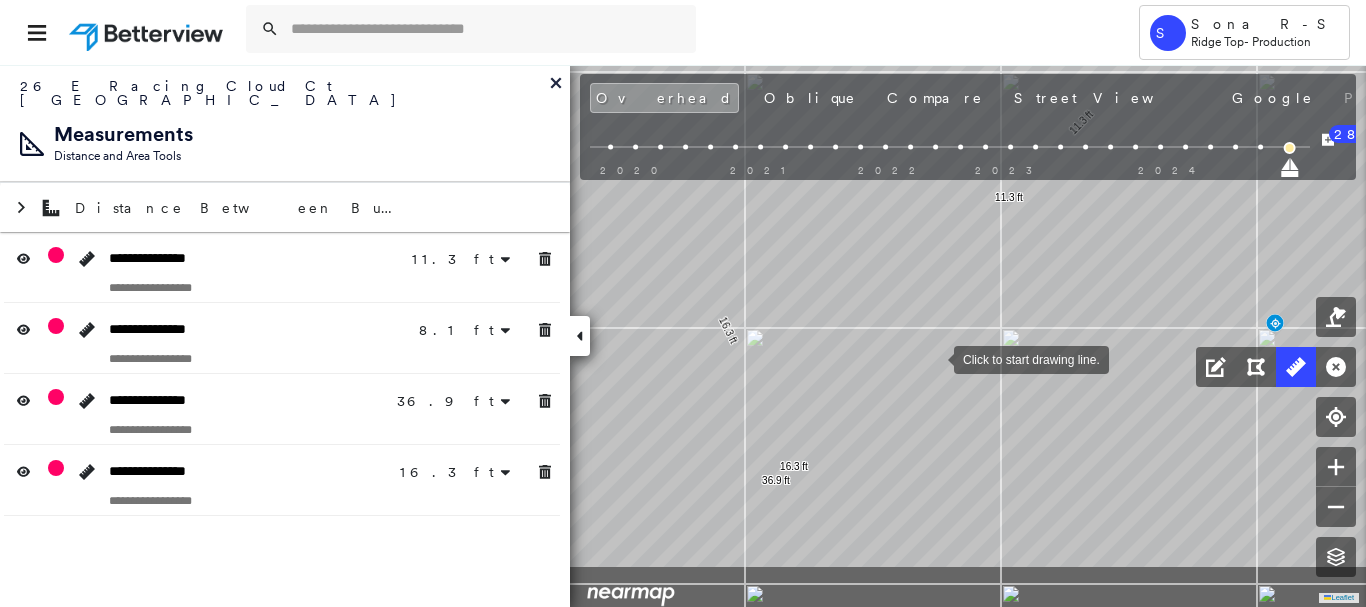 drag, startPoint x: 934, startPoint y: 360, endPoint x: 481, endPoint y: 248, distance: 466.6401 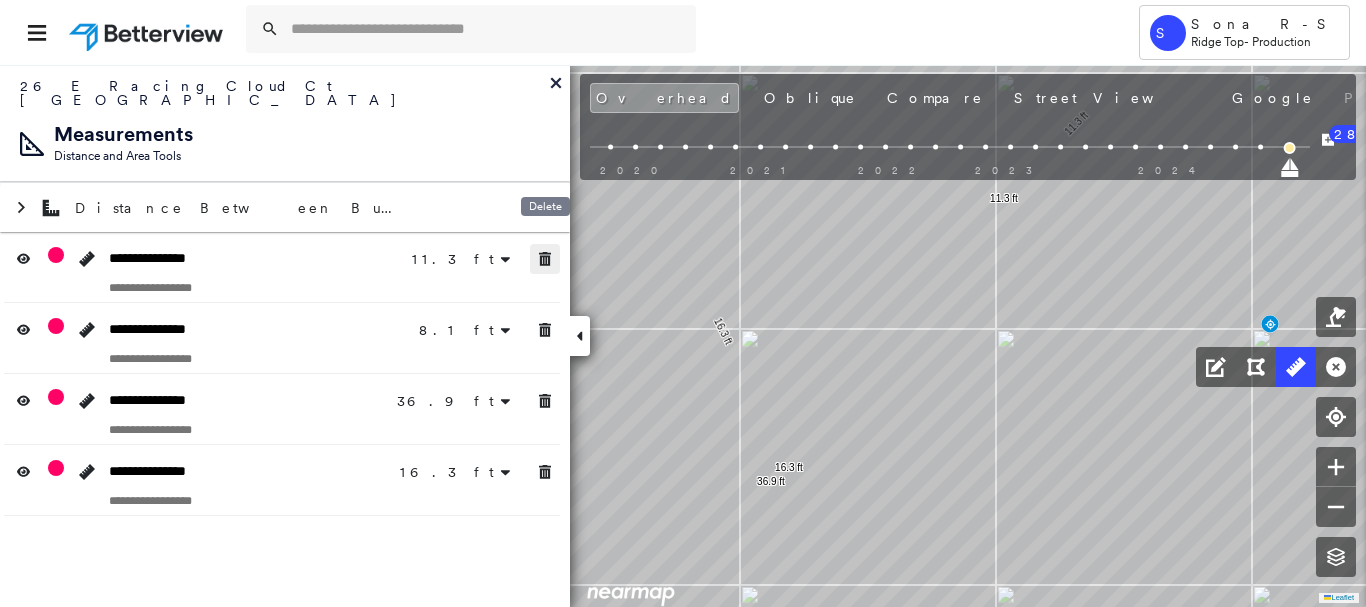 drag, startPoint x: 554, startPoint y: 234, endPoint x: 552, endPoint y: 300, distance: 66.0303 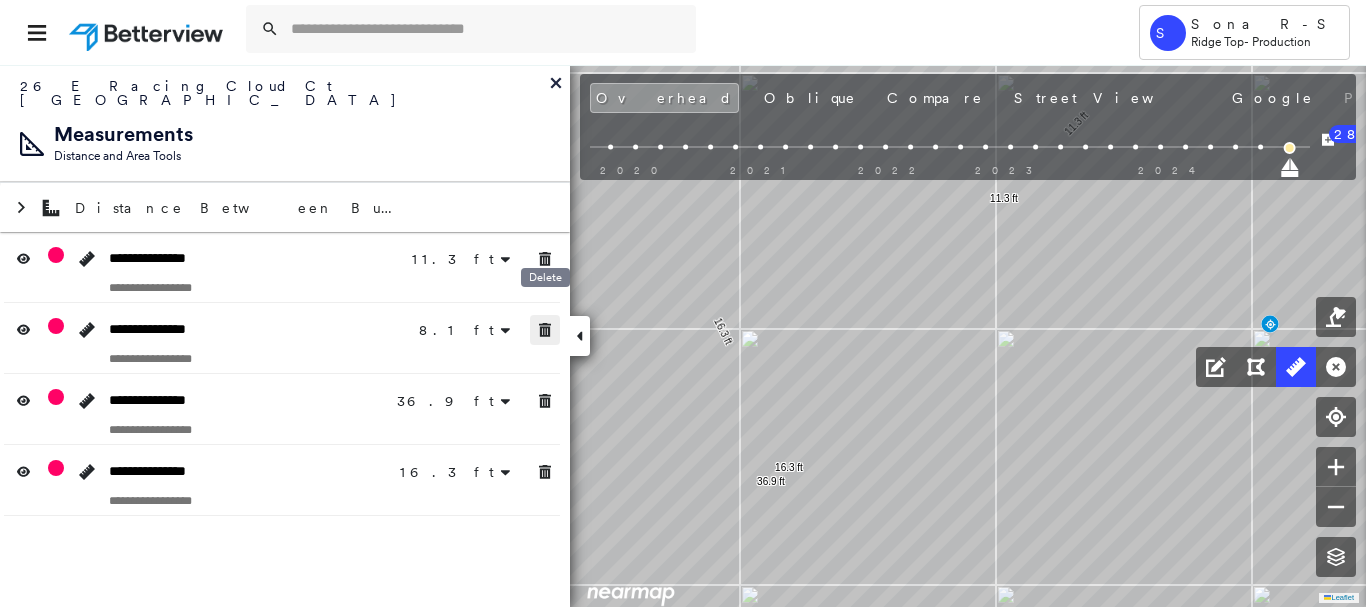 click at bounding box center [545, 330] 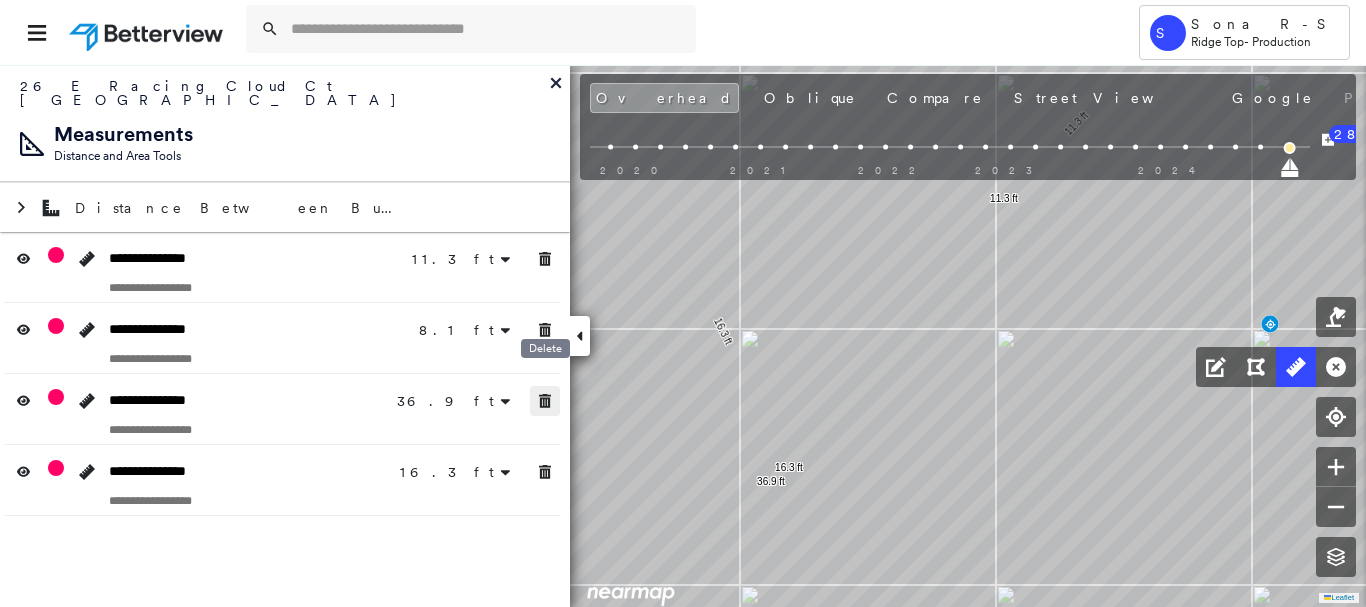 drag, startPoint x: 553, startPoint y: 383, endPoint x: 555, endPoint y: 410, distance: 27.073973 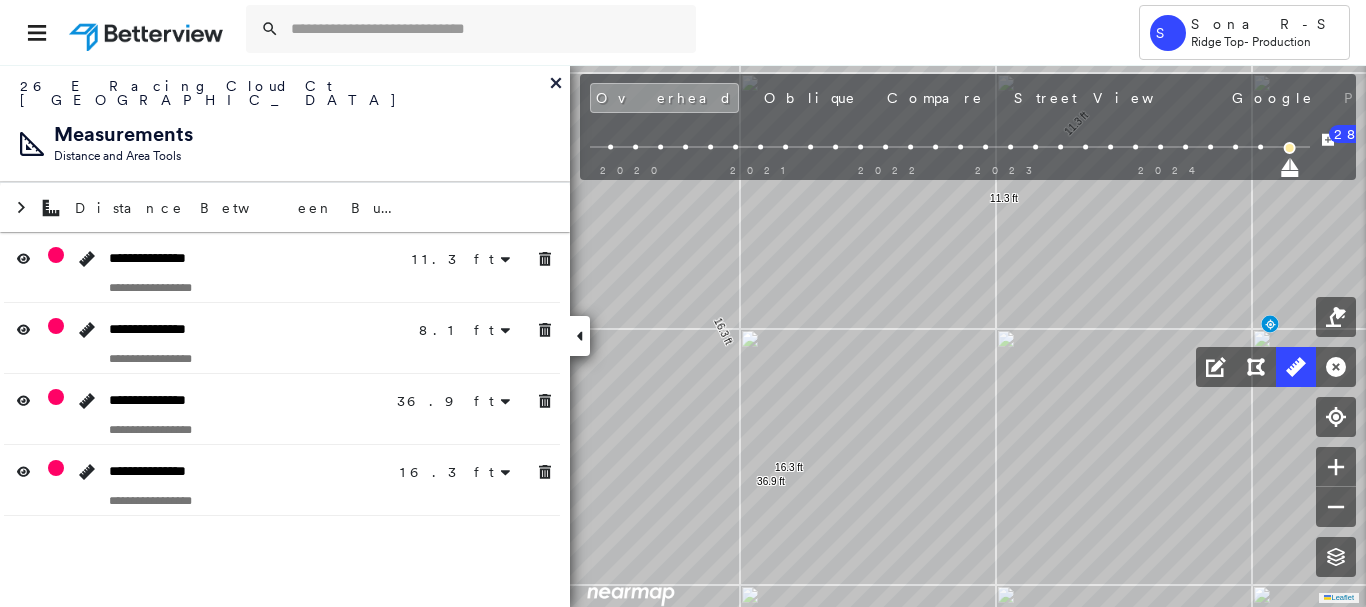 click at bounding box center [545, 472] 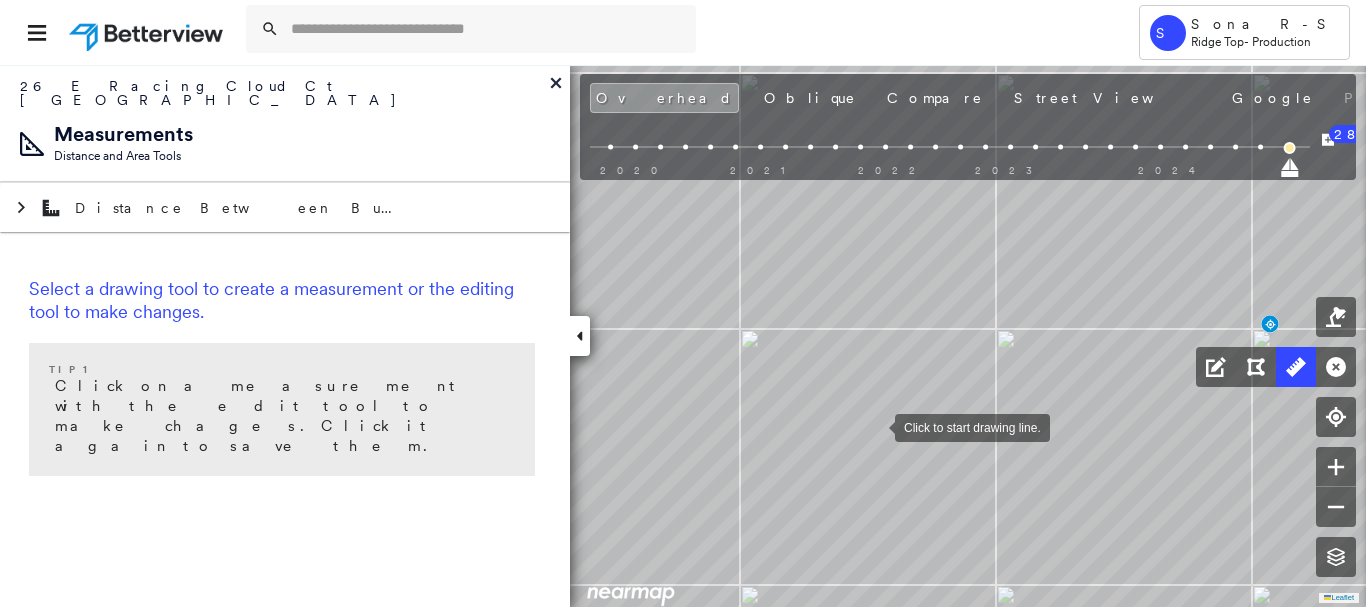 click at bounding box center [875, 426] 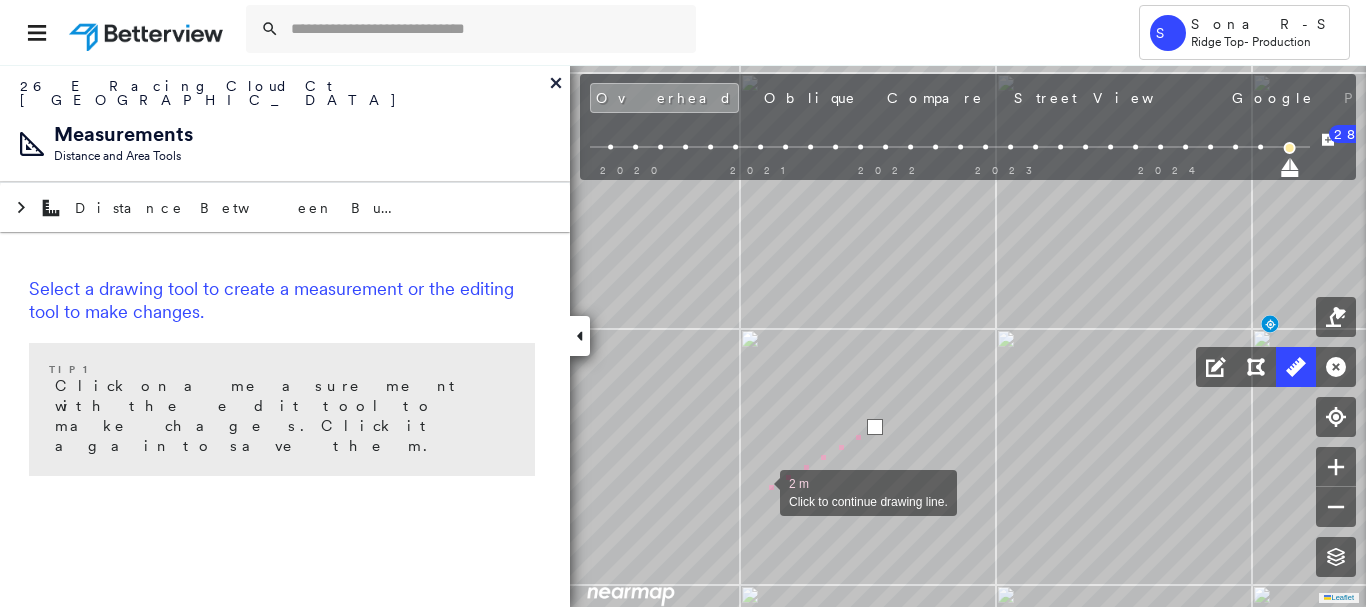click at bounding box center (760, 491) 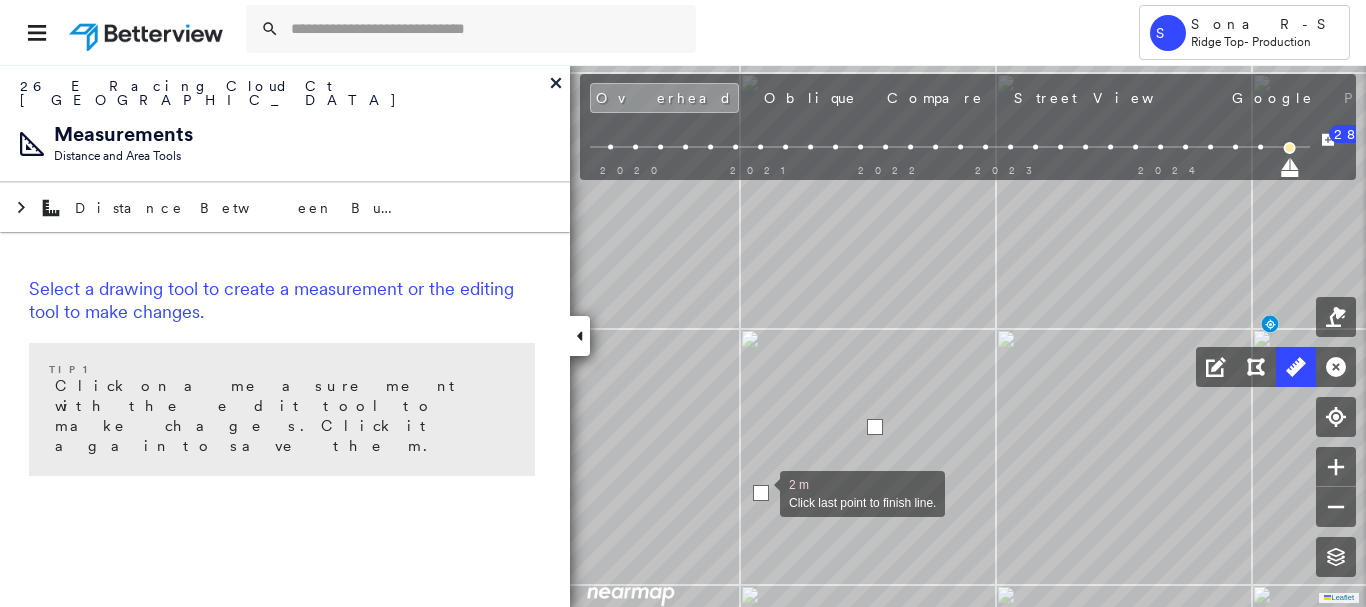 click at bounding box center (761, 493) 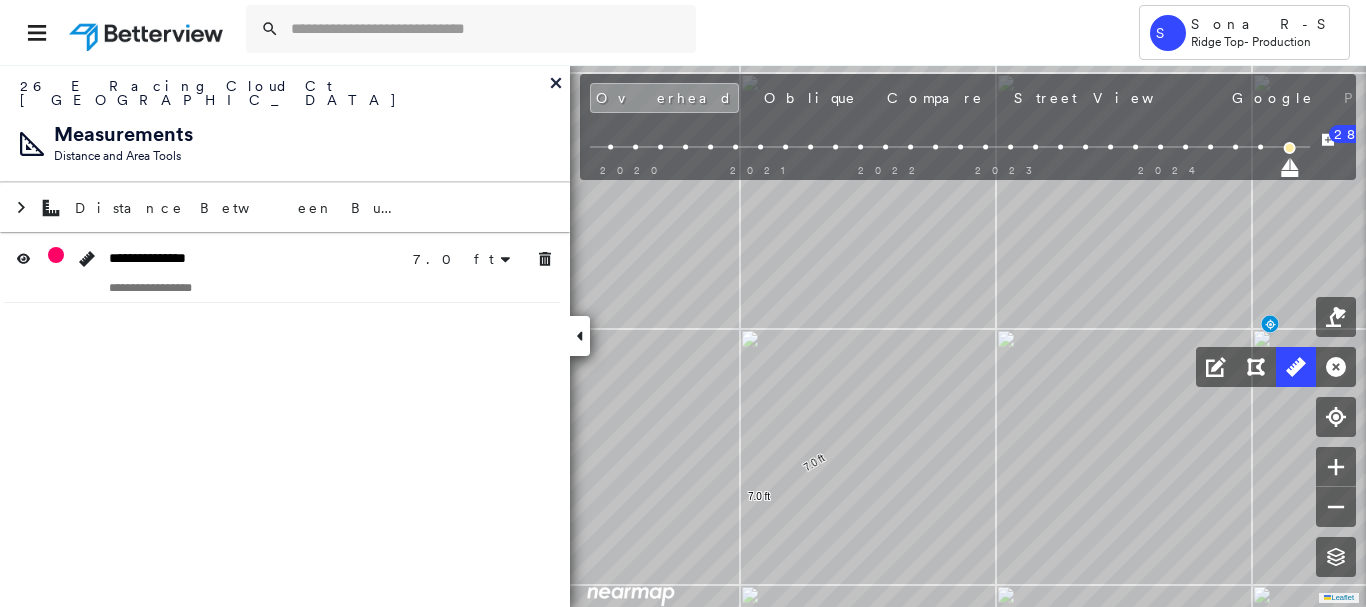 scroll, scrollTop: 0, scrollLeft: 0, axis: both 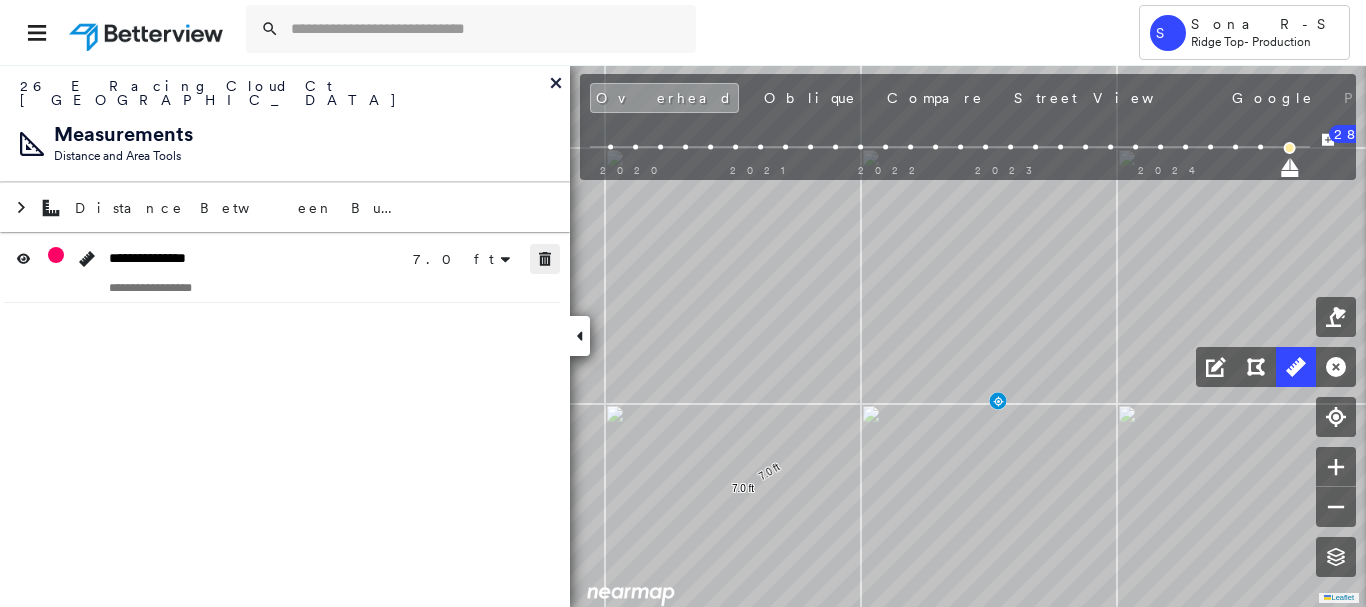 drag, startPoint x: 547, startPoint y: 247, endPoint x: 759, endPoint y: 539, distance: 360.84344 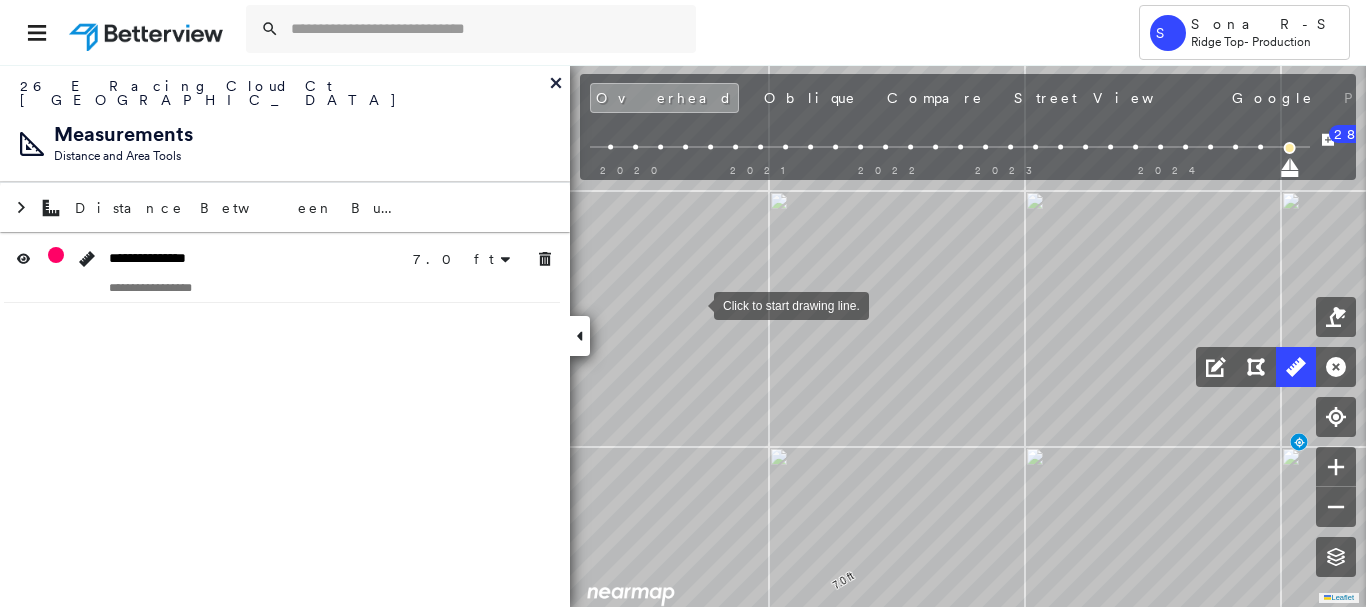 click at bounding box center (694, 304) 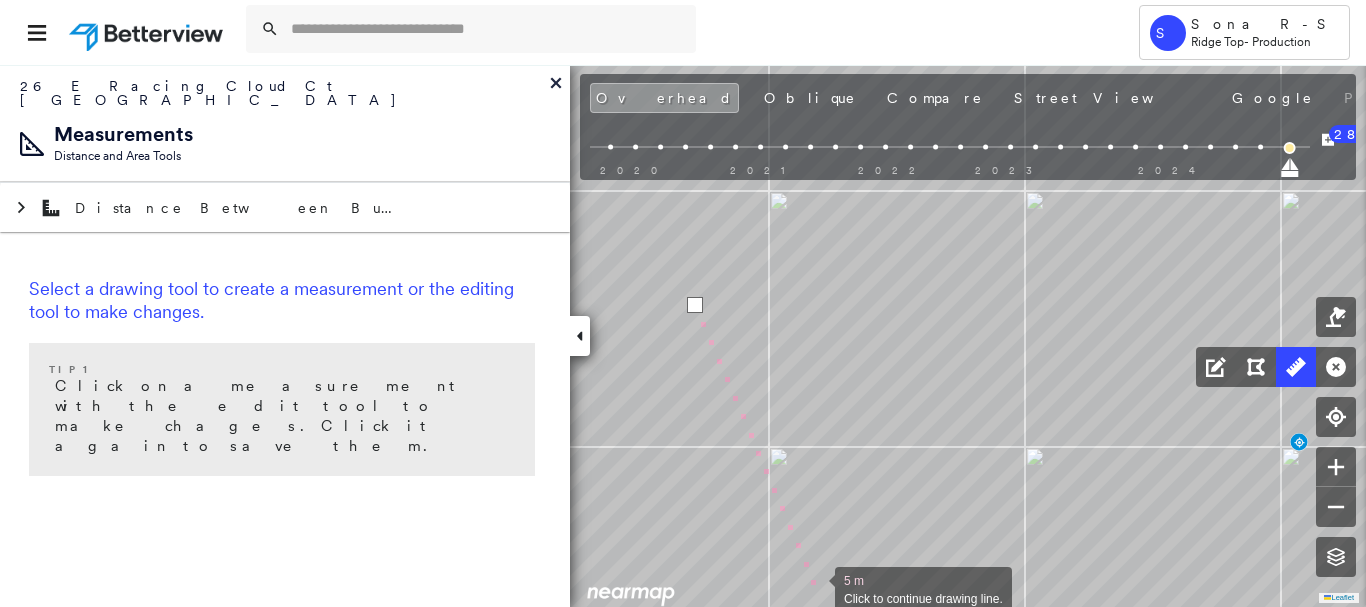 click at bounding box center (815, 588) 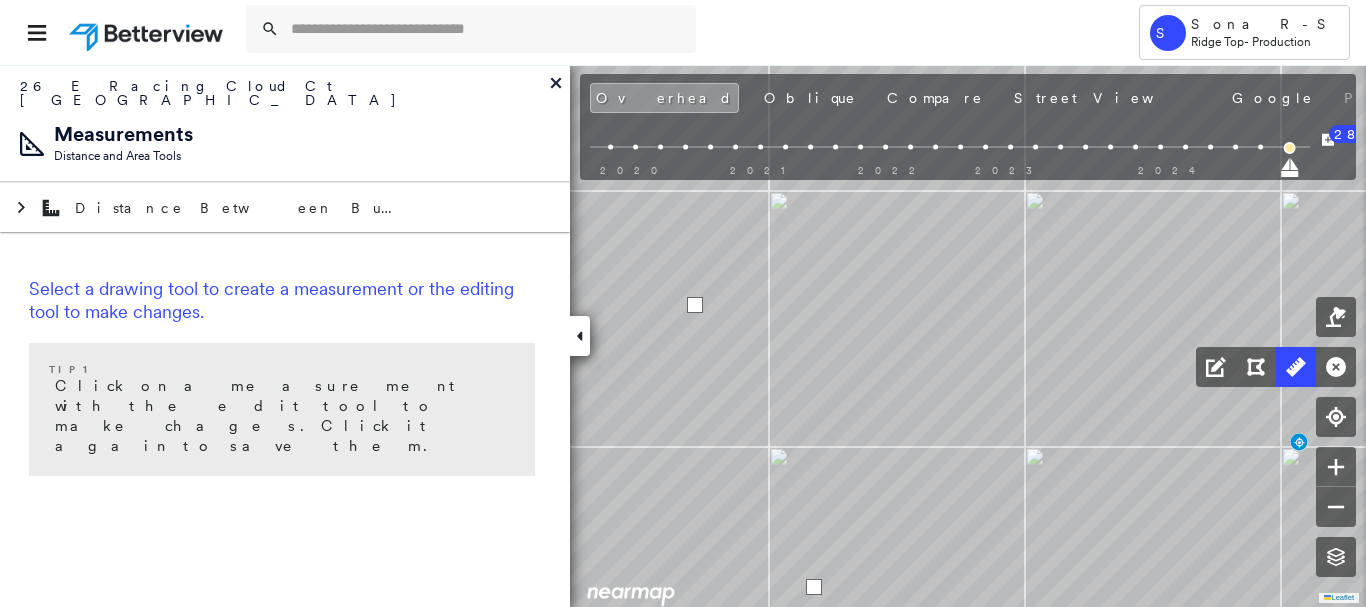 click at bounding box center [814, 587] 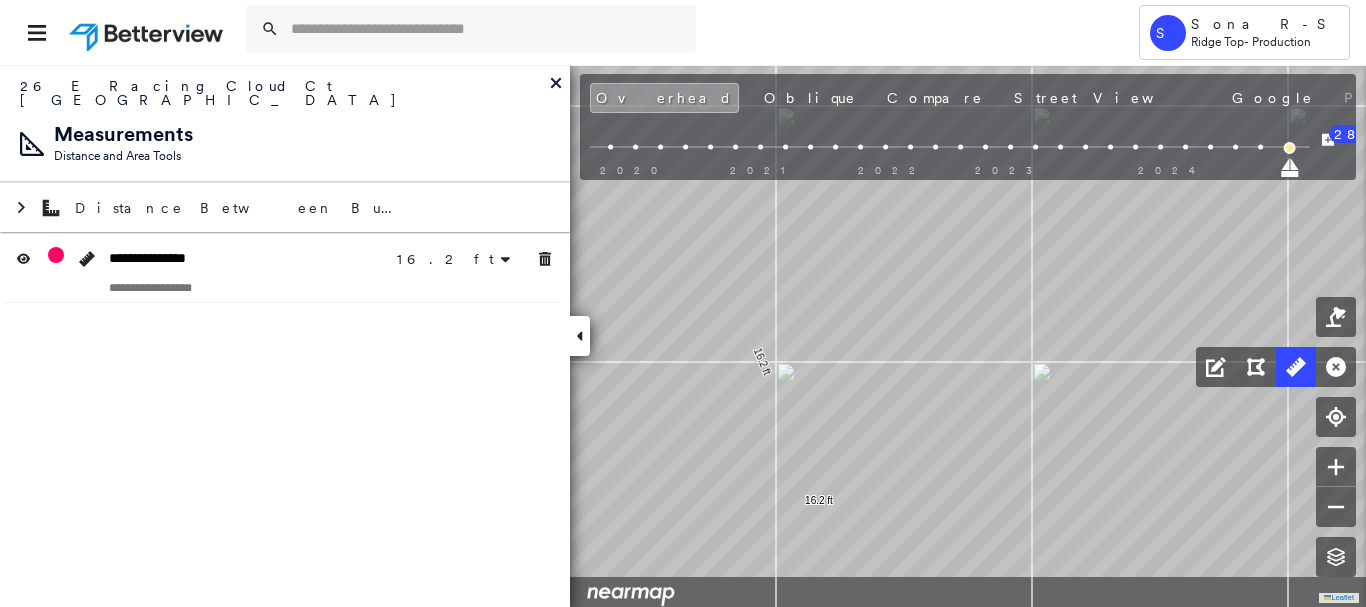 drag, startPoint x: 930, startPoint y: 525, endPoint x: 942, endPoint y: 401, distance: 124.57929 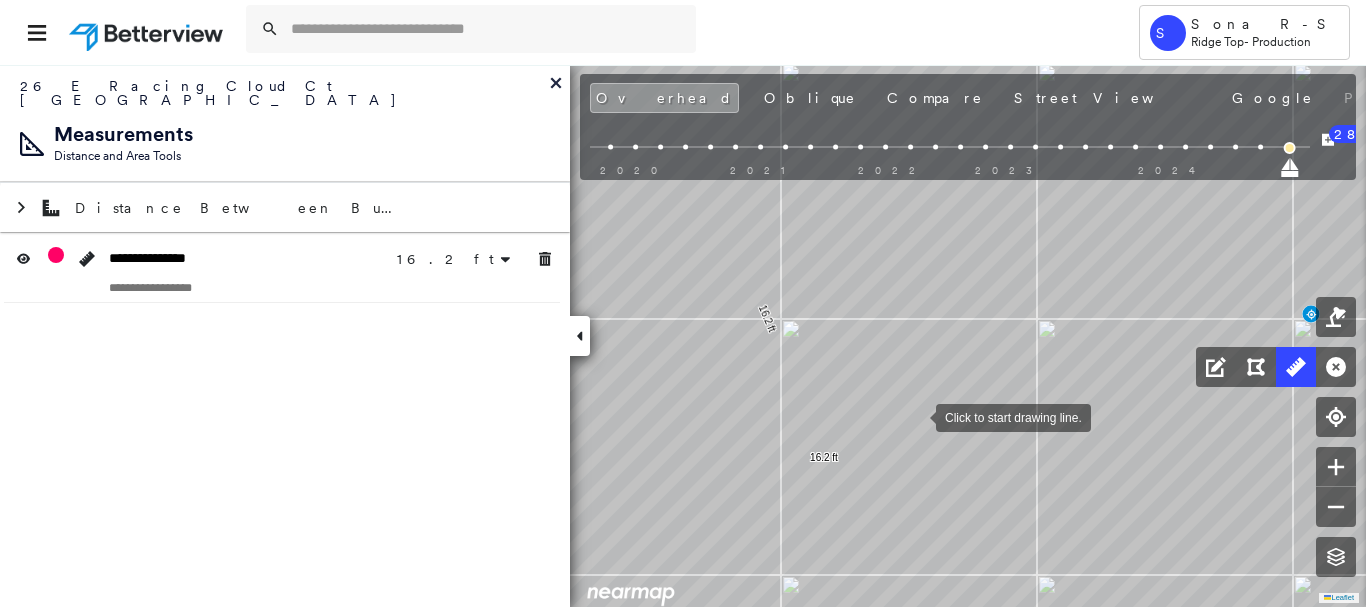 click at bounding box center (916, 416) 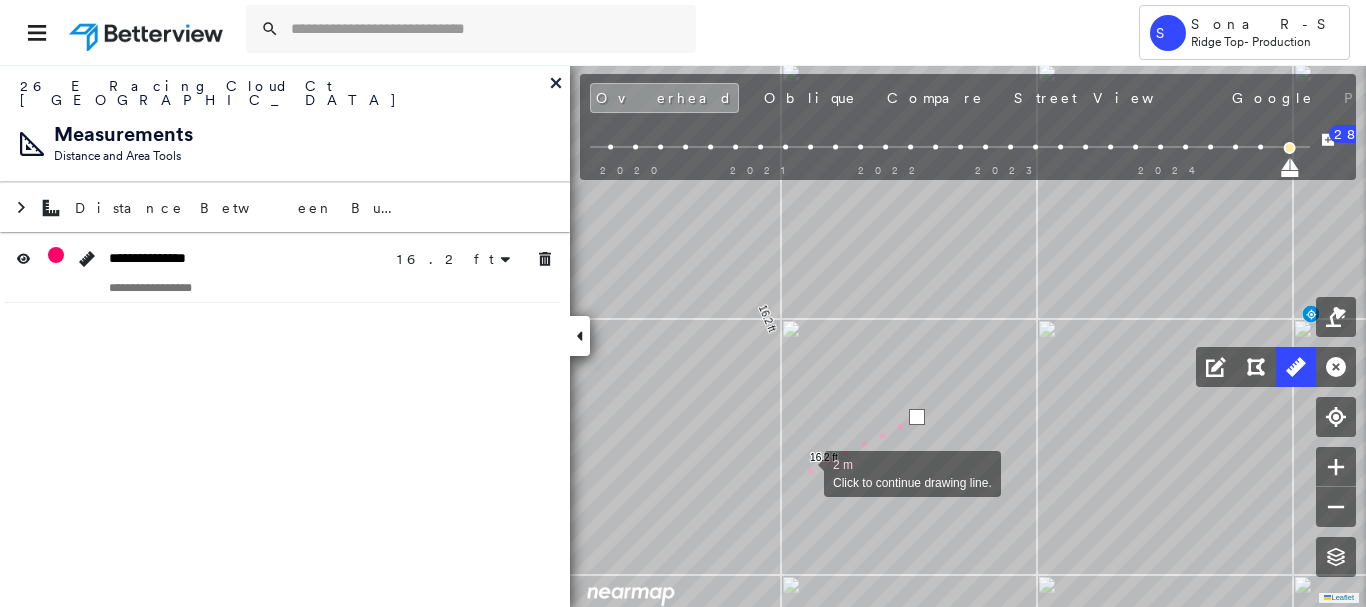 click at bounding box center (804, 472) 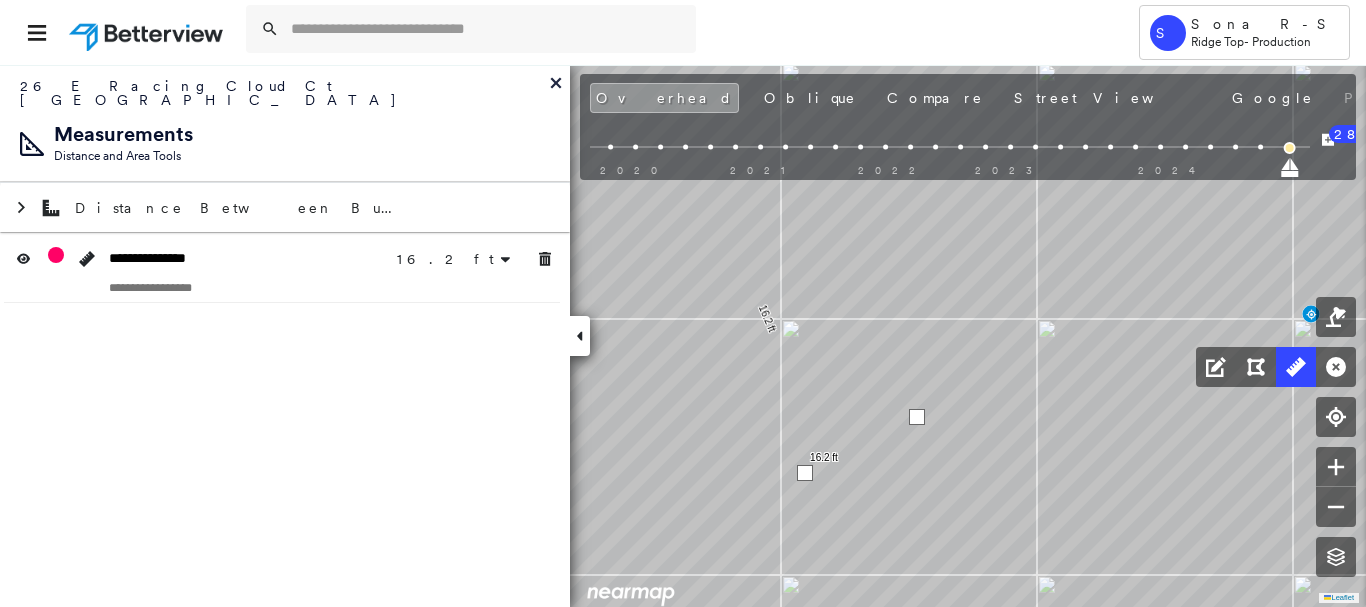 click at bounding box center (805, 473) 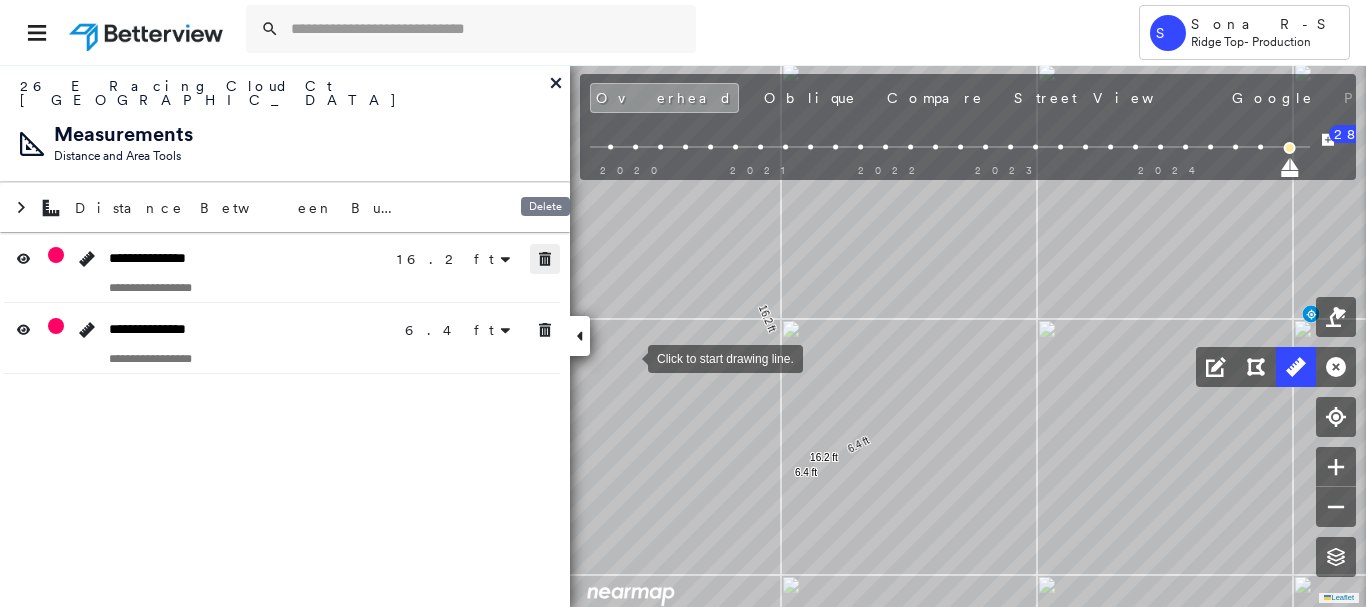 drag, startPoint x: 552, startPoint y: 240, endPoint x: 546, endPoint y: 303, distance: 63.28507 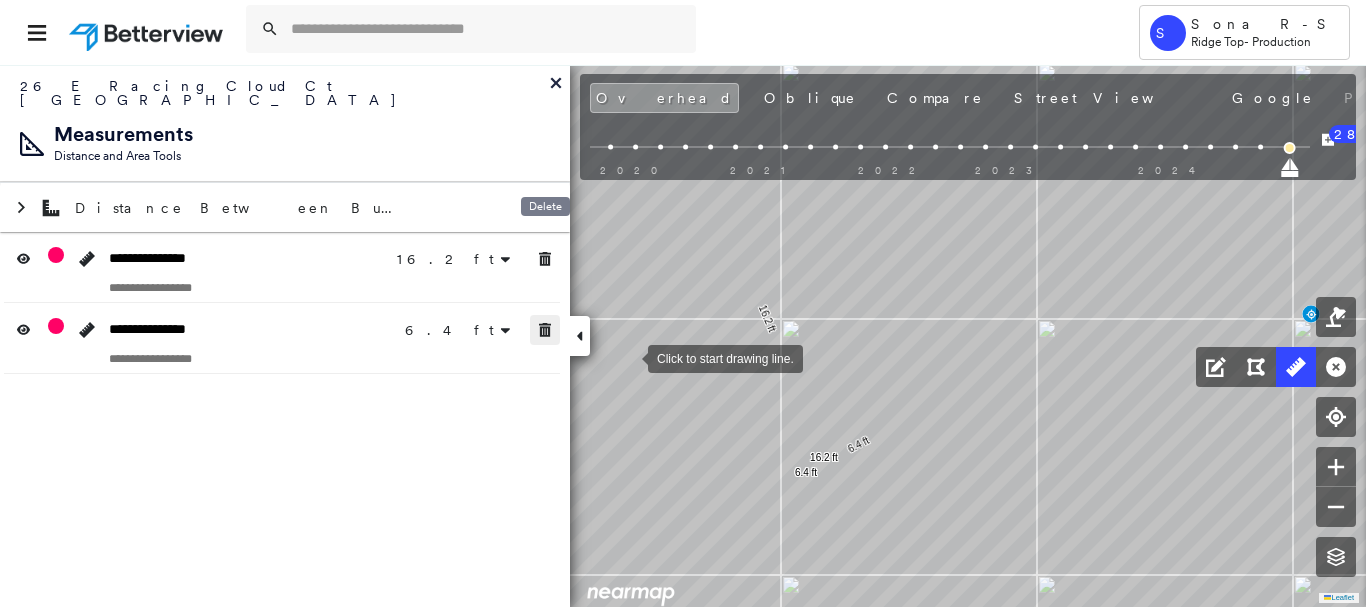 click 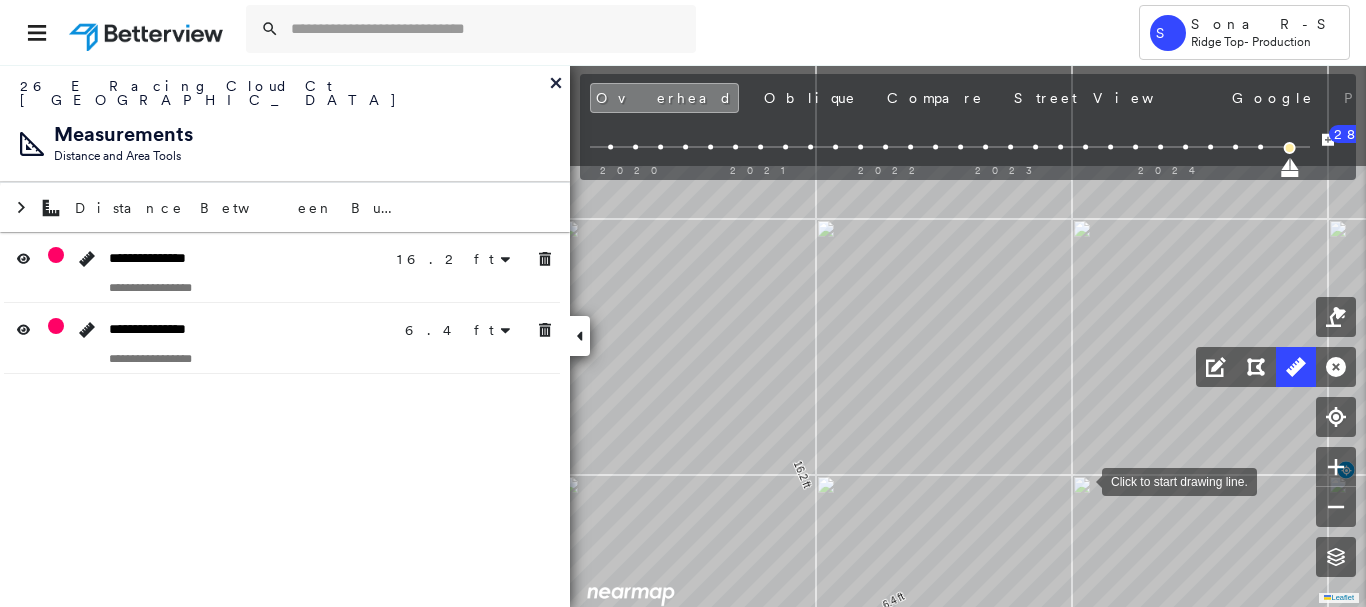 click on "16.2 ft 16.2 ft 6.4 ft 6.4 ft Click to start drawing line." at bounding box center [2114, -1426] 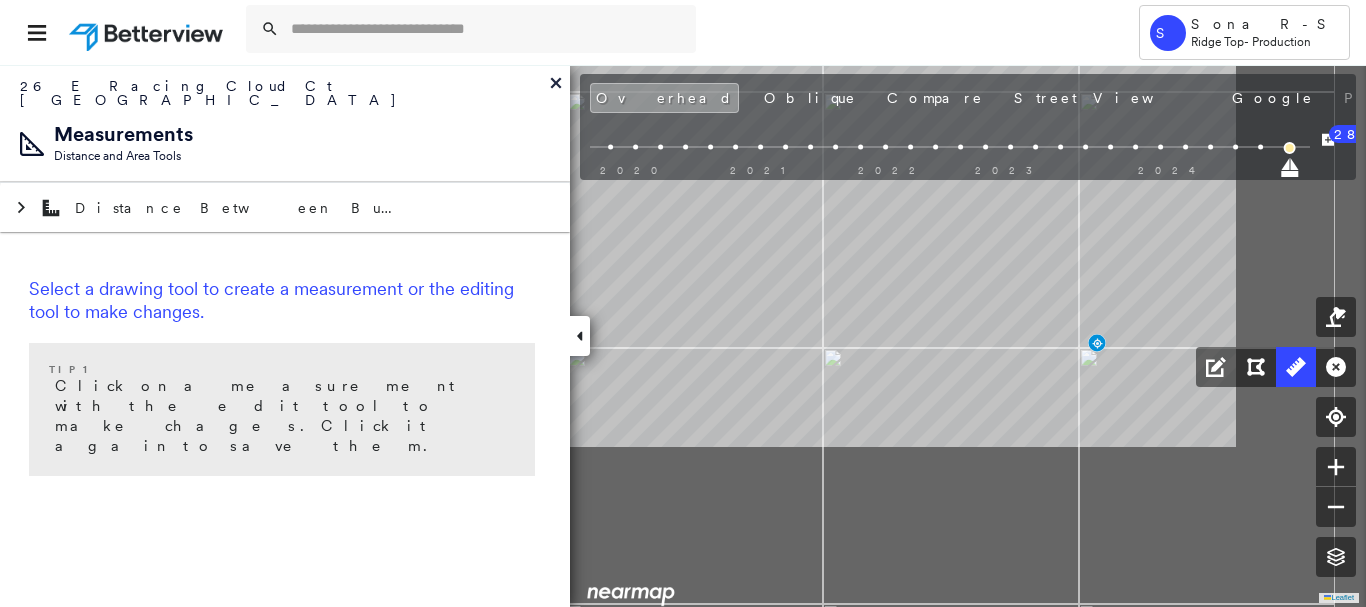 drag, startPoint x: 753, startPoint y: 556, endPoint x: 589, endPoint y: 606, distance: 171.45262 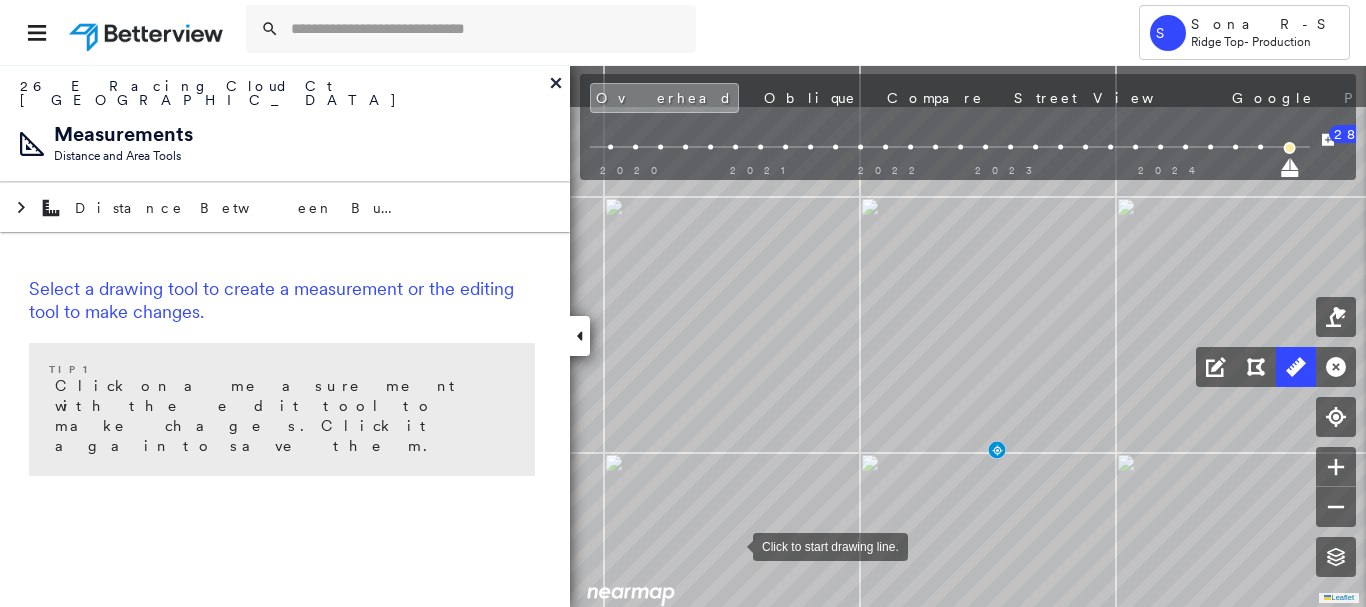 drag, startPoint x: 891, startPoint y: 396, endPoint x: 729, endPoint y: 536, distance: 214.11212 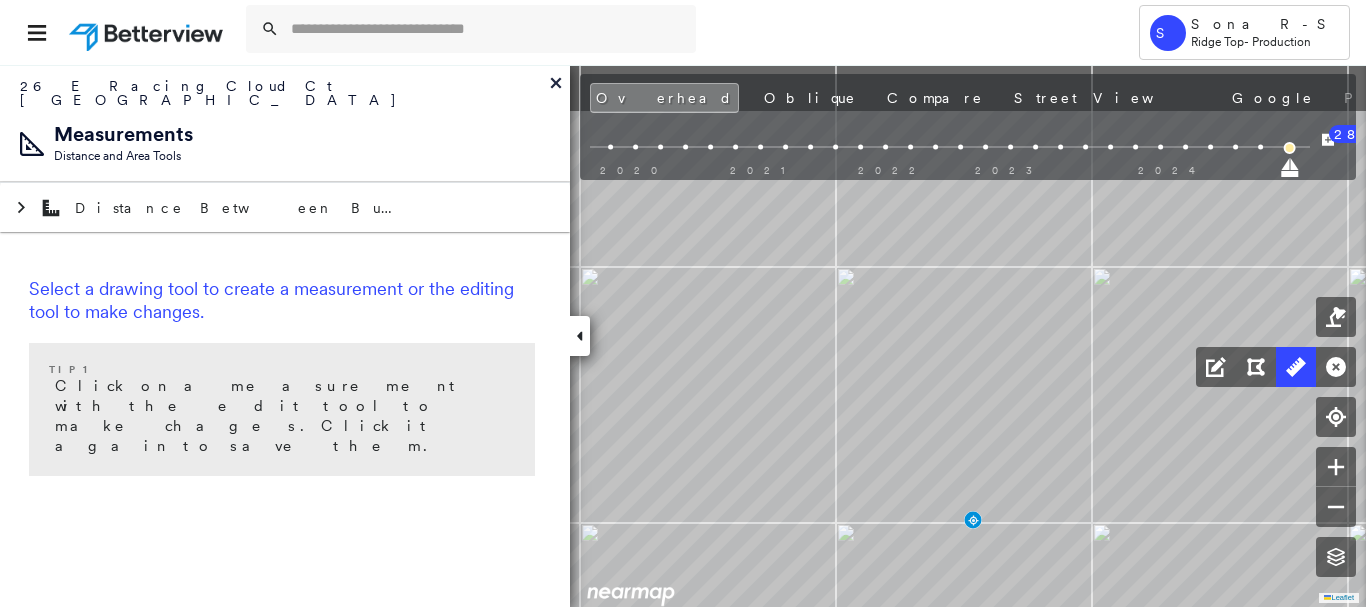 click on "Click to start drawing line." at bounding box center (1873, -1371) 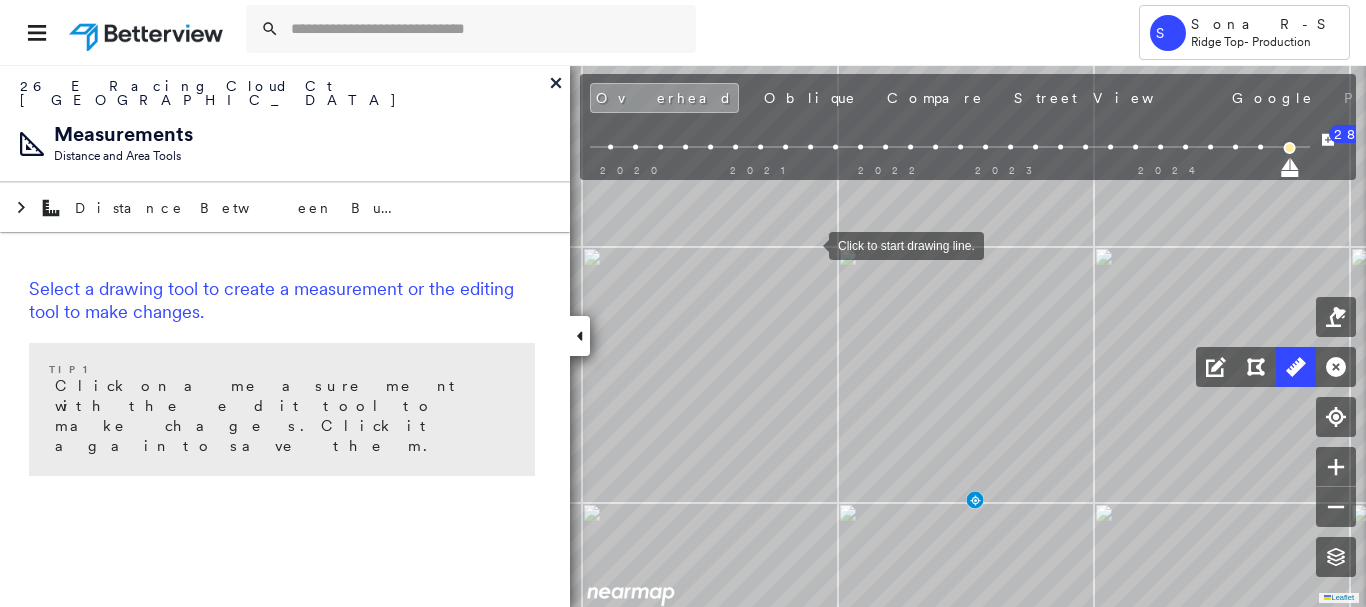 click at bounding box center [809, 244] 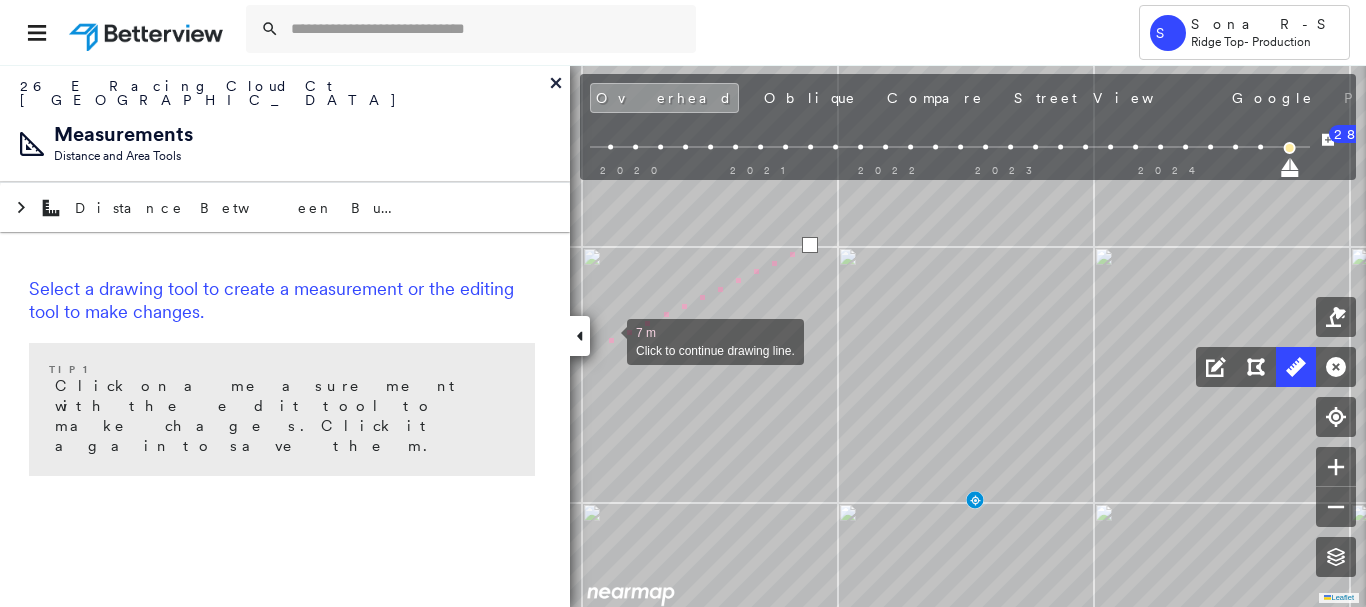 click at bounding box center (607, 340) 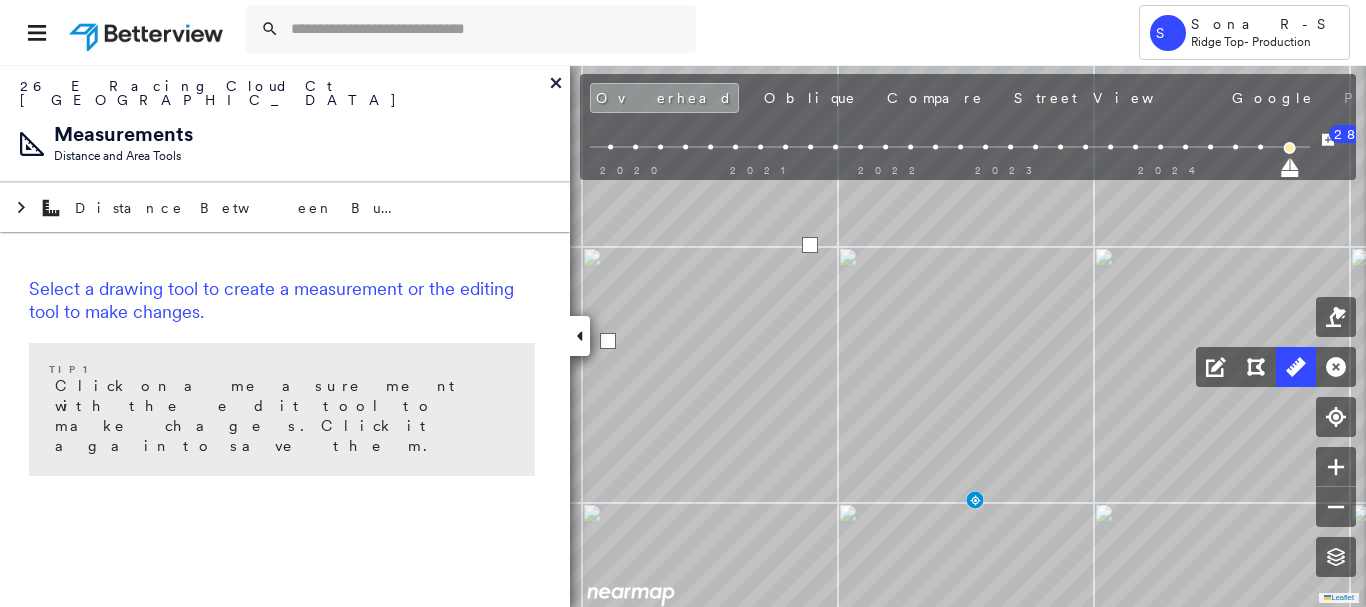 click at bounding box center [608, 341] 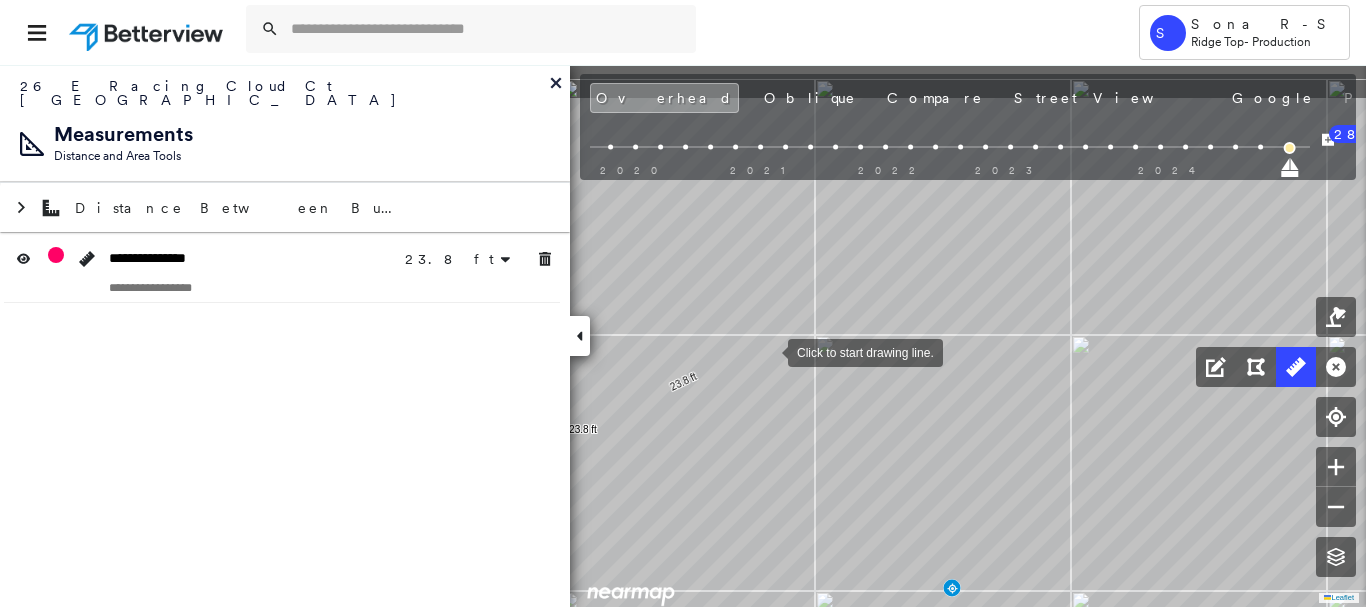 drag, startPoint x: 794, startPoint y: 247, endPoint x: 773, endPoint y: 361, distance: 115.918076 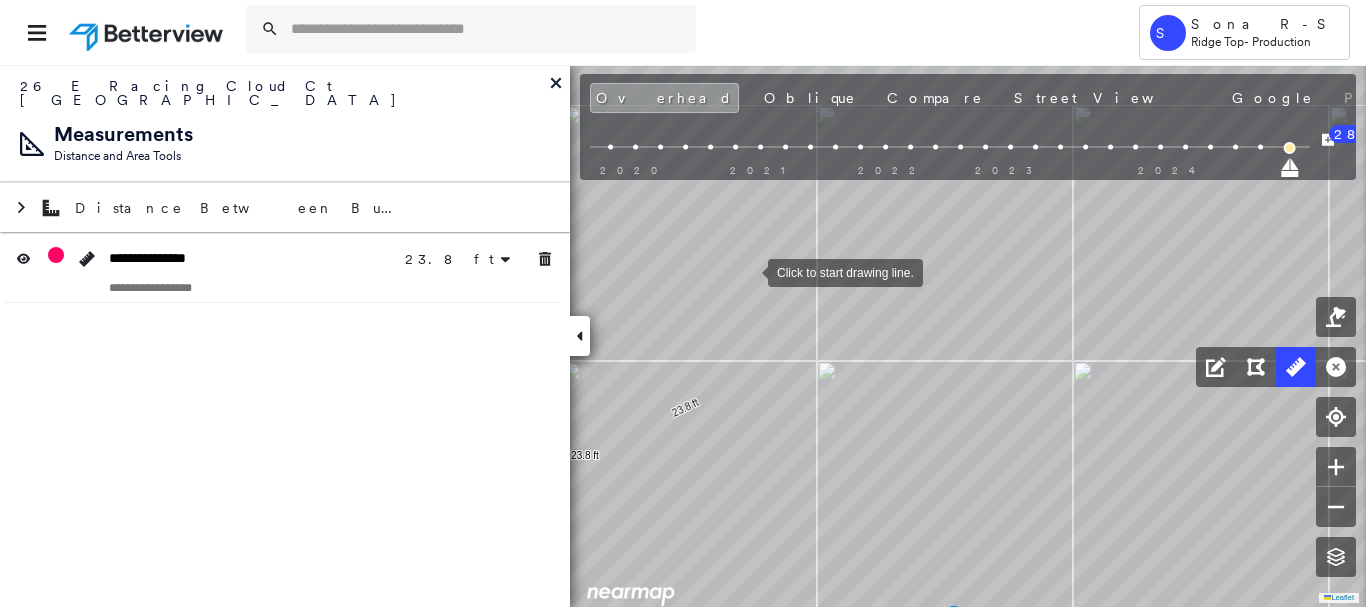 click at bounding box center (748, 271) 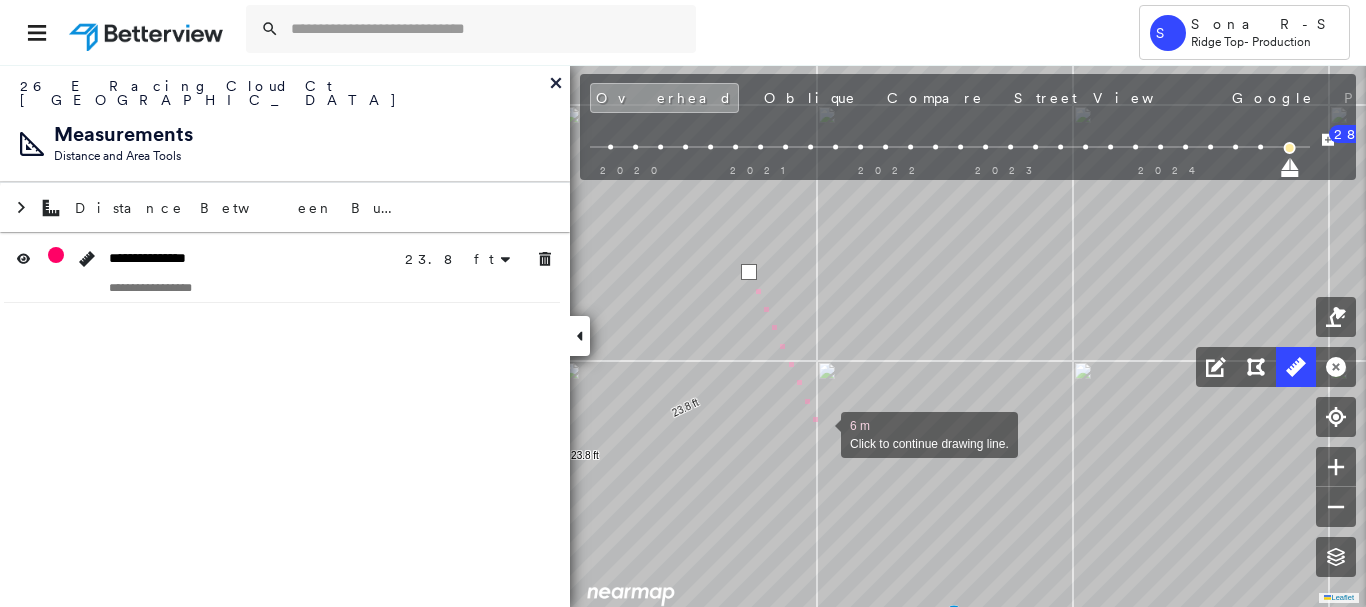 click at bounding box center [821, 433] 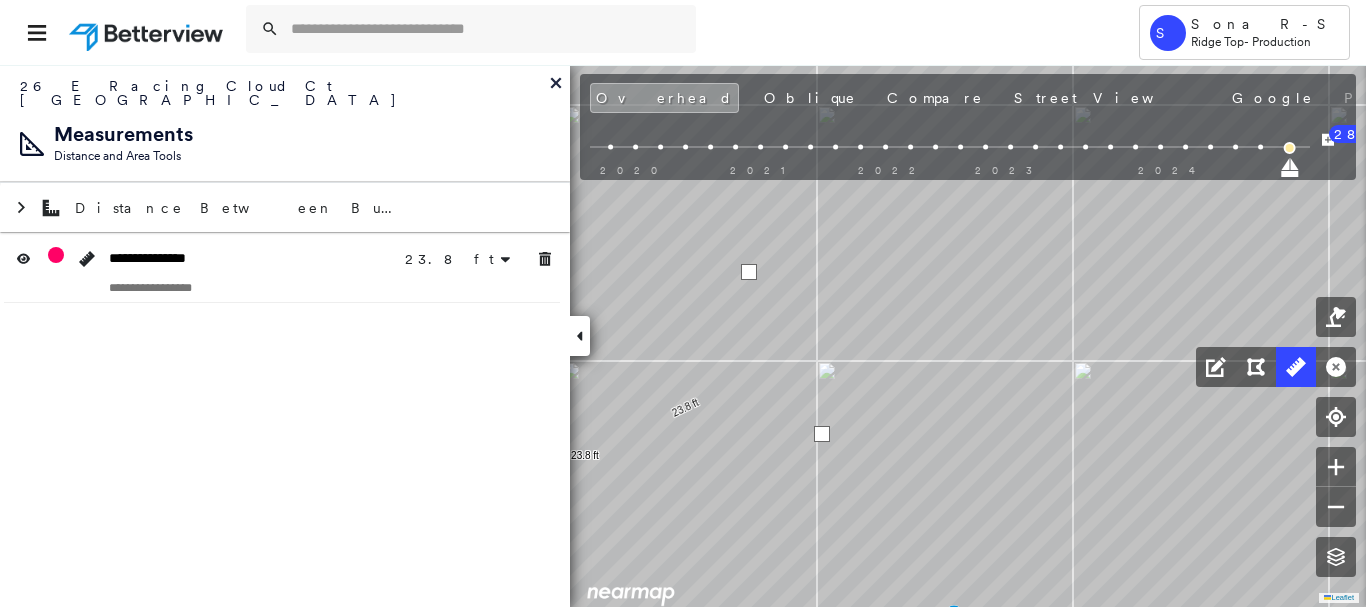click at bounding box center [822, 434] 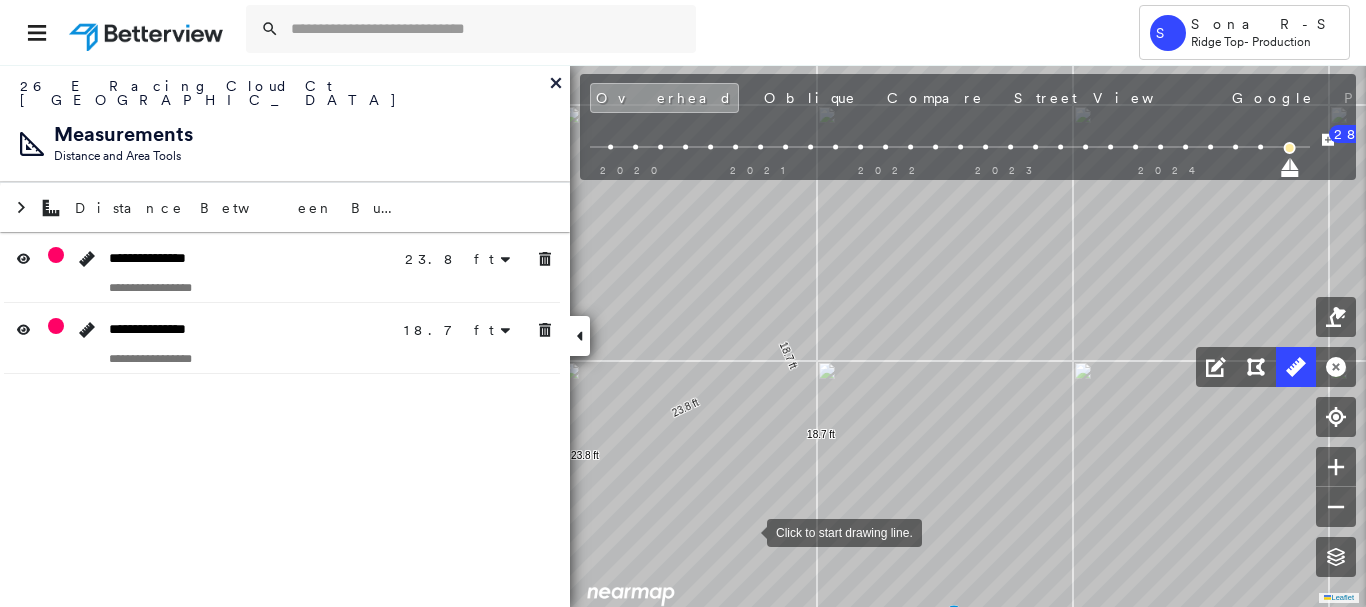 click at bounding box center [747, 531] 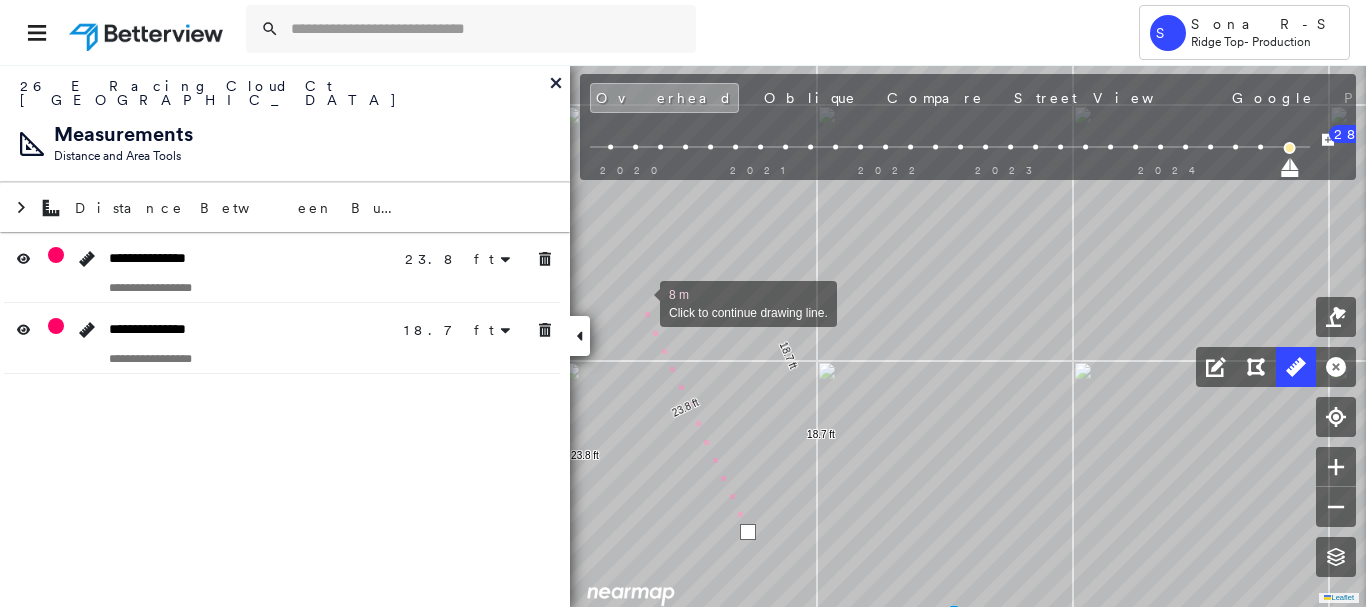 click at bounding box center [640, 302] 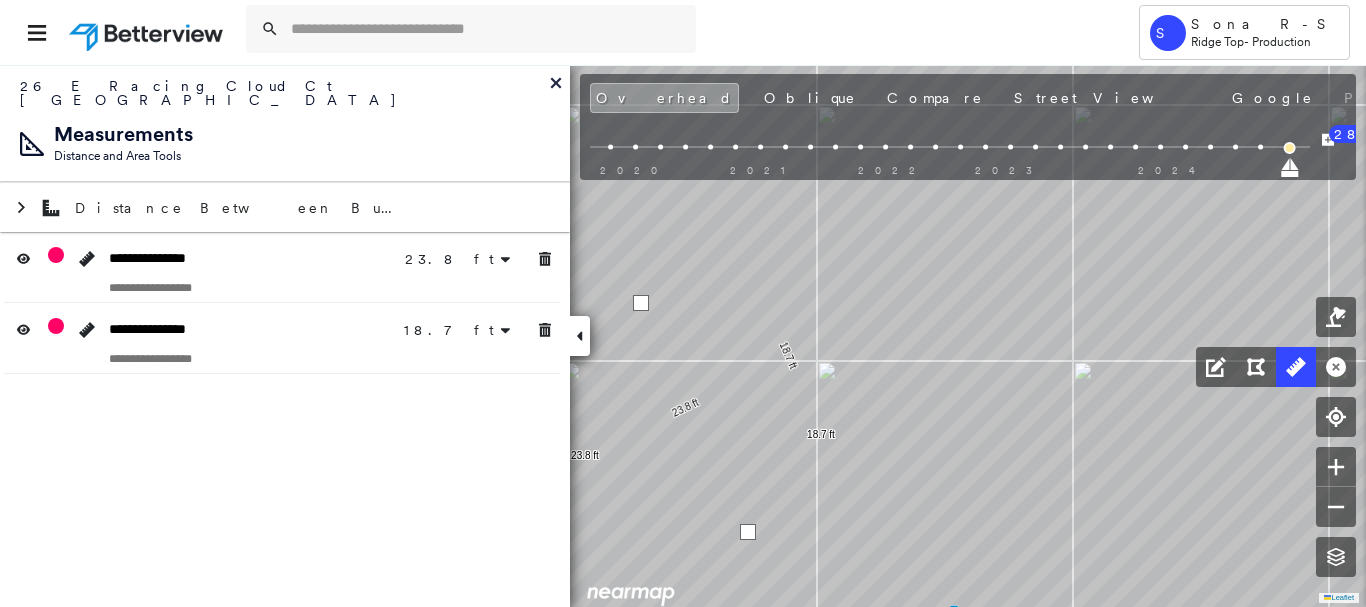 click at bounding box center [641, 303] 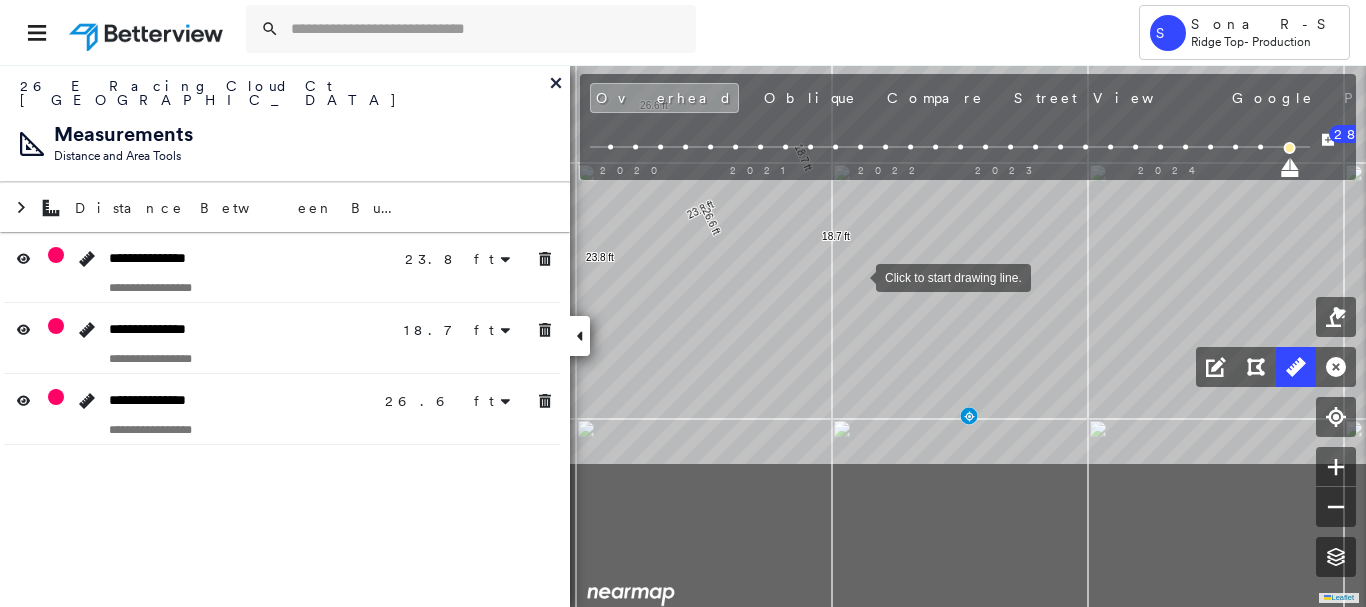 drag, startPoint x: 843, startPoint y: 476, endPoint x: 856, endPoint y: 281, distance: 195.43285 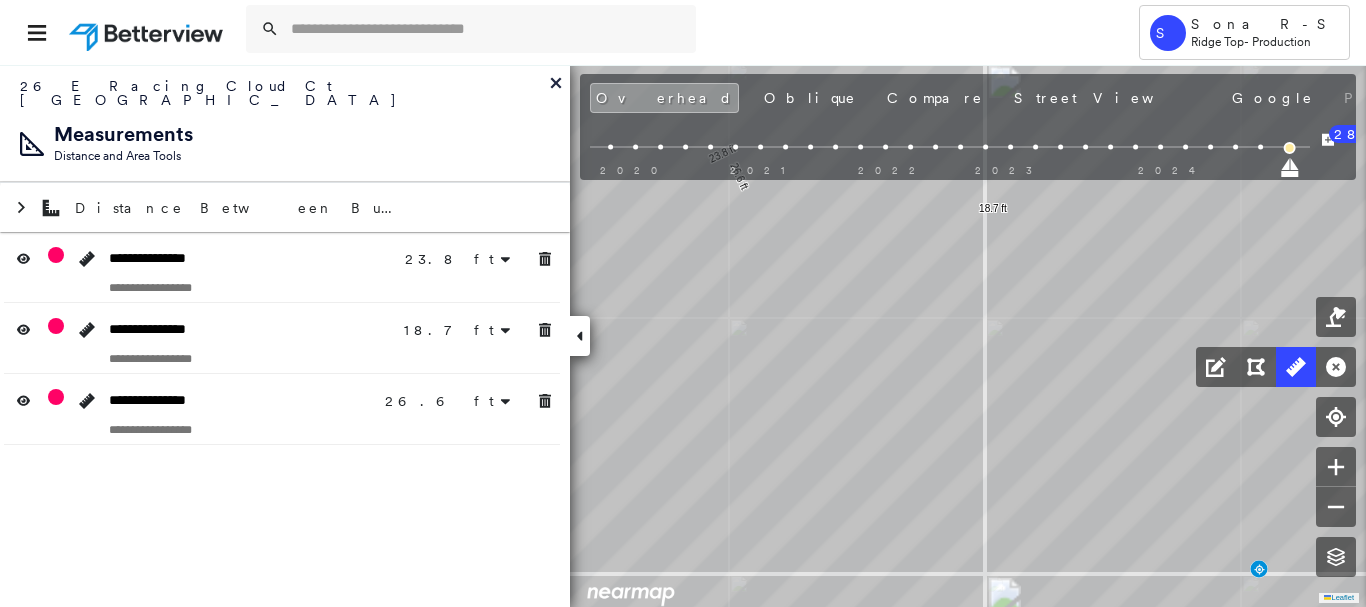 click 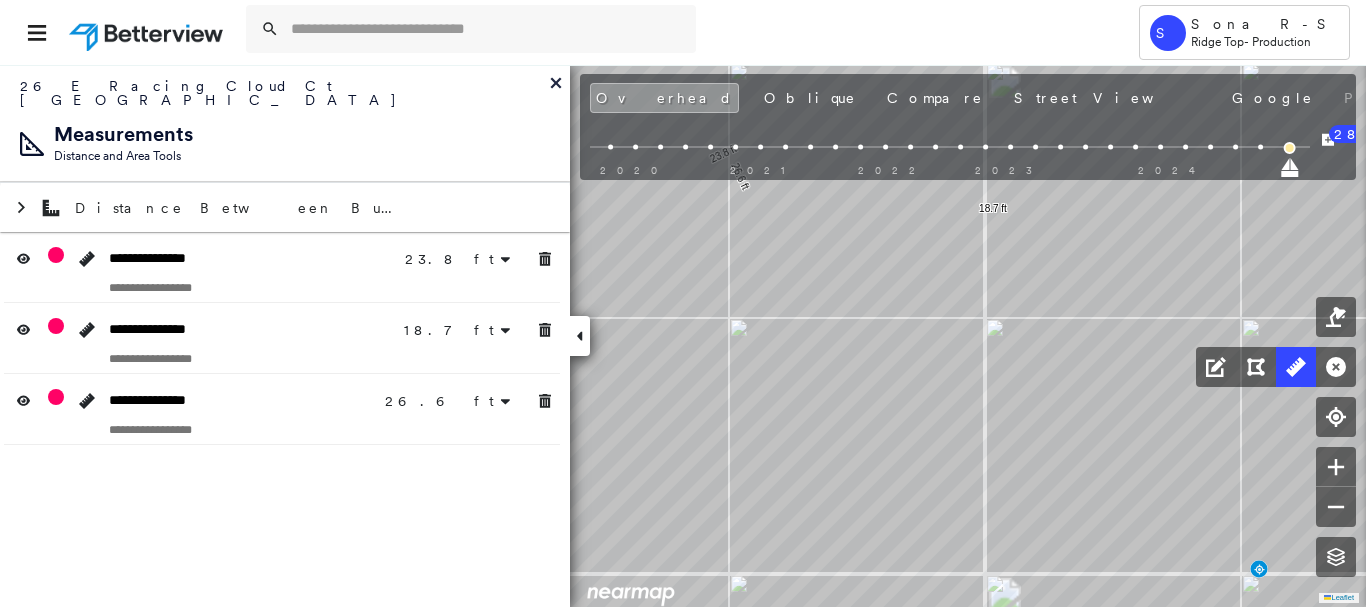 click at bounding box center [545, 330] 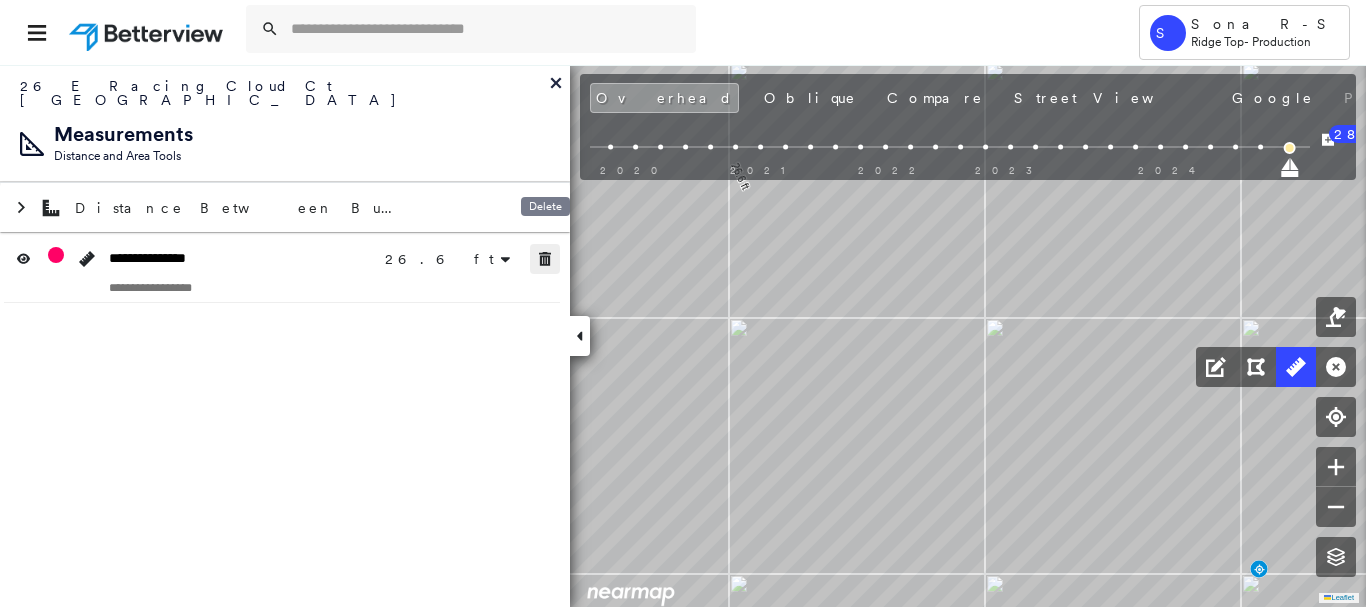 click at bounding box center (545, 259) 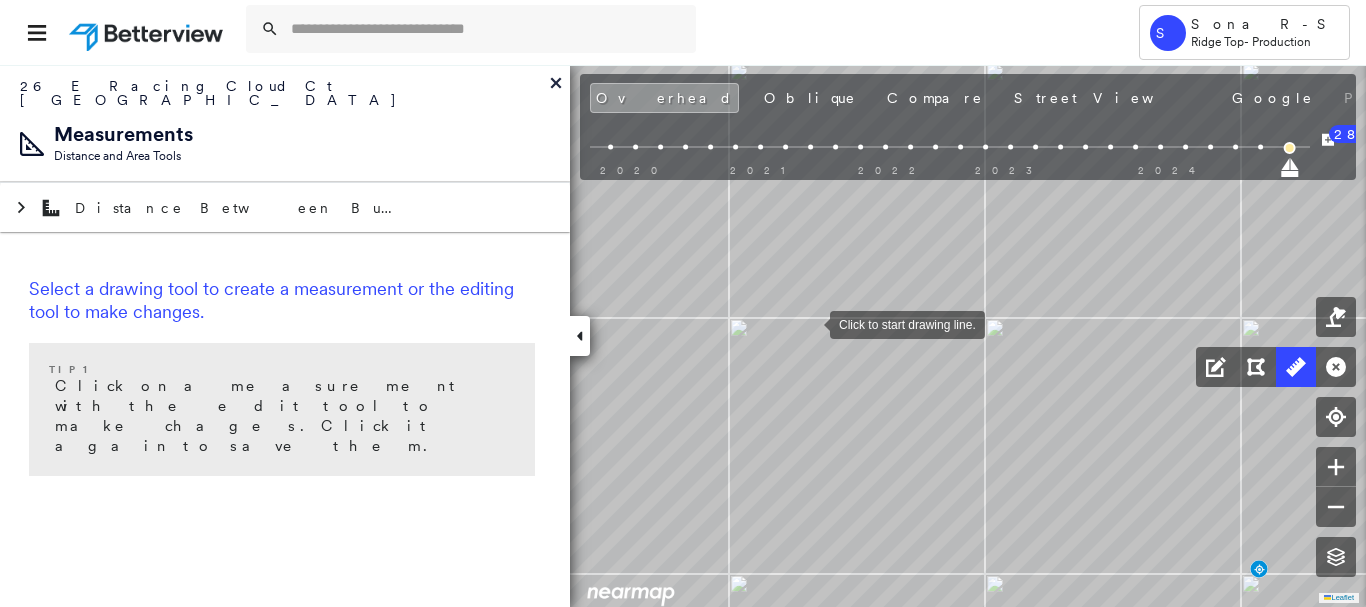 click at bounding box center (810, 323) 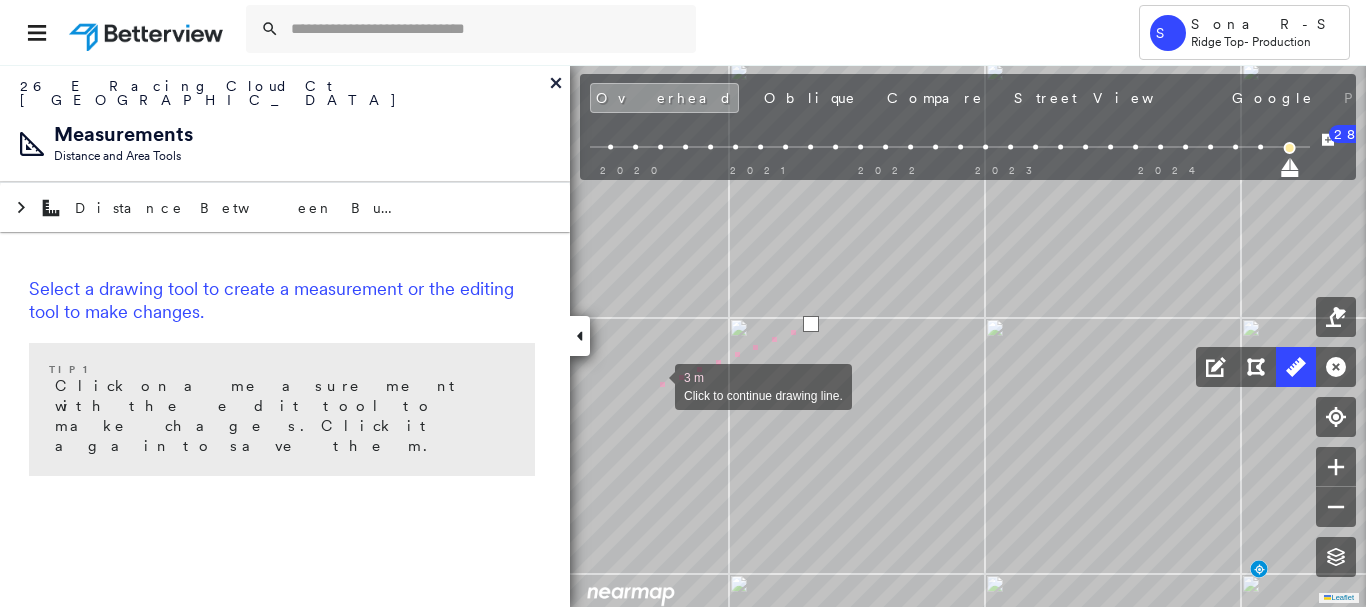 click at bounding box center [655, 385] 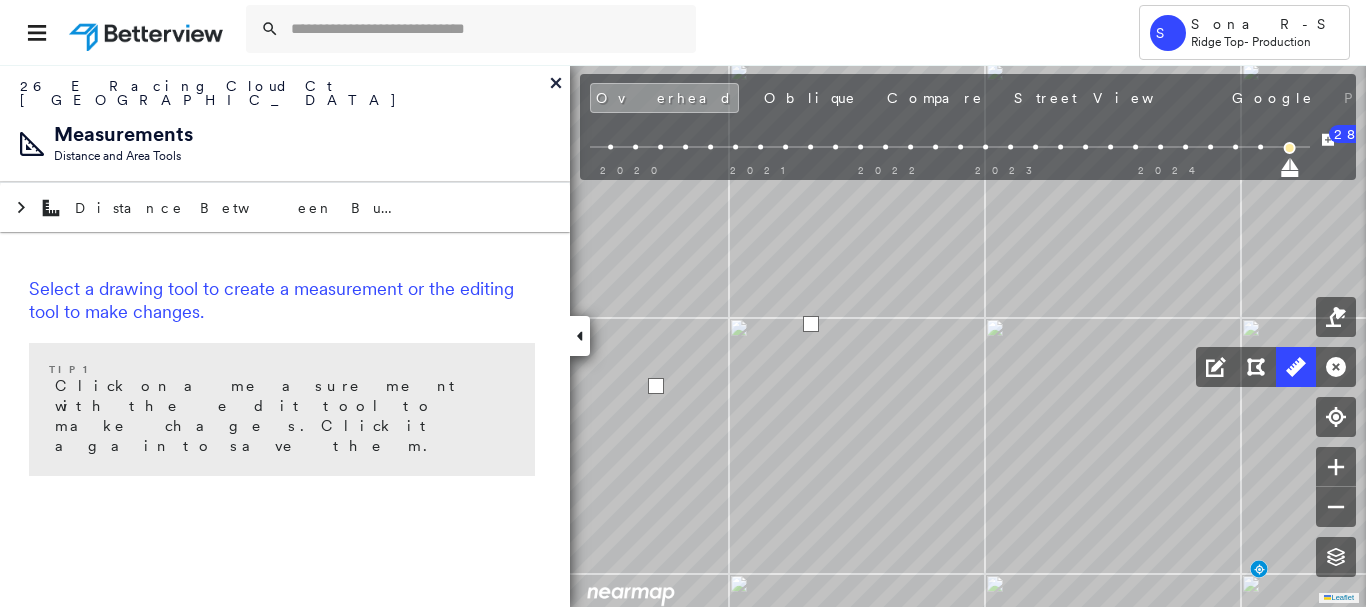 click at bounding box center [656, 386] 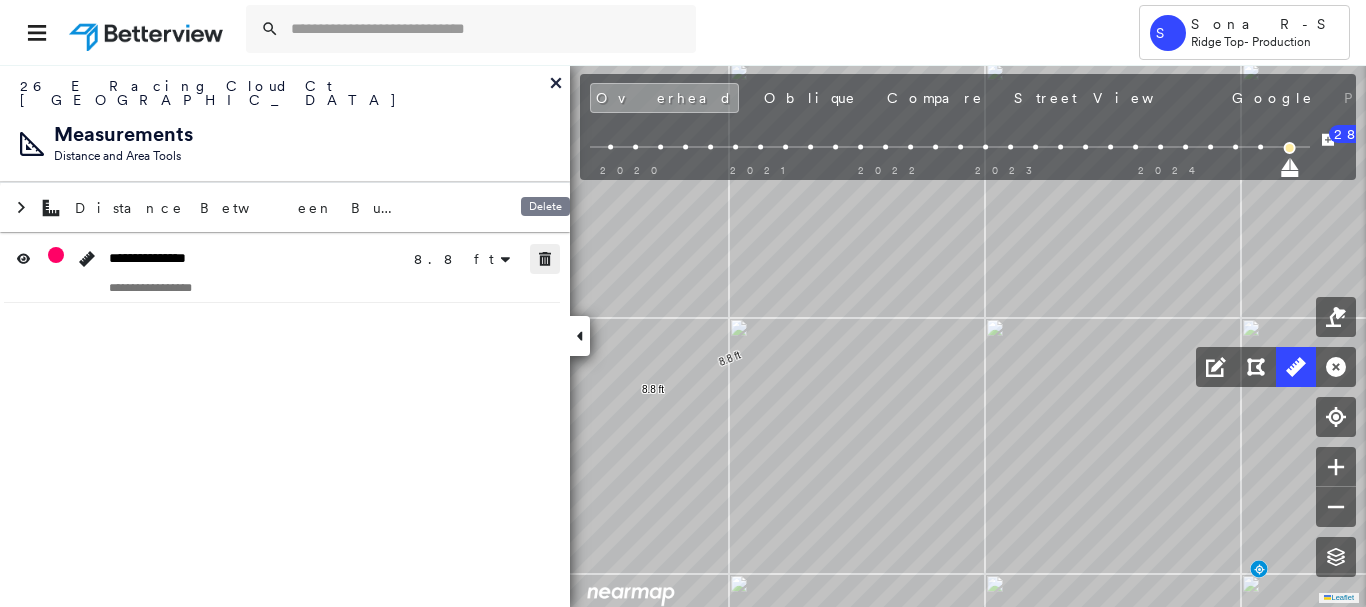 click 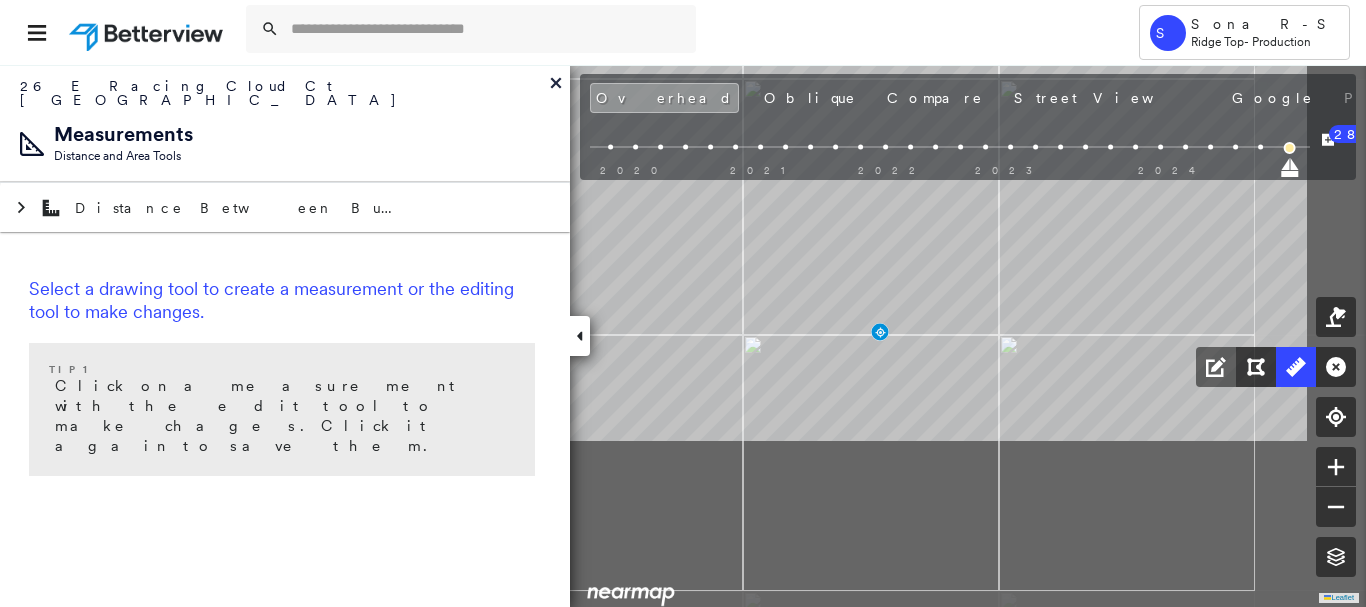 drag, startPoint x: 1079, startPoint y: 347, endPoint x: 1256, endPoint y: 380, distance: 180.04999 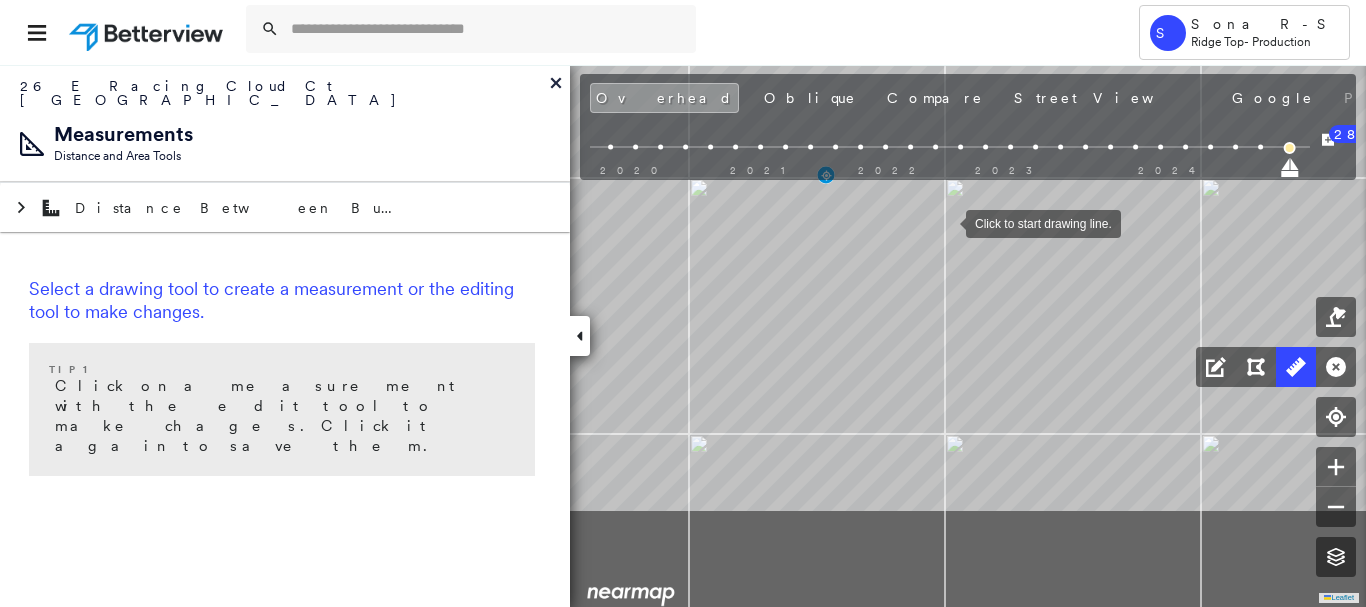 drag, startPoint x: 1197, startPoint y: 365, endPoint x: 948, endPoint y: 231, distance: 282.7667 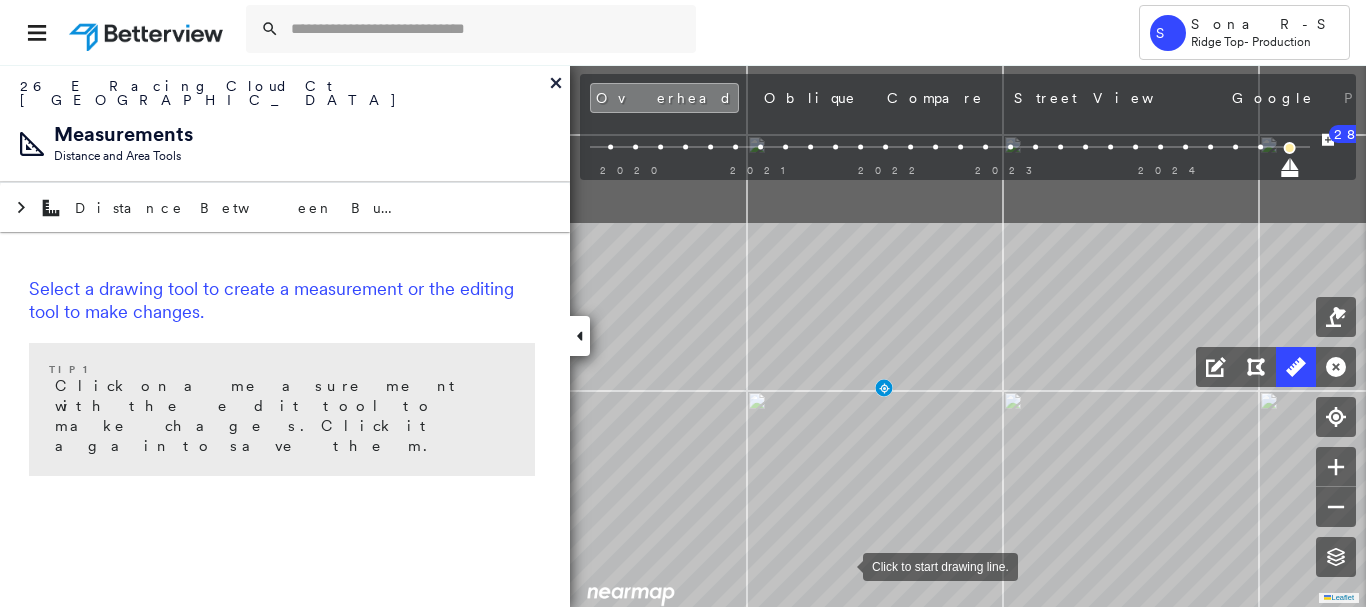 drag, startPoint x: 790, startPoint y: 389, endPoint x: 844, endPoint y: 563, distance: 182.18672 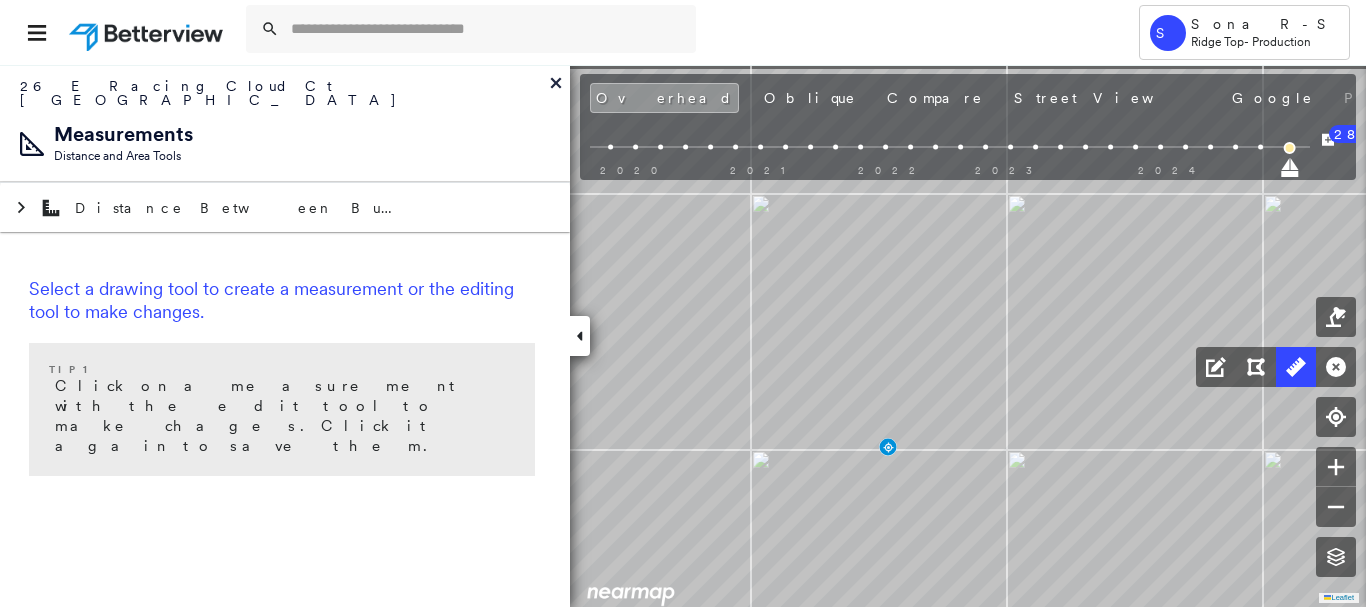 drag, startPoint x: 918, startPoint y: 282, endPoint x: 950, endPoint y: 384, distance: 106.901825 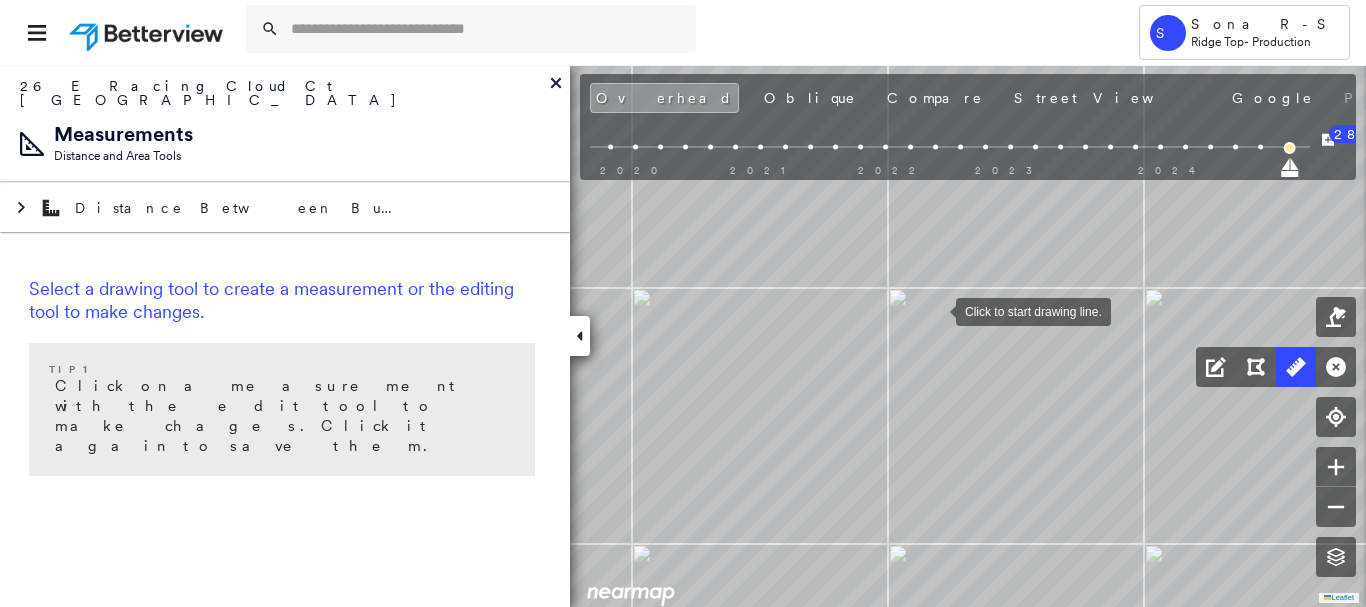click at bounding box center (936, 310) 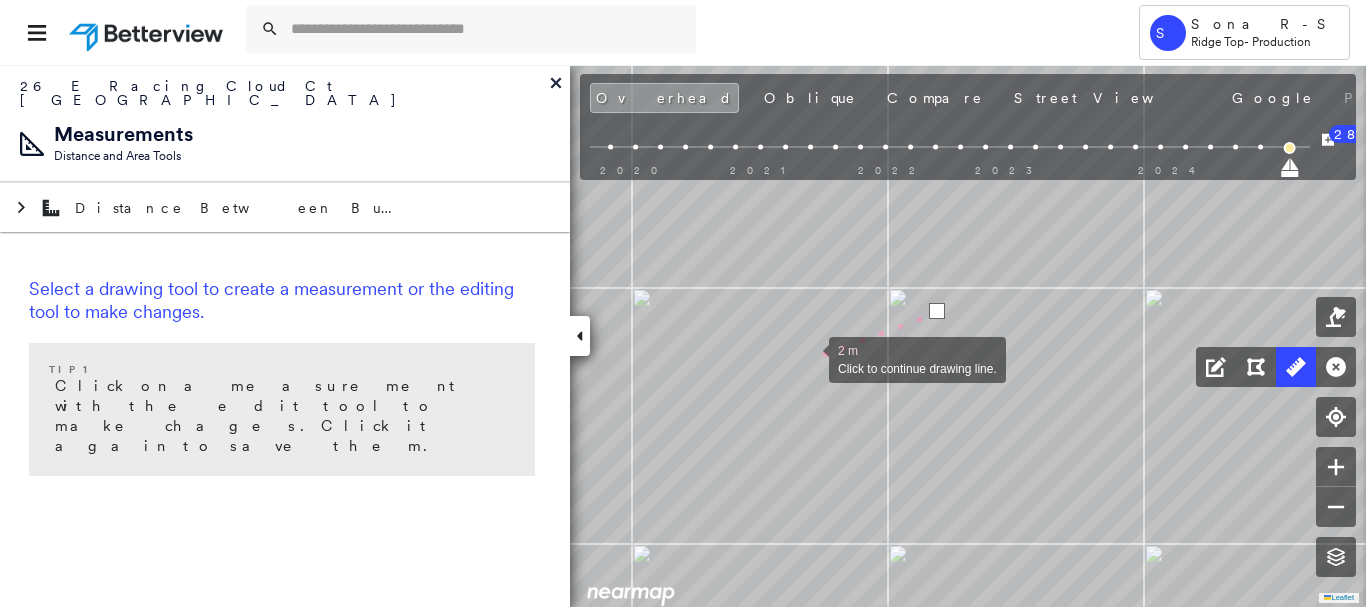 click at bounding box center [809, 358] 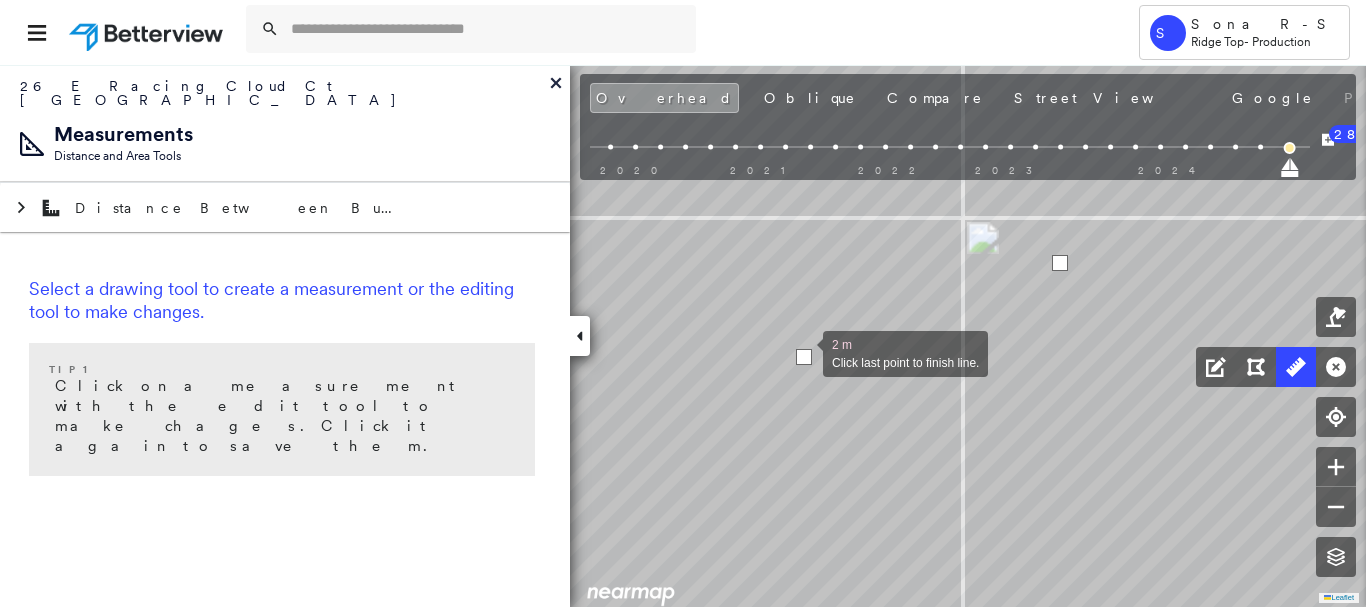click at bounding box center [804, 357] 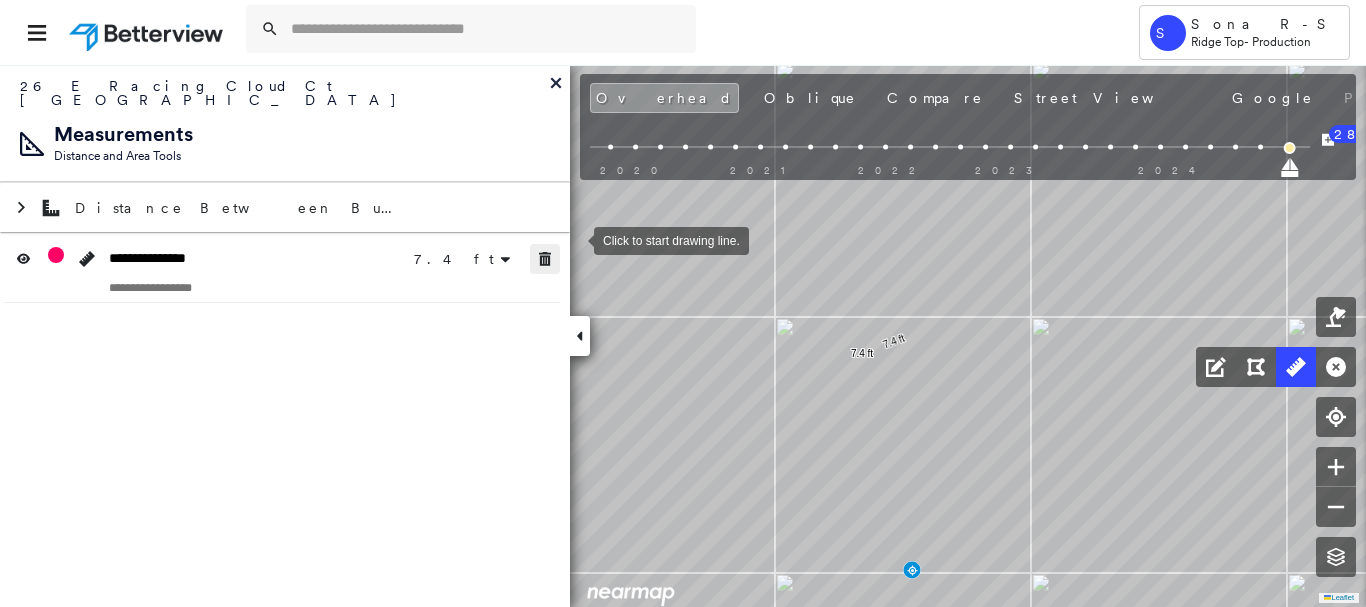 click 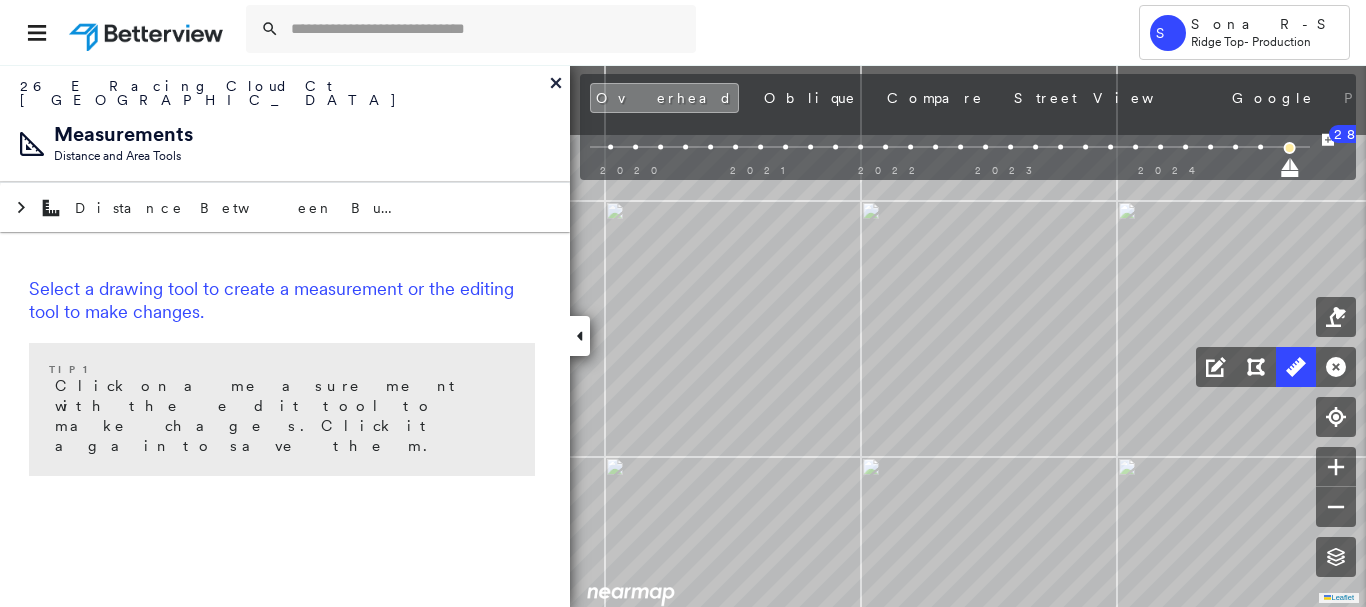 drag, startPoint x: 1076, startPoint y: 432, endPoint x: 1046, endPoint y: 549, distance: 120.784935 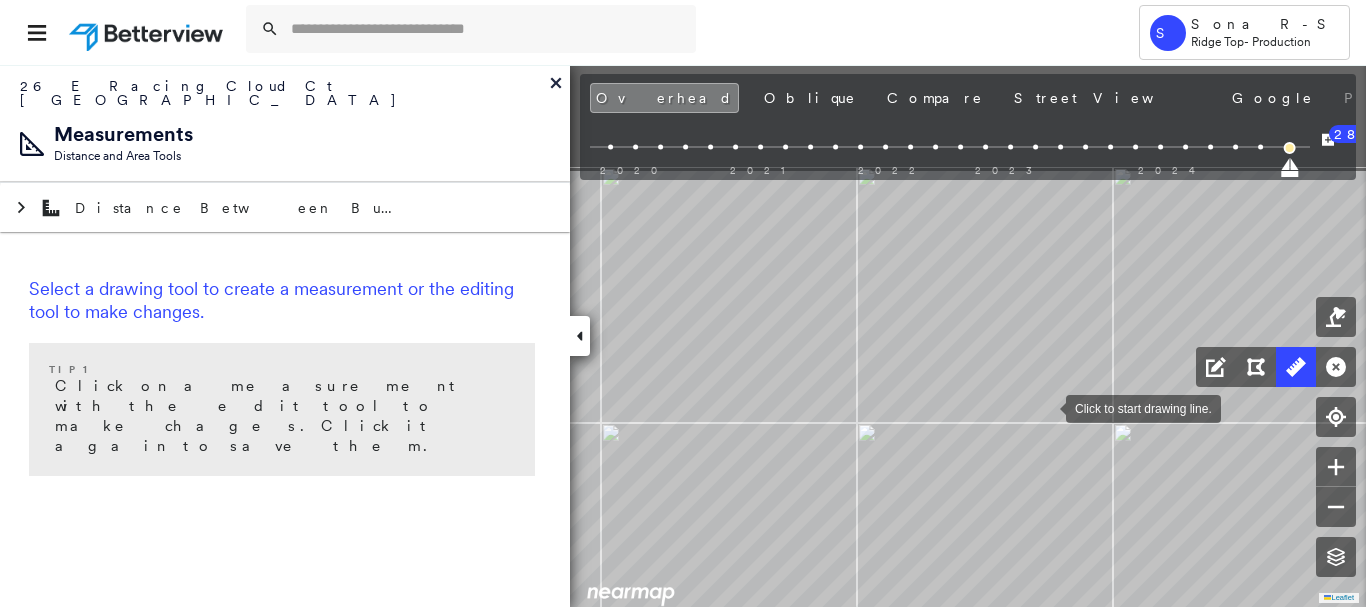 click at bounding box center (1046, 407) 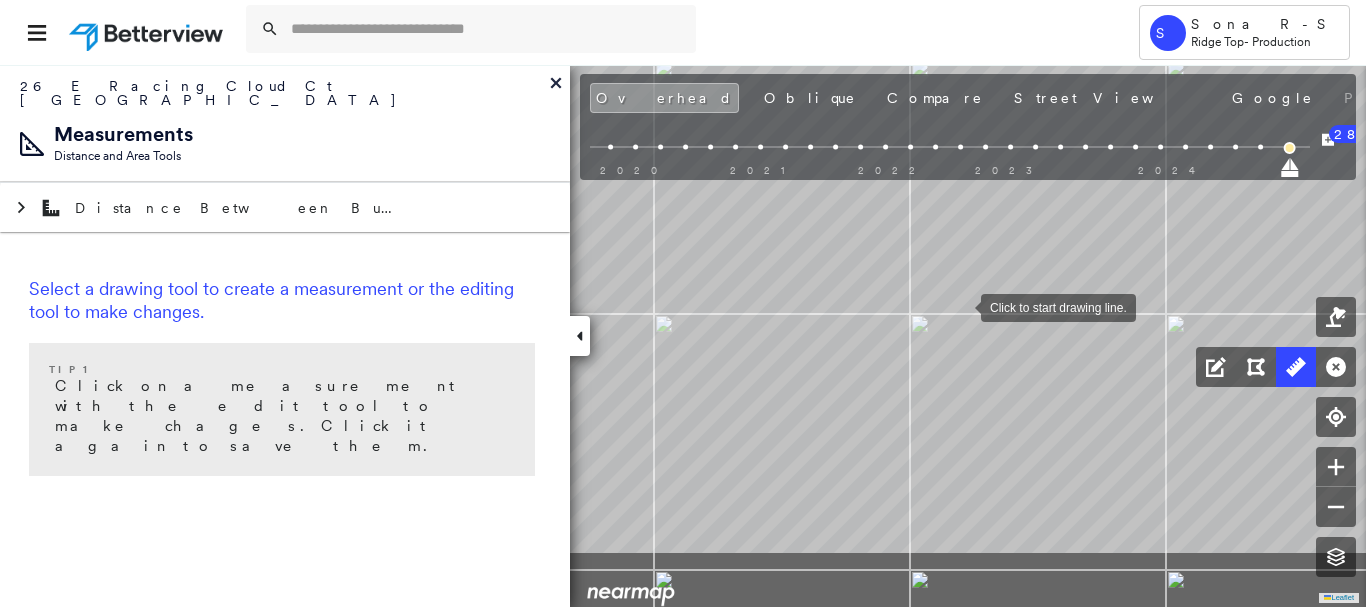 drag, startPoint x: 902, startPoint y: 428, endPoint x: 955, endPoint y: 319, distance: 121.20231 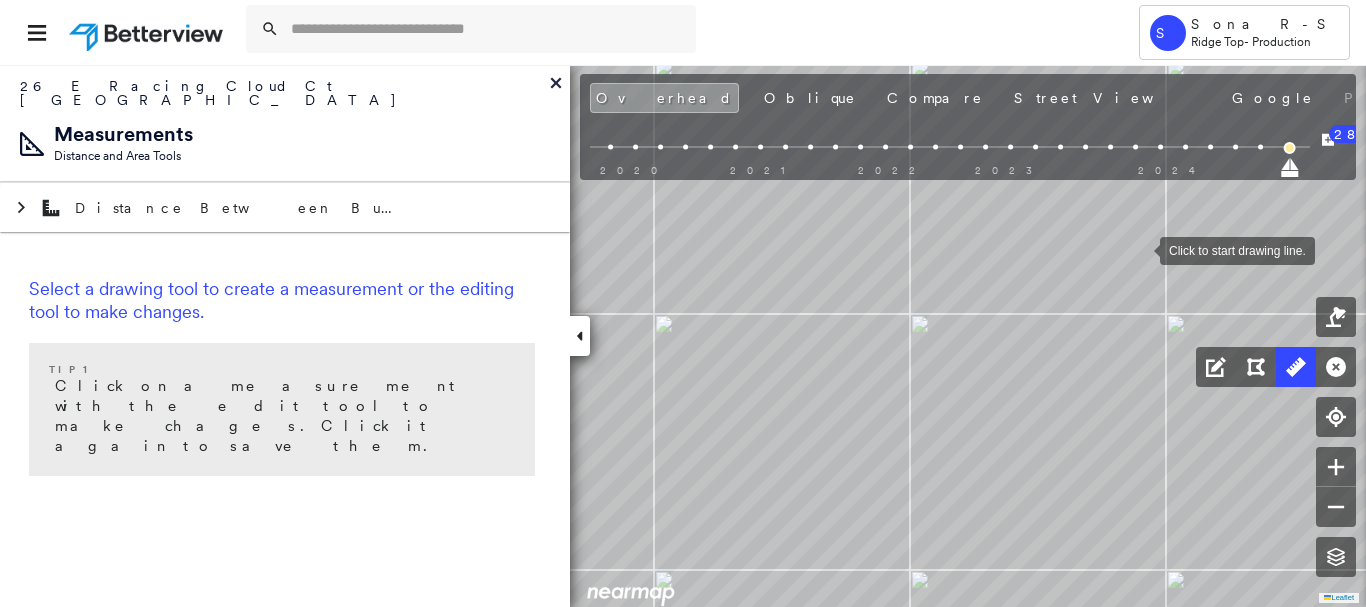 click at bounding box center [1140, 249] 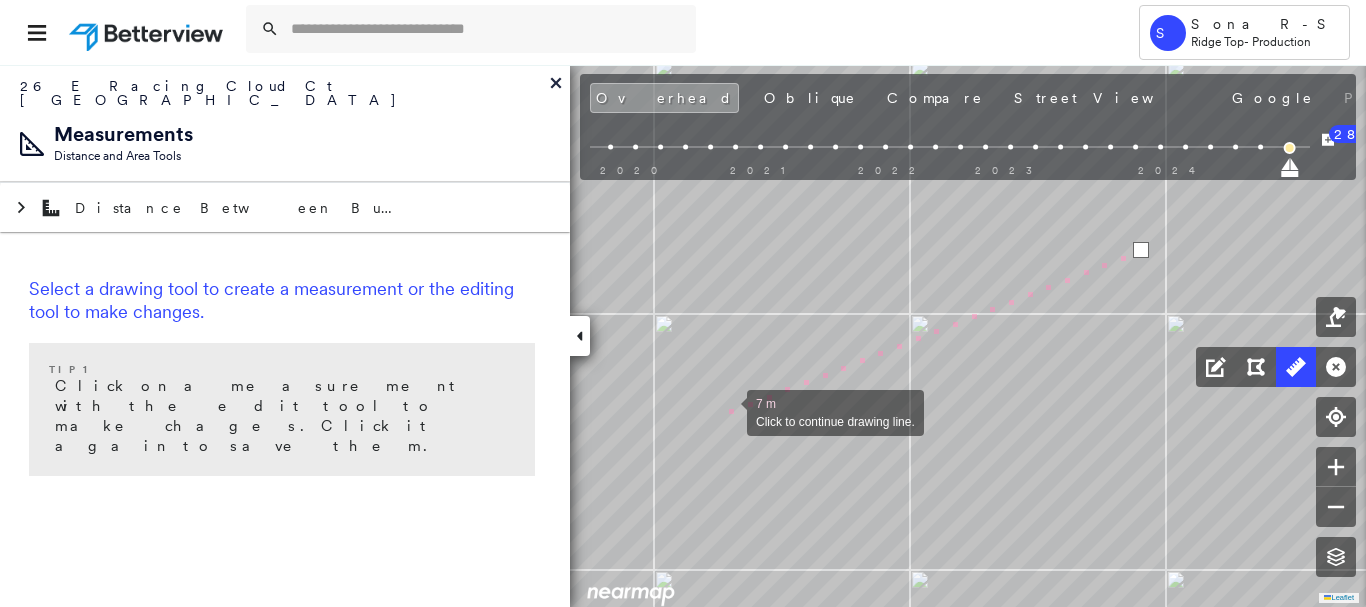 click at bounding box center [727, 411] 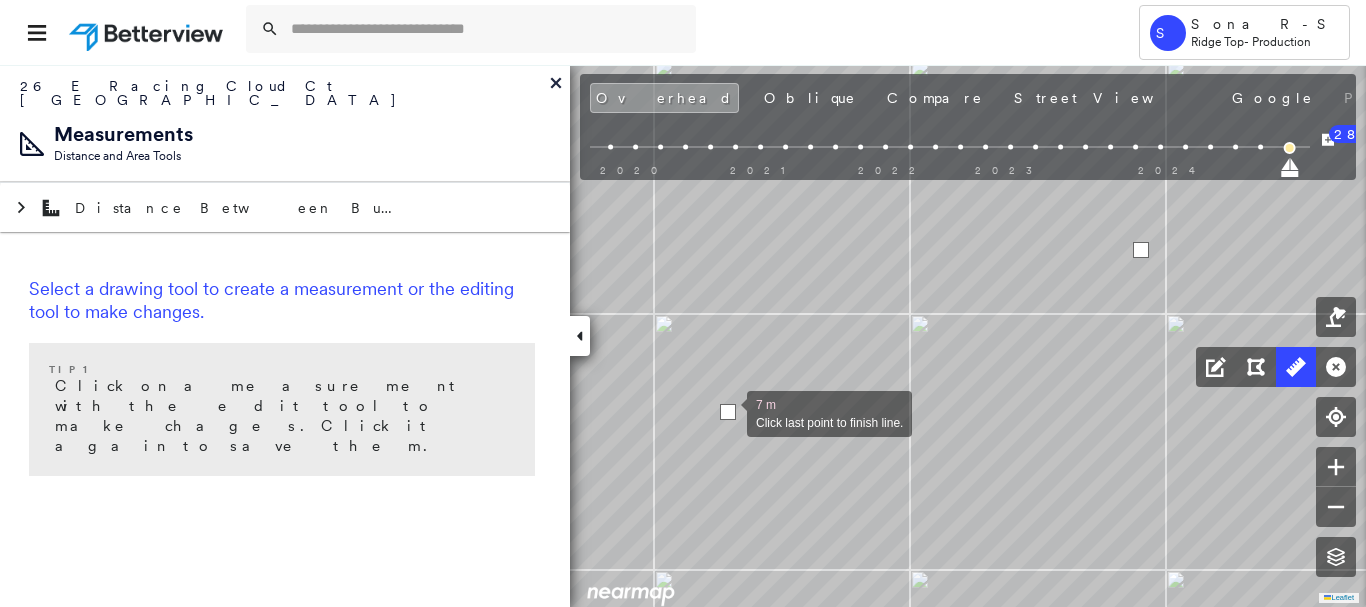 click at bounding box center (728, 412) 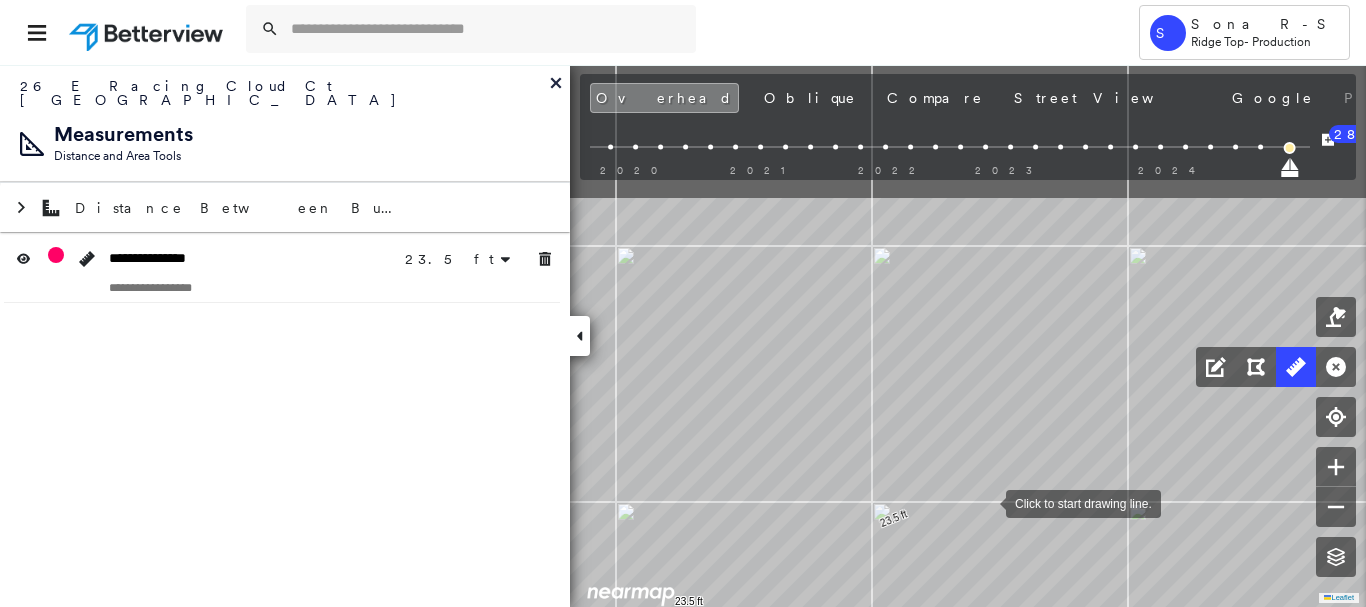drag, startPoint x: 999, startPoint y: 369, endPoint x: 911, endPoint y: 174, distance: 213.9369 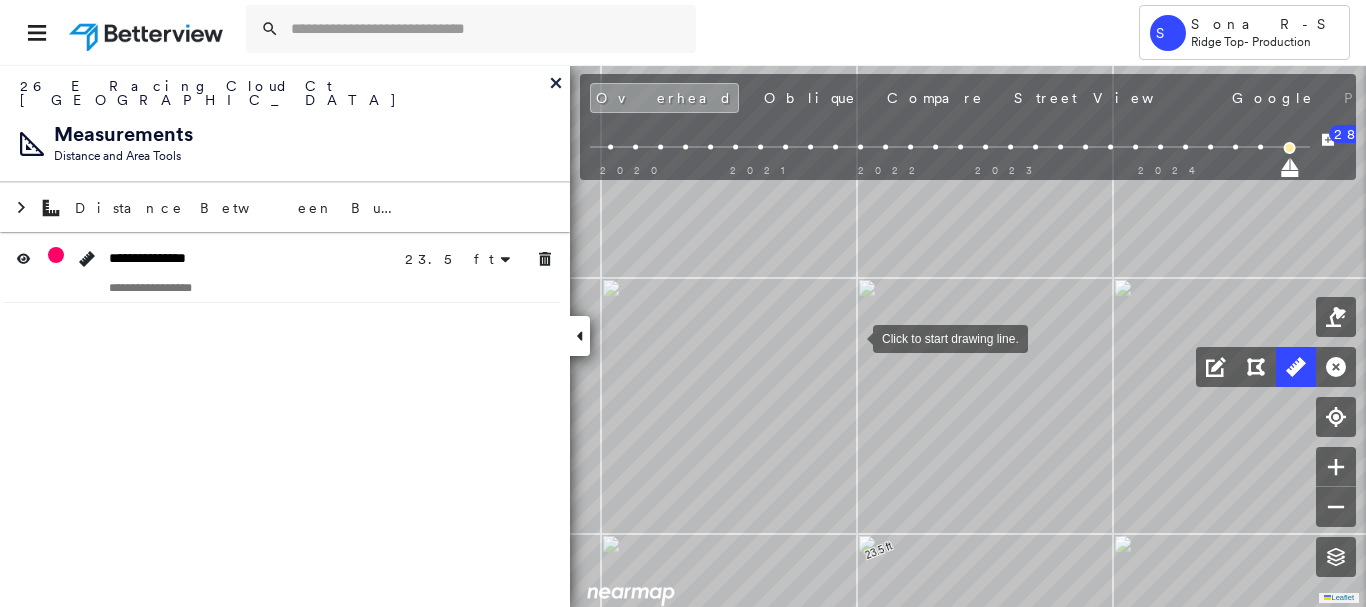 click at bounding box center [853, 337] 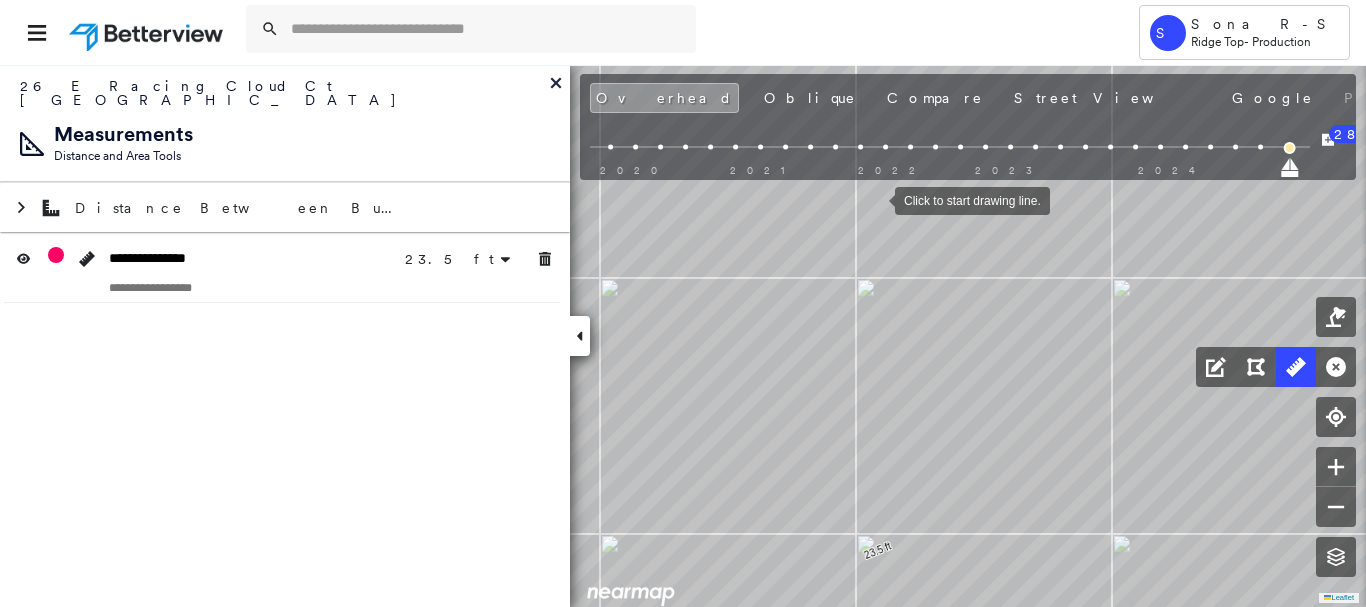 click at bounding box center [875, 199] 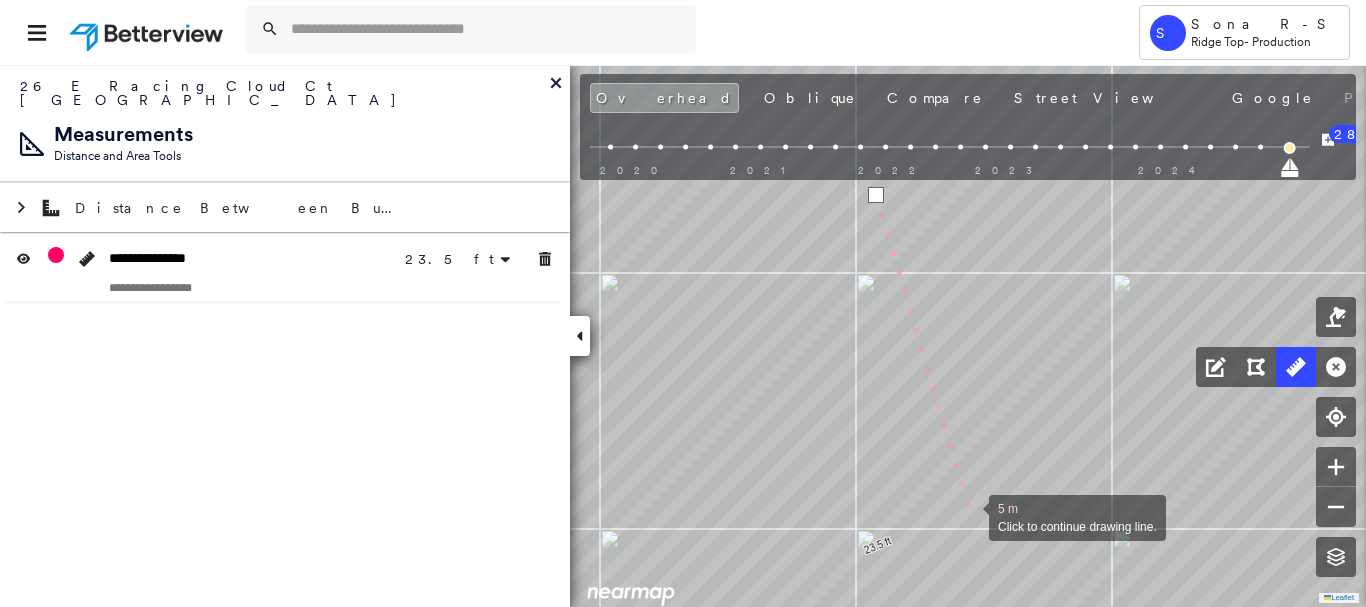 click on "23.5 ft 23.5 ft 5 m Click to continue drawing line." at bounding box center [1743, -1046] 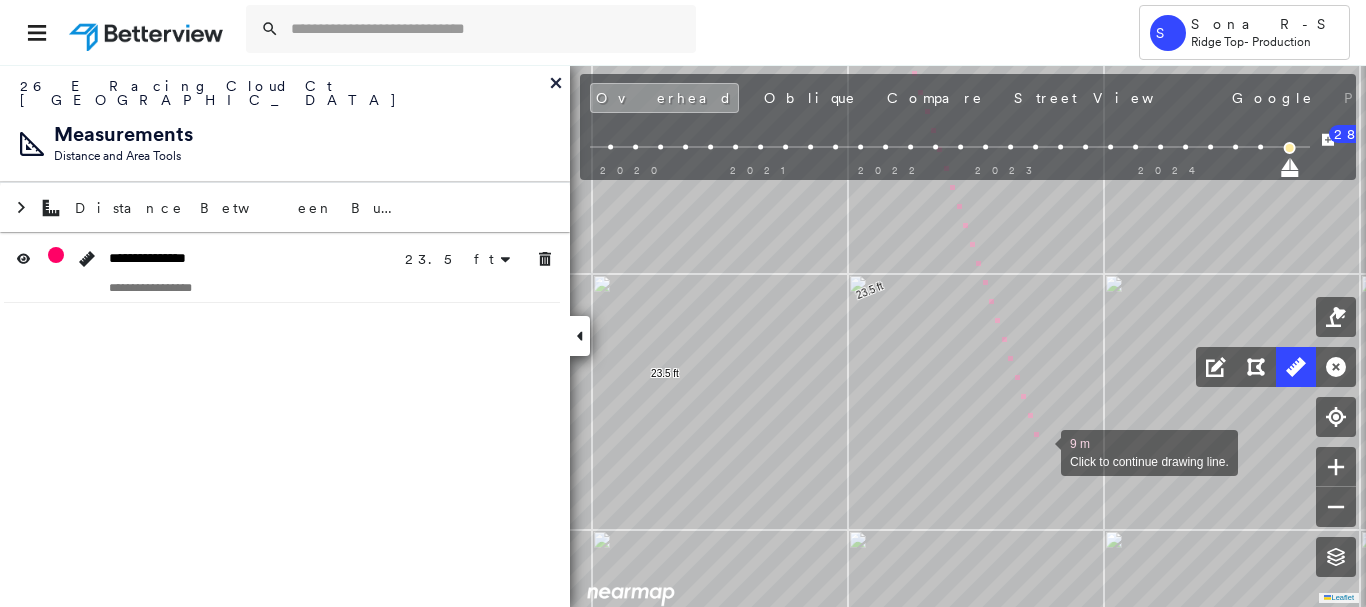 click at bounding box center (1041, 451) 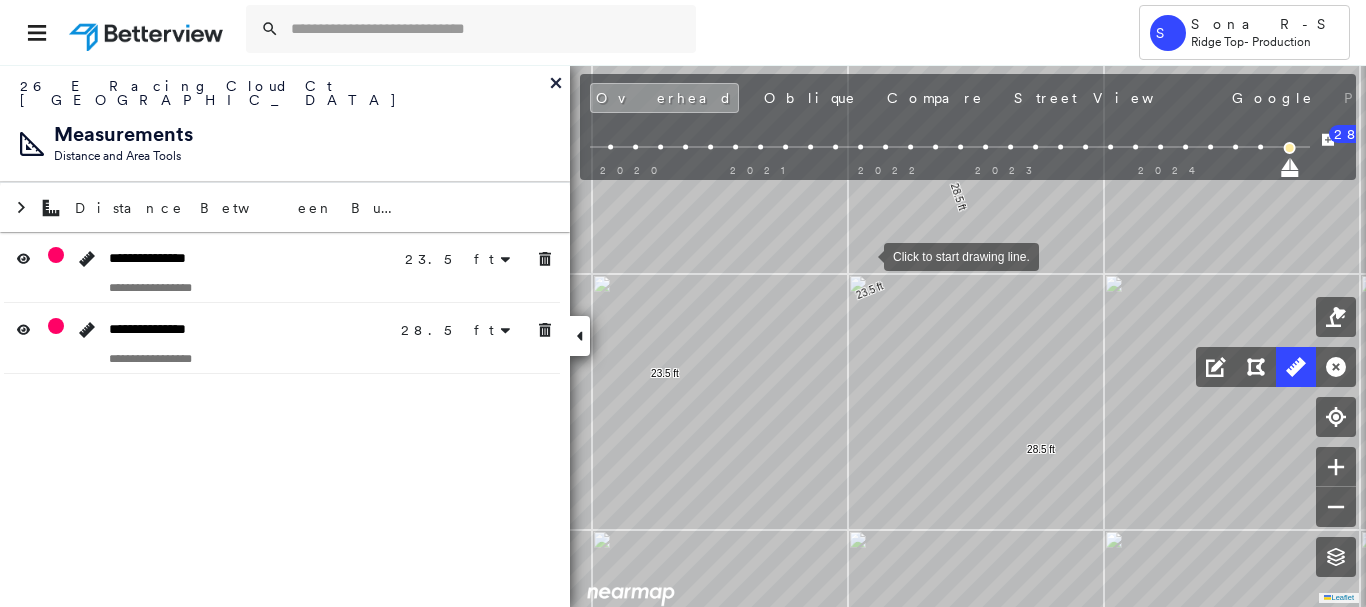click at bounding box center [864, 255] 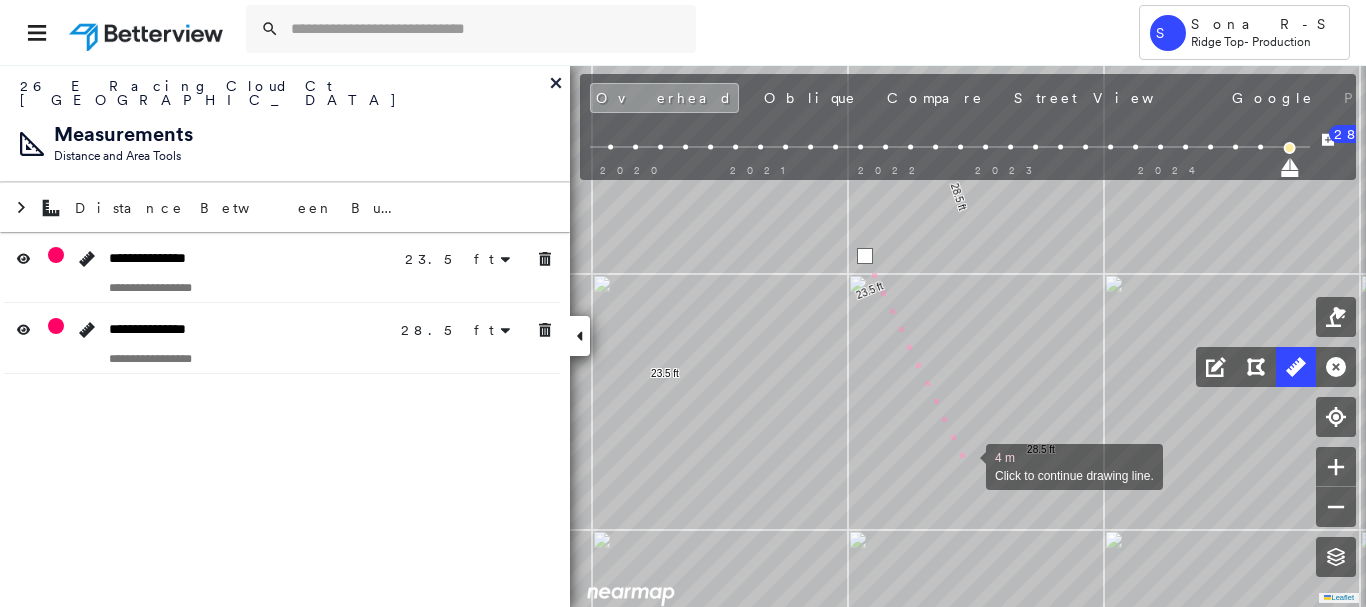 click at bounding box center (966, 465) 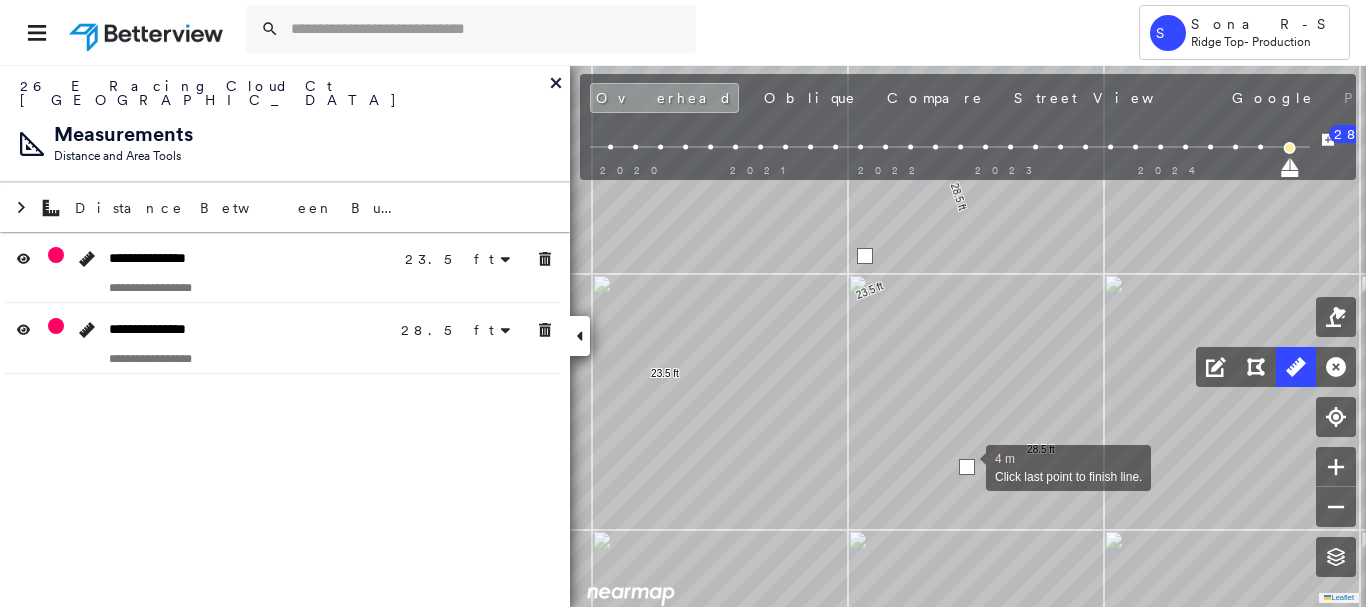 click at bounding box center [967, 467] 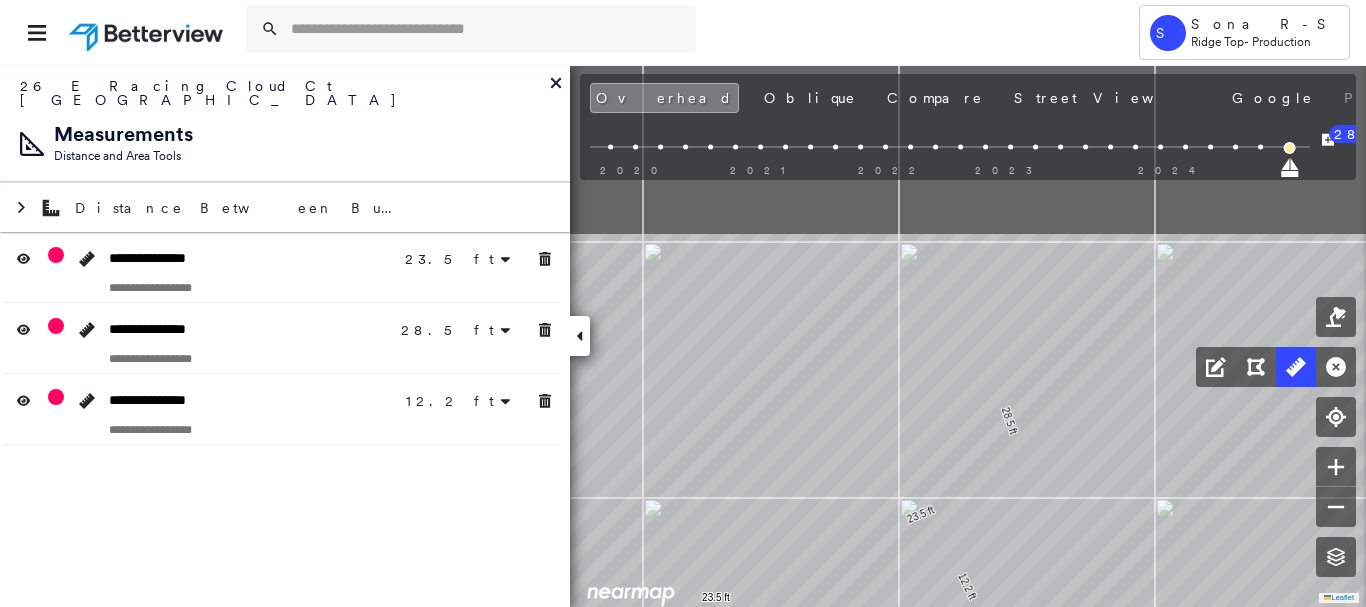 drag, startPoint x: 657, startPoint y: 422, endPoint x: 709, endPoint y: 646, distance: 229.95651 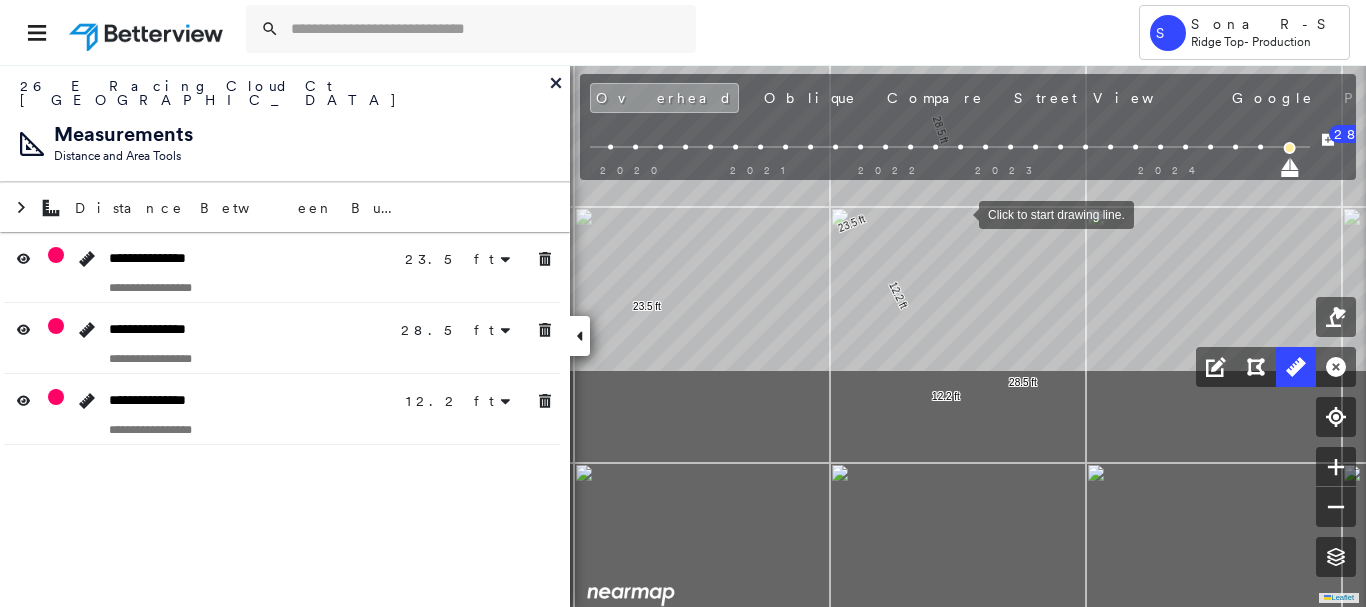 drag, startPoint x: 1025, startPoint y: 500, endPoint x: 959, endPoint y: 215, distance: 292.5423 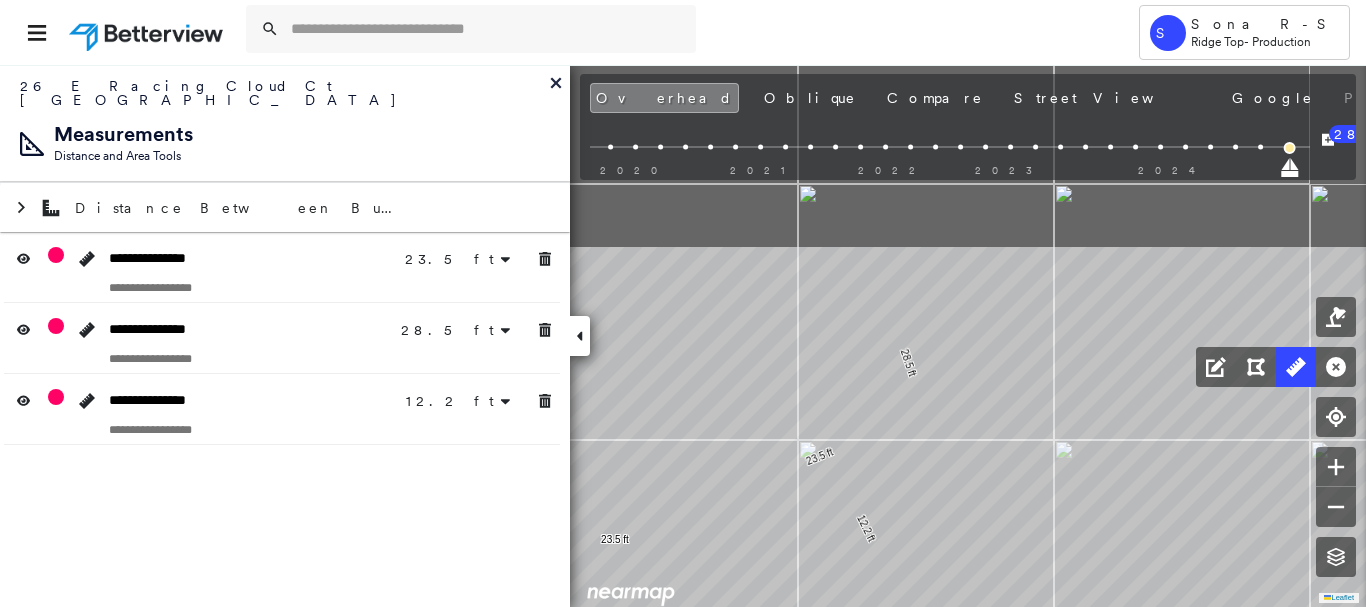 click on "23.5 ft 23.5 ft 28.5 ft 28.5 ft 12.2 ft 12.2 ft Click to start drawing line." at bounding box center (1685, -1135) 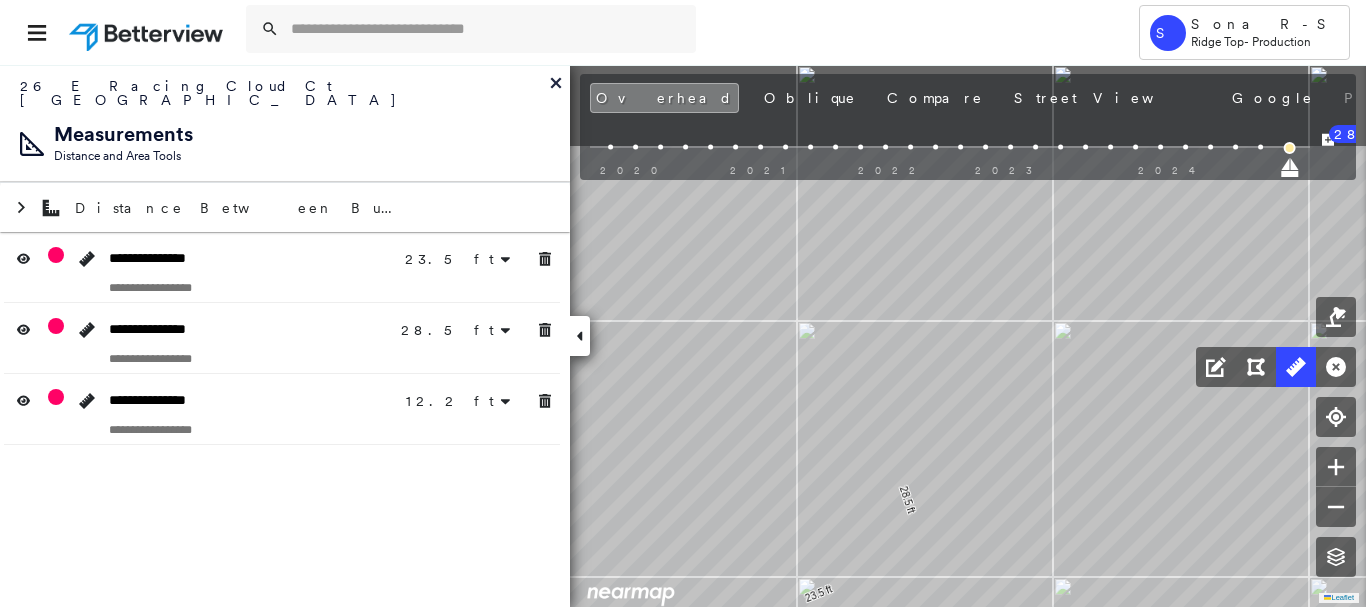 click on "23.5 ft 23.5 ft 28.5 ft 28.5 ft 12.2 ft 12.2 ft Click to start drawing line." at bounding box center [1684, -998] 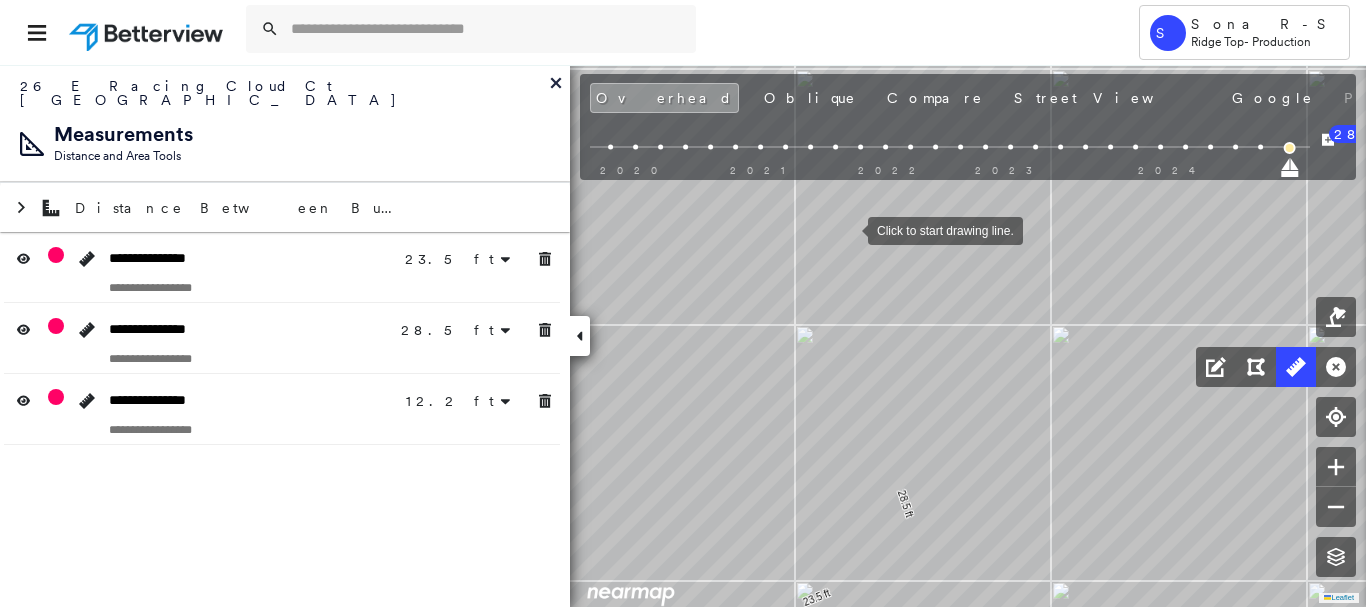 click at bounding box center [848, 229] 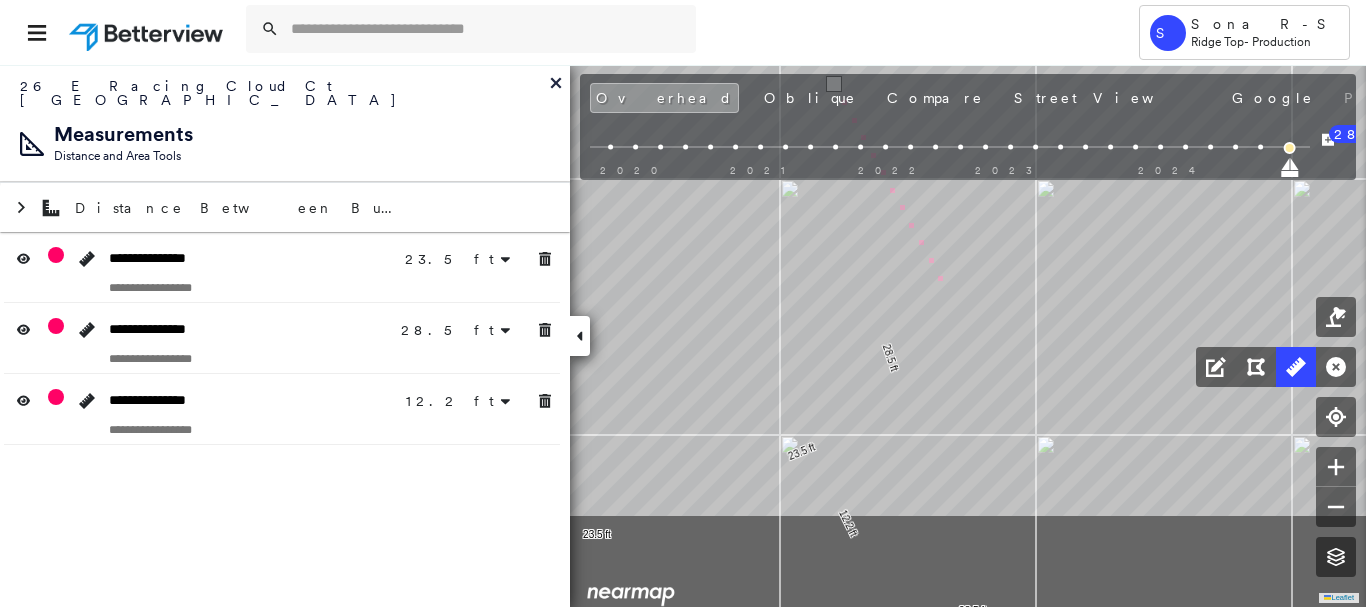 click on "23.5 ft 23.5 ft 28.5 ft 28.5 ft 12.2 ft 12.2 ft 4 m Click to continue drawing line." at bounding box center (1667, -1140) 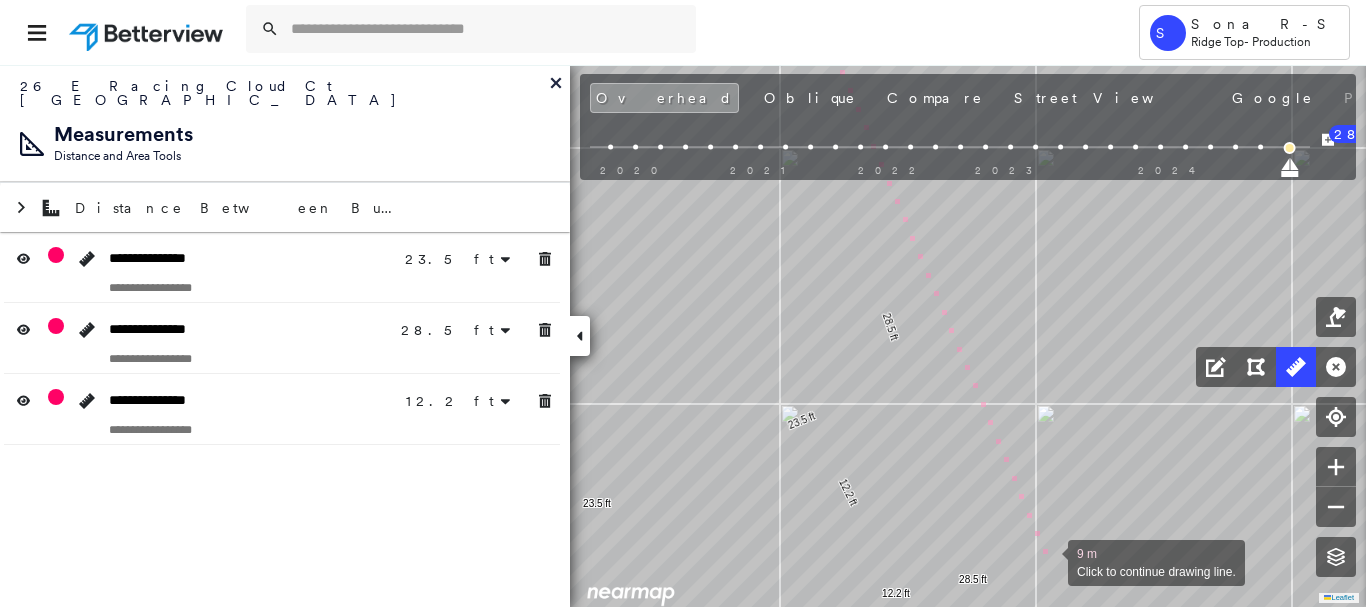 click at bounding box center (1048, 561) 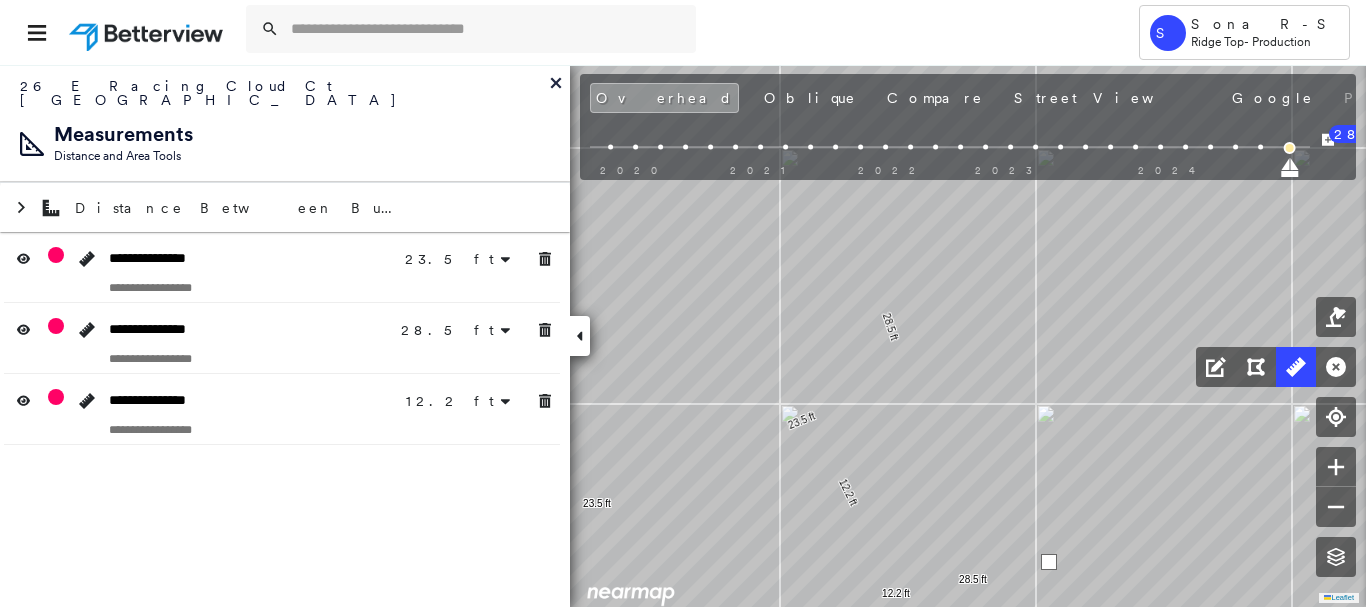click at bounding box center [1049, 562] 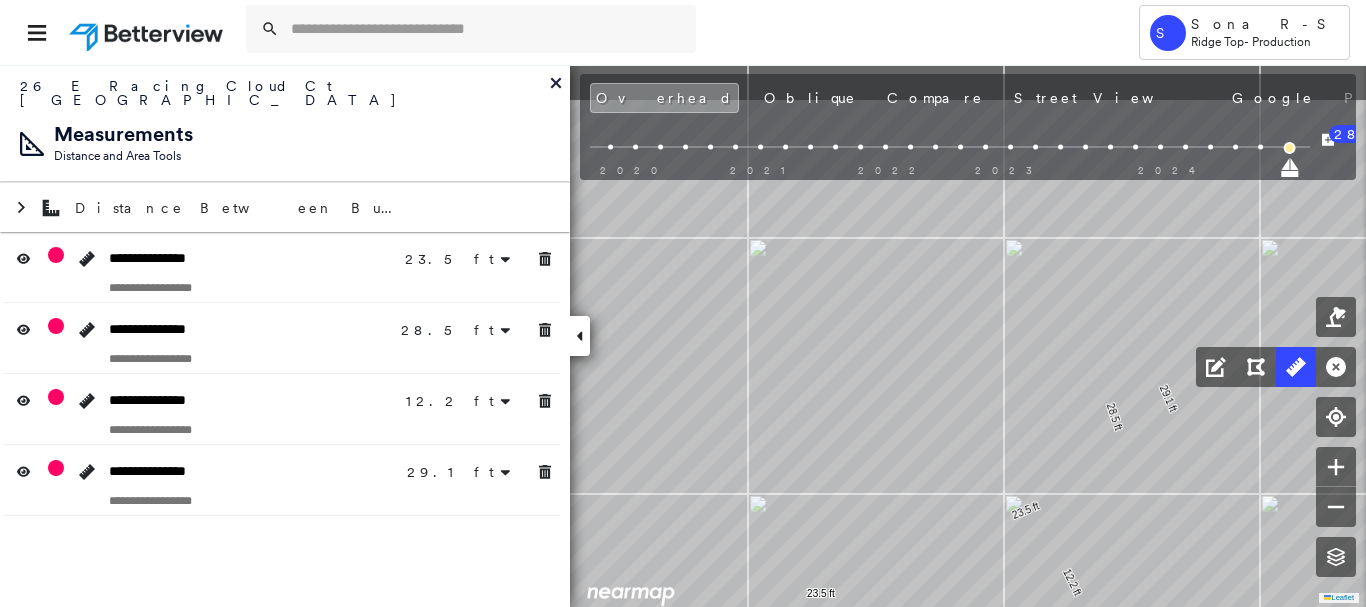 click on "23.5 ft 23.5 ft 28.5 ft 28.5 ft 12.2 ft 12.2 ft 29.1 ft 29.1 ft Click to start drawing line." at bounding box center (1891, -1081) 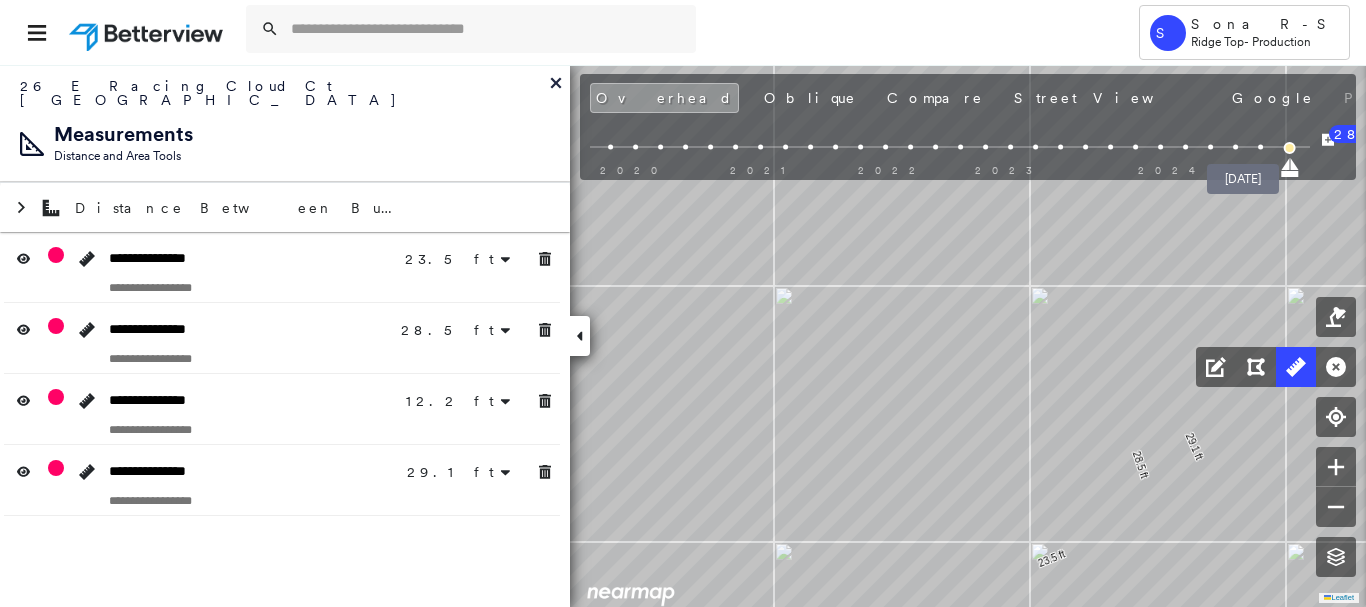 click at bounding box center [1260, 147] 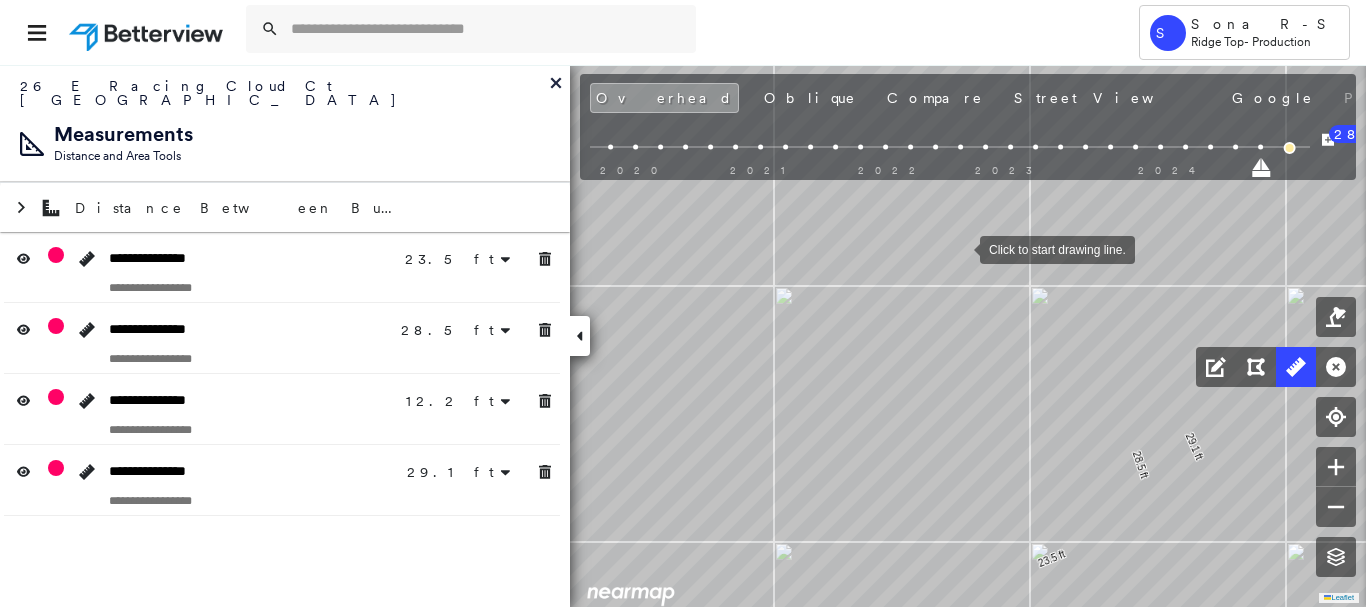 click at bounding box center [960, 248] 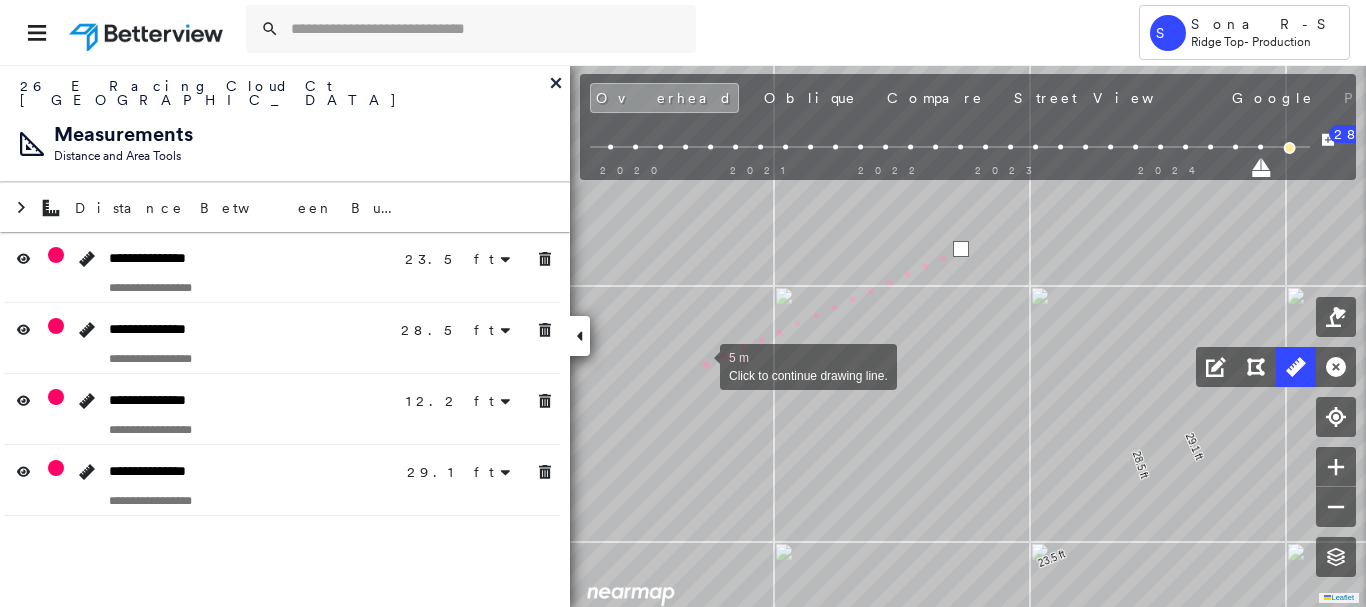 click at bounding box center [700, 365] 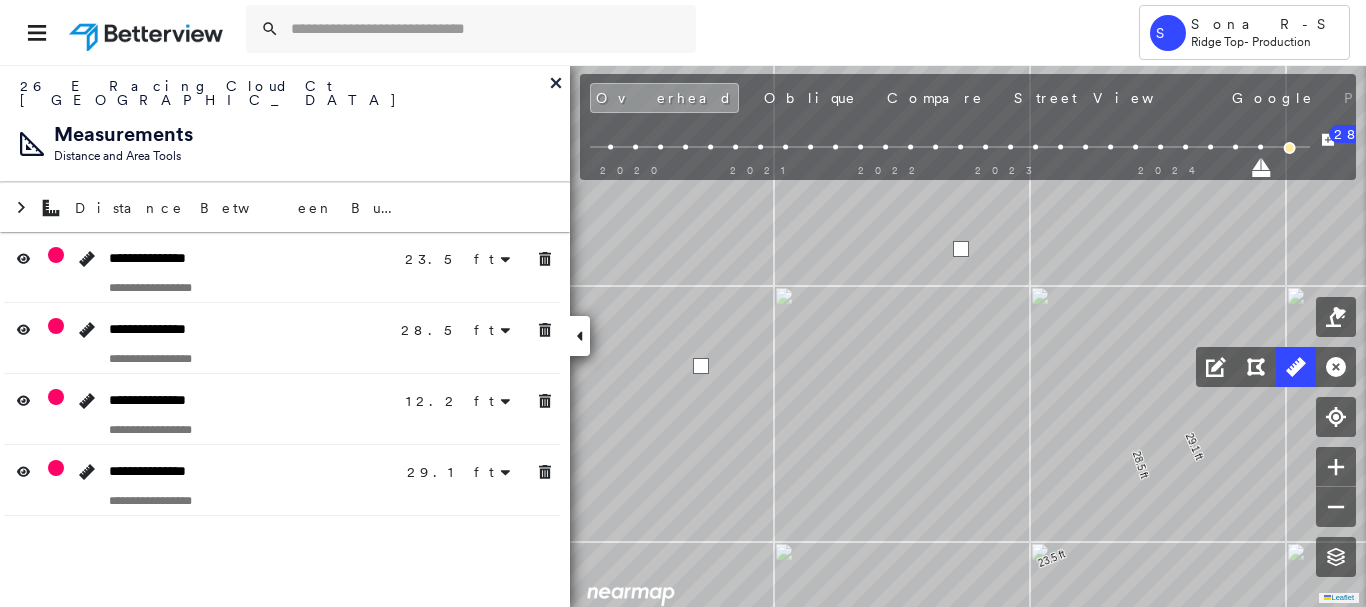 click at bounding box center [701, 366] 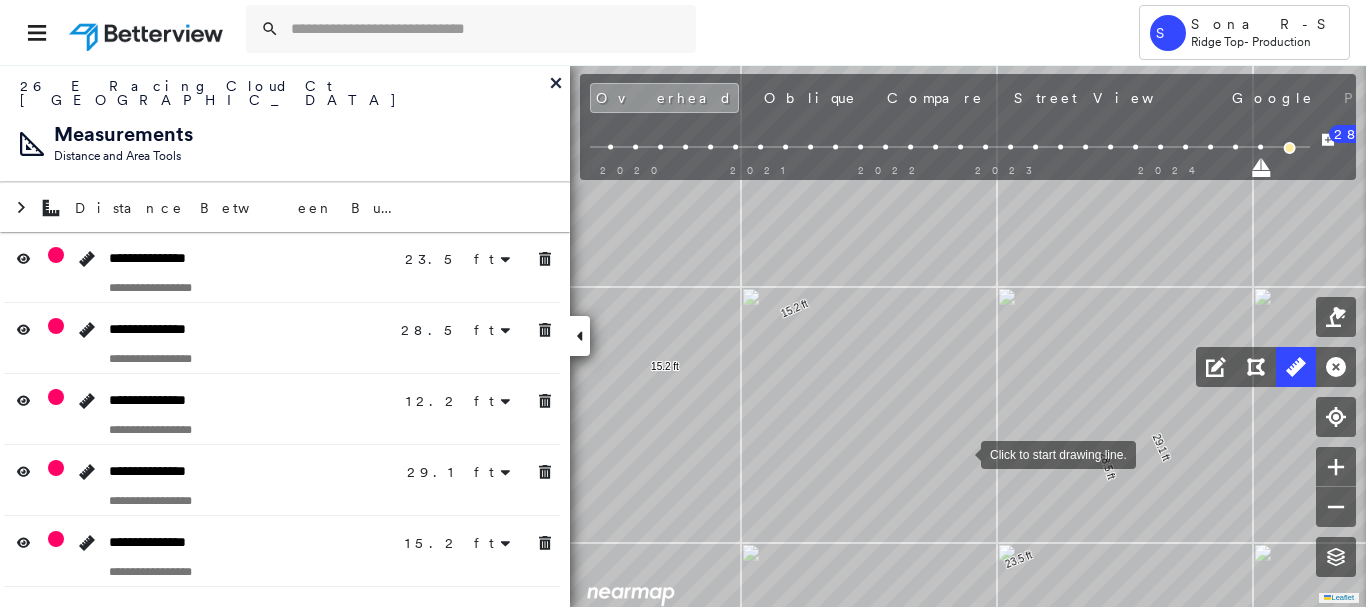 drag, startPoint x: 715, startPoint y: 153, endPoint x: 962, endPoint y: 447, distance: 383.9857 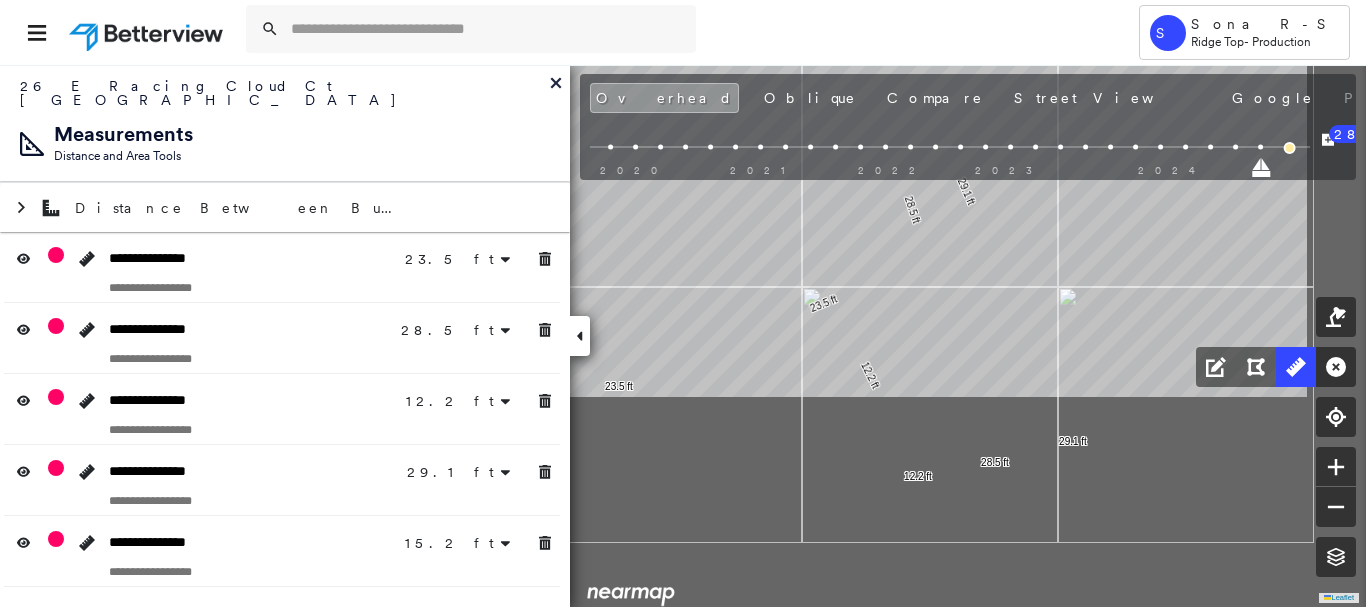 drag, startPoint x: 962, startPoint y: 447, endPoint x: 822, endPoint y: 216, distance: 270.11295 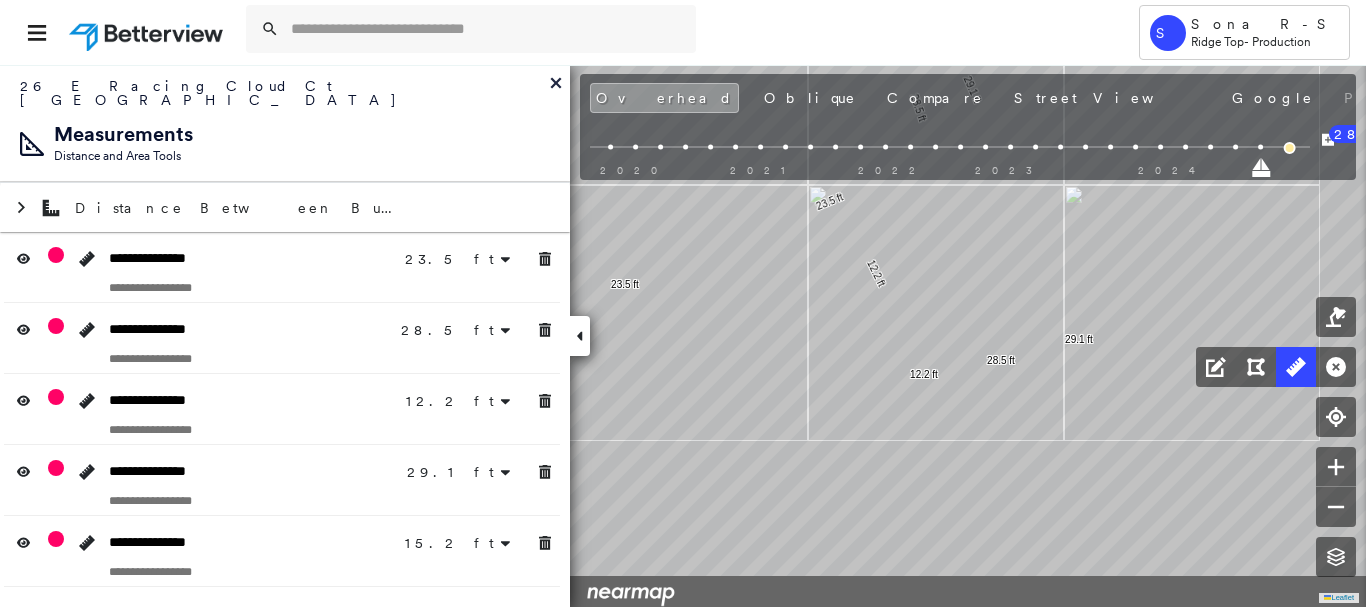 drag, startPoint x: 822, startPoint y: 216, endPoint x: 1080, endPoint y: 156, distance: 264.8849 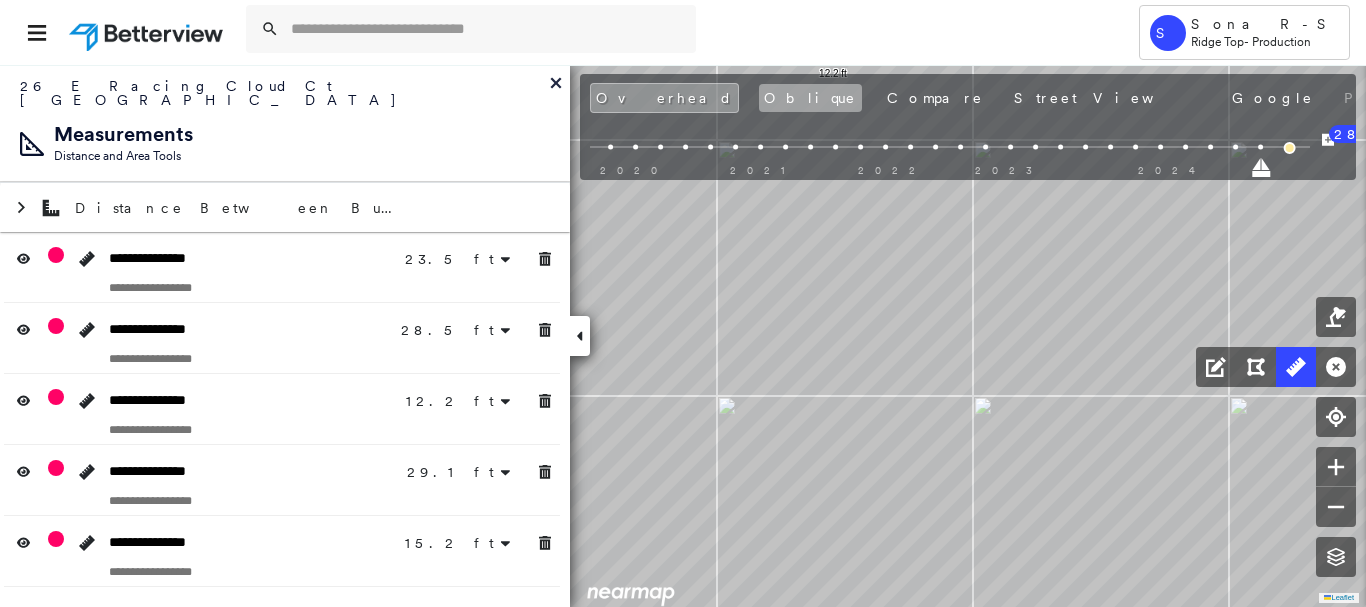 click on "Oblique" at bounding box center [810, 98] 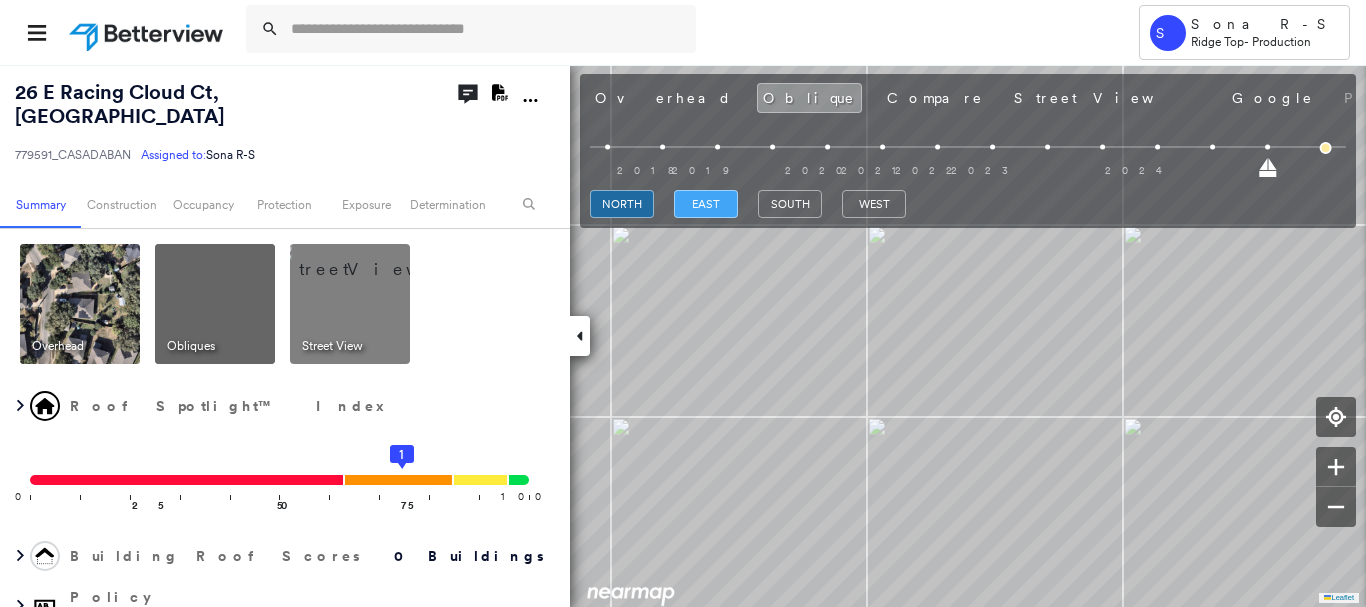 click on "east" at bounding box center [706, 204] 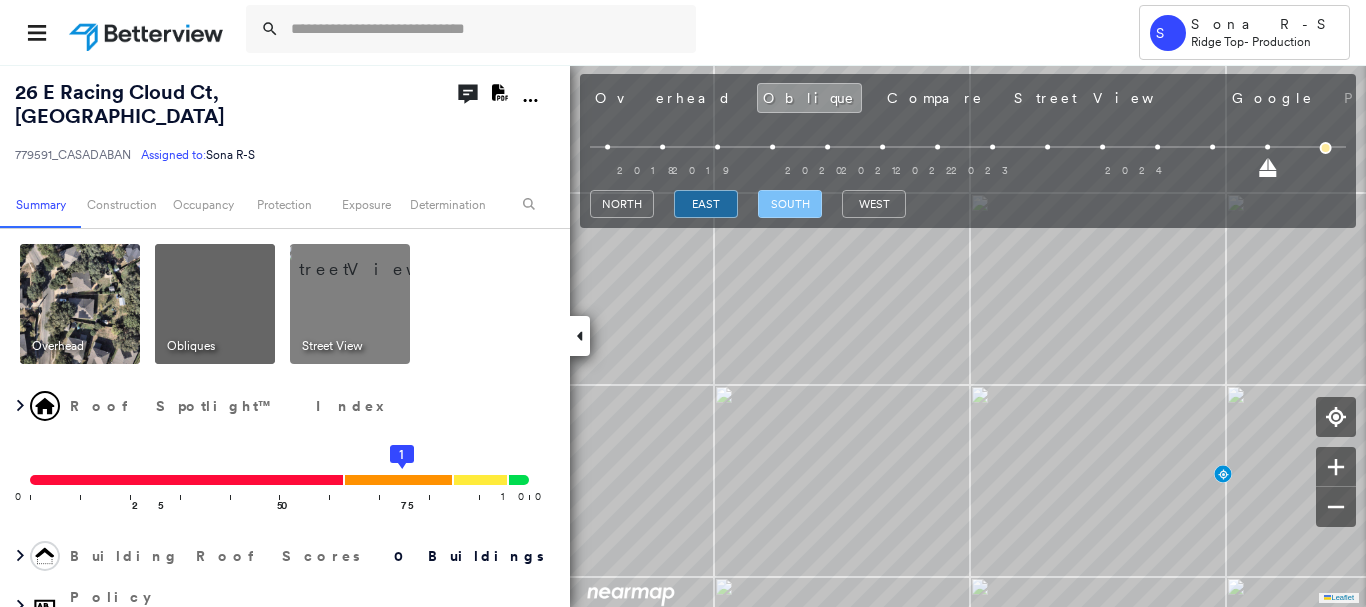 click on "south" at bounding box center [790, 204] 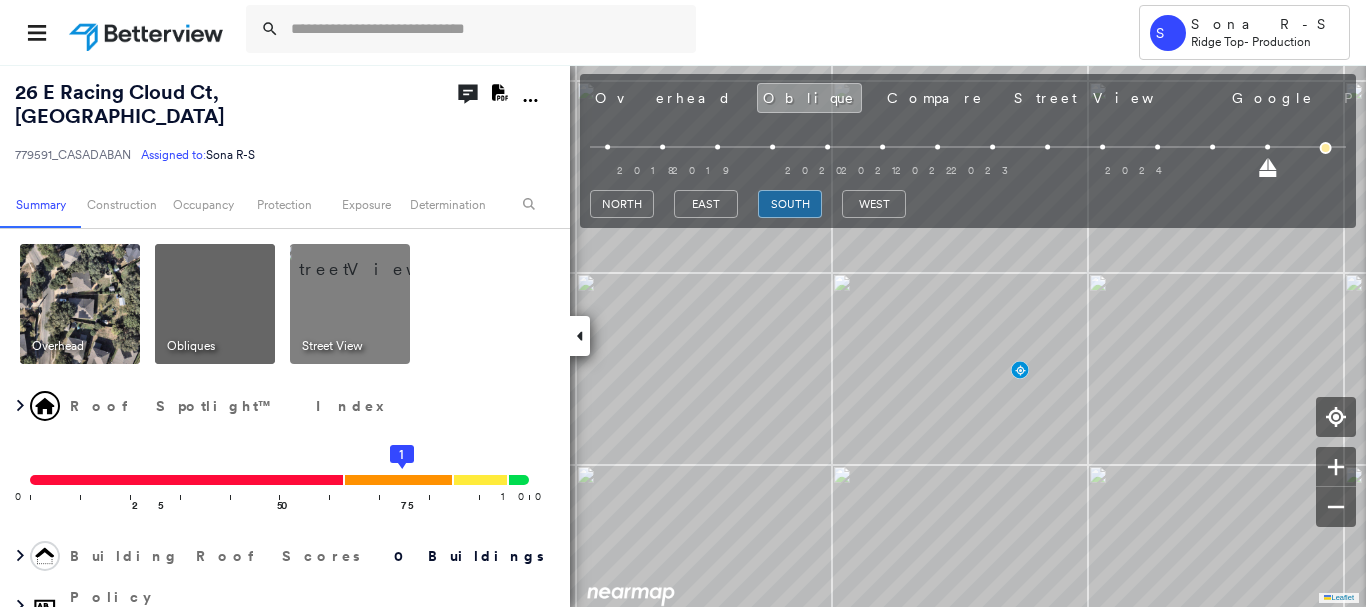 click on "west" at bounding box center [874, 204] 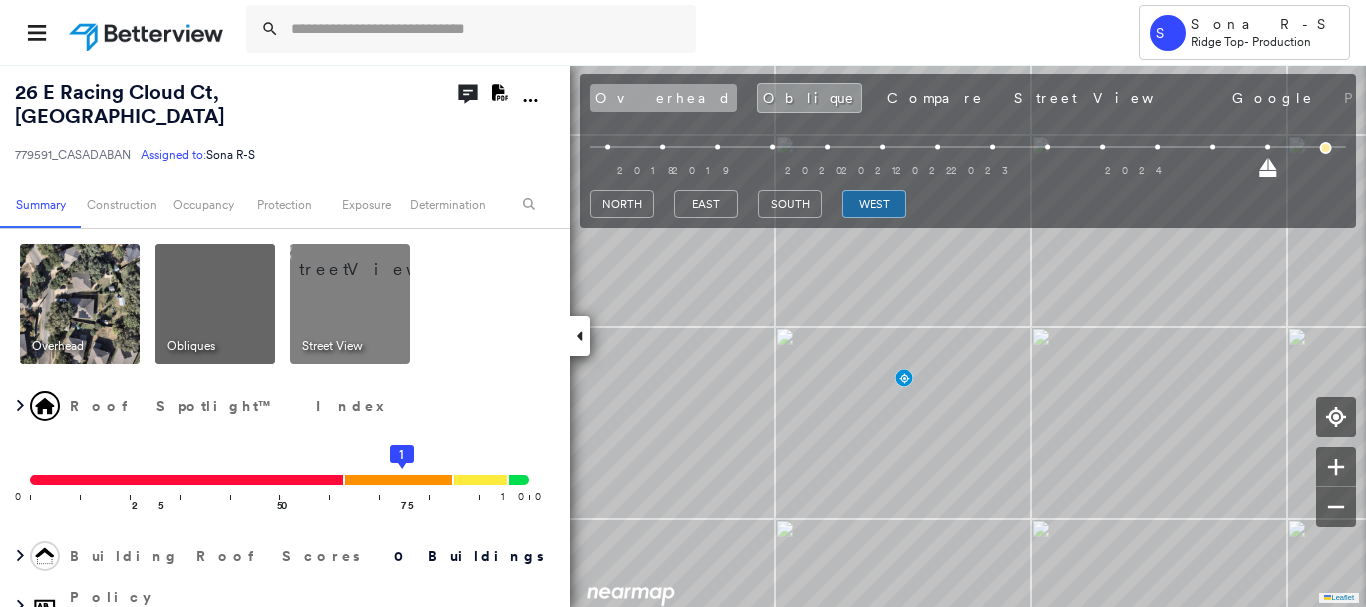 click on "Overhead" at bounding box center (663, 98) 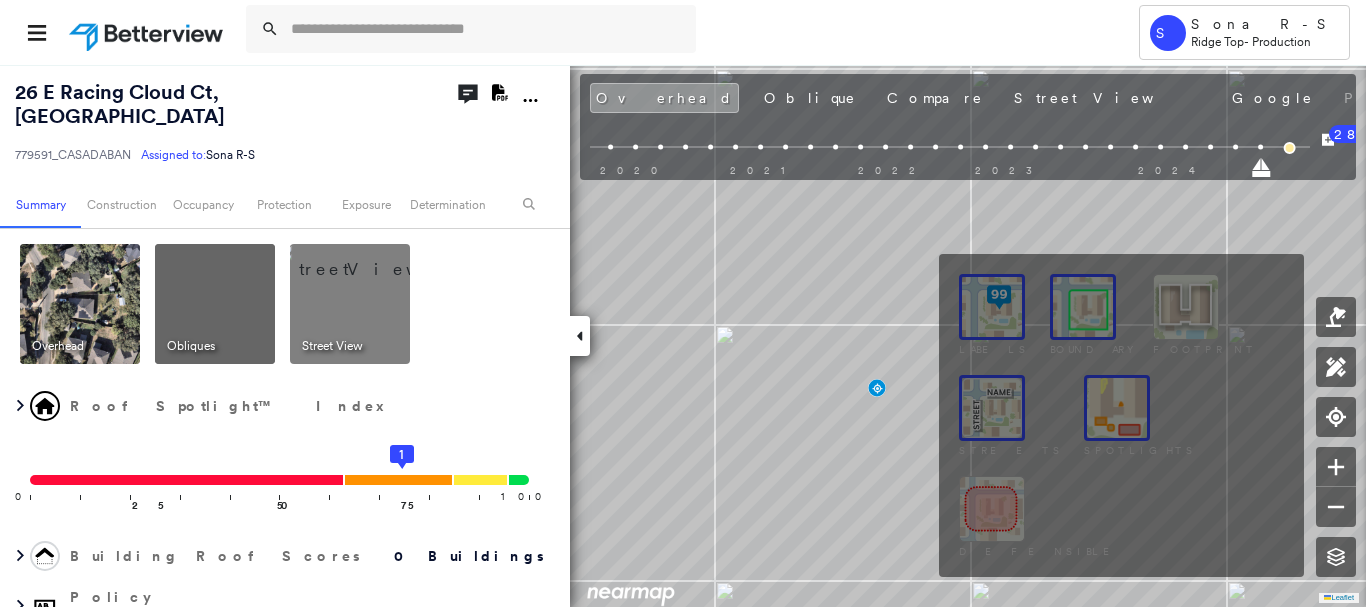 drag, startPoint x: 1341, startPoint y: 564, endPoint x: 1189, endPoint y: 528, distance: 156.20499 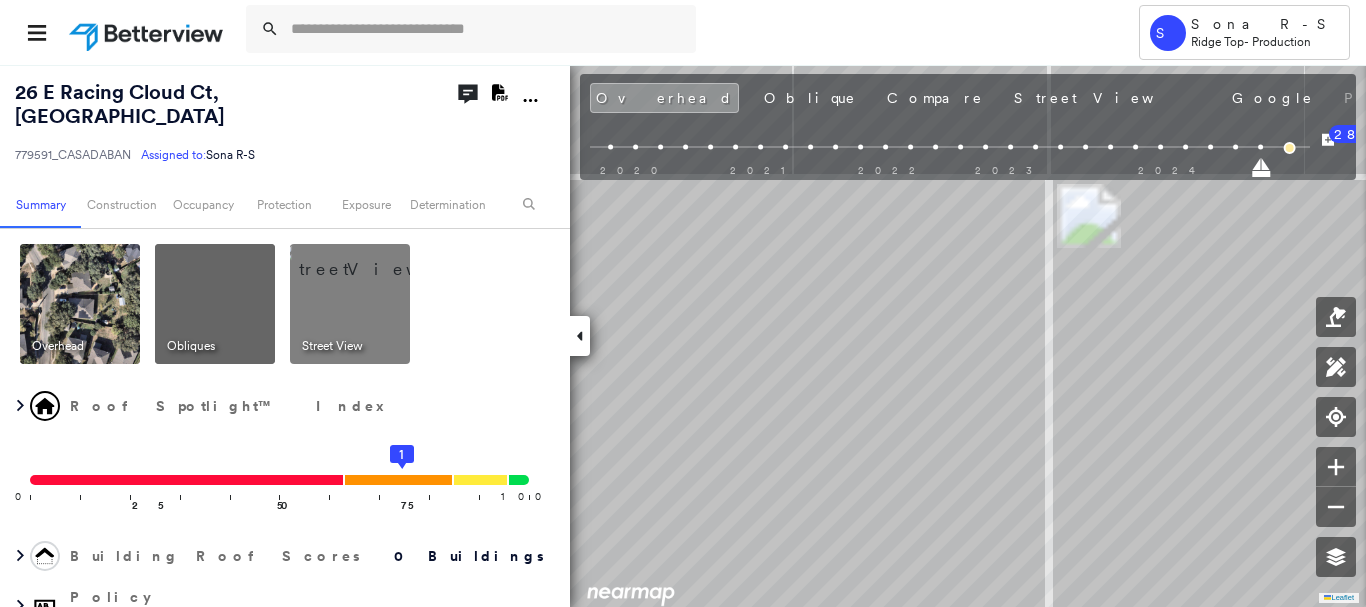 click on "Oblique" at bounding box center (810, 98) 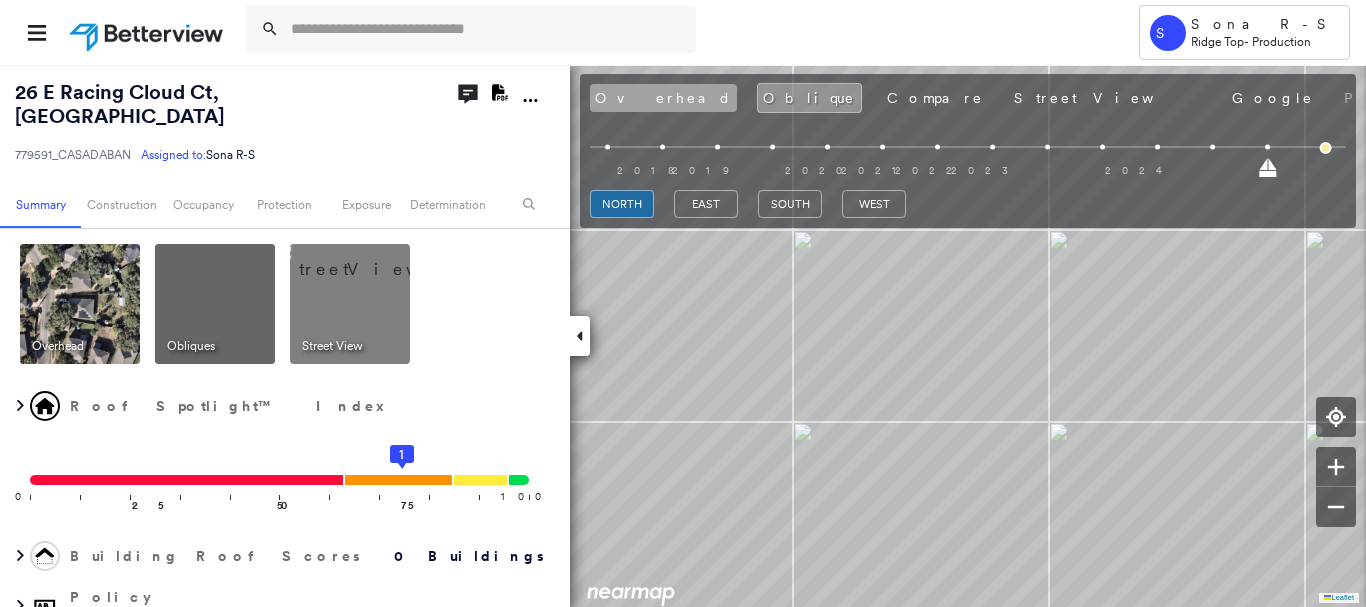 click on "Overhead" at bounding box center (663, 98) 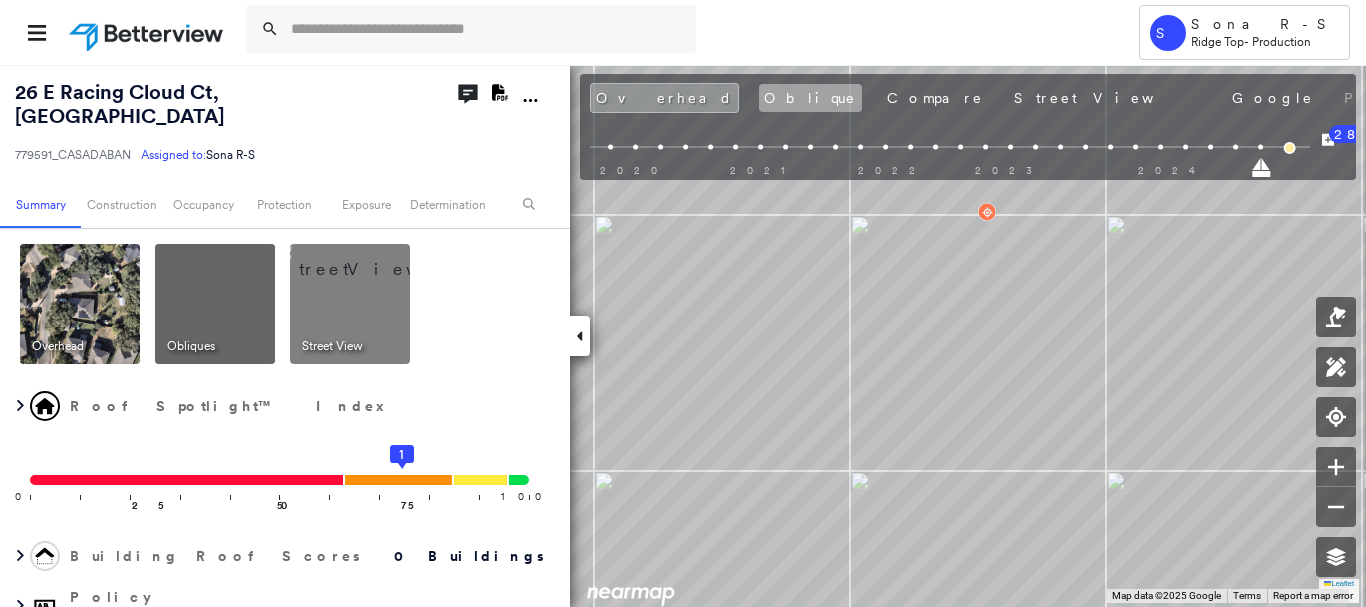 click on "Oblique" at bounding box center (810, 98) 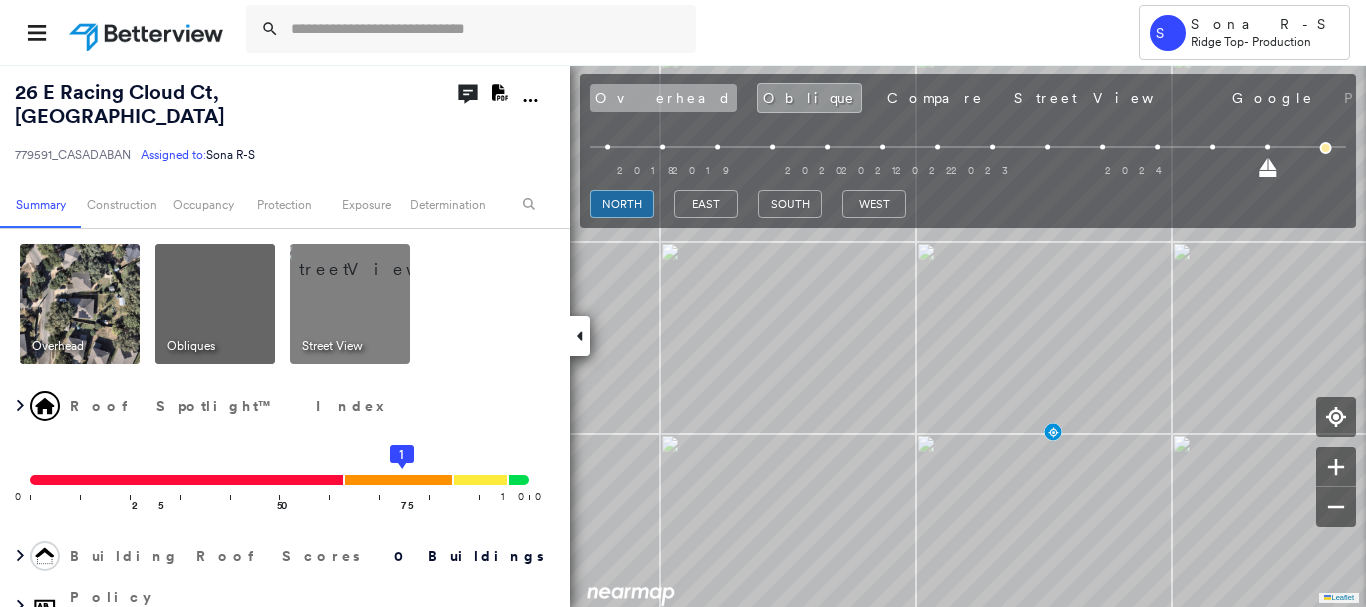 click on "Overhead" at bounding box center [663, 98] 